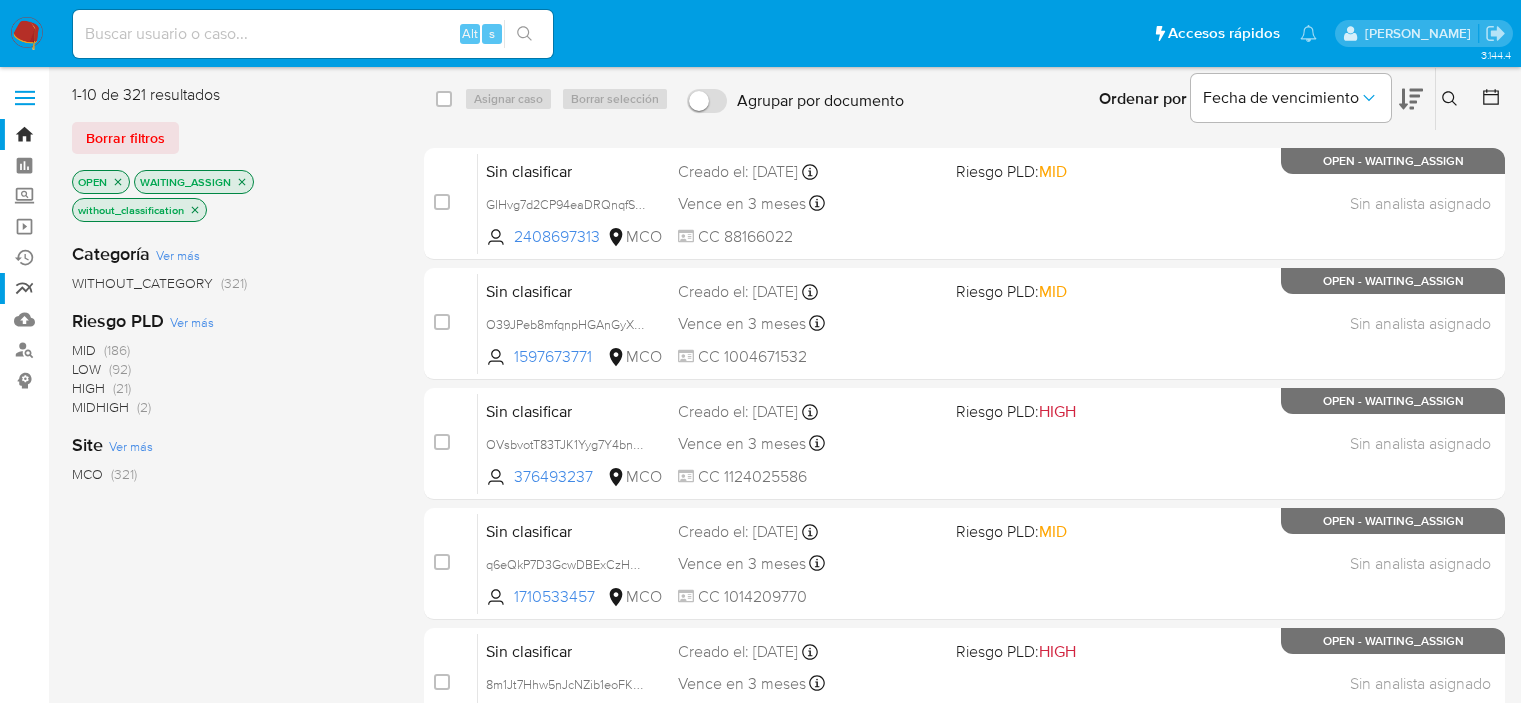 scroll, scrollTop: 0, scrollLeft: 0, axis: both 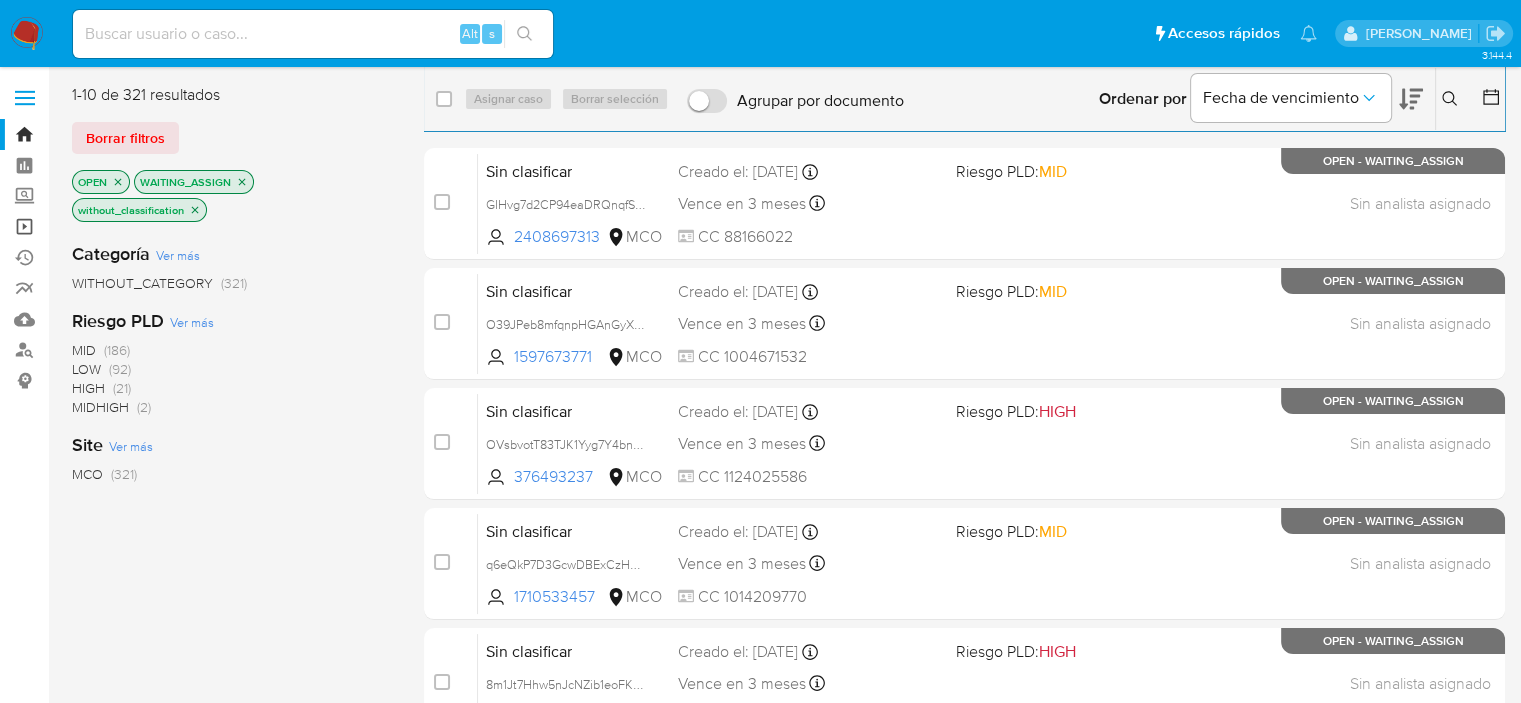 click on "Operaciones masivas" at bounding box center [119, 226] 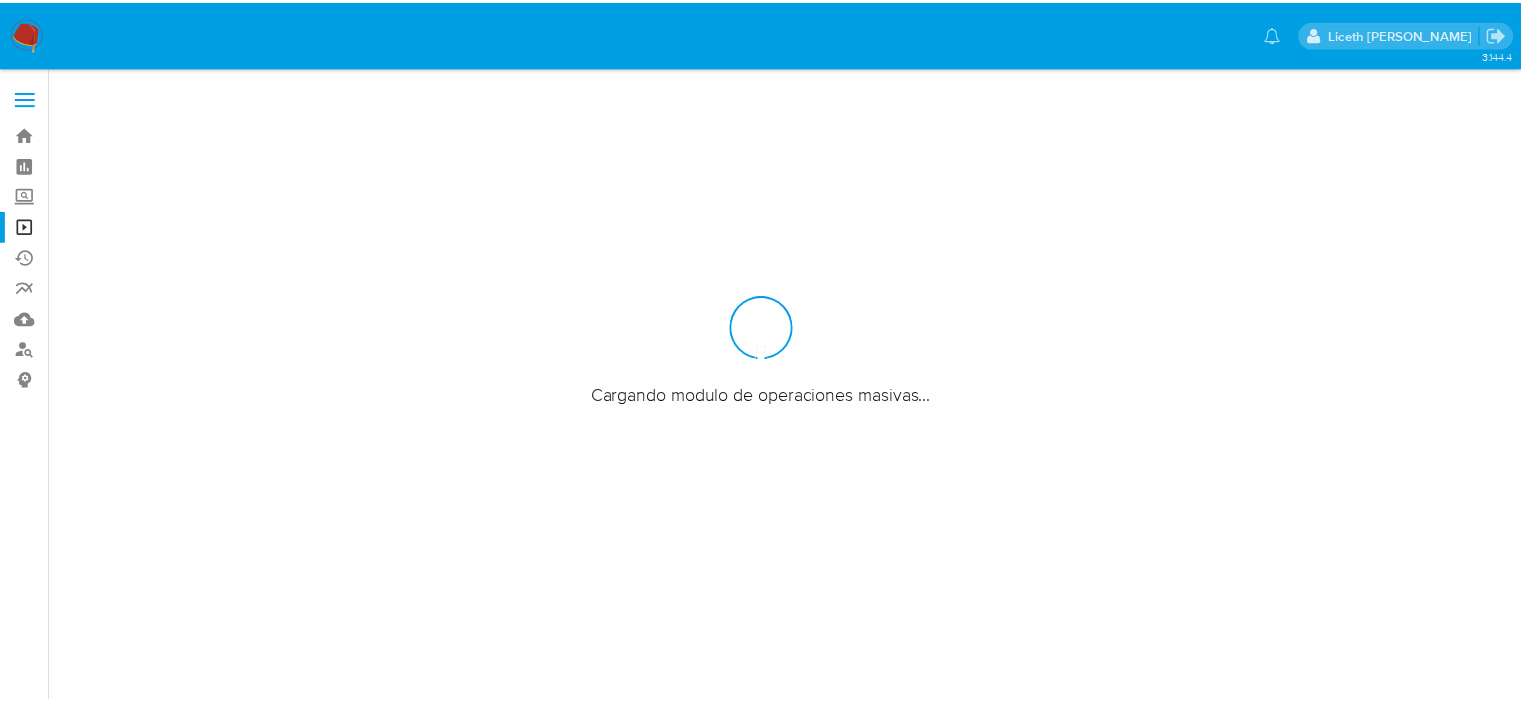 scroll, scrollTop: 0, scrollLeft: 0, axis: both 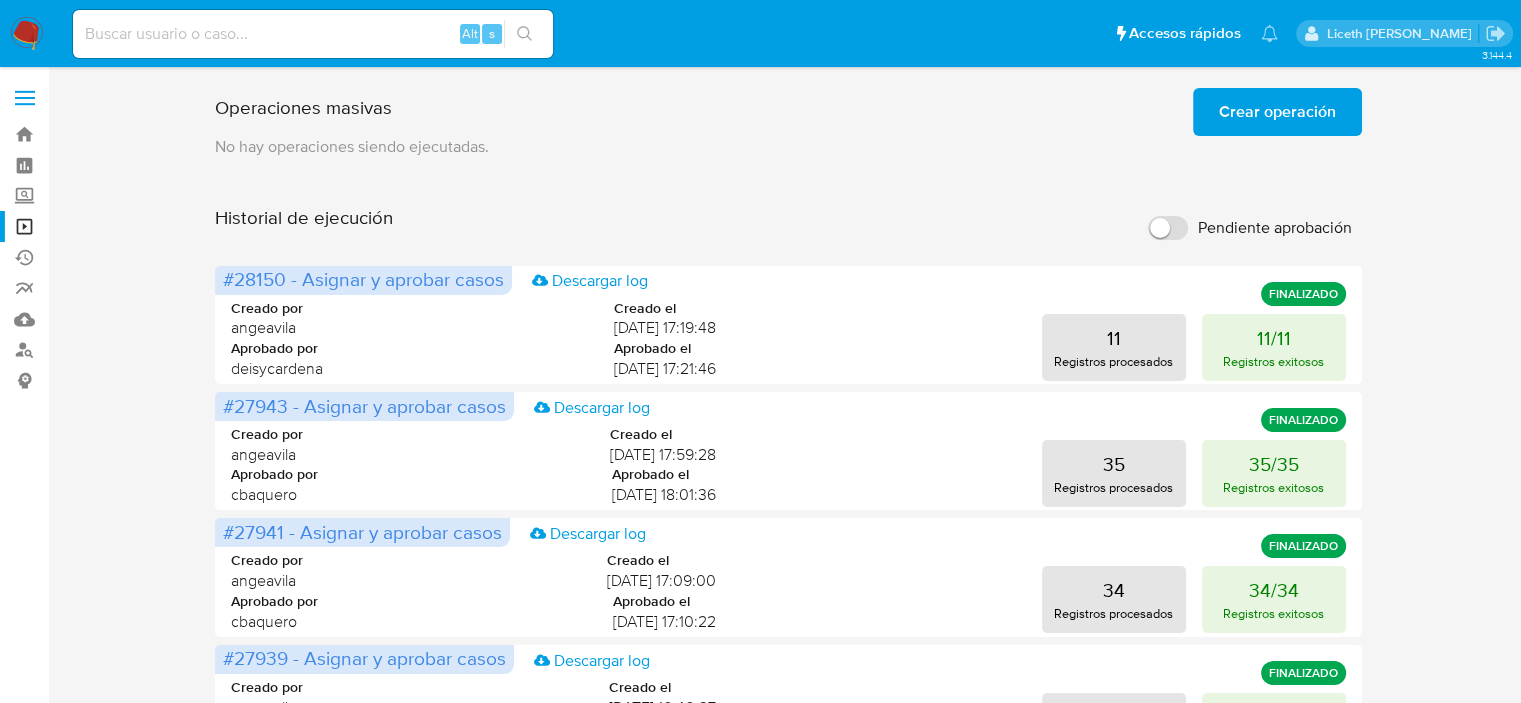 click on "3.144.4" at bounding box center (760, 799) 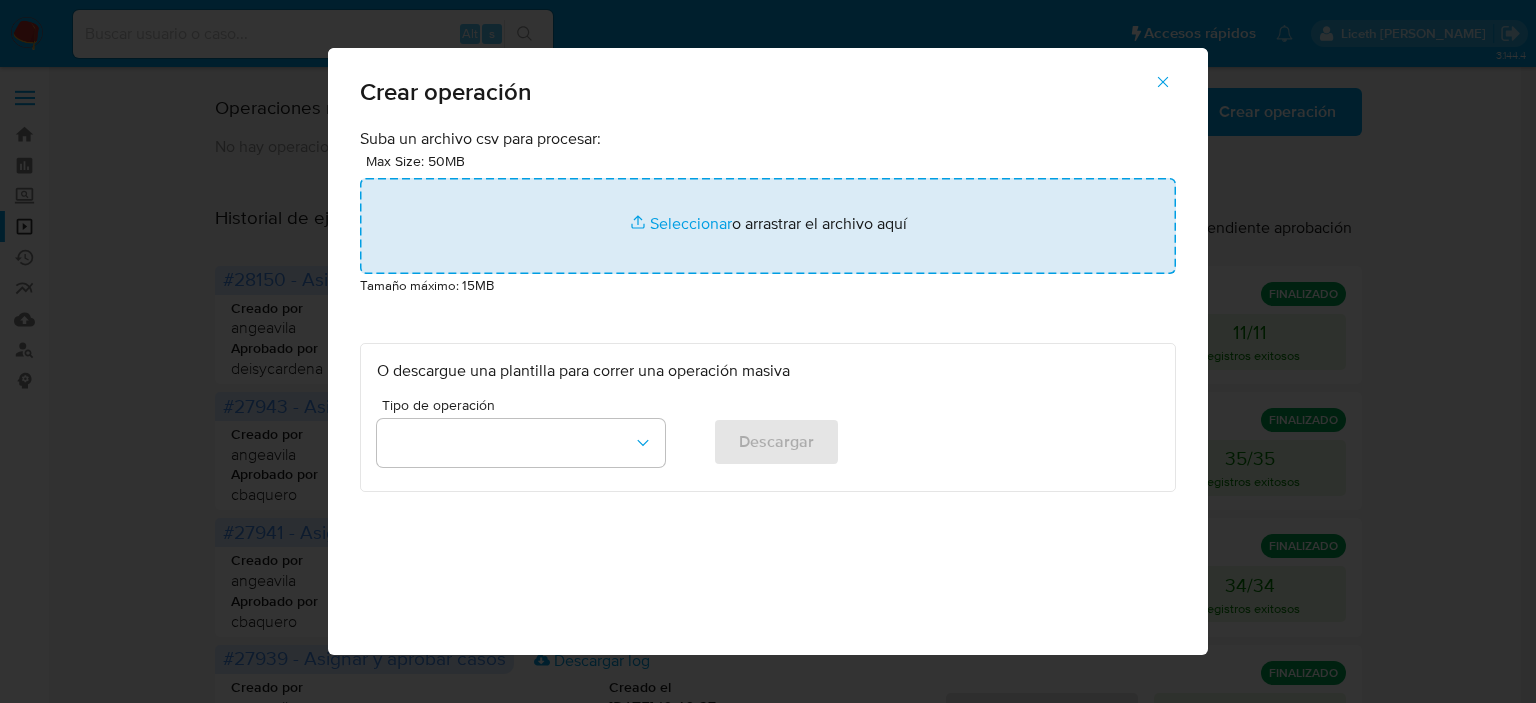 click at bounding box center [768, 226] 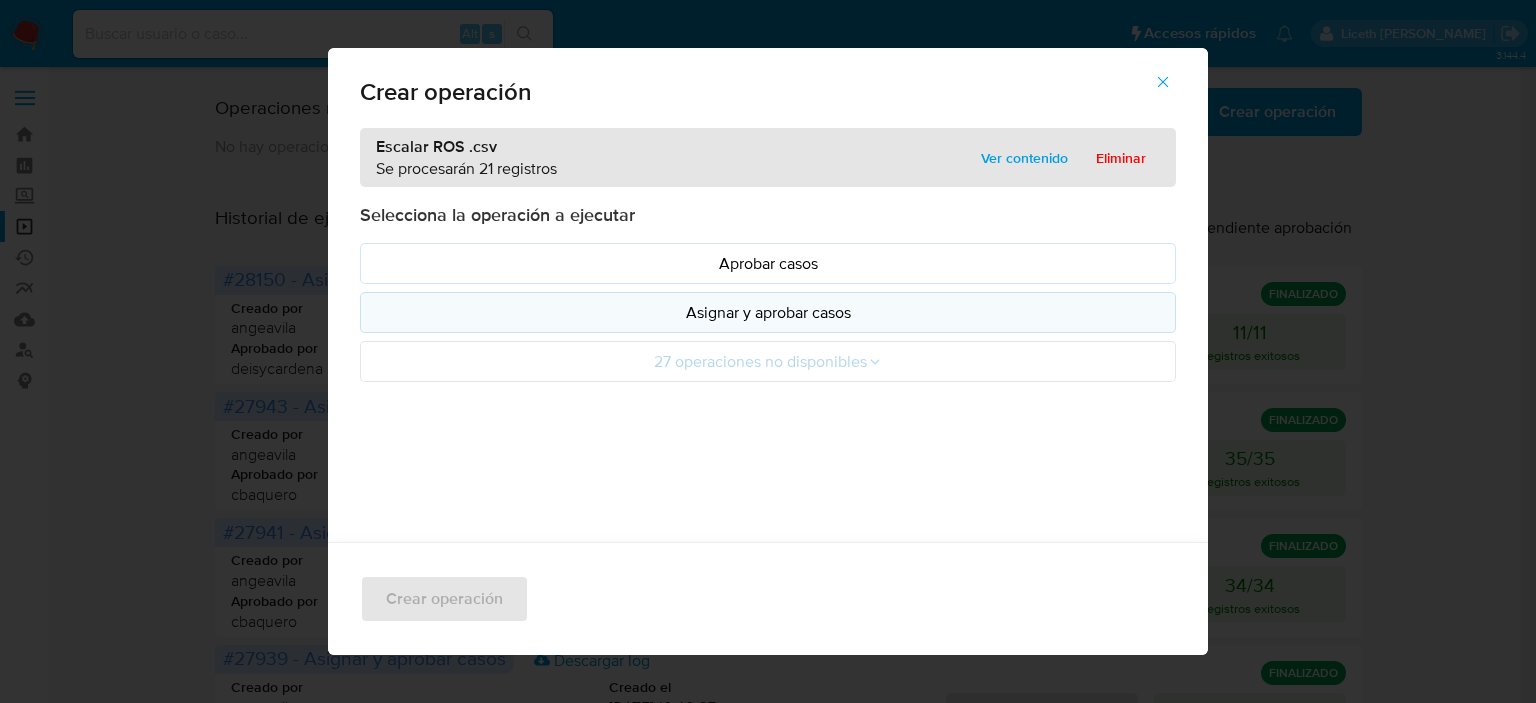 click on "Asignar y aprobar casos" at bounding box center (768, 312) 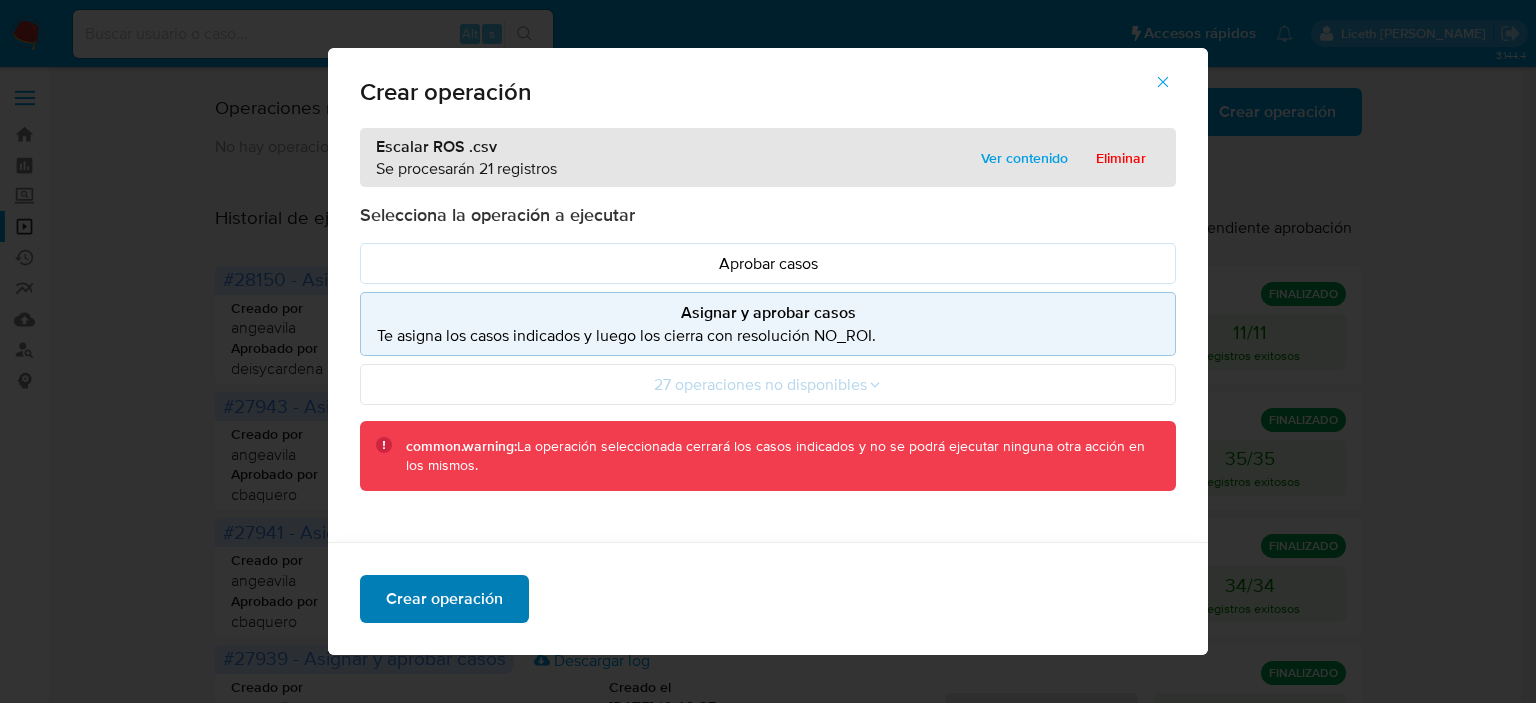 click on "Crear operación" at bounding box center (444, 599) 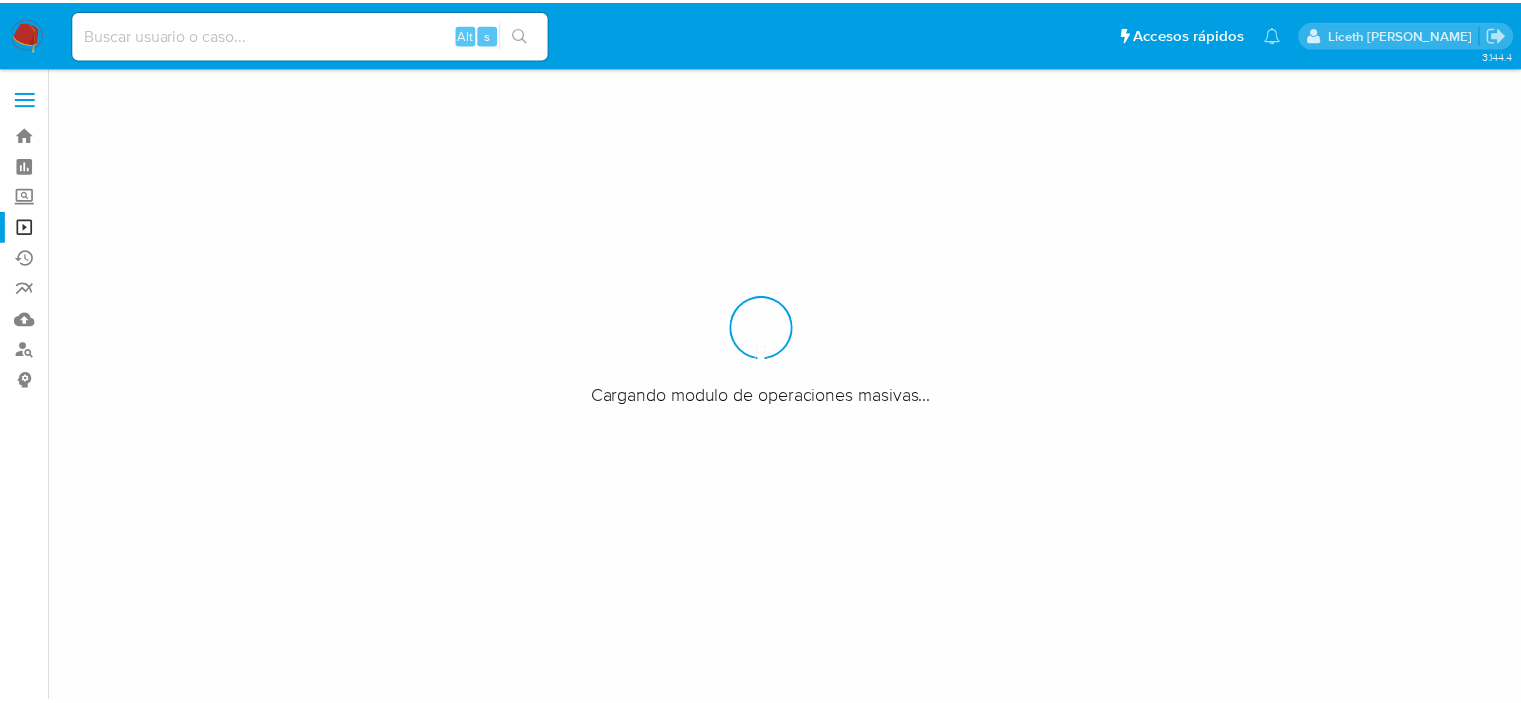 scroll, scrollTop: 0, scrollLeft: 0, axis: both 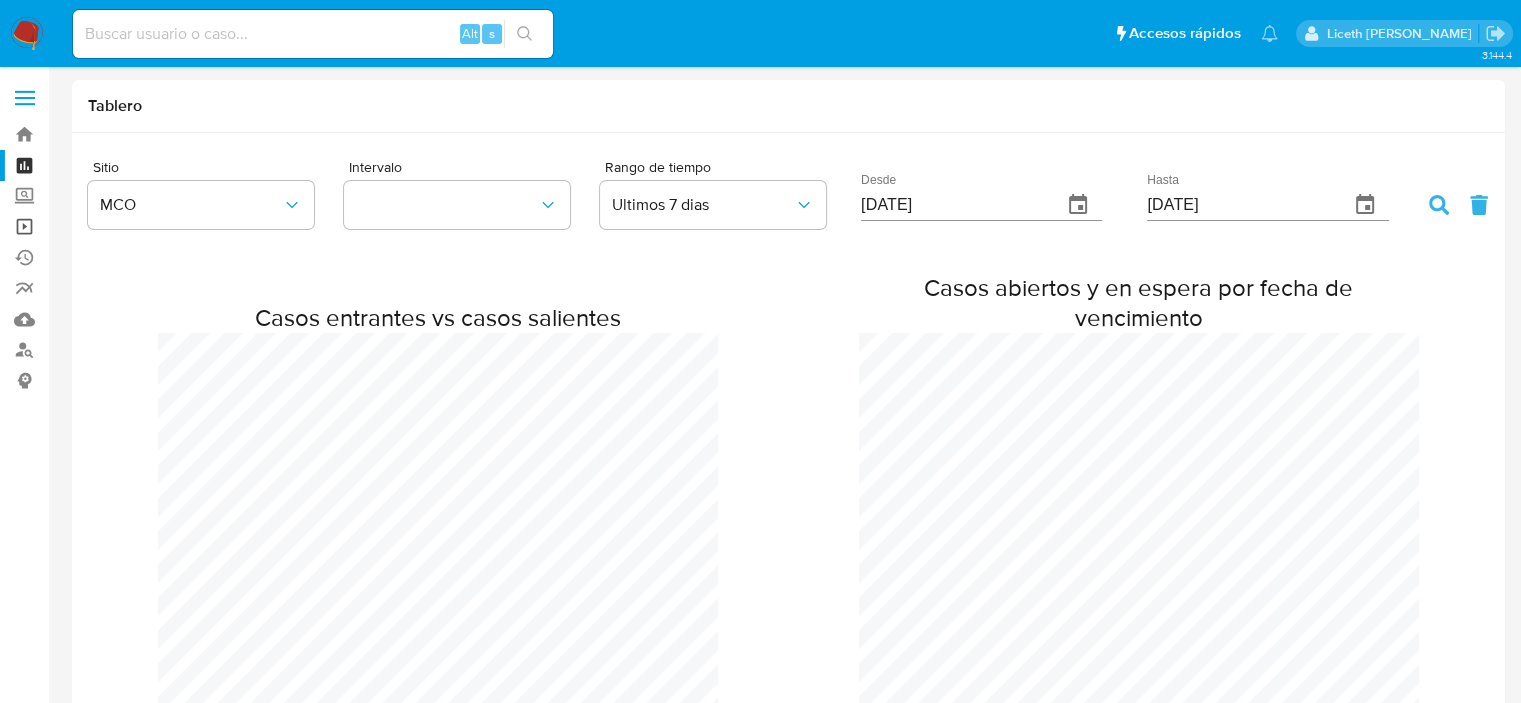 click on "Operaciones masivas" at bounding box center [119, 226] 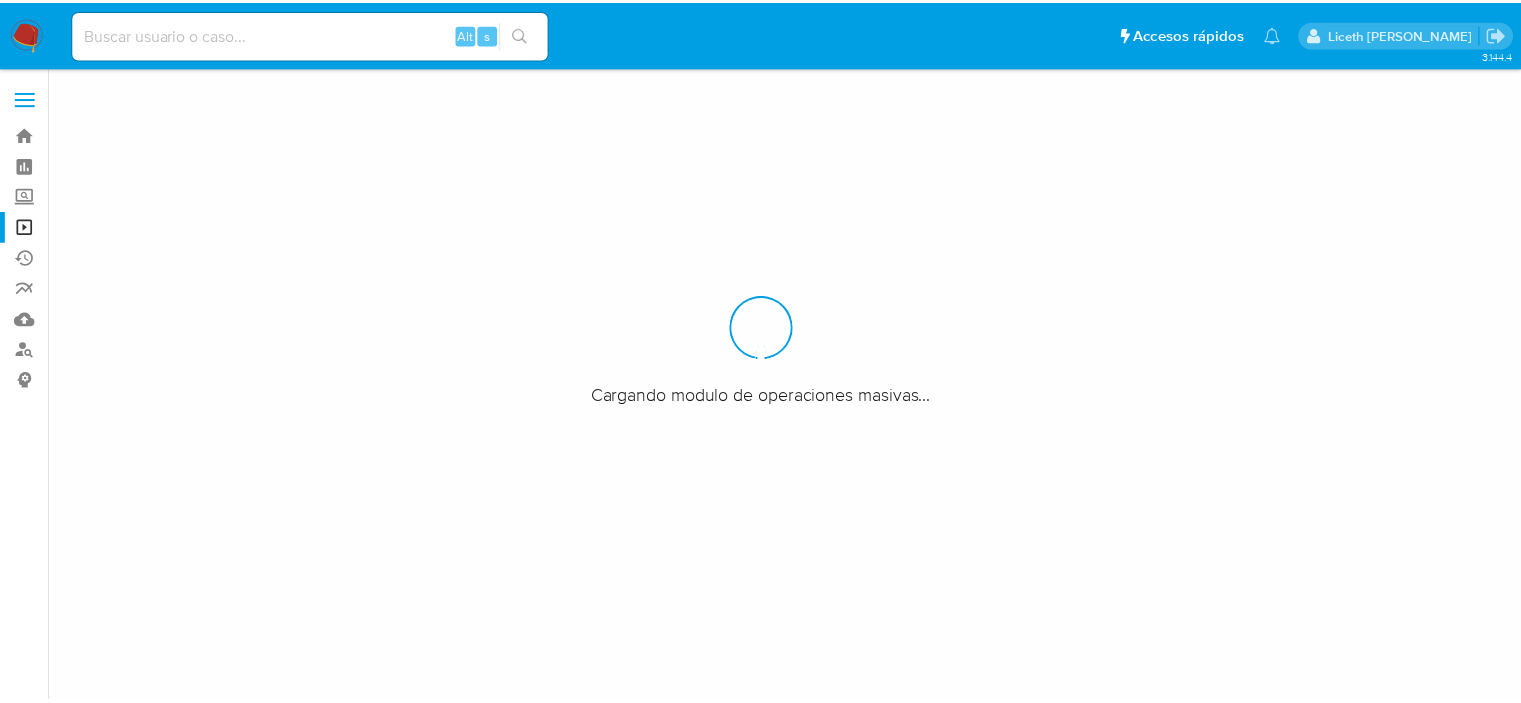 scroll, scrollTop: 0, scrollLeft: 0, axis: both 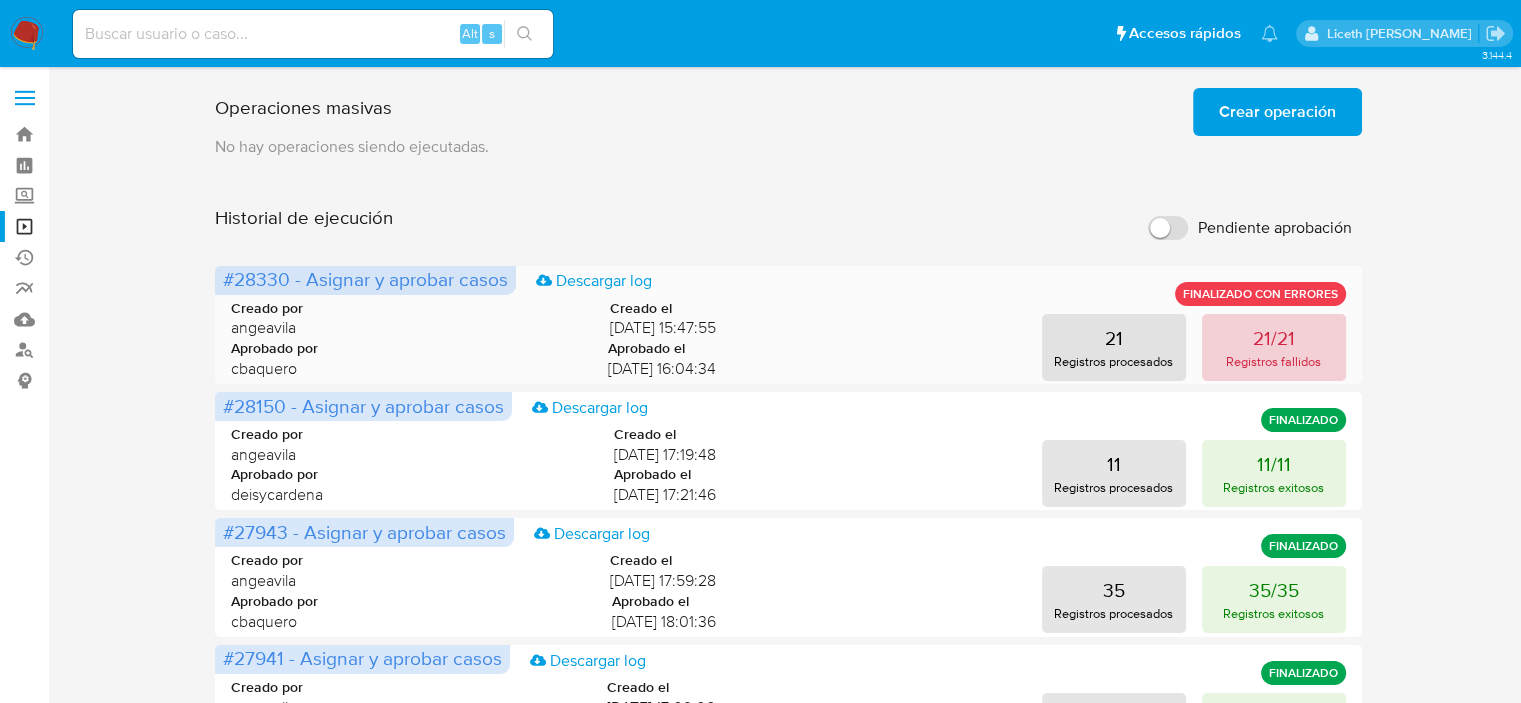 click on "Registros fallidos" at bounding box center [1273, 361] 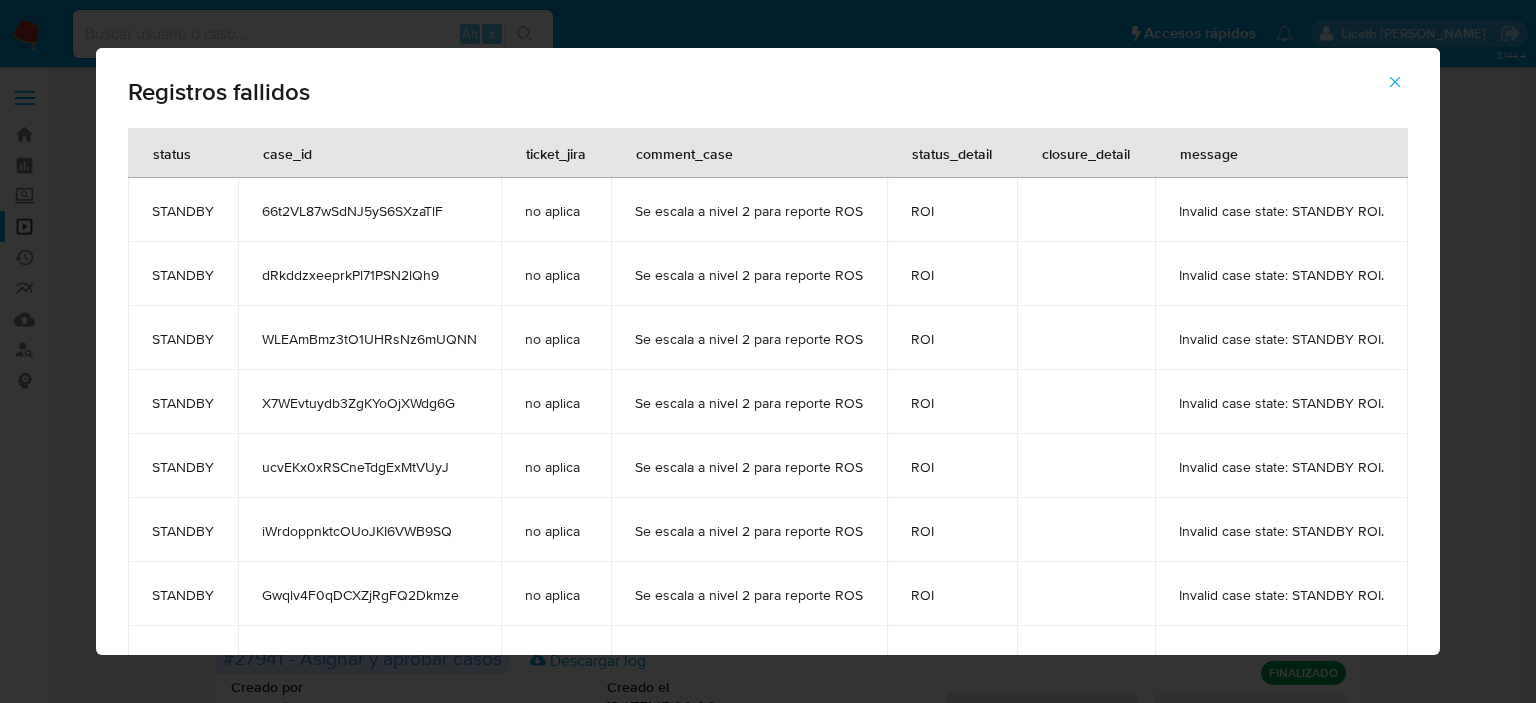 click 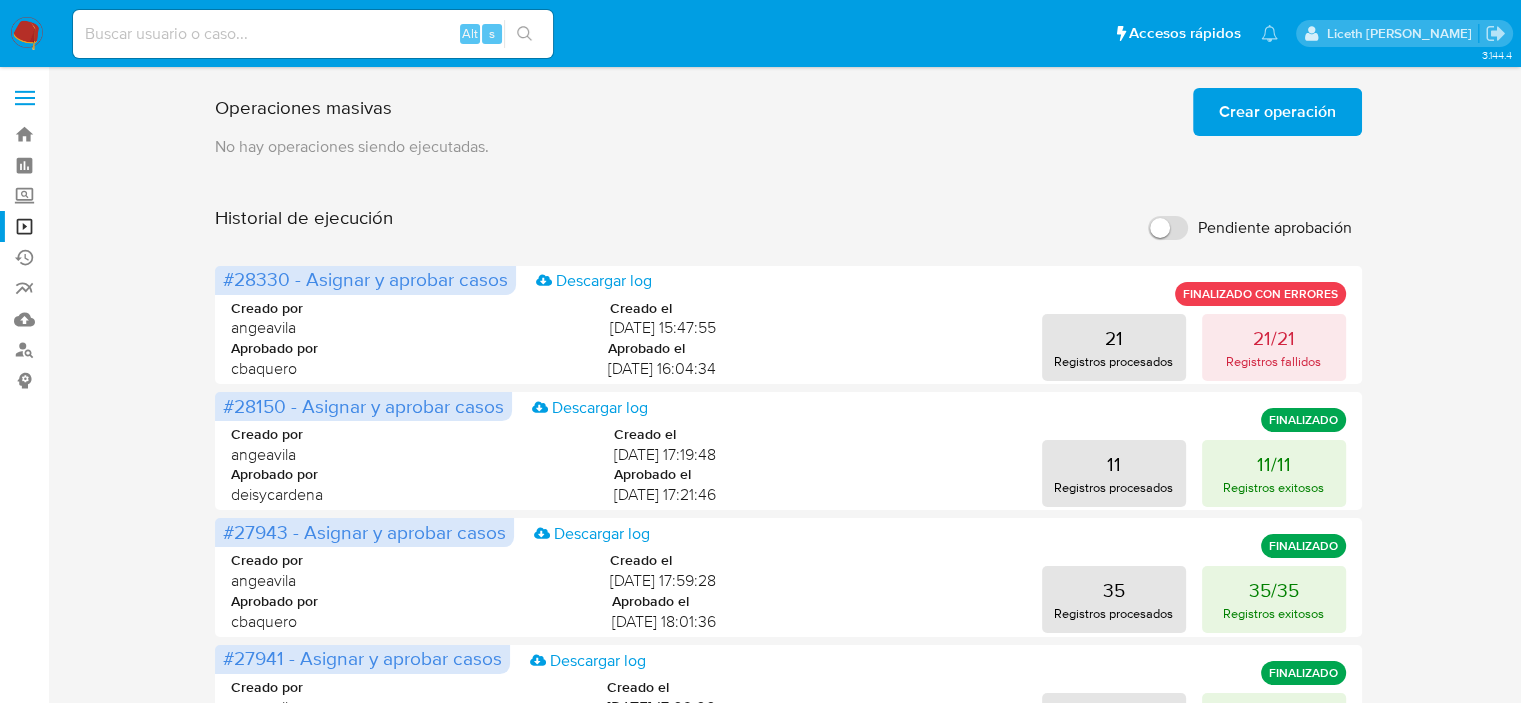 click on "Crear operación" at bounding box center (1277, 112) 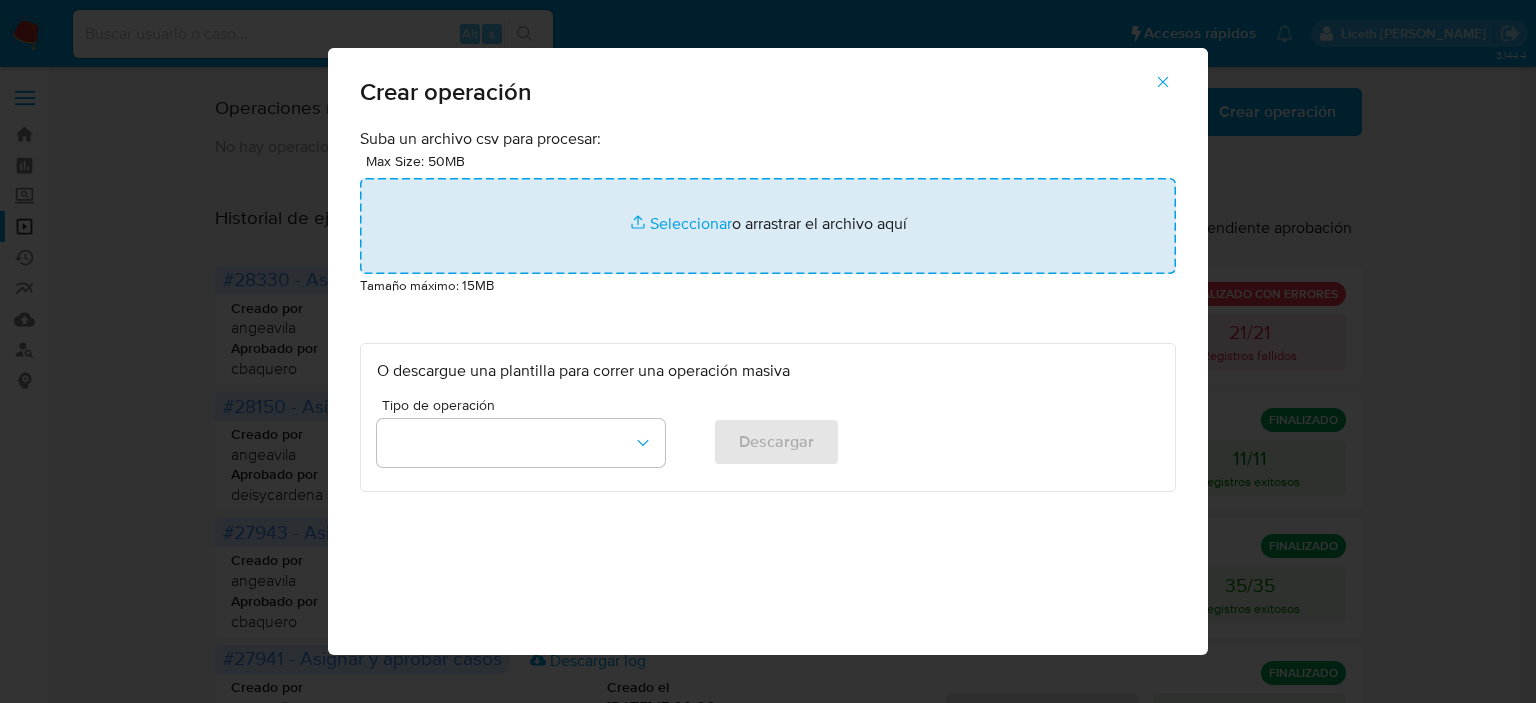 click at bounding box center (768, 226) 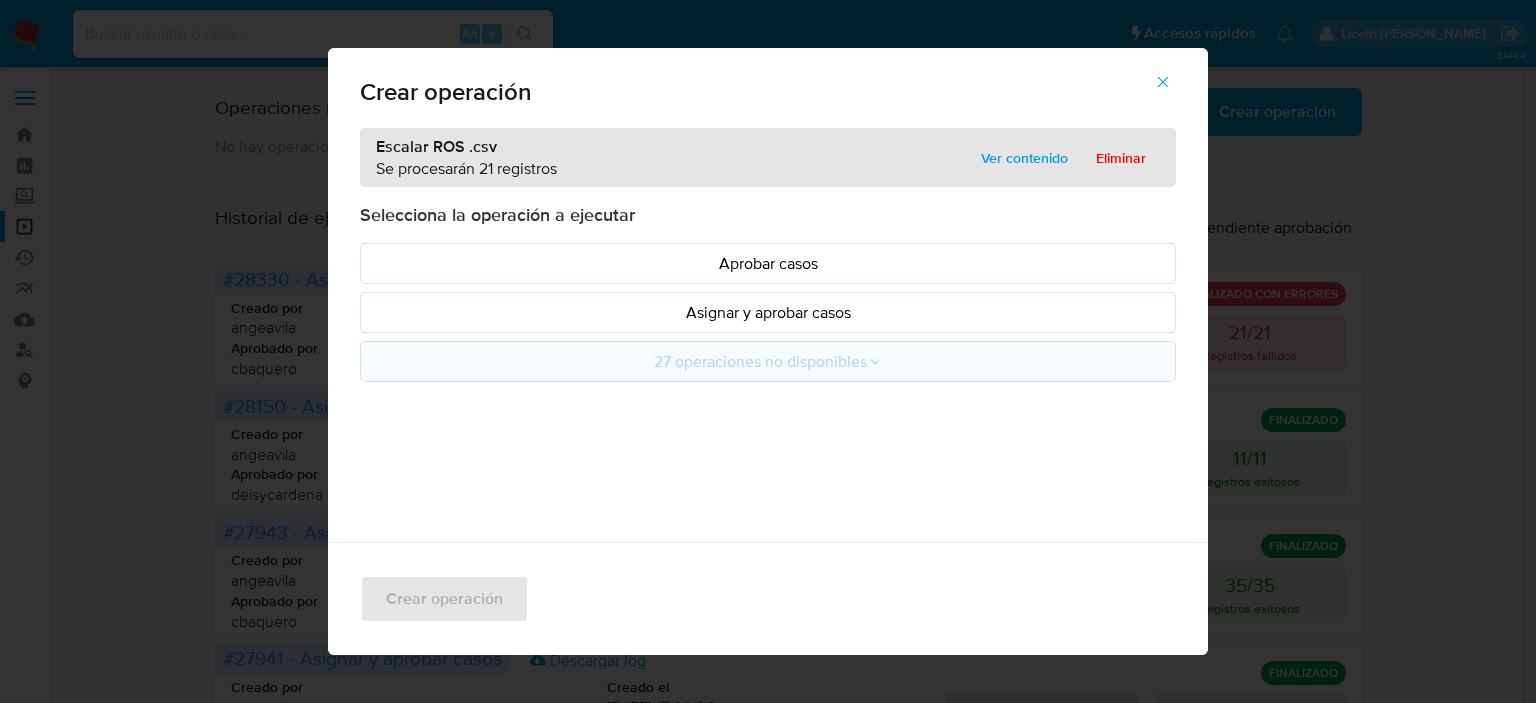 drag, startPoint x: 740, startPoint y: 316, endPoint x: 704, endPoint y: 404, distance: 95.07891 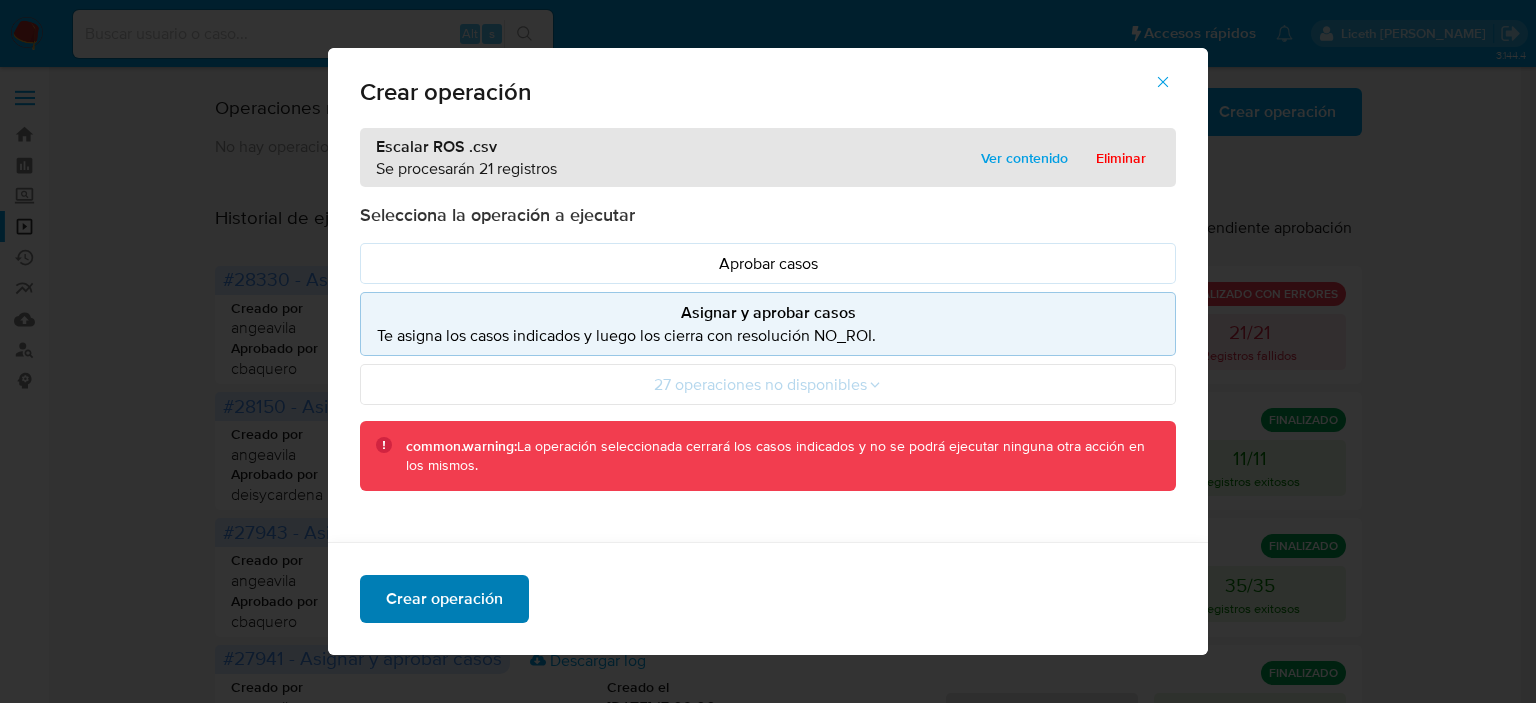 click on "Crear operación" at bounding box center (444, 599) 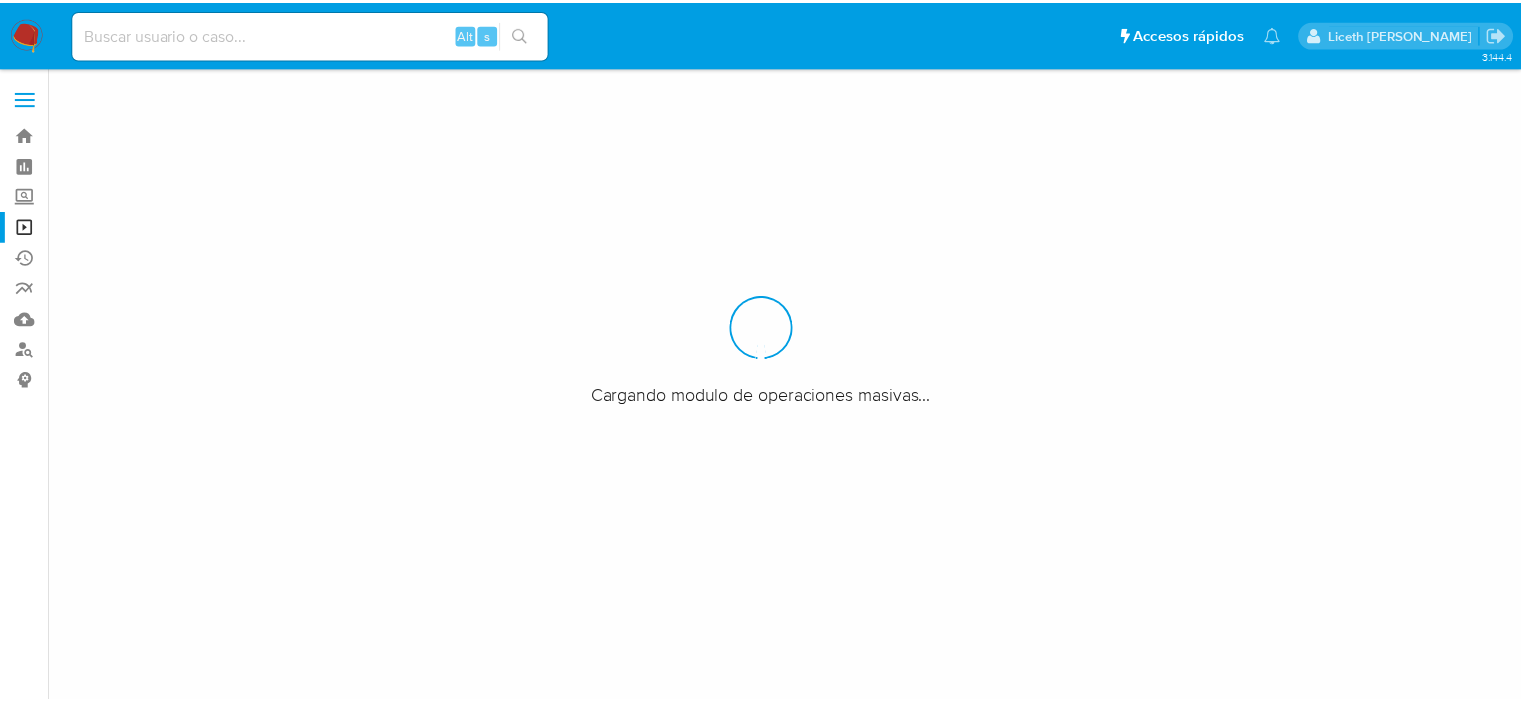 scroll, scrollTop: 0, scrollLeft: 0, axis: both 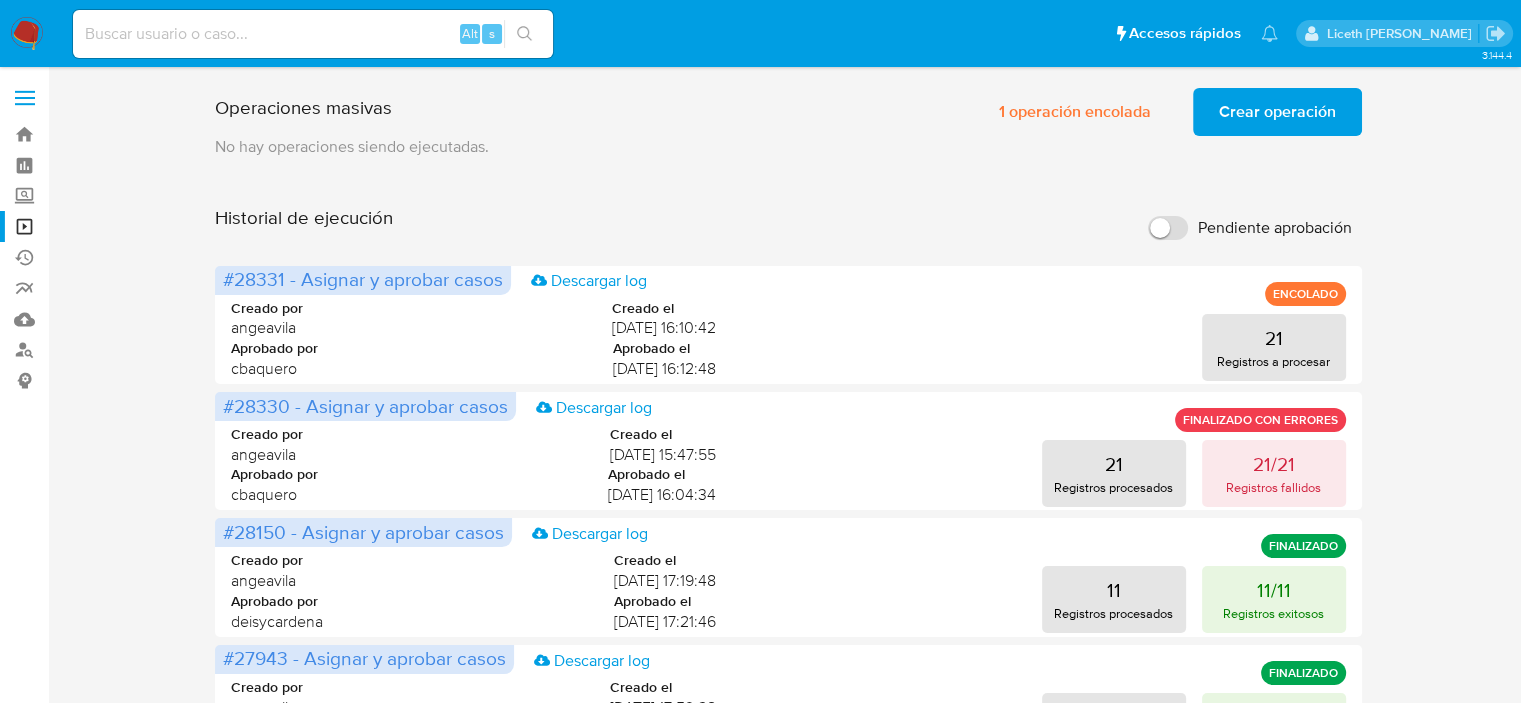 click on "3.144.4" at bounding box center [760, 799] 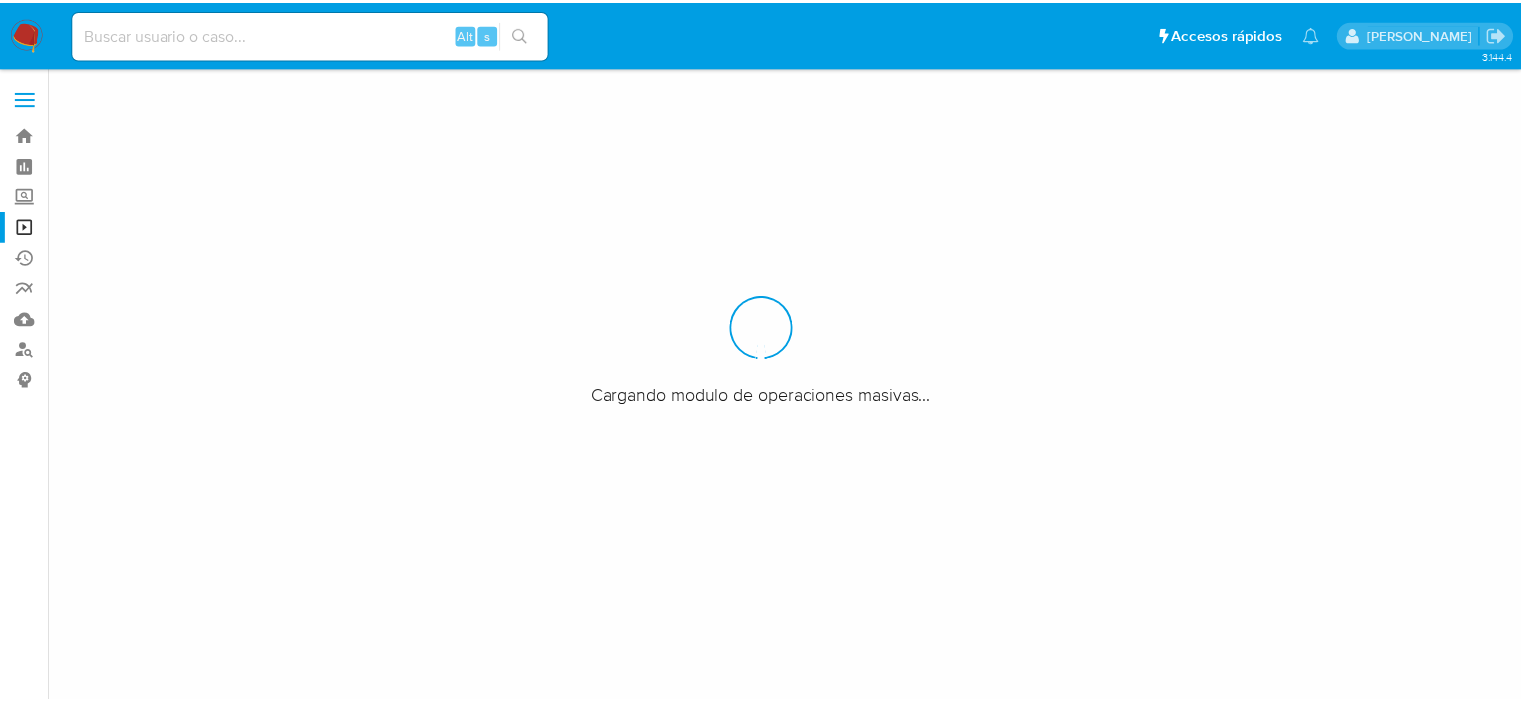 scroll, scrollTop: 0, scrollLeft: 0, axis: both 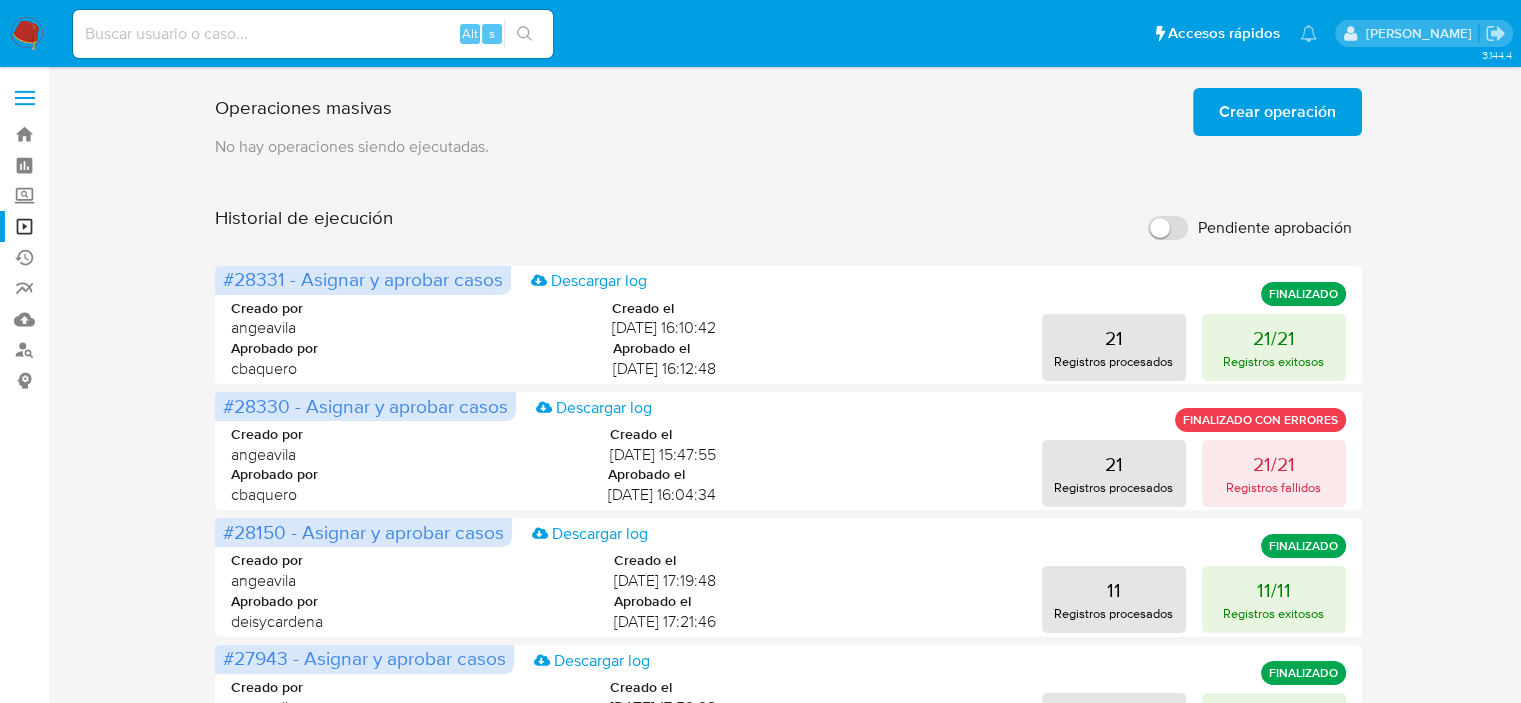 click on "Operaciones masivas Crear operación   Sólo puede haber hasta un máximo de 5 operaciones encoladas No hay operaciones siendo ejecutadas. Historial de ejecución Pendiente aprobación #28331 - Asignar y aprobar casos   Descargar log FINALIZADO Creado por angeavila Creado el 09/07/2025 16:10:42 Aprobado   por cbaquero Aprobado   el 09/07/2025 16:12:48 21 Registros procesados 21/21 Registros exitosos #28330 - Asignar y aprobar casos   Descargar log FINALIZADO CON ERRORES Creado por angeavila Creado el 09/07/2025 15:47:55 Aprobado   por cbaquero Aprobado   el 09/07/2025 16:04:34 21 Registros procesados 21/21 Registros fallidos #28150 - Asignar y aprobar casos   Descargar log FINALIZADO Creado por angeavila Creado el 01/07/2025 17:19:48 Aprobado   por deisycardena Aprobado   el 01/07/2025 17:21:46 11 Registros procesados 11/11 Registros exitosos #27943 - Asignar y aprobar casos   Descargar log FINALIZADO Creado por angeavila Creado el 26/06/2025 17:59:28 Aprobado   por cbaquero Aprobado   el 35 35/35" at bounding box center (788, 833) 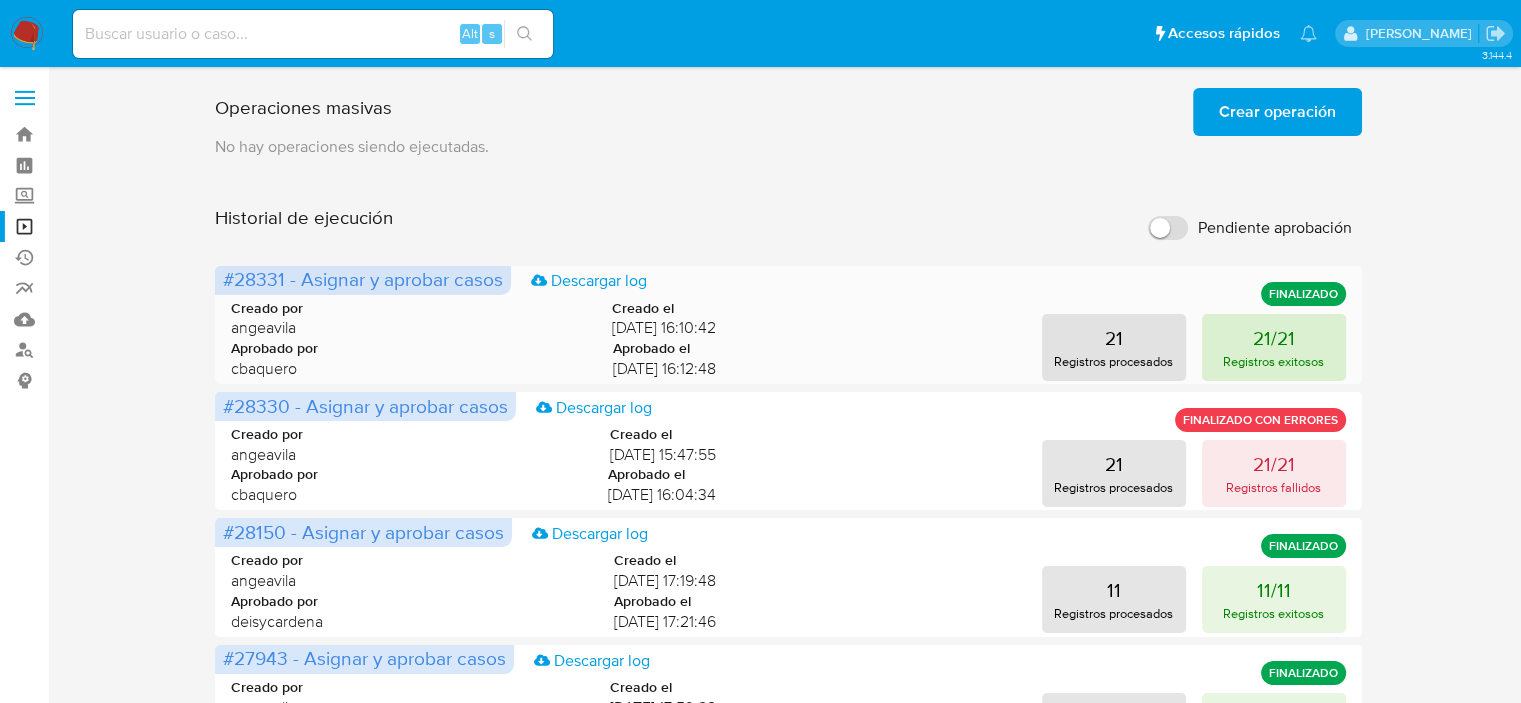 click on "21/21 Registros exitosos" at bounding box center (1274, 347) 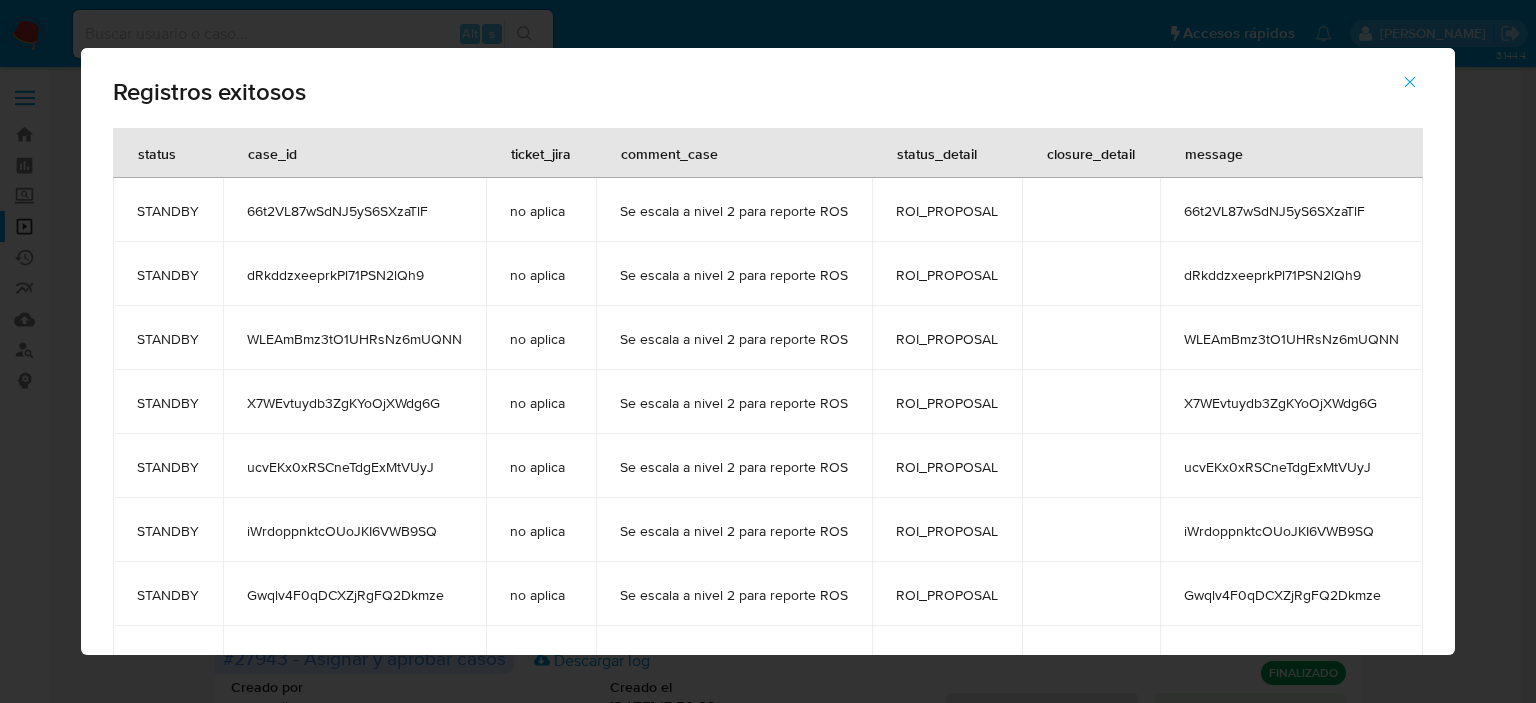 click 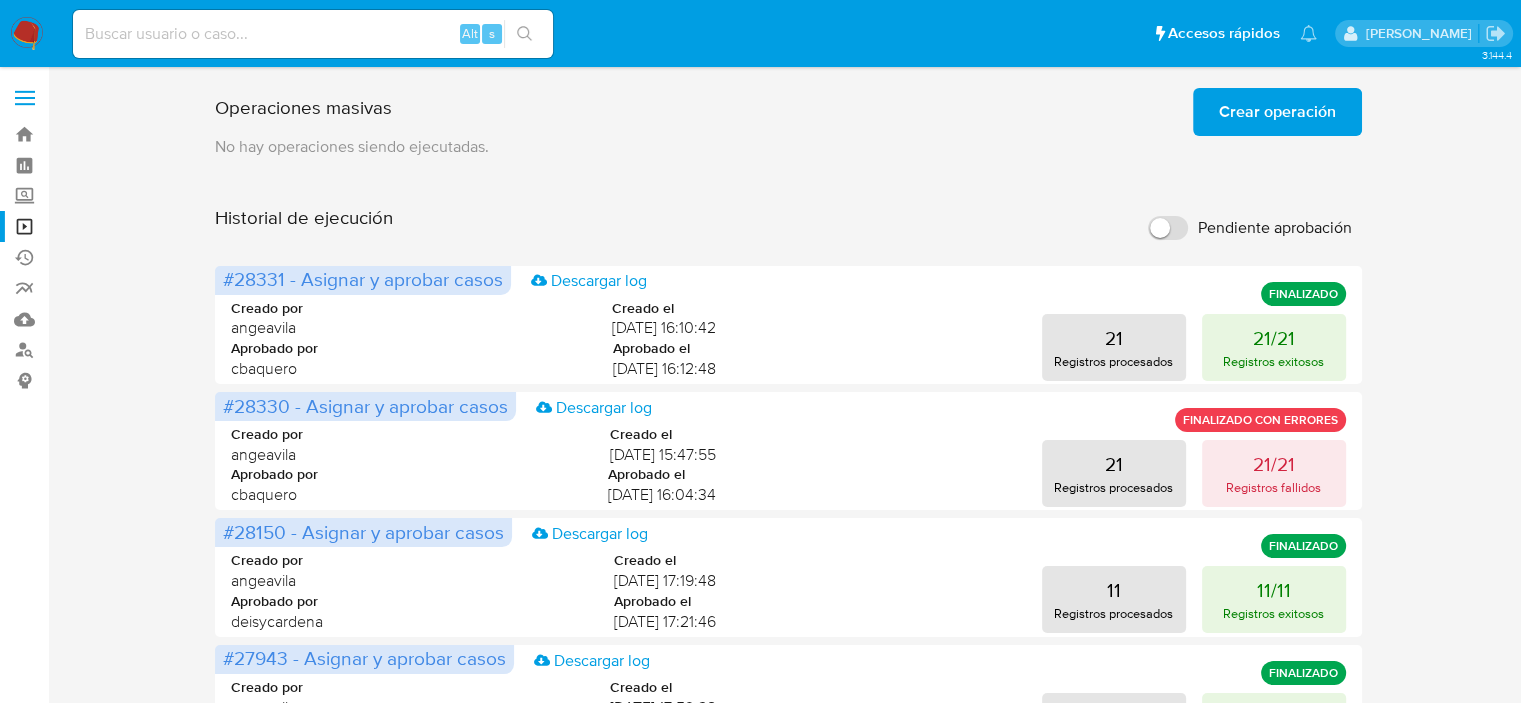 click at bounding box center [27, 34] 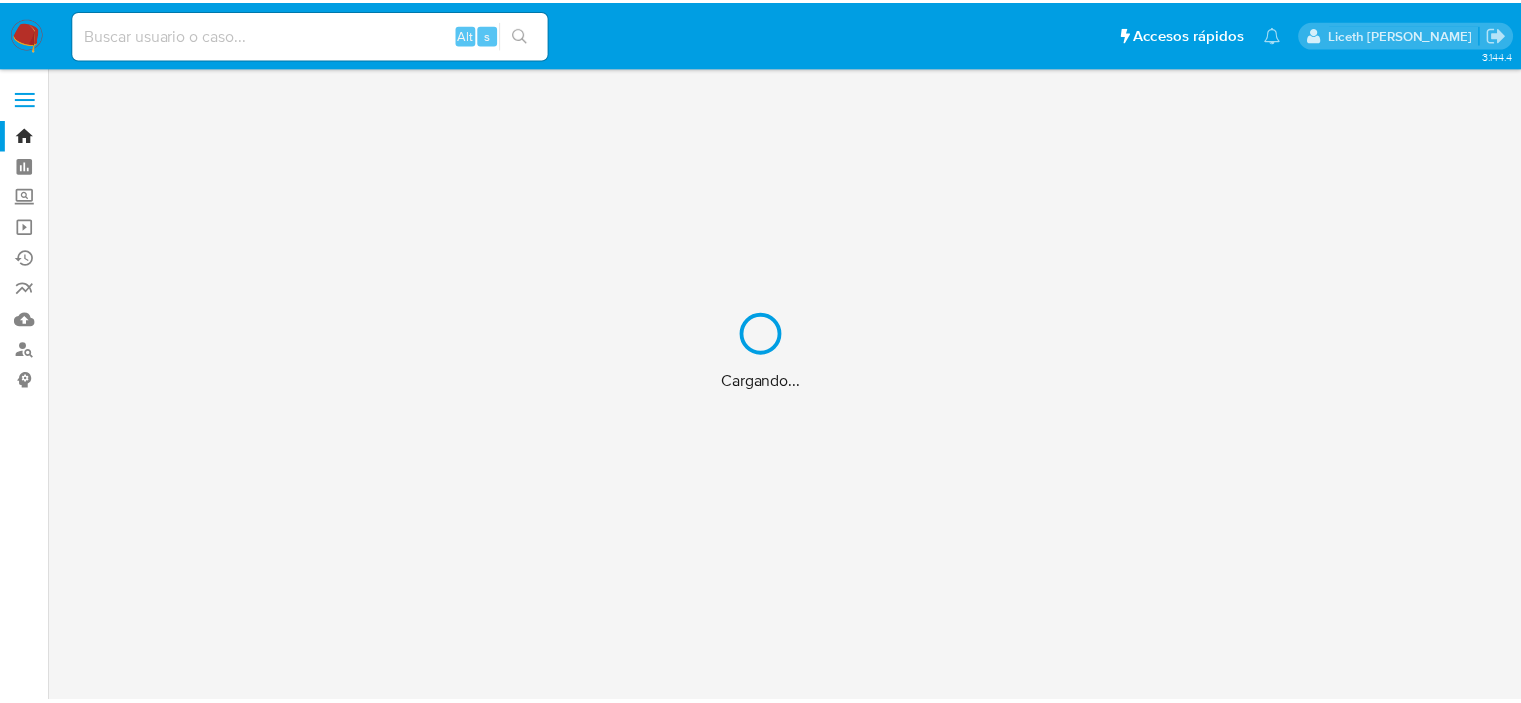 scroll, scrollTop: 0, scrollLeft: 0, axis: both 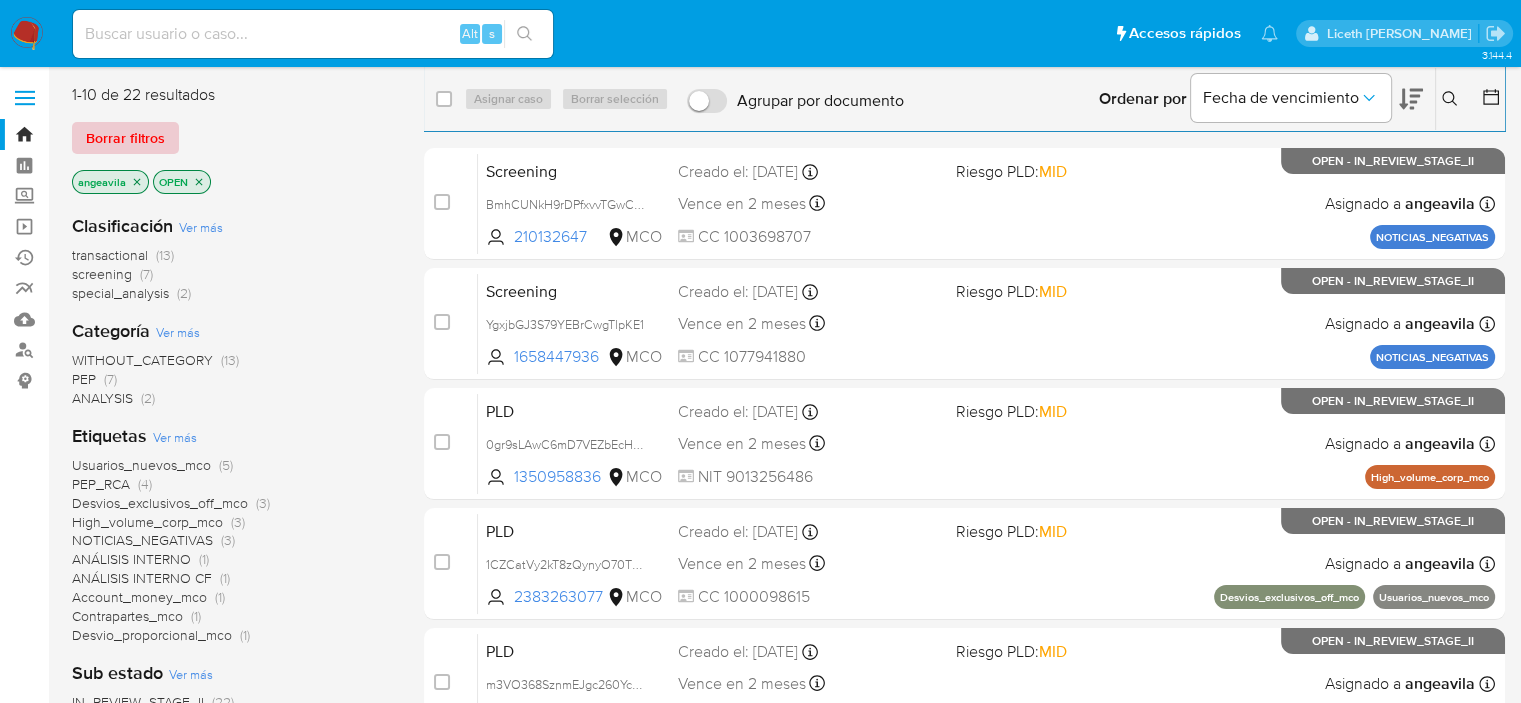 click on "Borrar filtros" at bounding box center [125, 138] 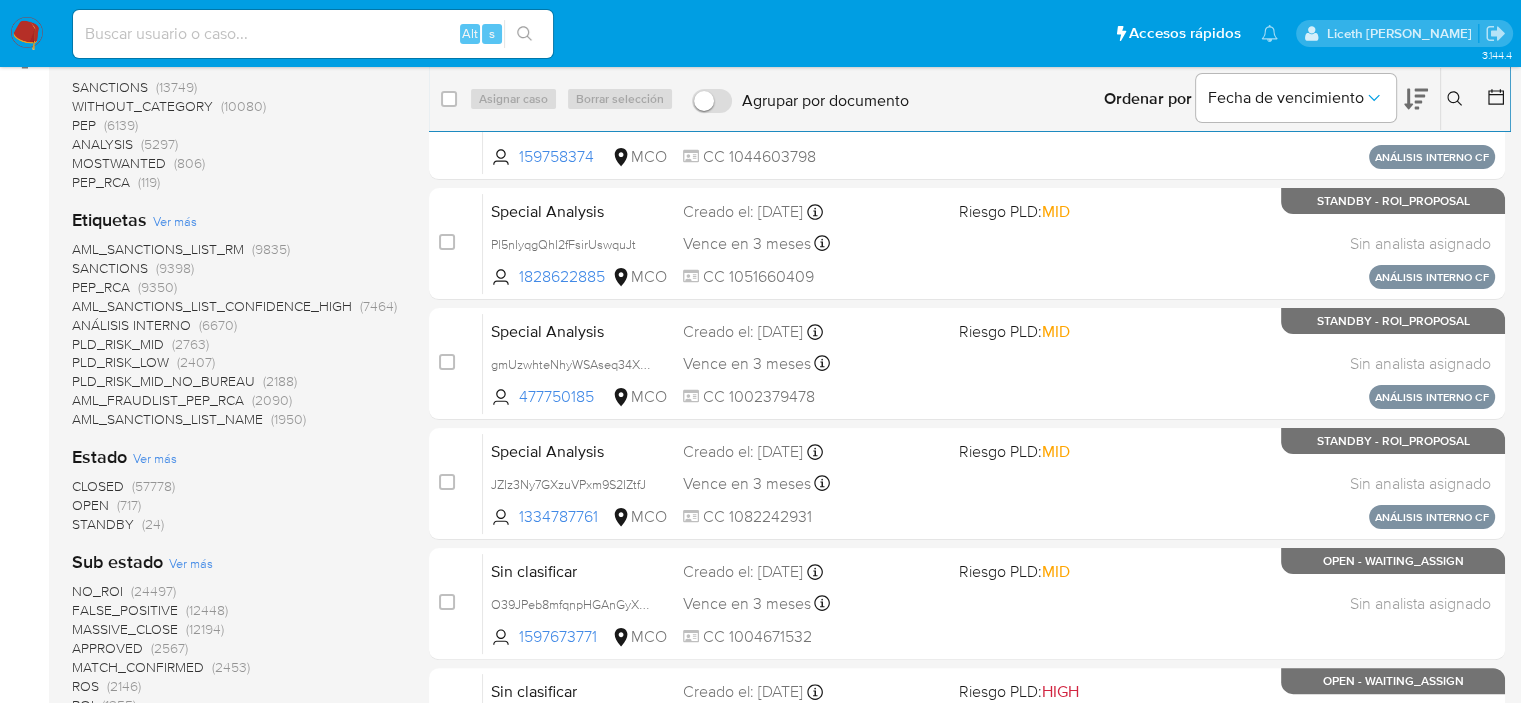 scroll, scrollTop: 500, scrollLeft: 0, axis: vertical 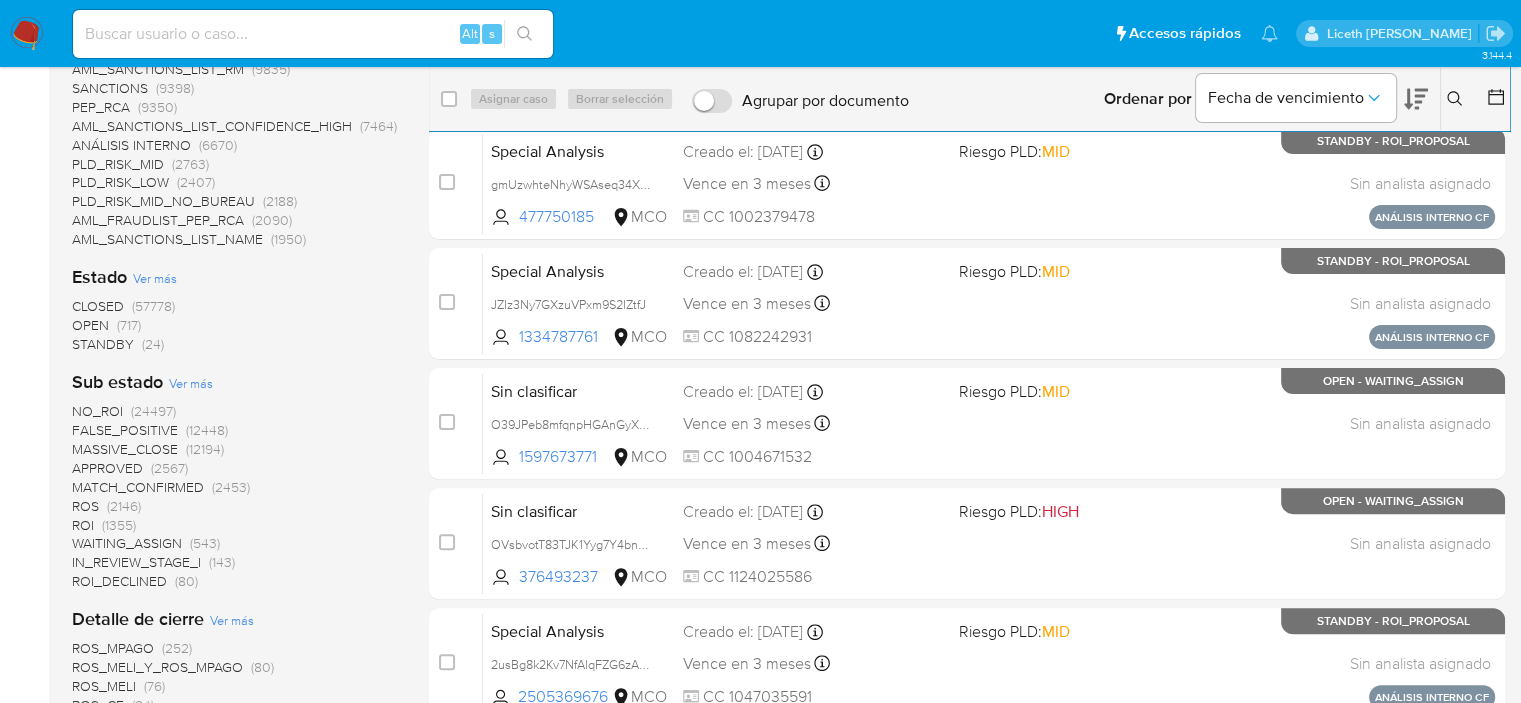 click on "STANDBY" at bounding box center (103, 344) 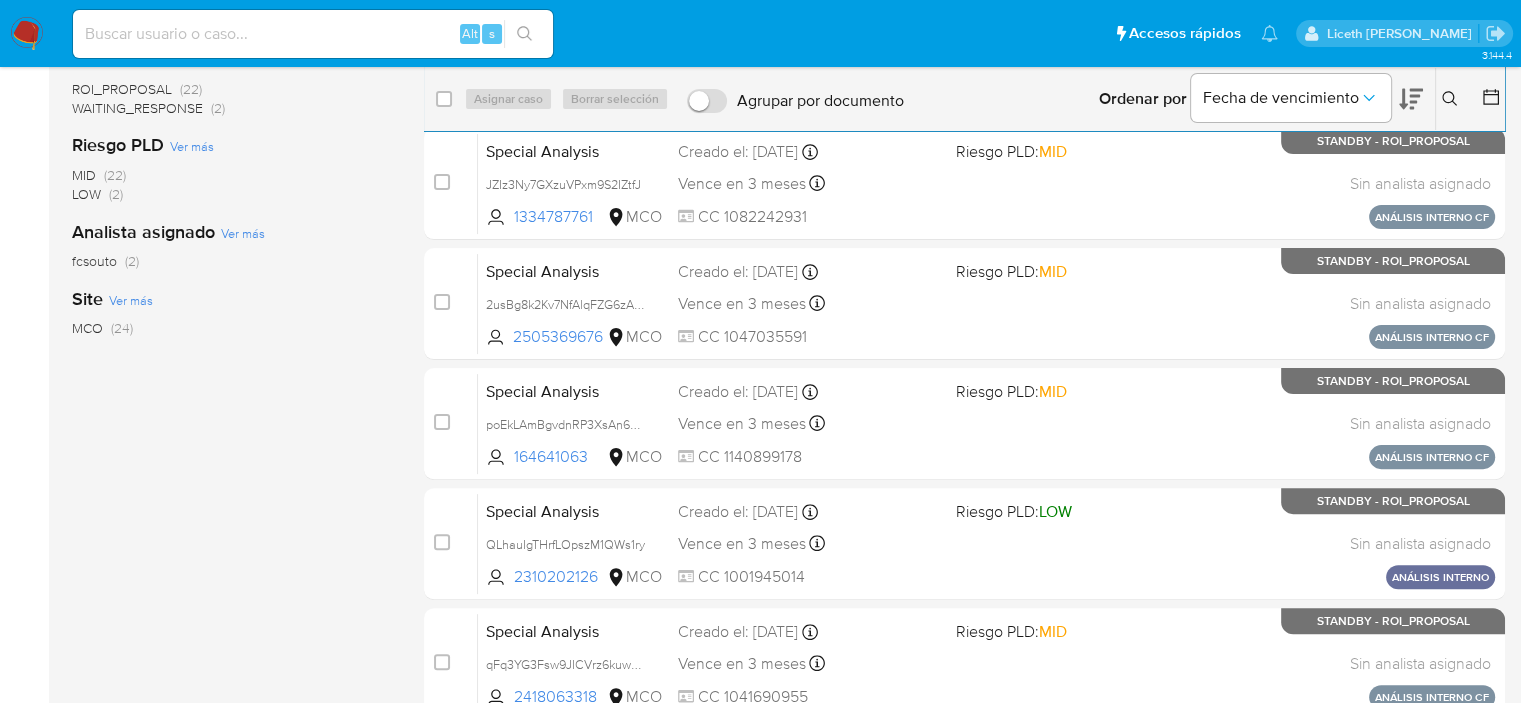 scroll, scrollTop: 200, scrollLeft: 0, axis: vertical 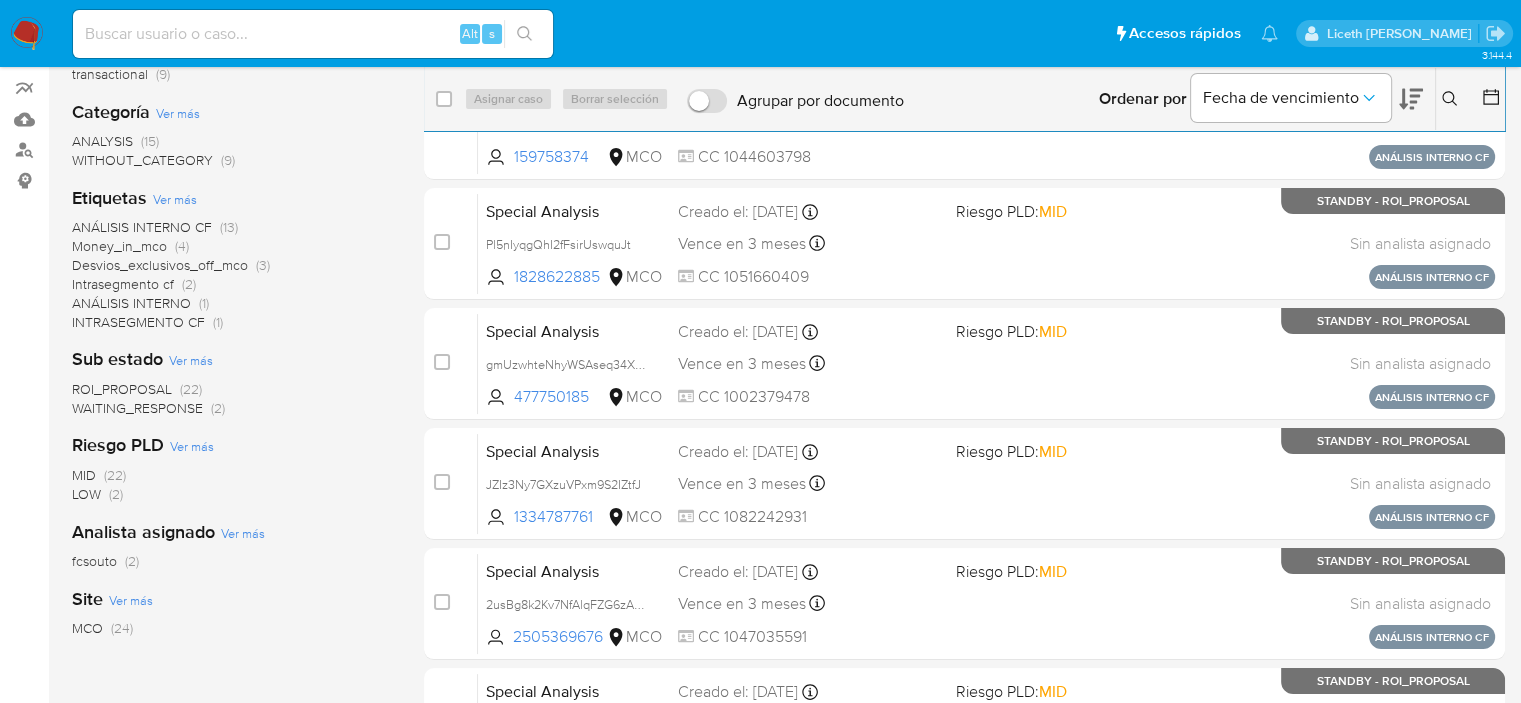 click on "ROI_PROPOSAL" at bounding box center [122, 389] 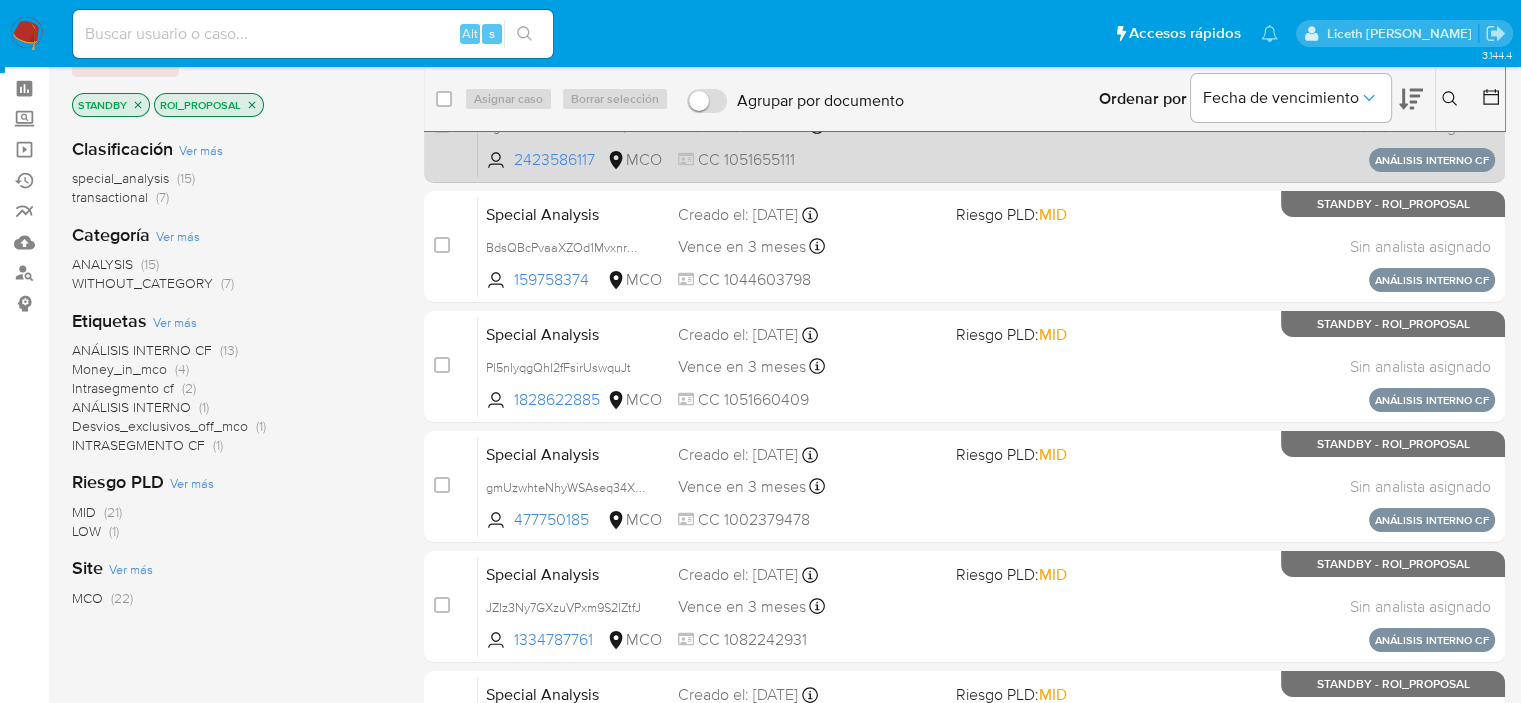 scroll, scrollTop: 0, scrollLeft: 0, axis: both 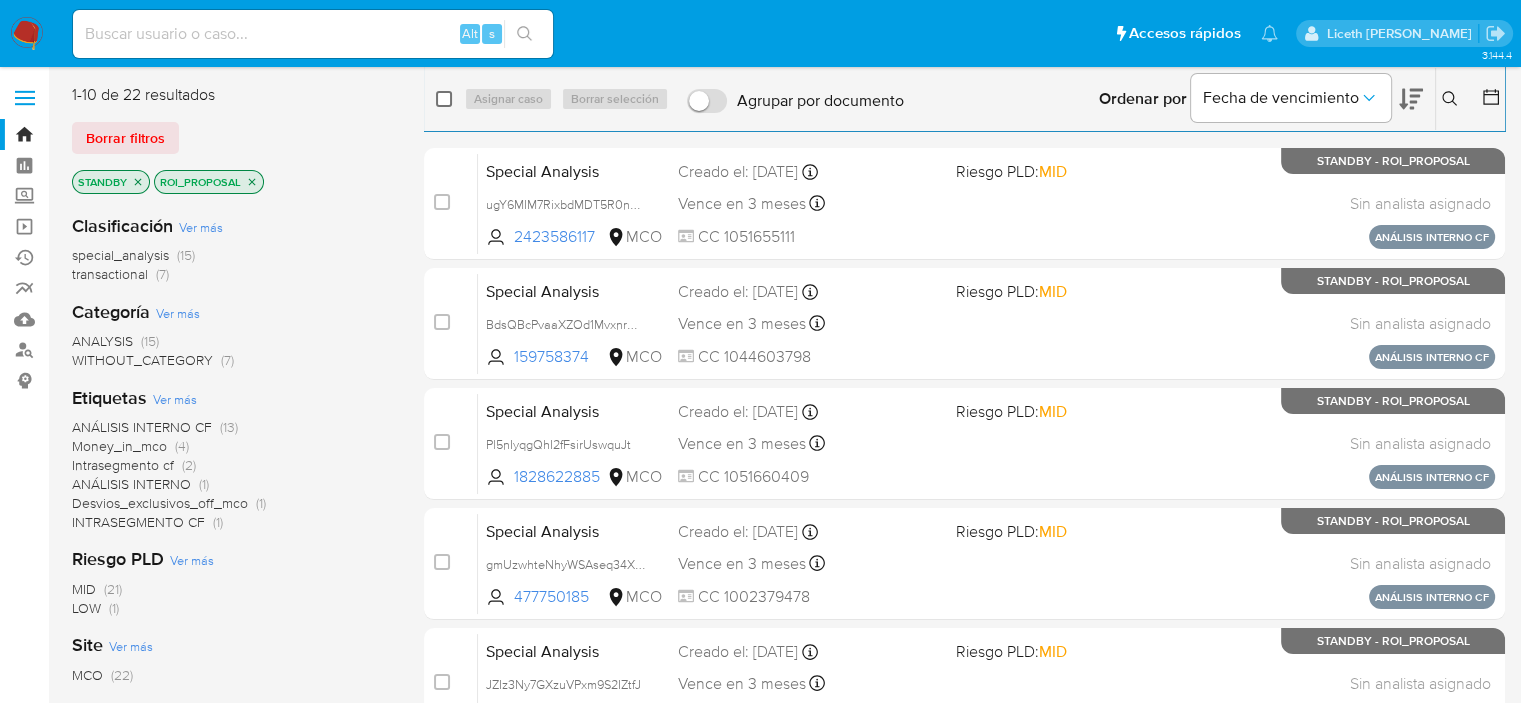 click at bounding box center (444, 99) 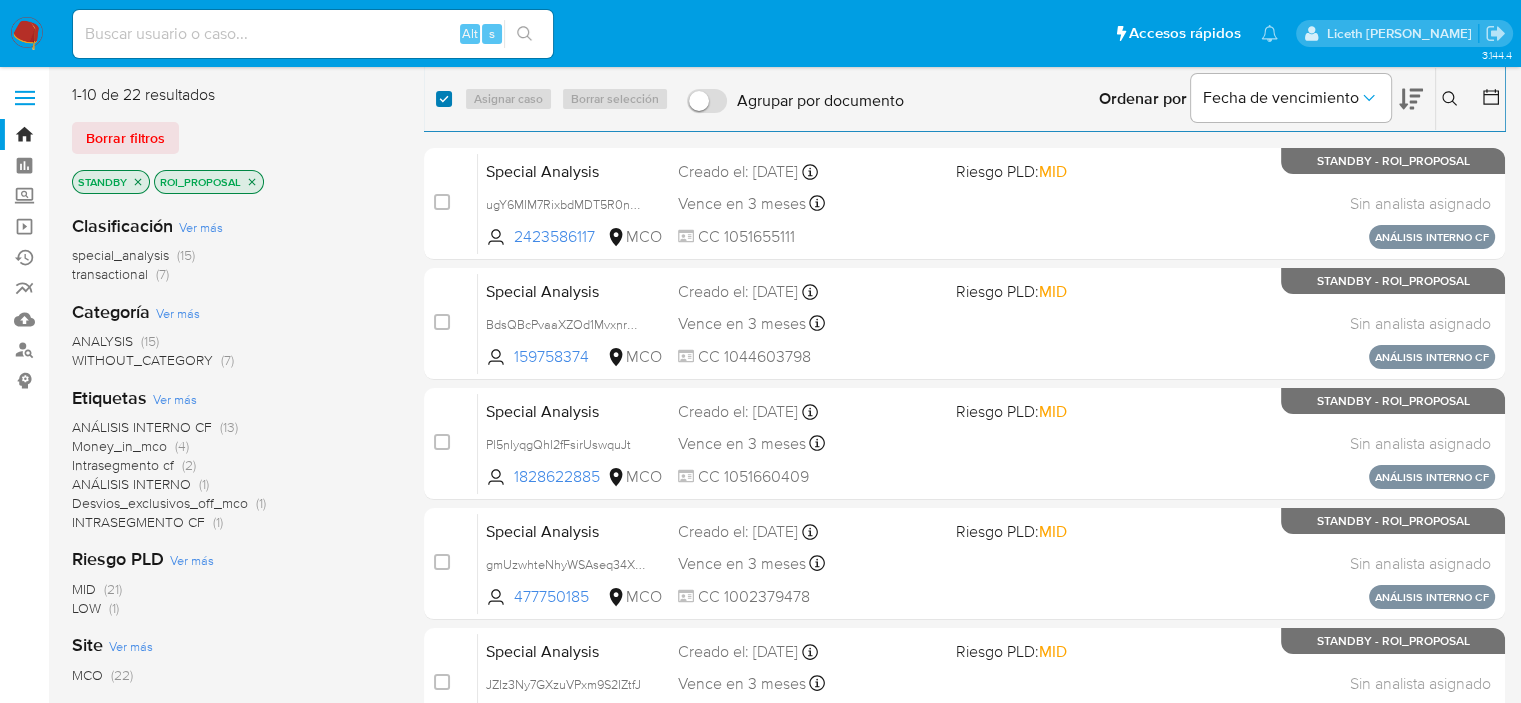 checkbox on "true" 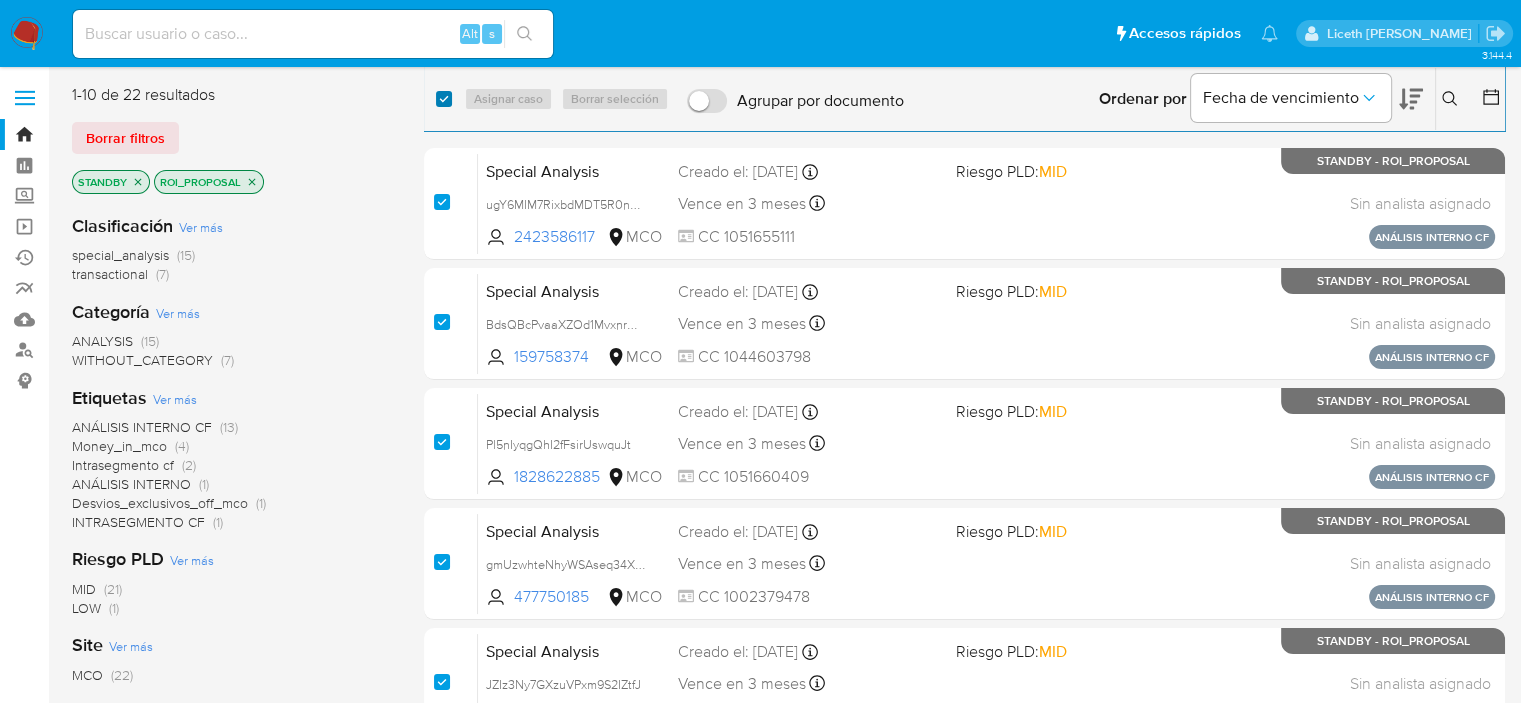 checkbox on "true" 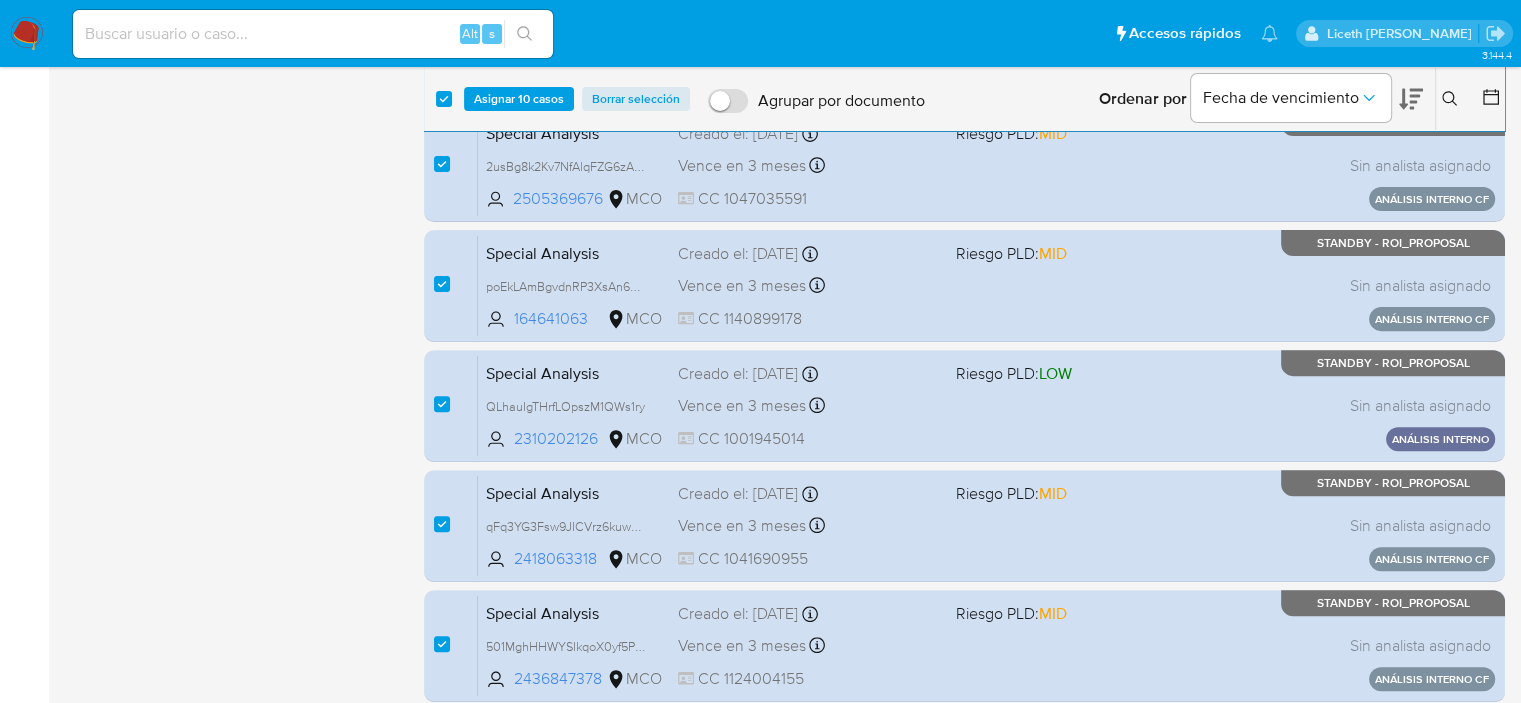 scroll, scrollTop: 721, scrollLeft: 0, axis: vertical 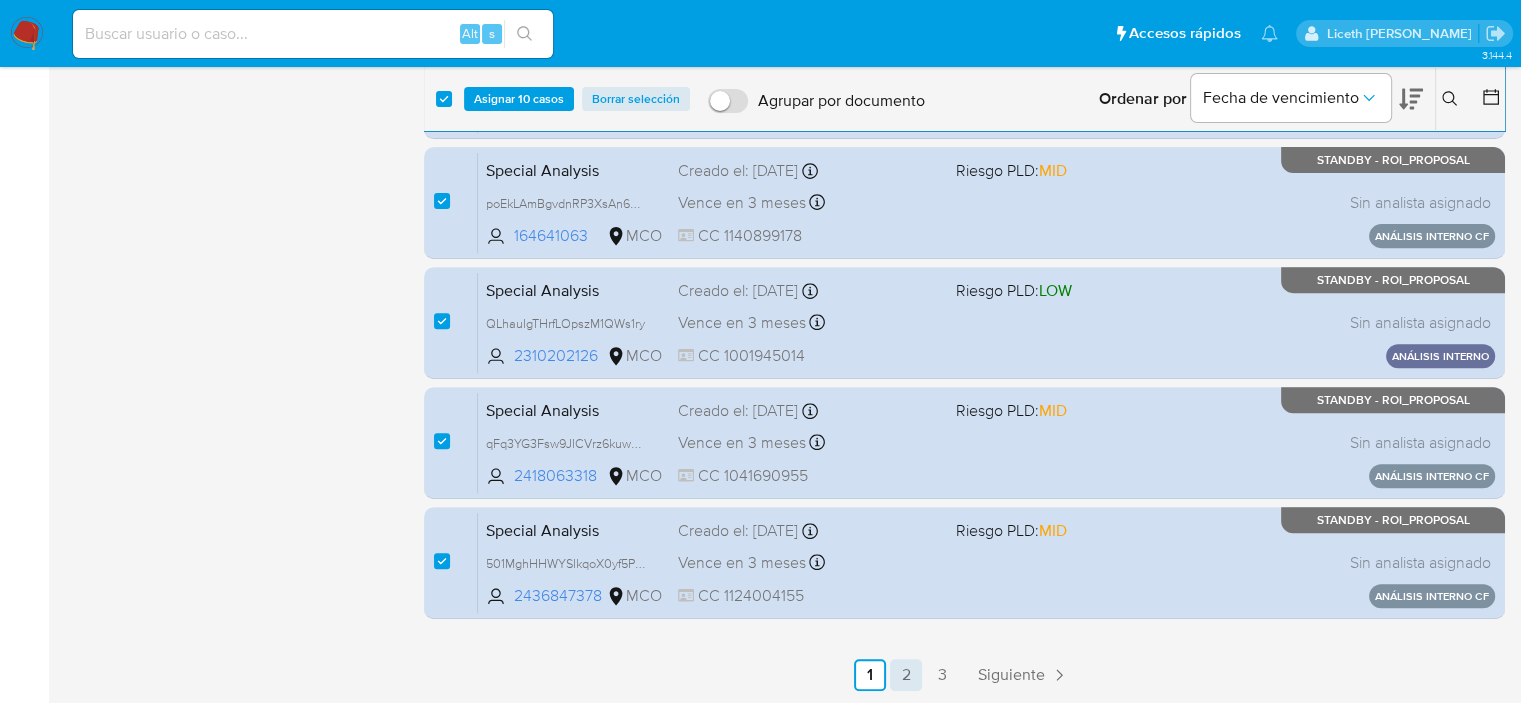 click on "2" at bounding box center (906, 675) 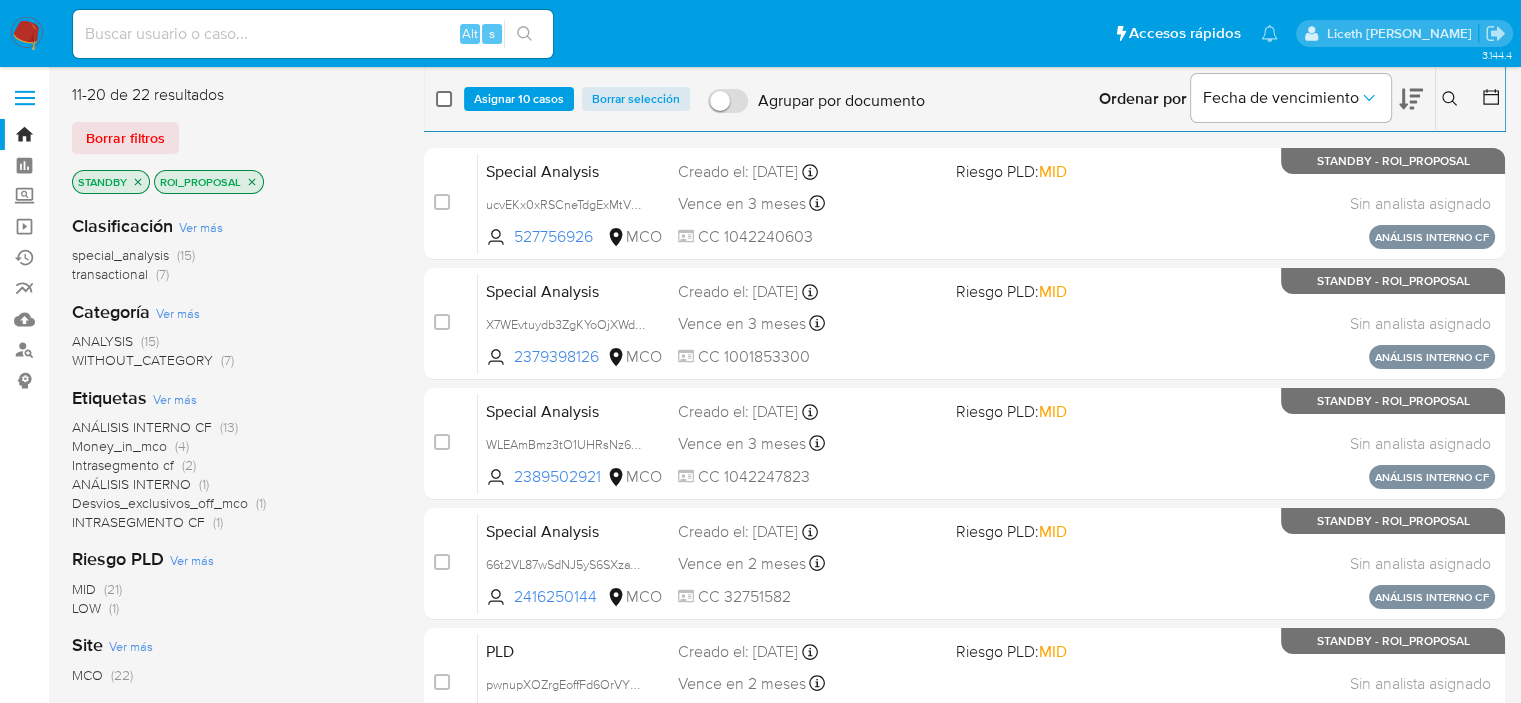 click at bounding box center [444, 99] 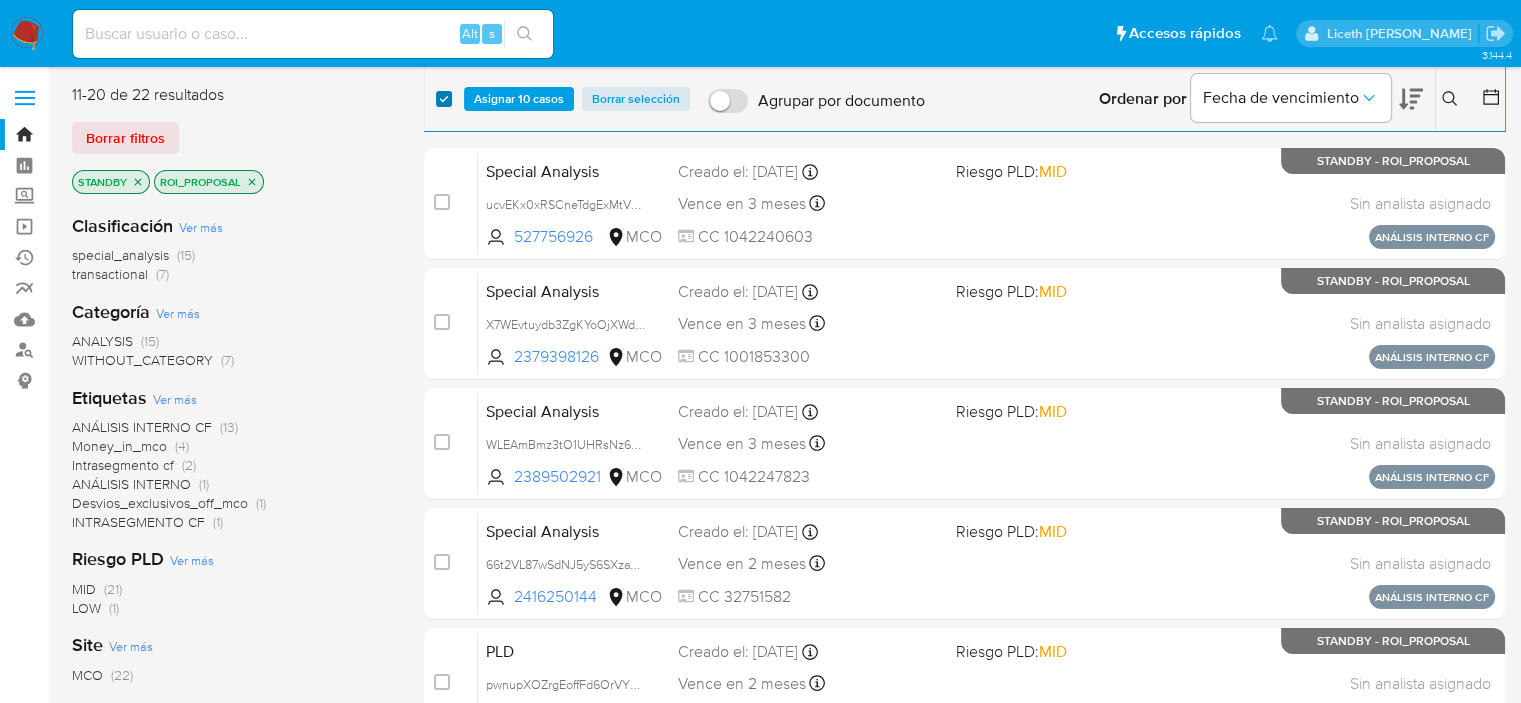 checkbox on "true" 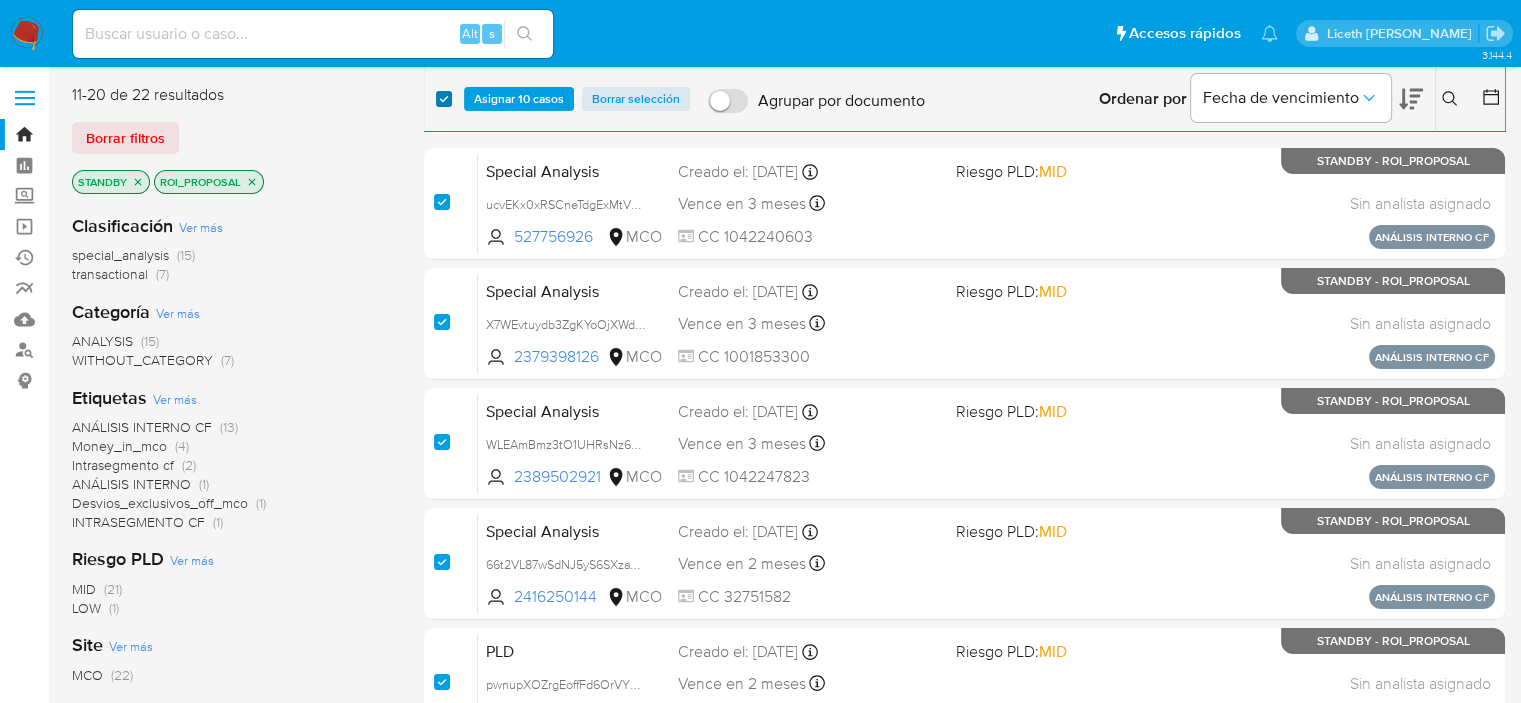 checkbox on "true" 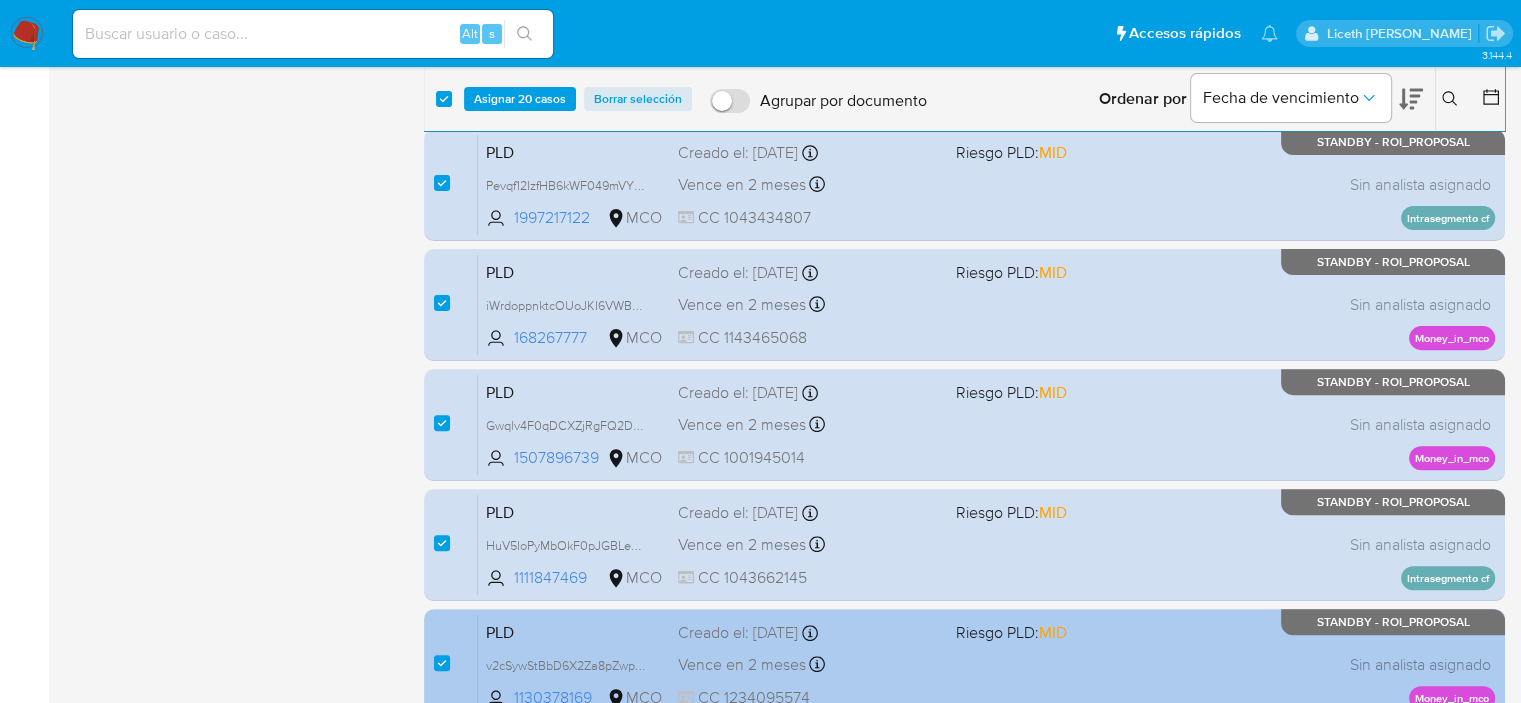 scroll, scrollTop: 721, scrollLeft: 0, axis: vertical 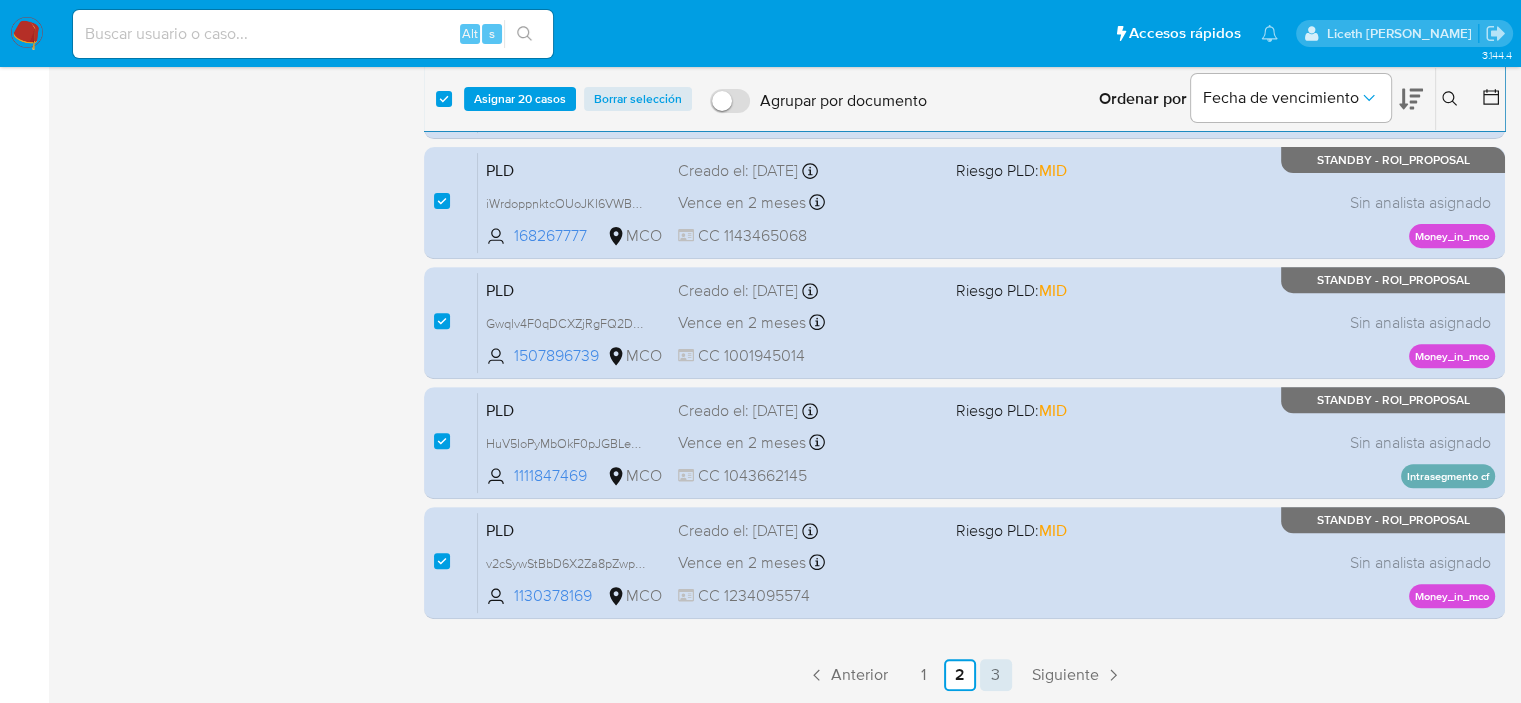 click on "3" at bounding box center (996, 675) 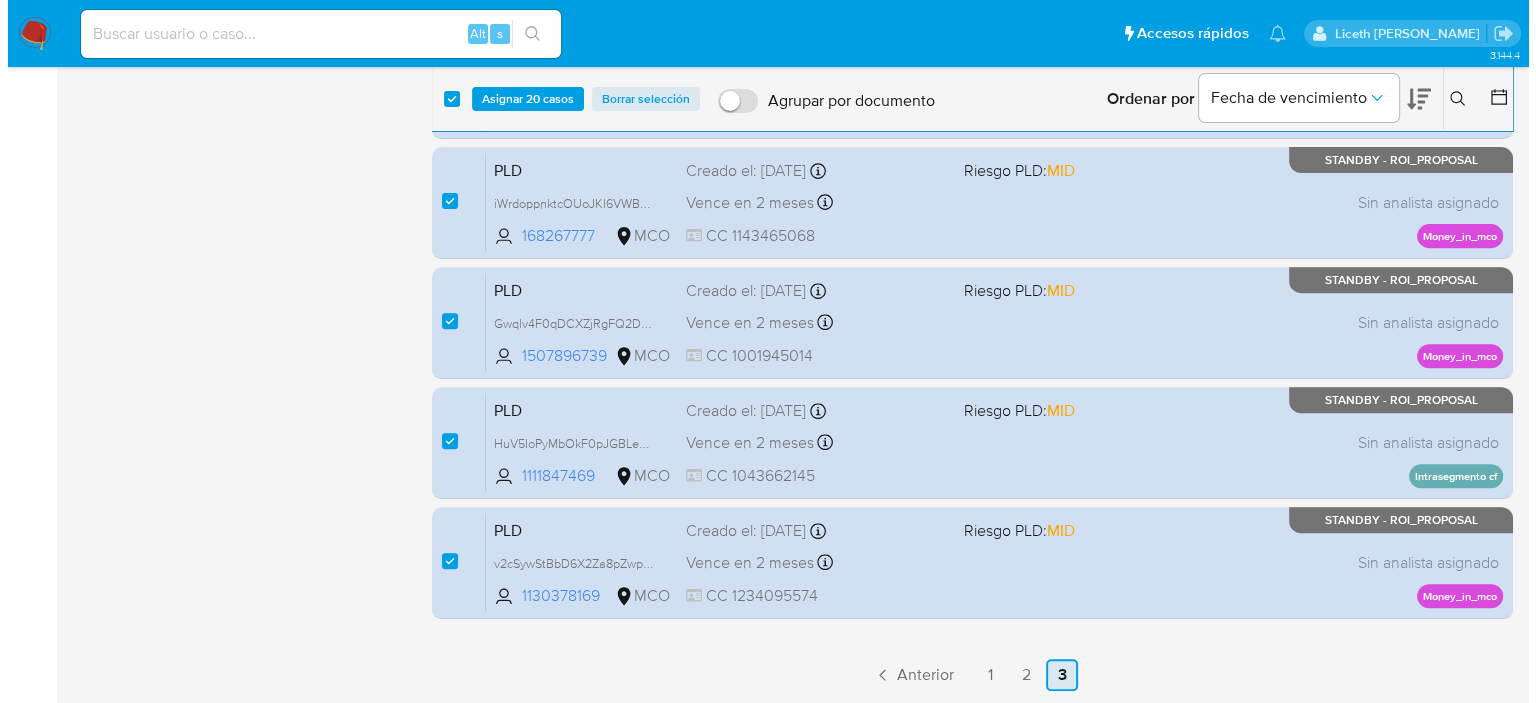 scroll, scrollTop: 0, scrollLeft: 0, axis: both 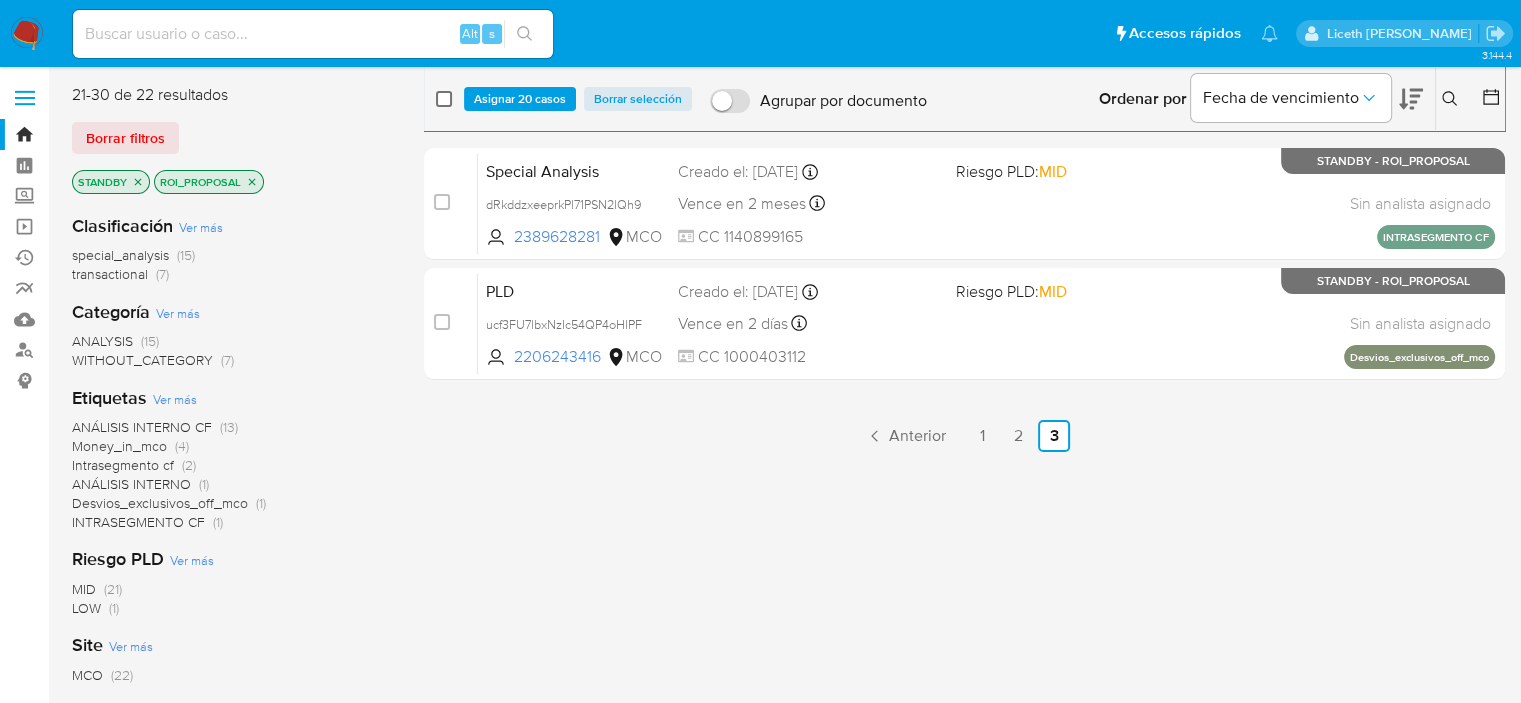 click at bounding box center (444, 99) 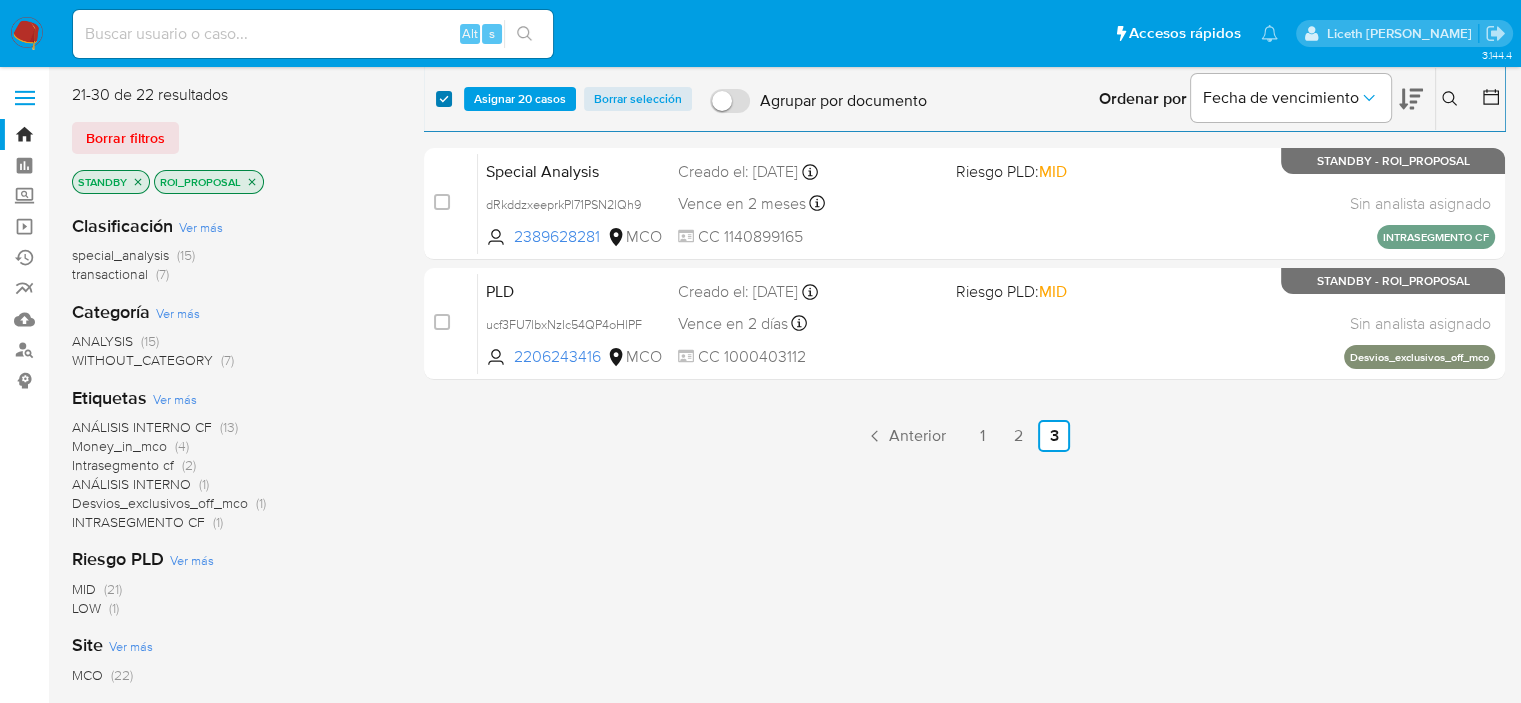 checkbox on "true" 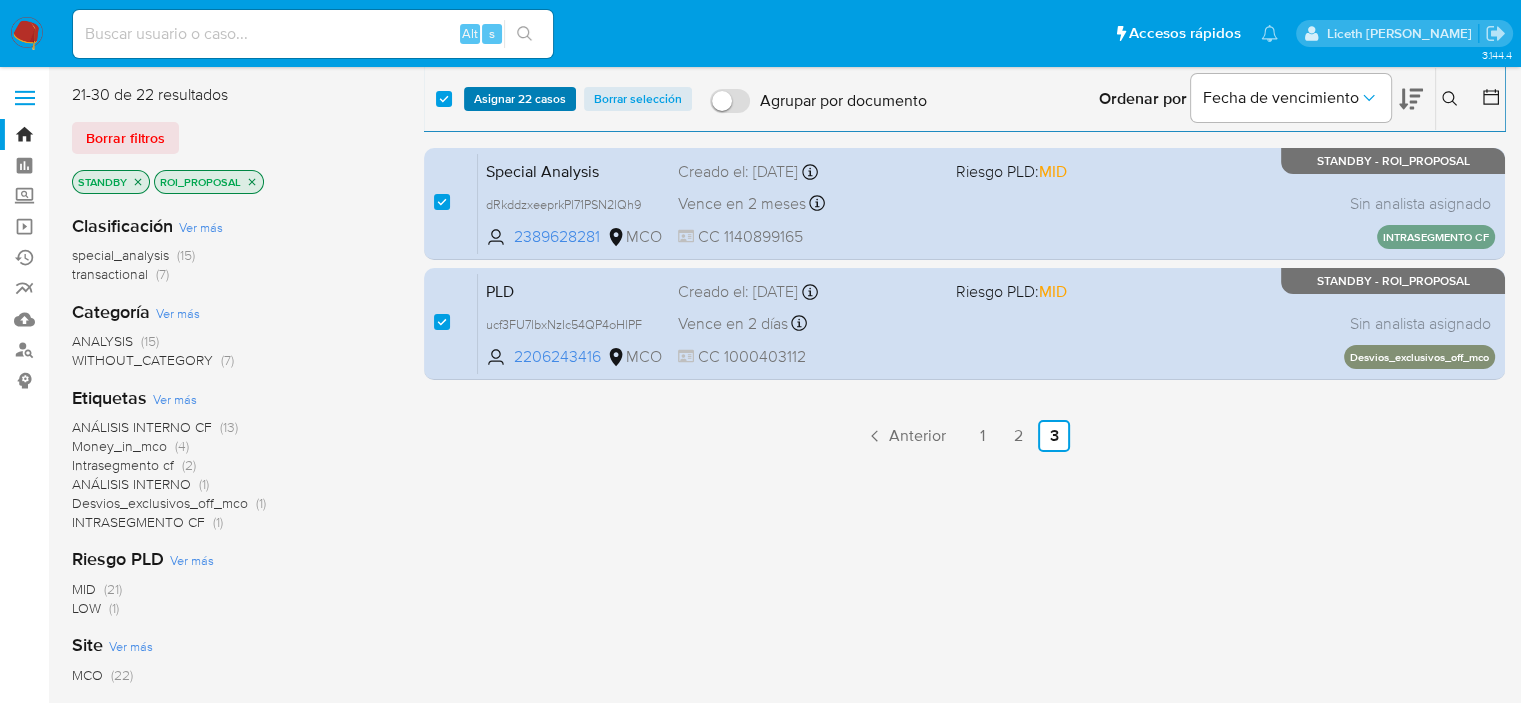 click on "Asignar 22 casos" at bounding box center [520, 99] 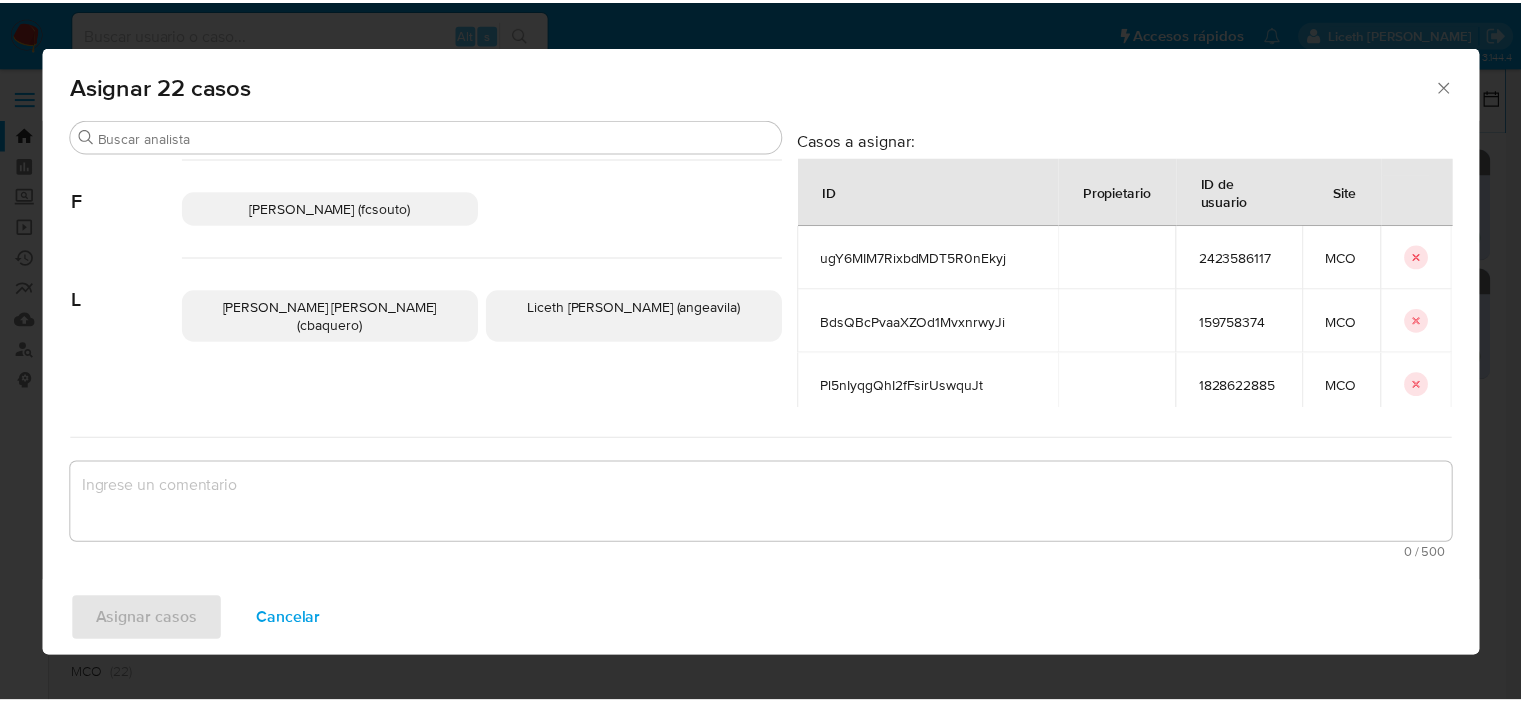 scroll, scrollTop: 300, scrollLeft: 0, axis: vertical 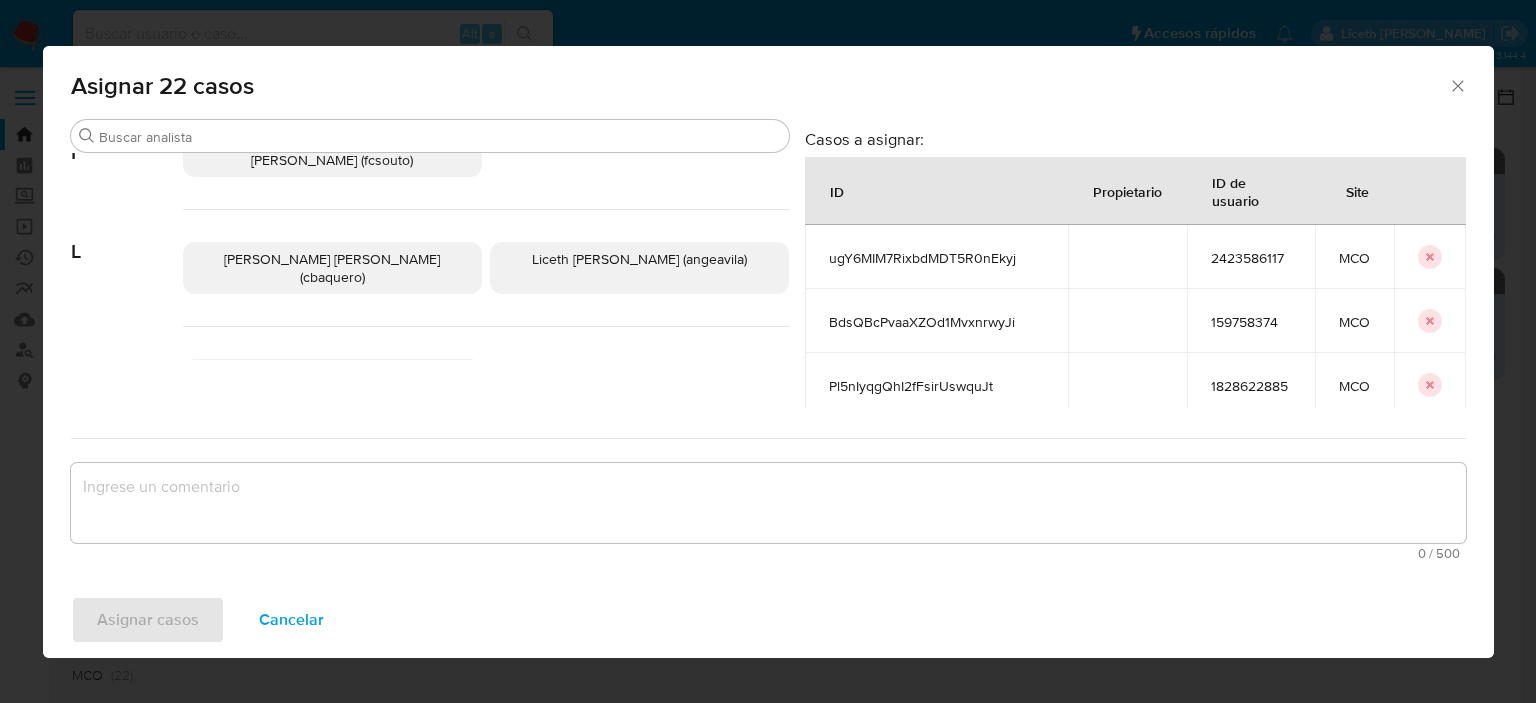 click on "Laura Camila Baquero Beltran (cbaquero) Liceth Angelica Avila Soto (angeavila)" at bounding box center (486, 268) 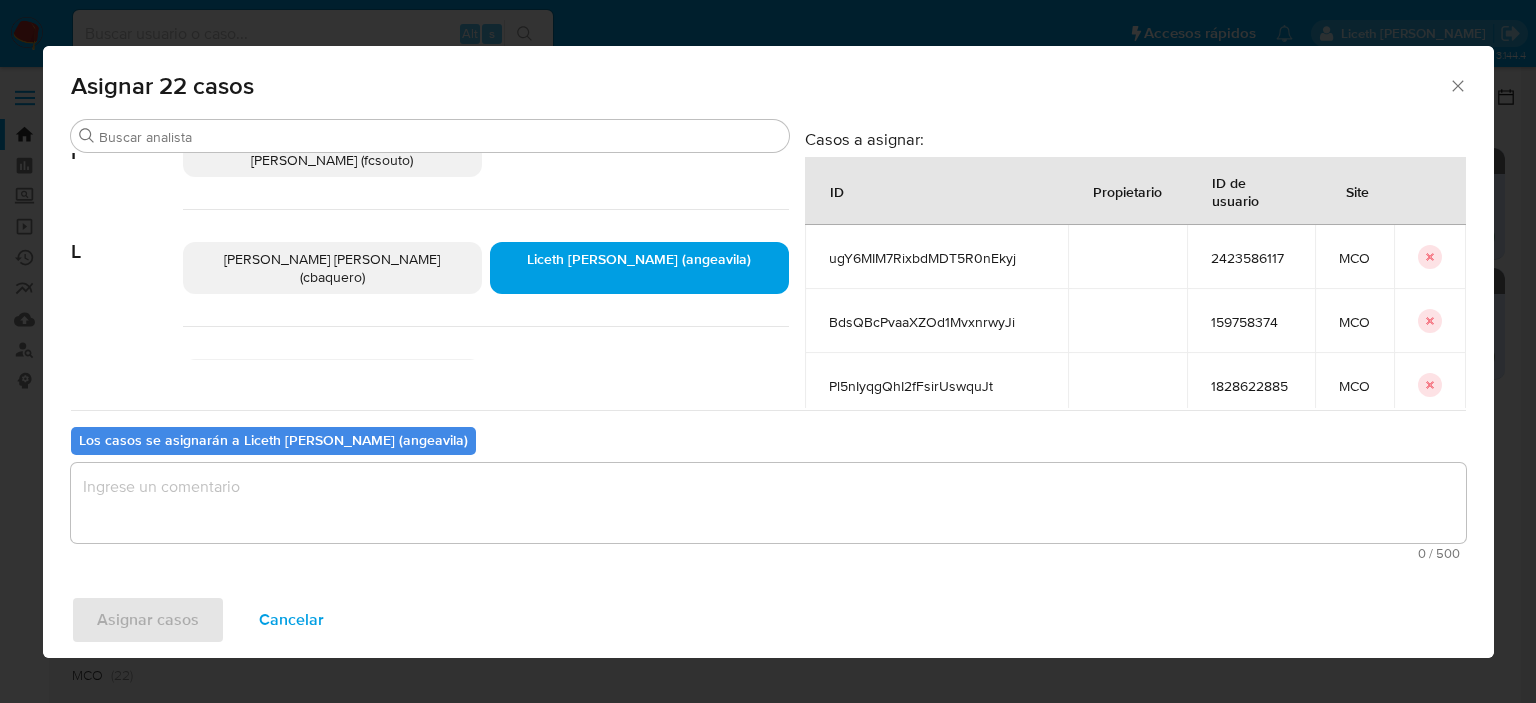 click at bounding box center (768, 503) 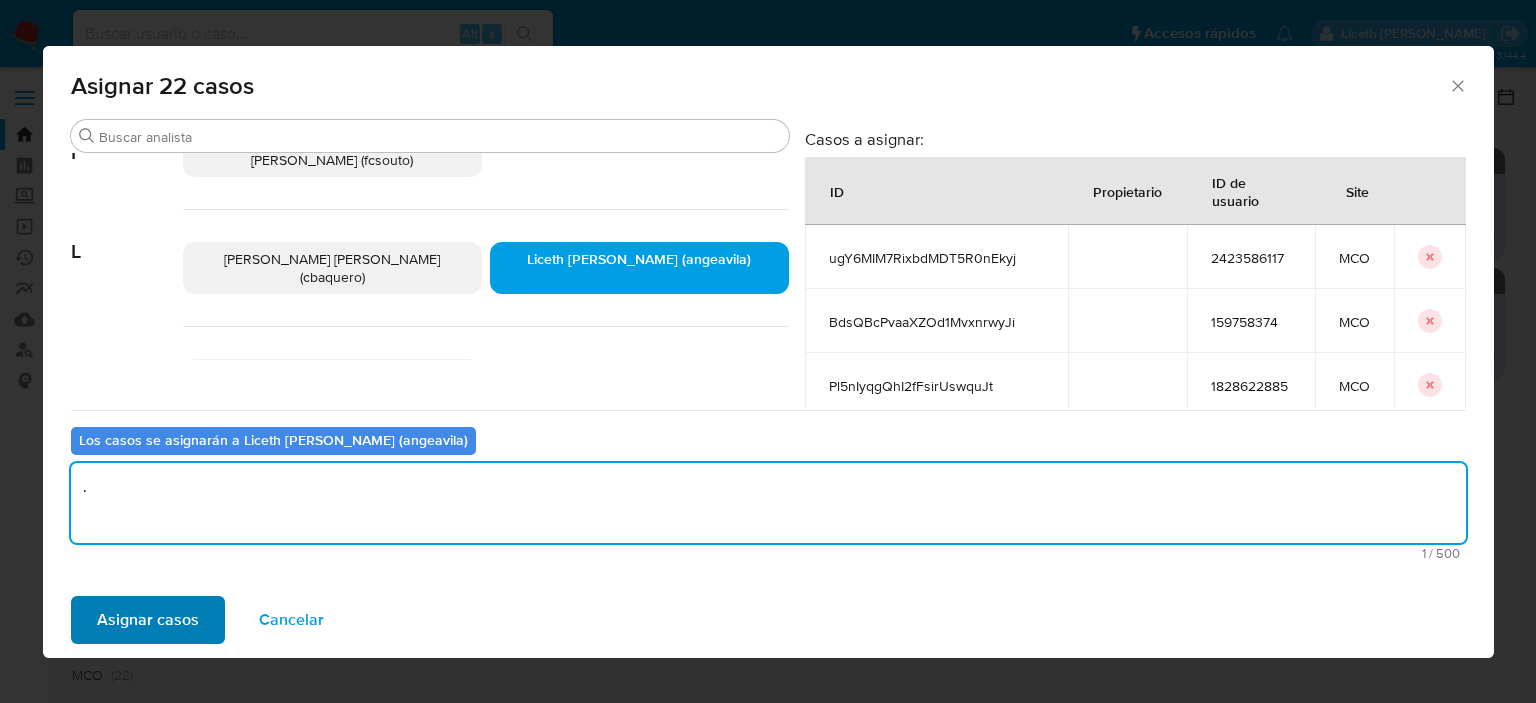 type on "." 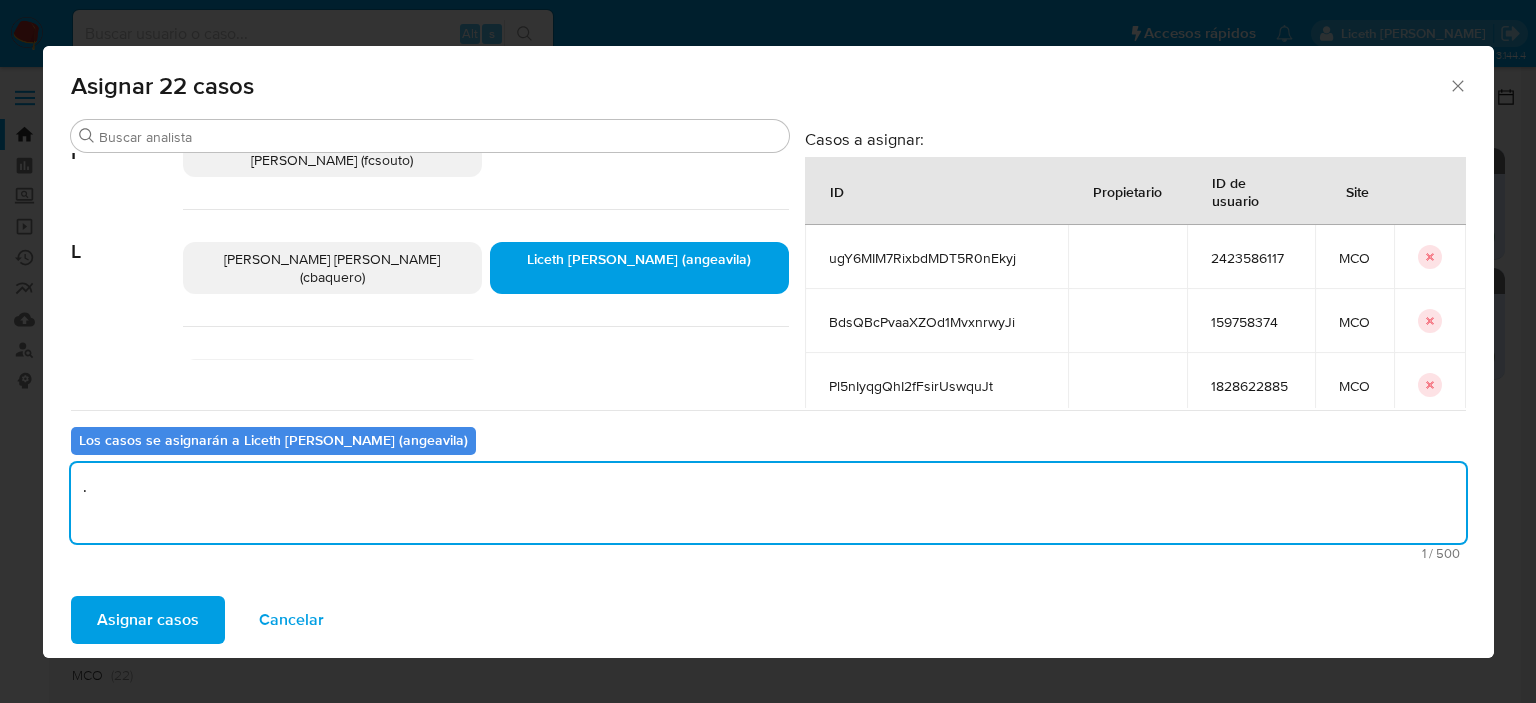 click on "Asignar casos" at bounding box center (148, 620) 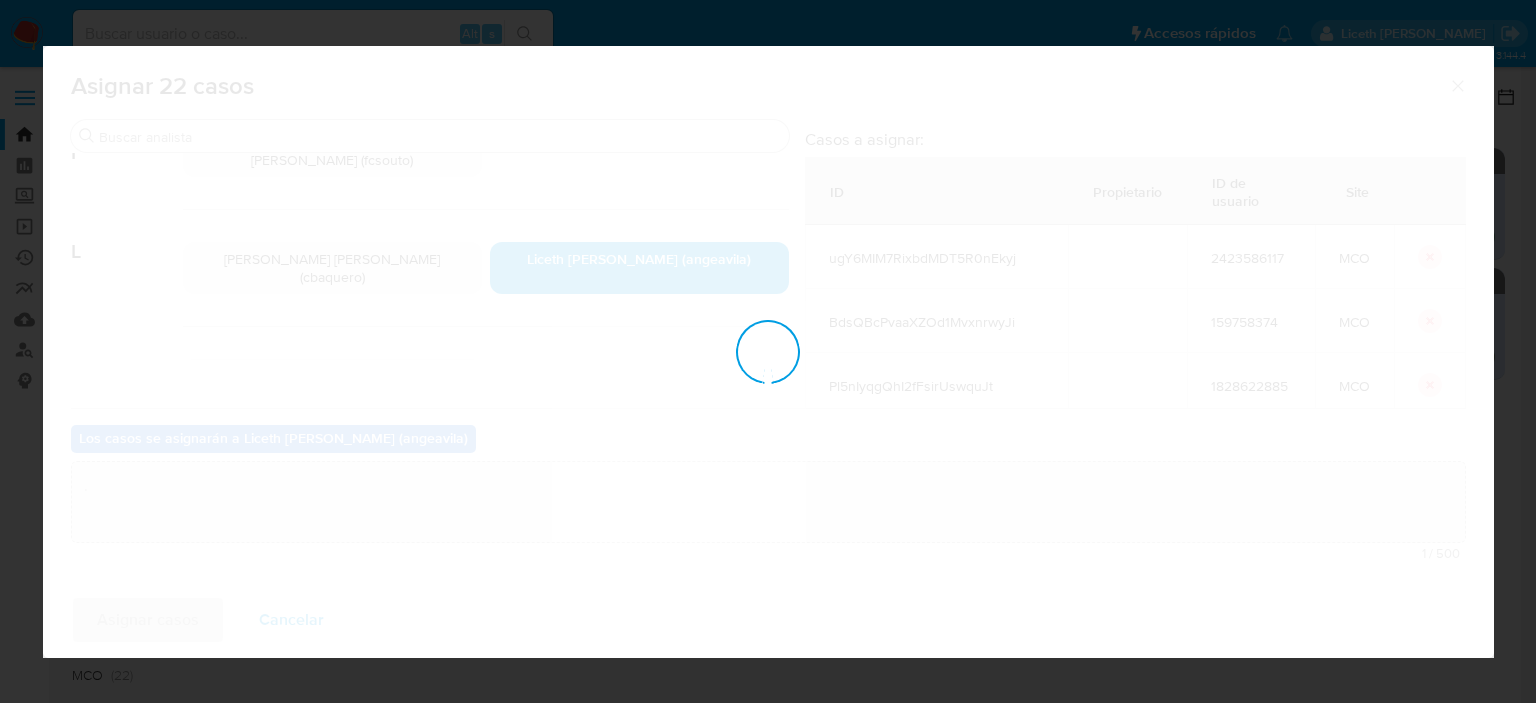 type 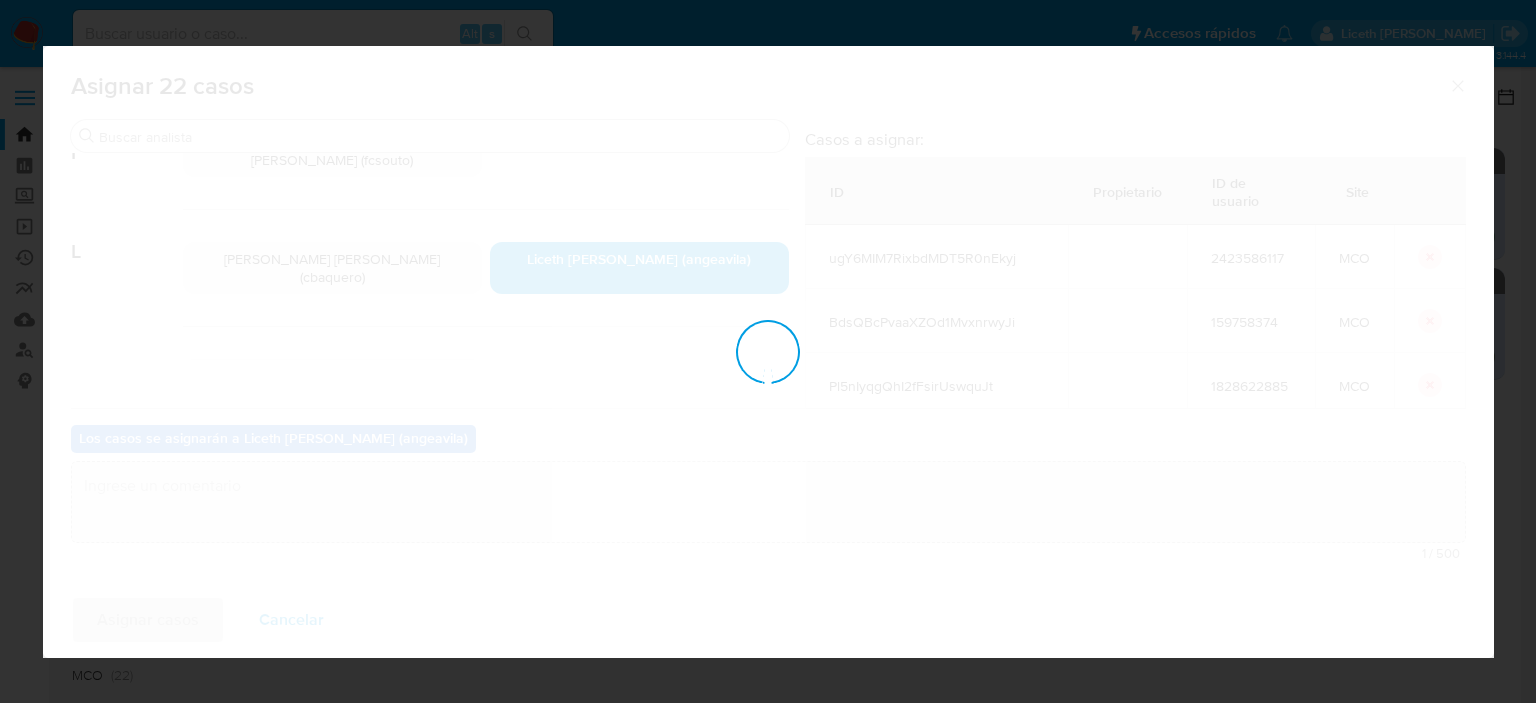 checkbox on "false" 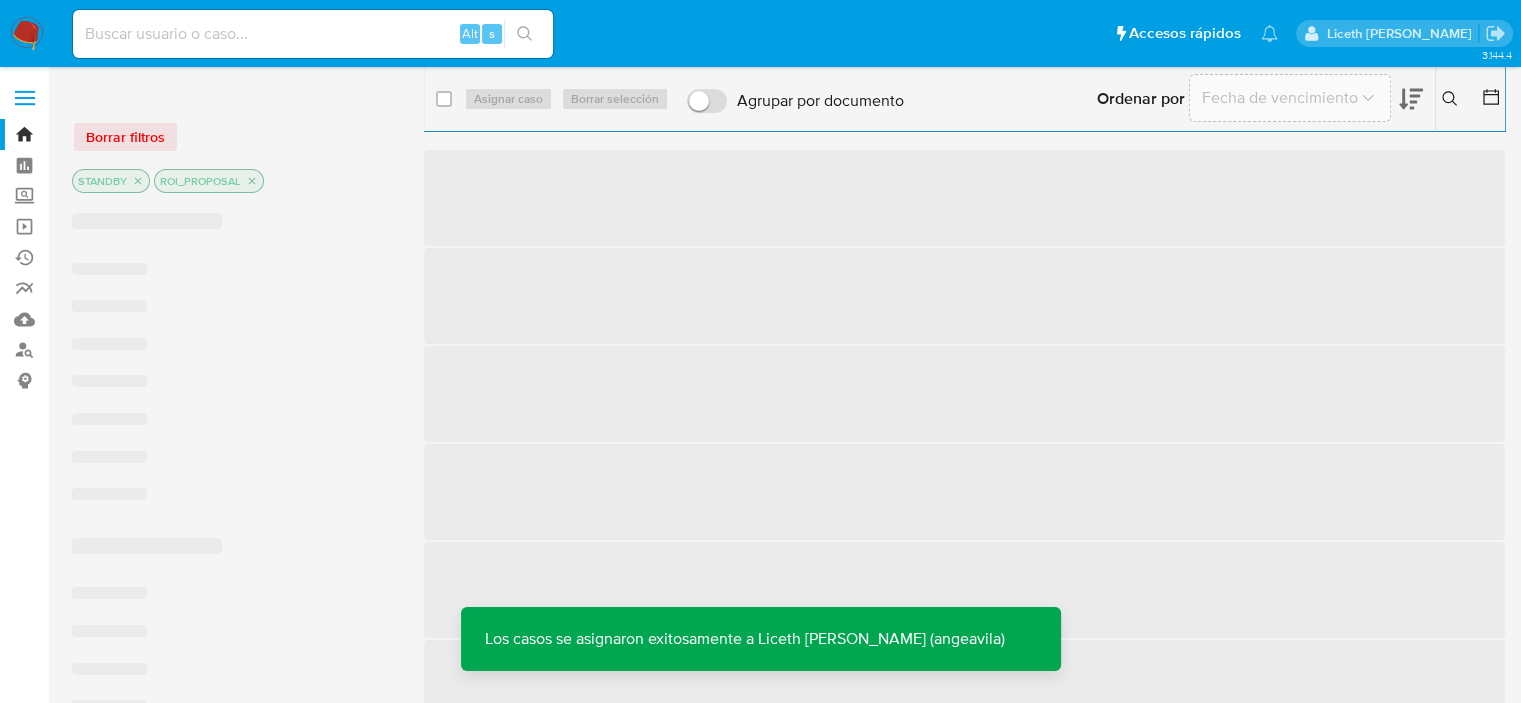 click at bounding box center (27, 34) 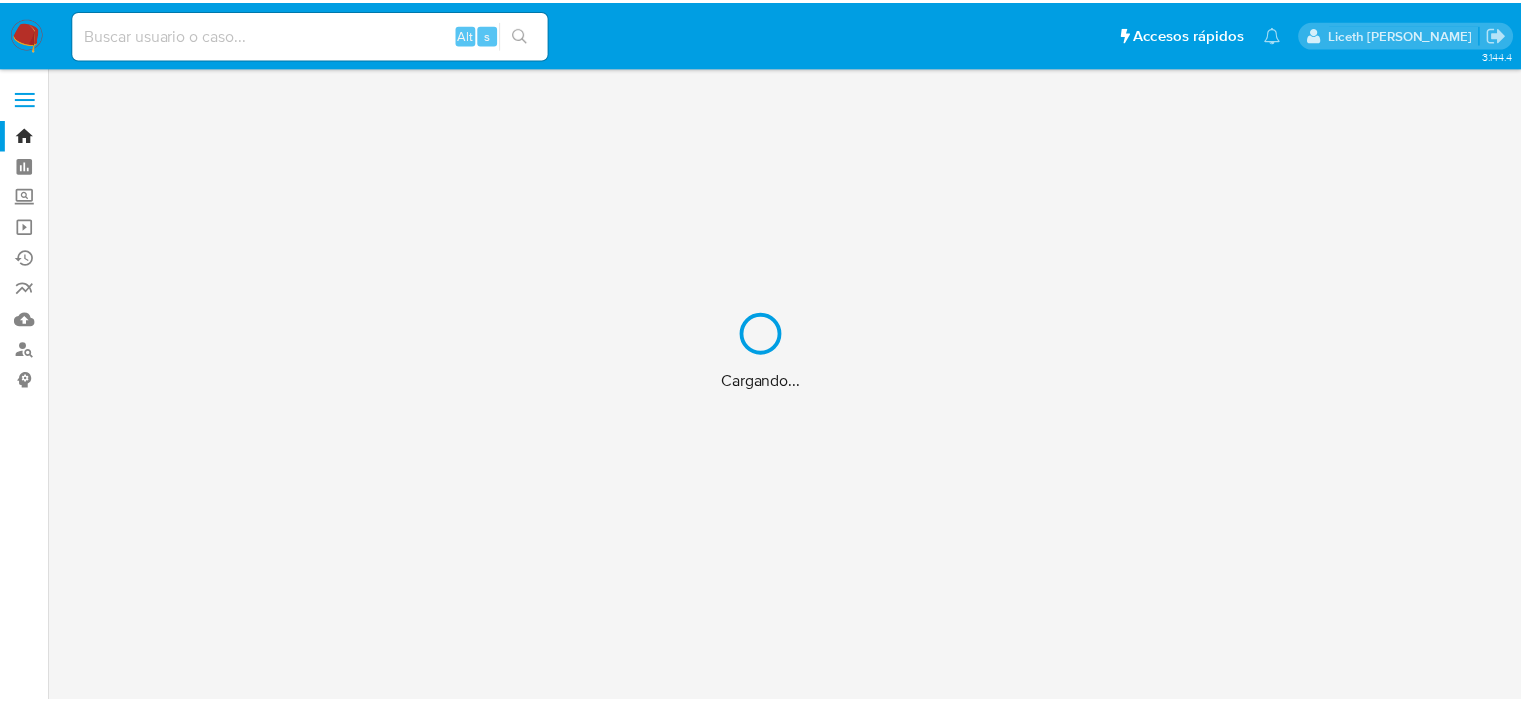 scroll, scrollTop: 0, scrollLeft: 0, axis: both 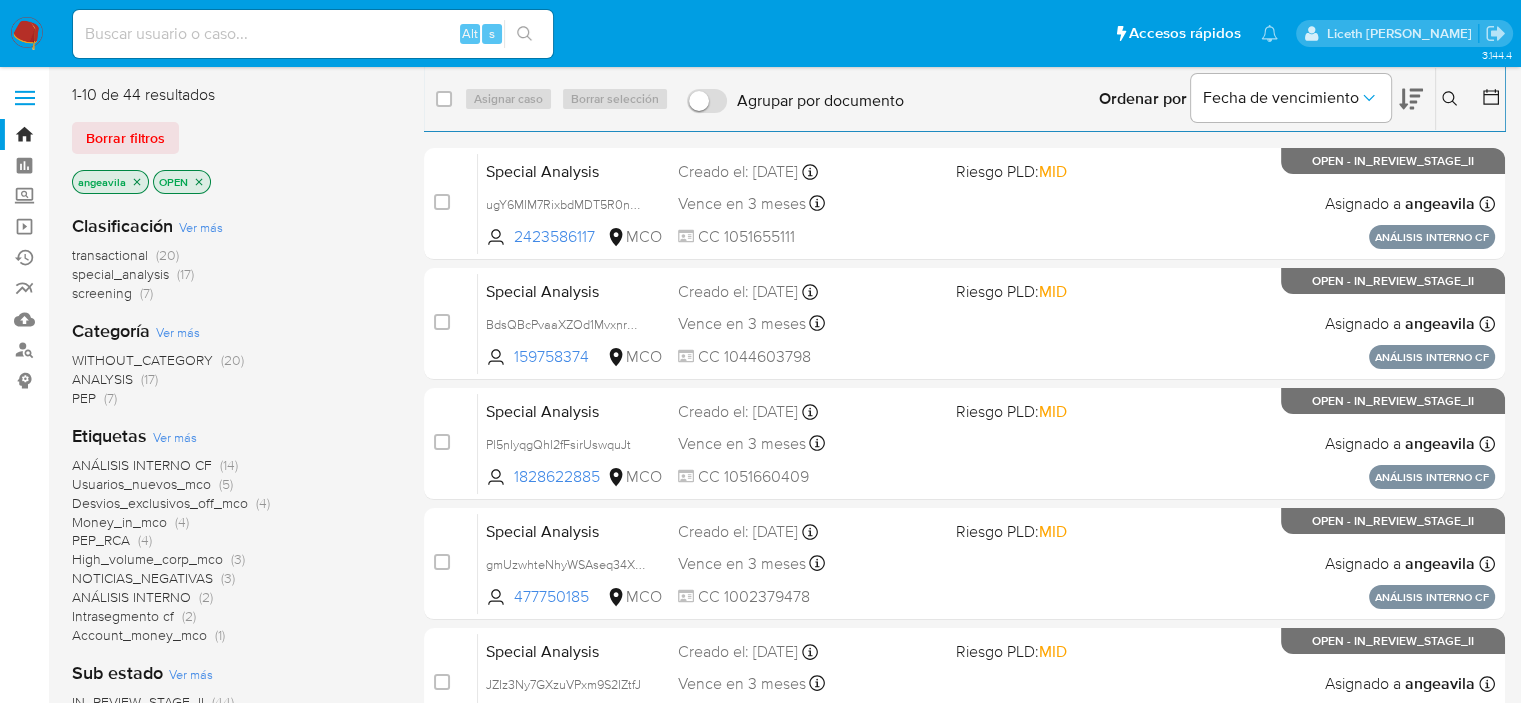 click at bounding box center [313, 34] 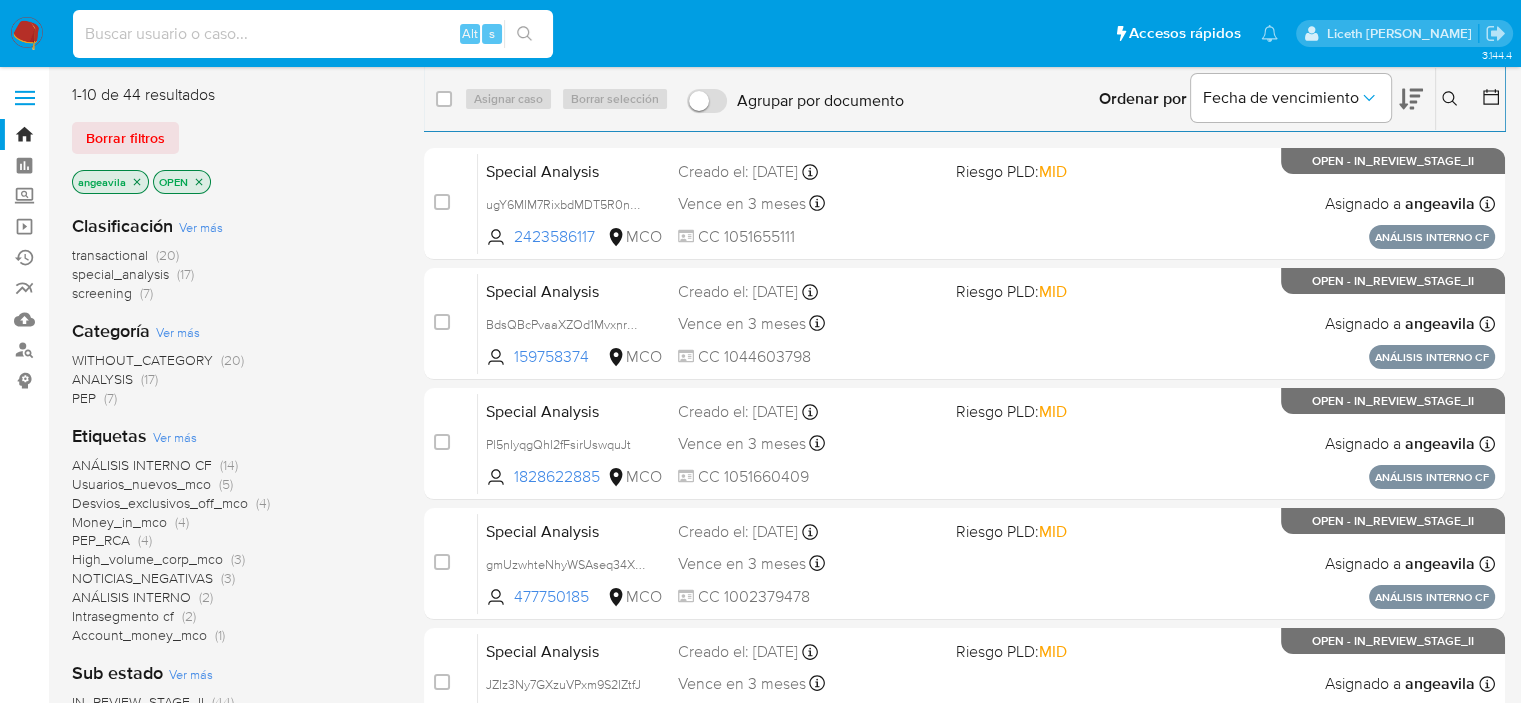 paste on "66t2VL87wSdNJ5yS6SXzaTlF" 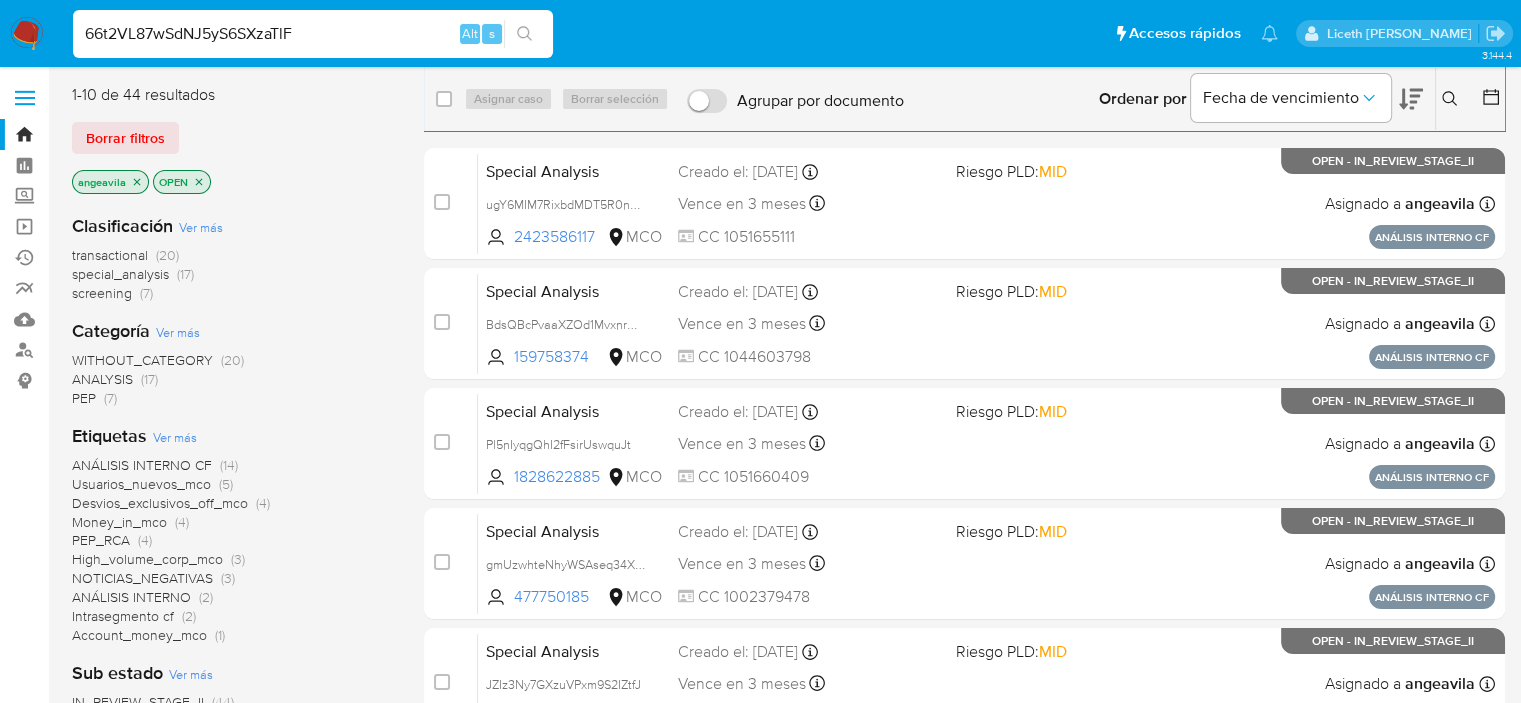type on "66t2VL87wSdNJ5yS6SXzaTlF" 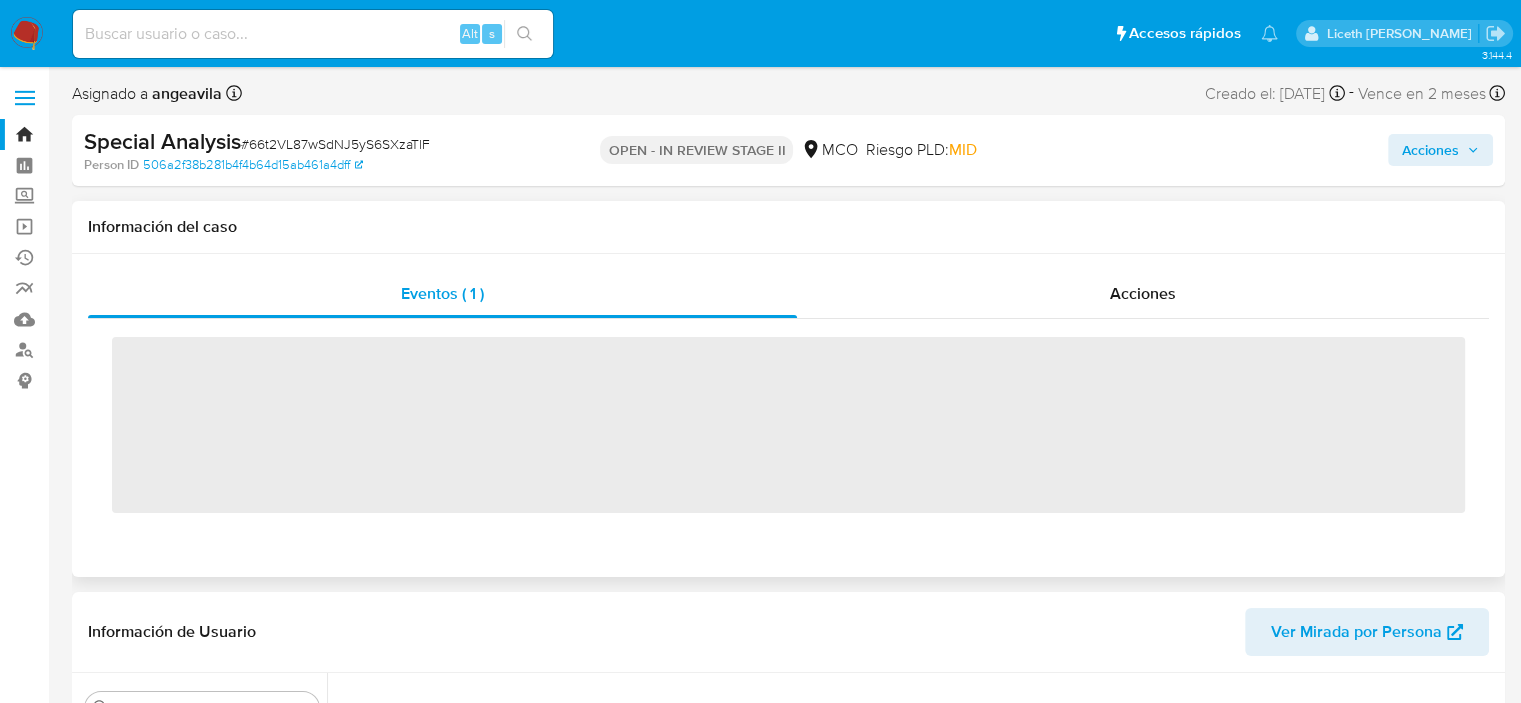 scroll, scrollTop: 796, scrollLeft: 0, axis: vertical 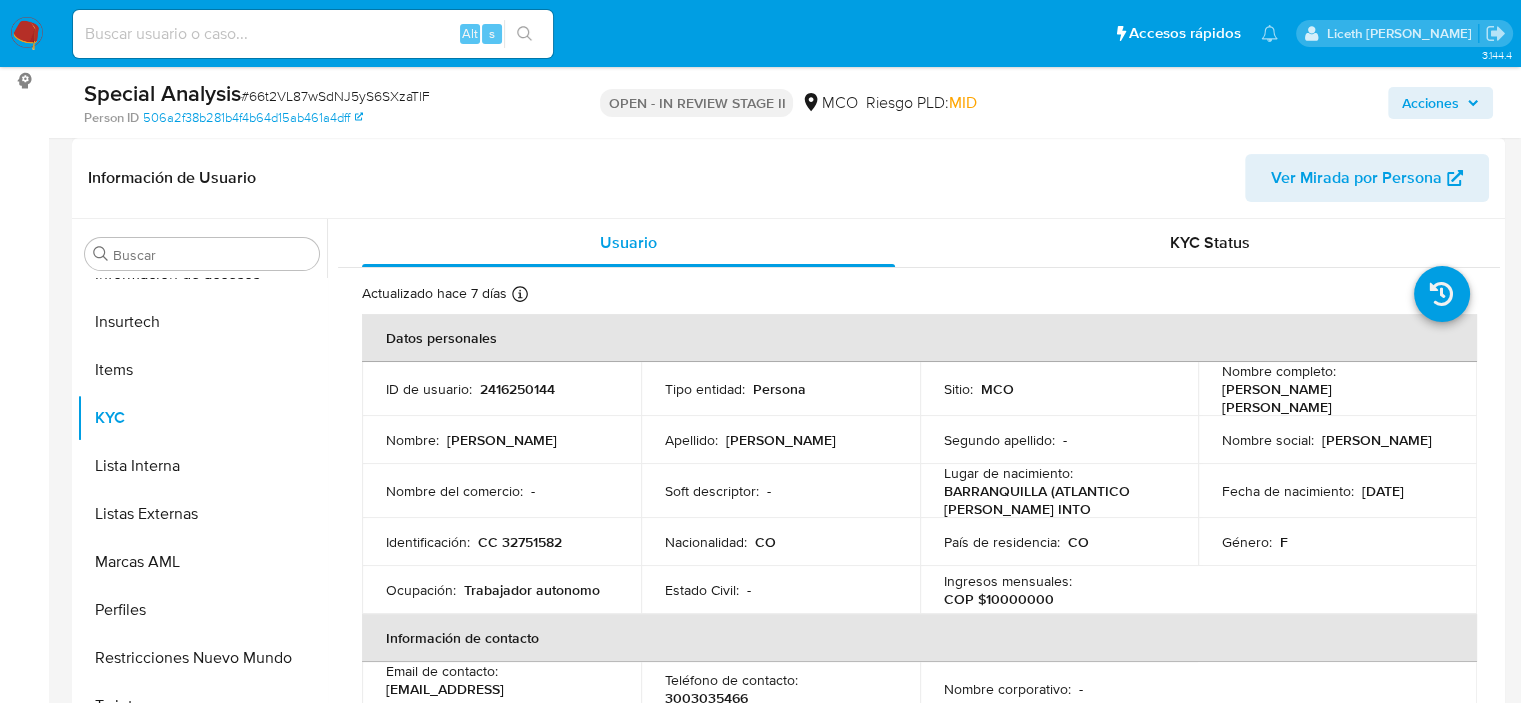 select on "10" 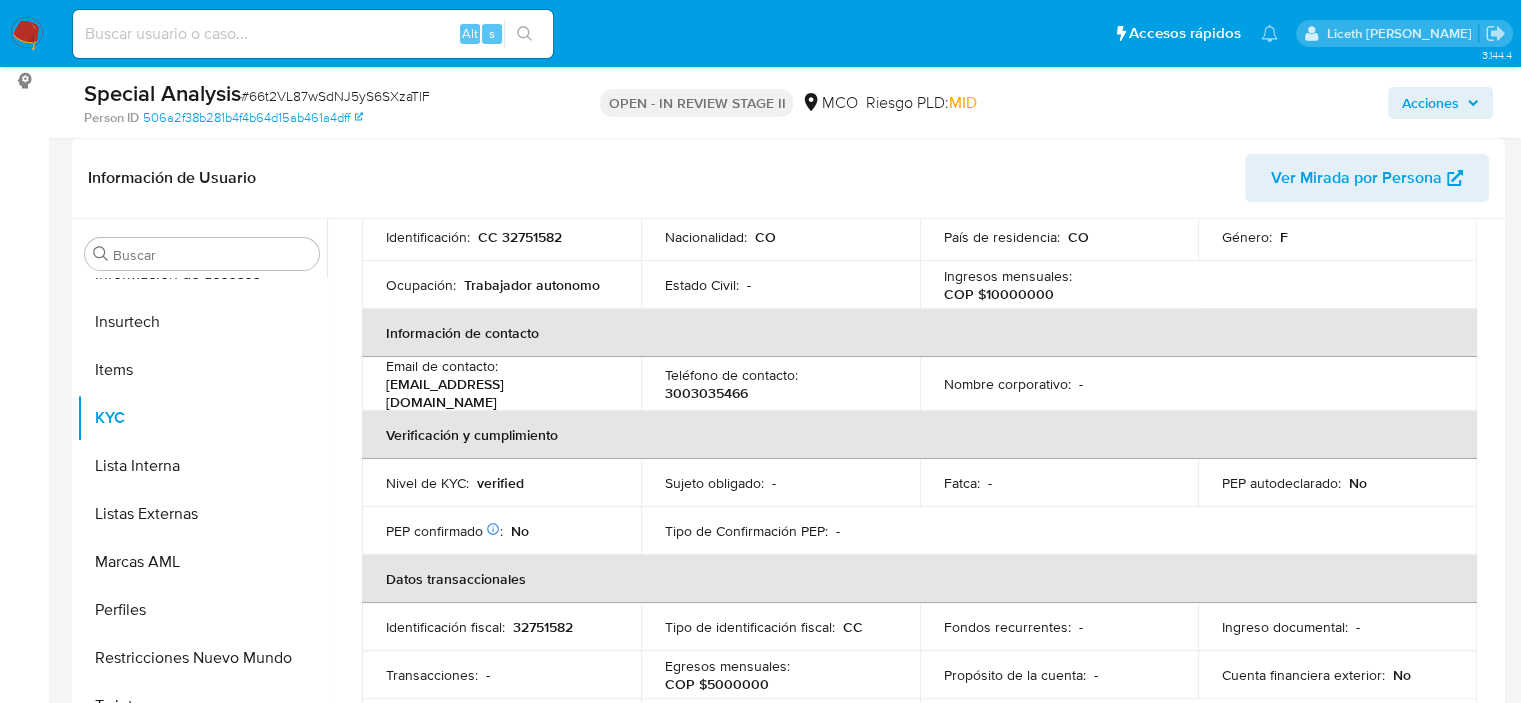 scroll, scrollTop: 400, scrollLeft: 0, axis: vertical 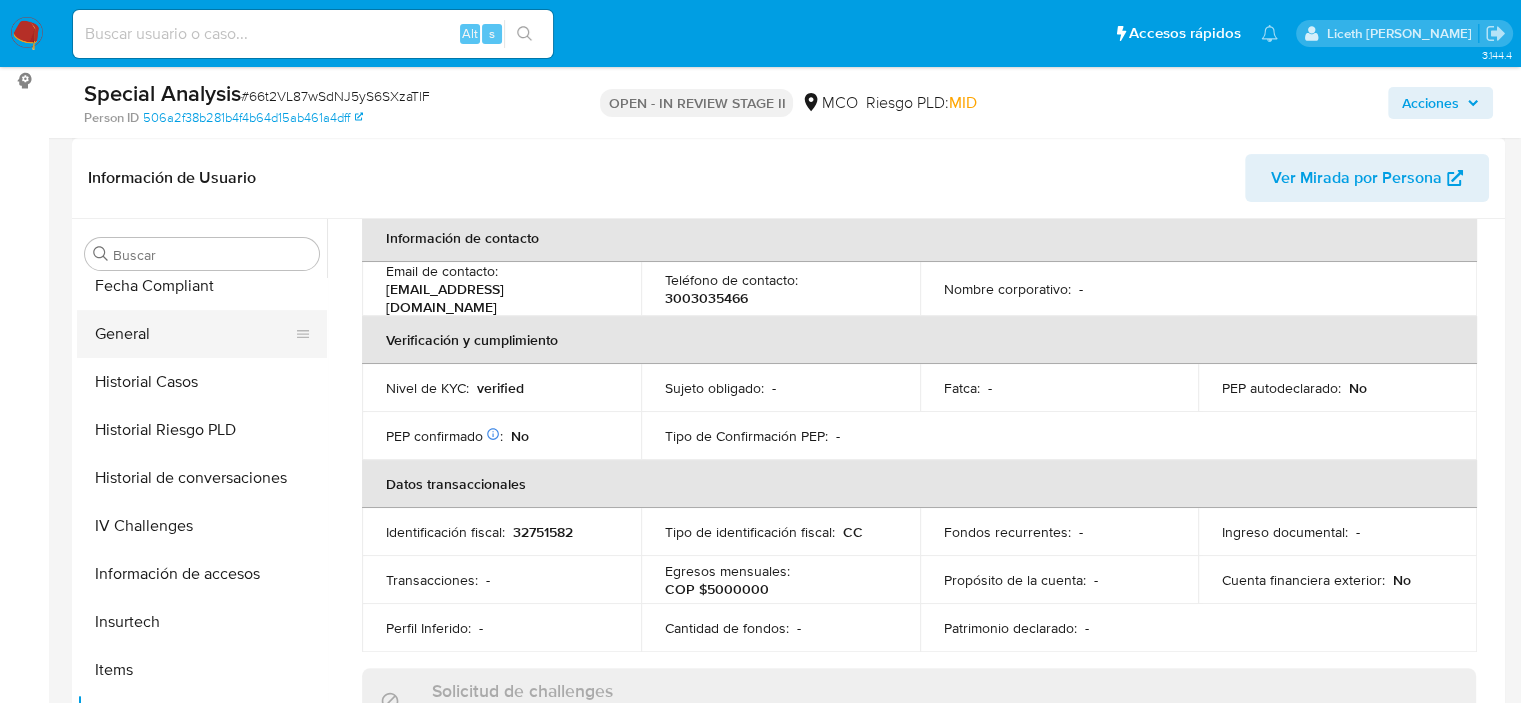 click on "General" at bounding box center (194, 334) 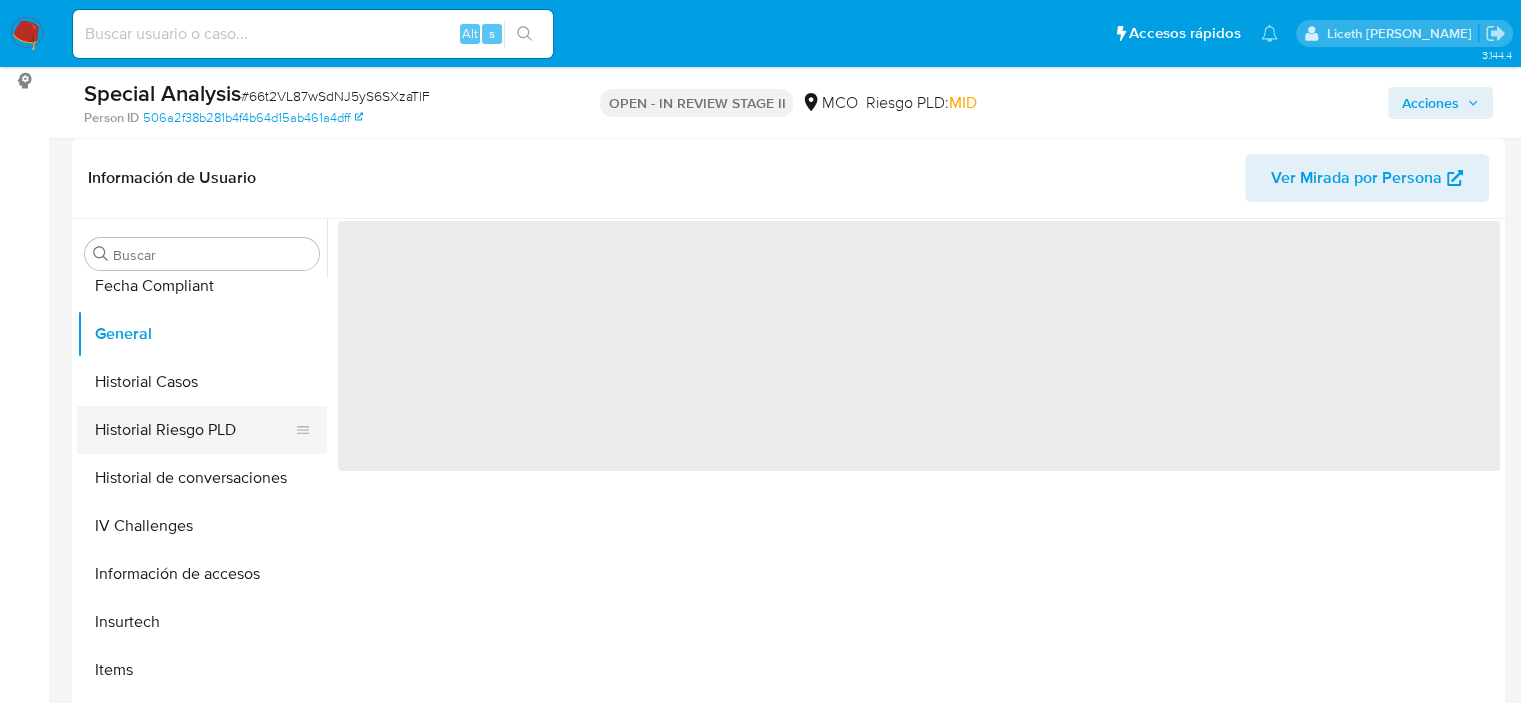 scroll, scrollTop: 0, scrollLeft: 0, axis: both 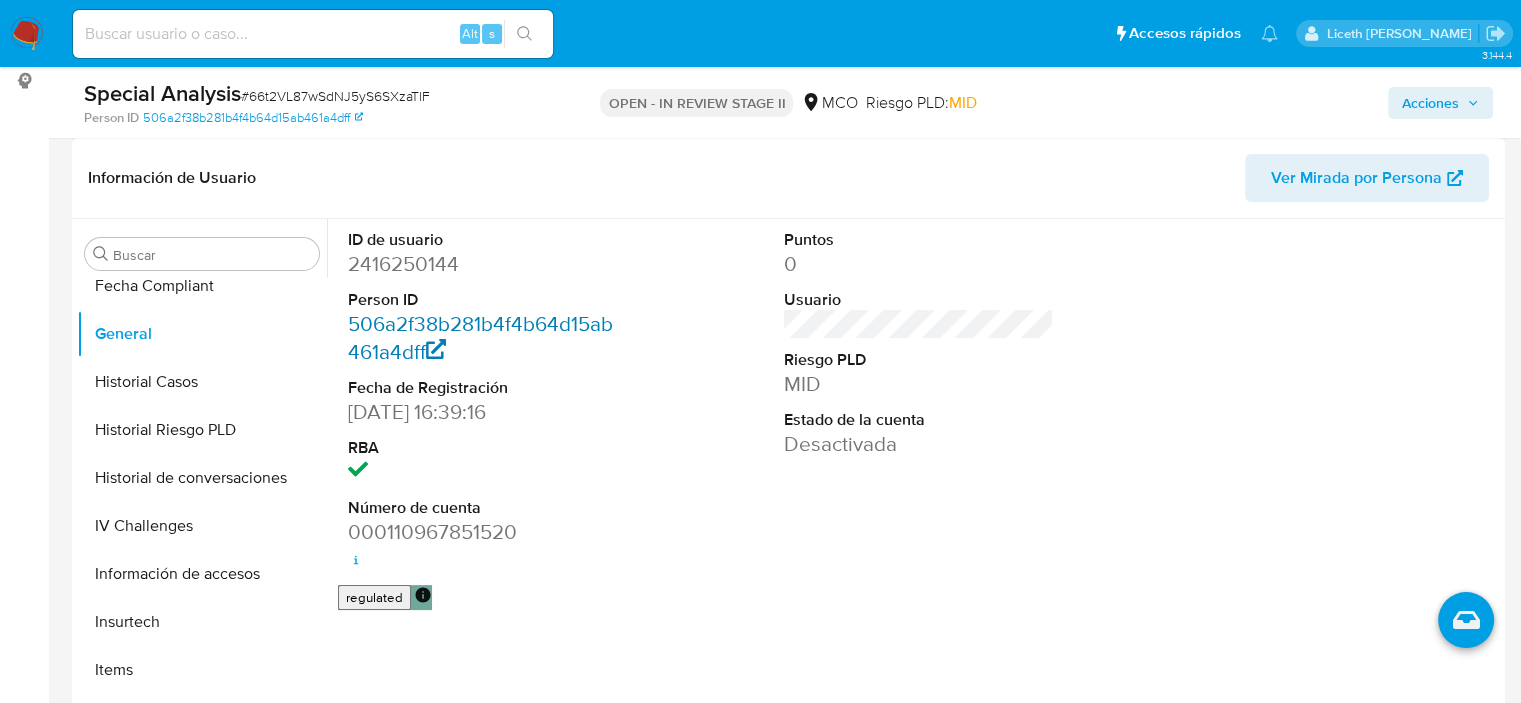 type 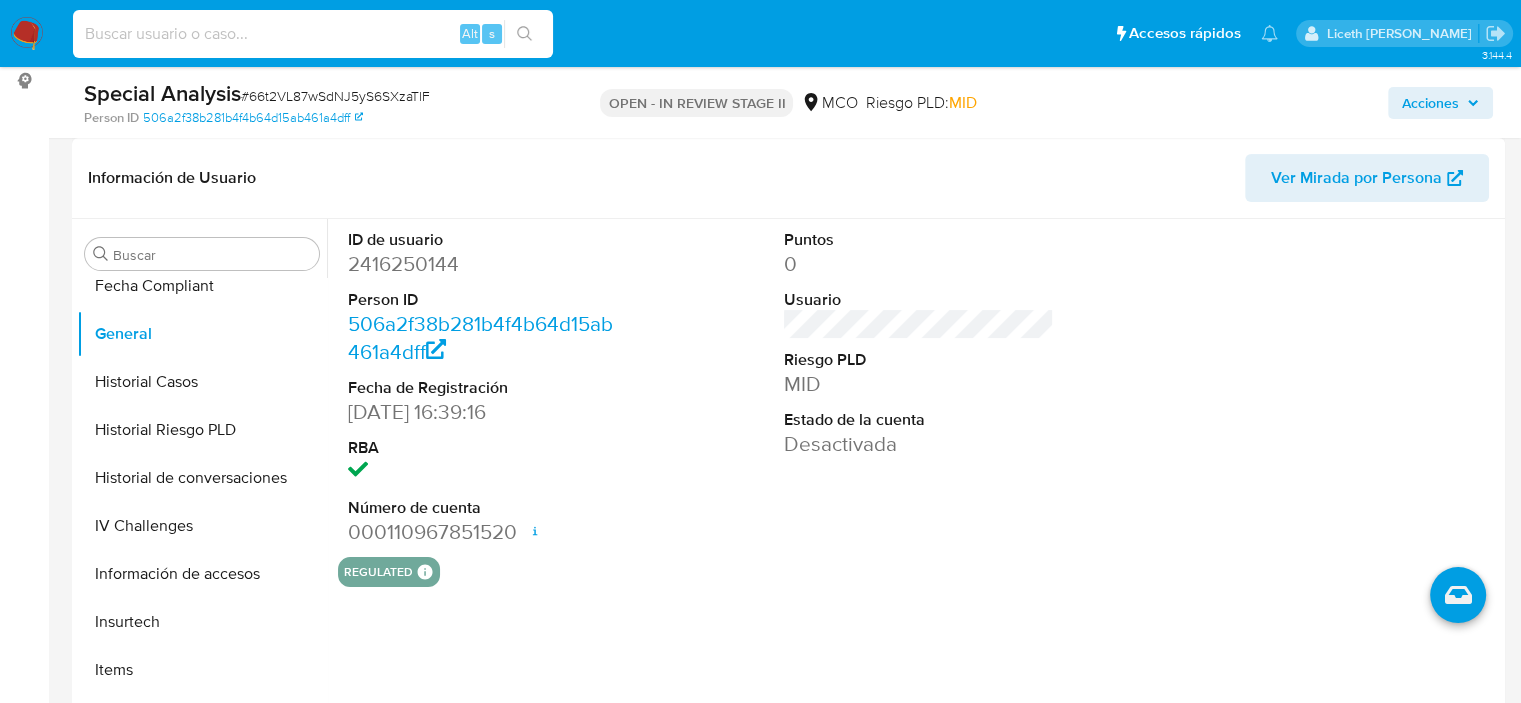 click at bounding box center [313, 34] 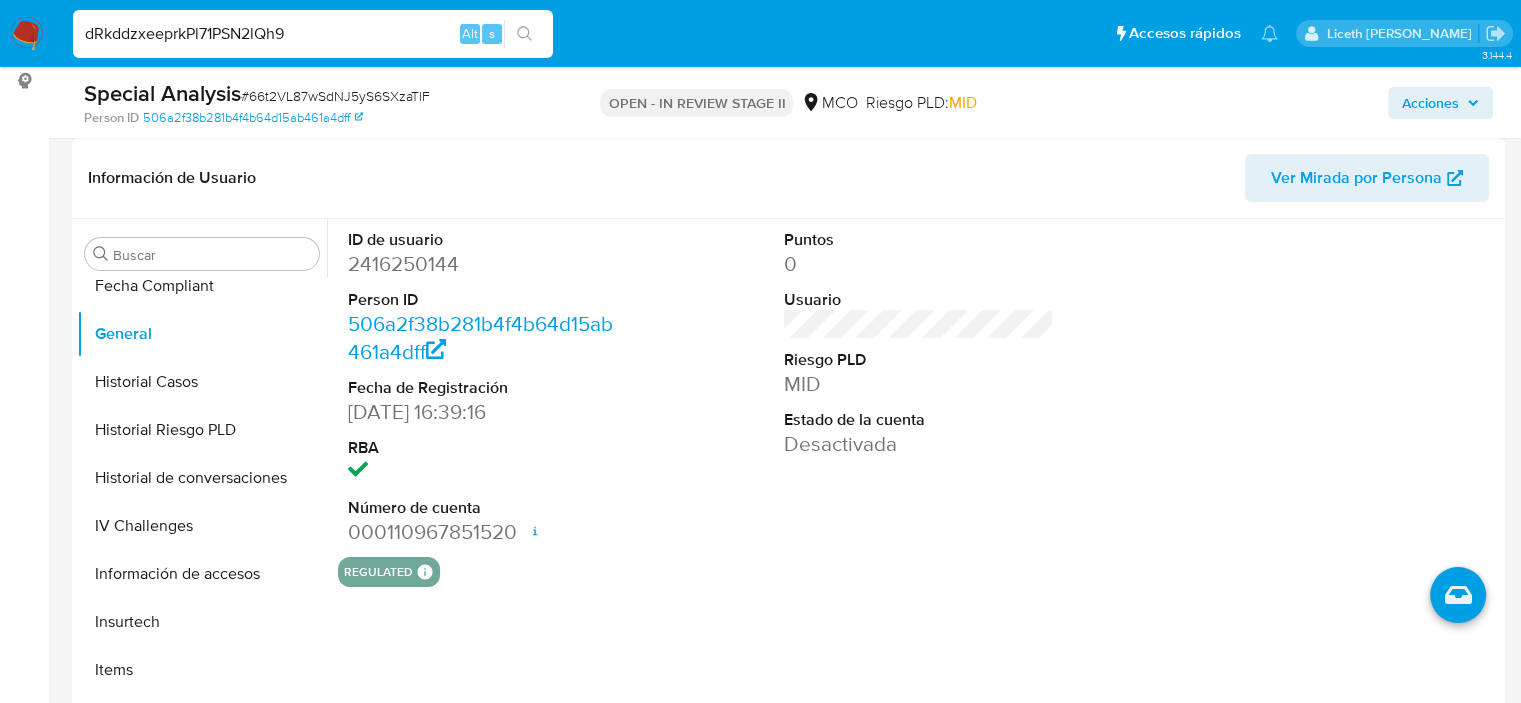 type on "dRkddzxeeprkPl71PSN2lQh9" 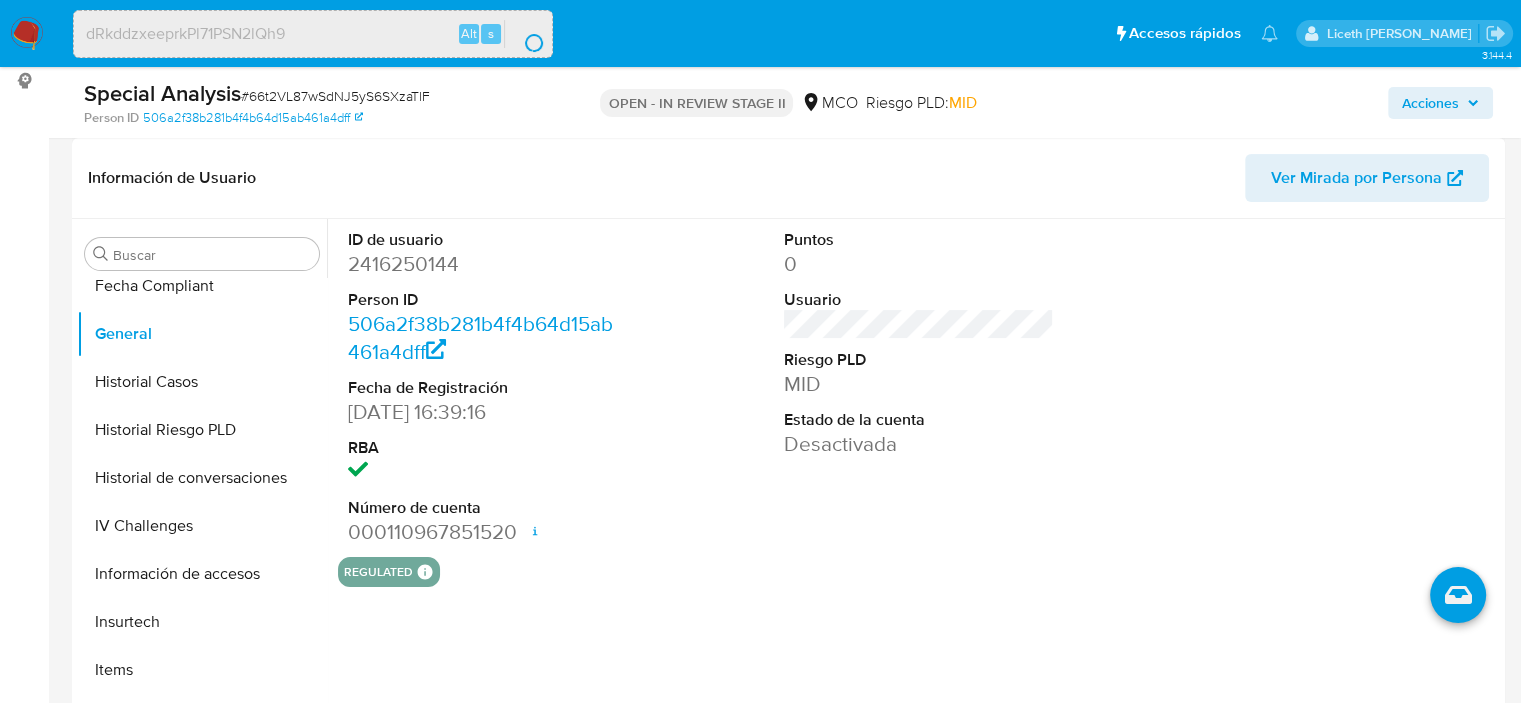 scroll, scrollTop: 0, scrollLeft: 0, axis: both 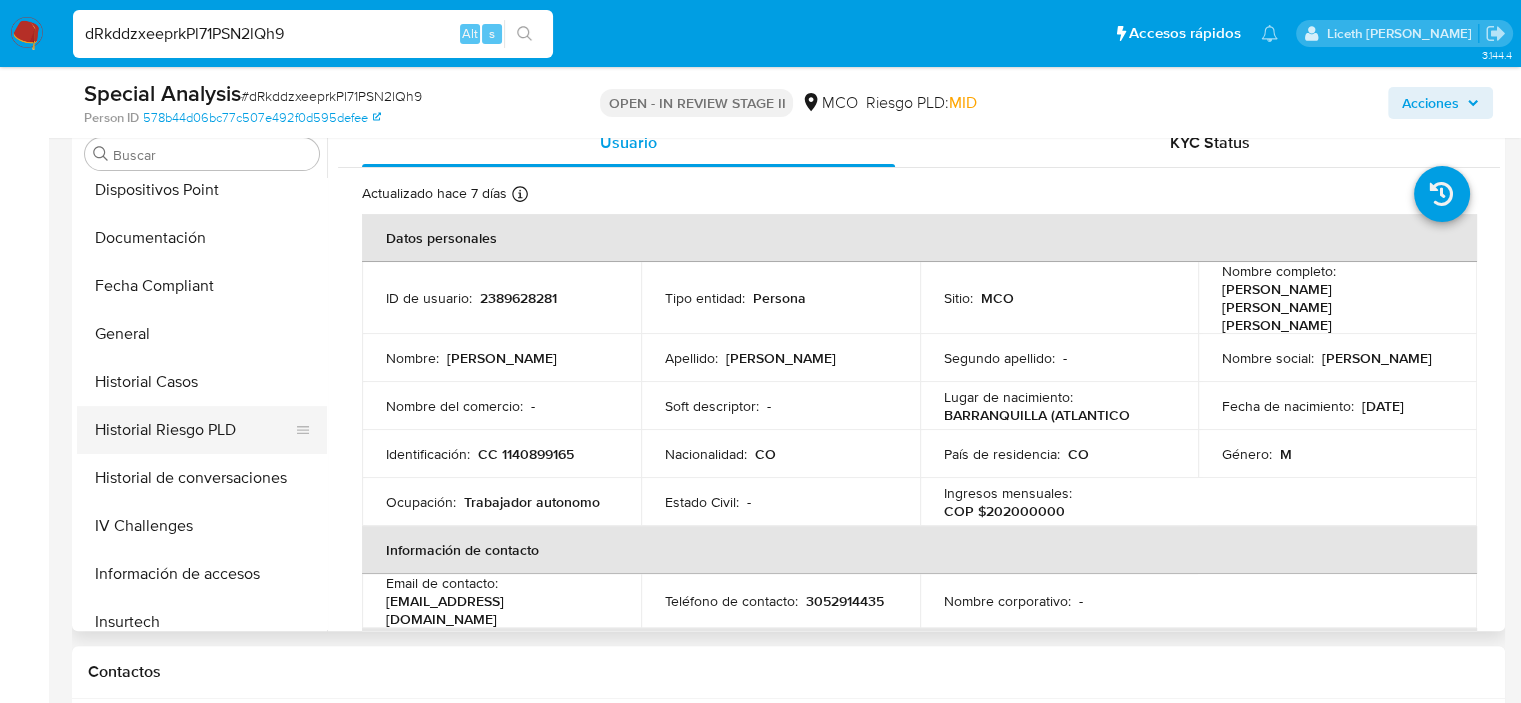 select on "10" 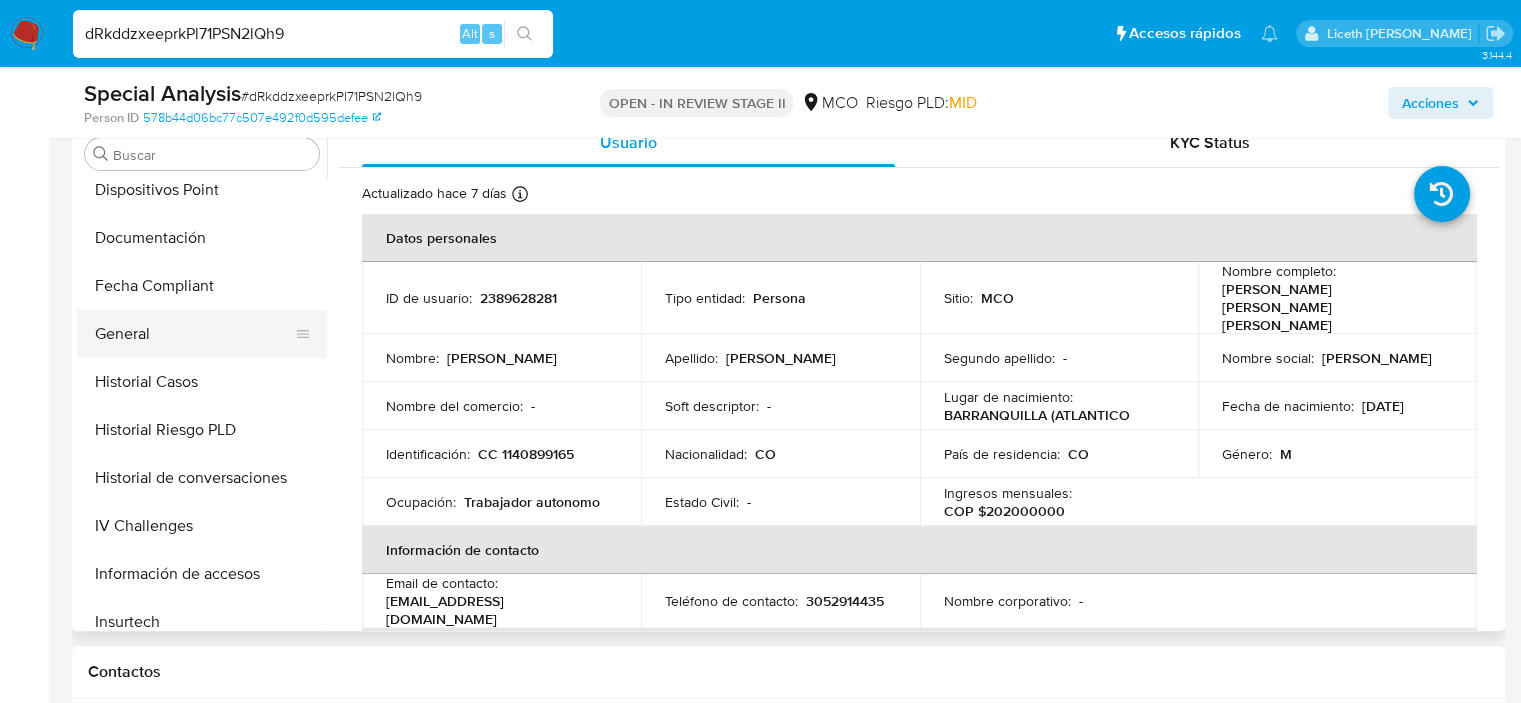 click on "General" at bounding box center (194, 334) 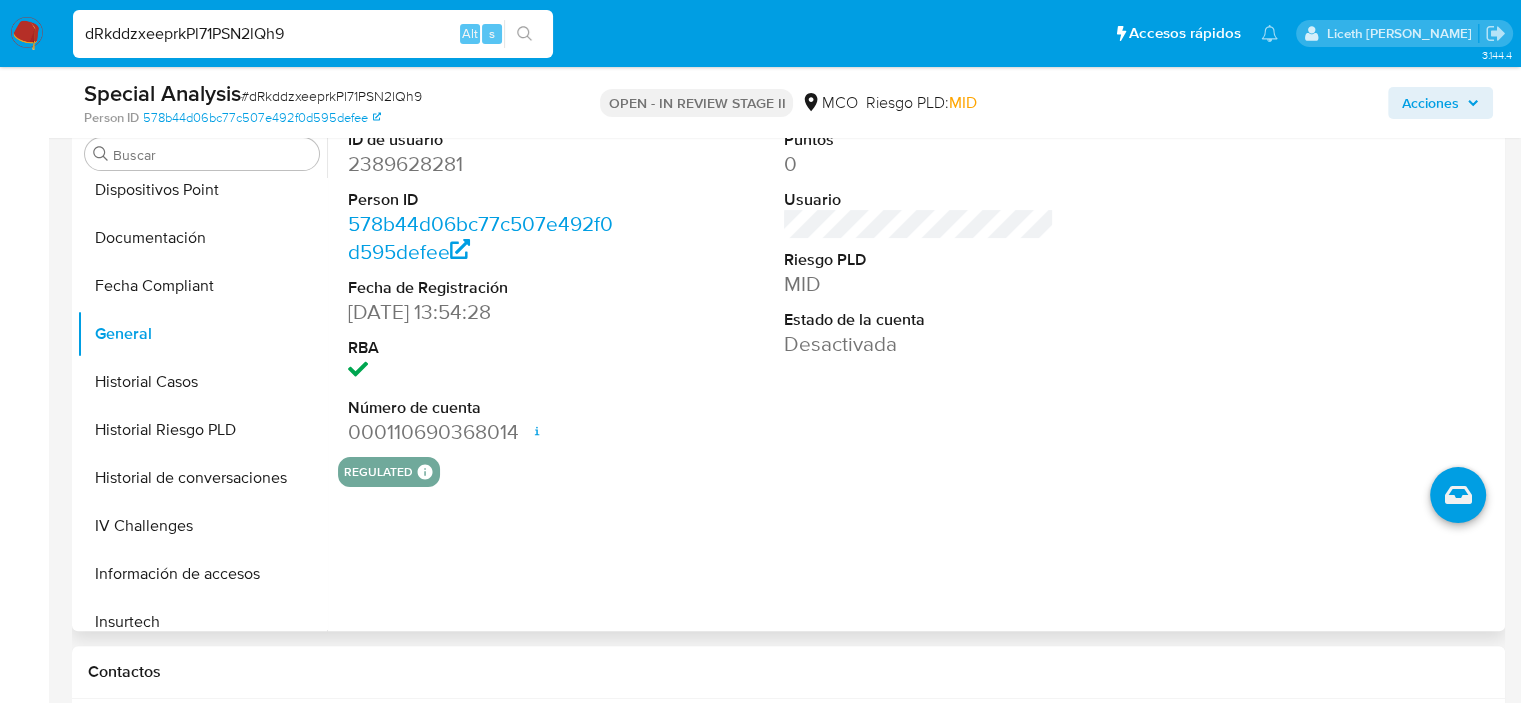 type 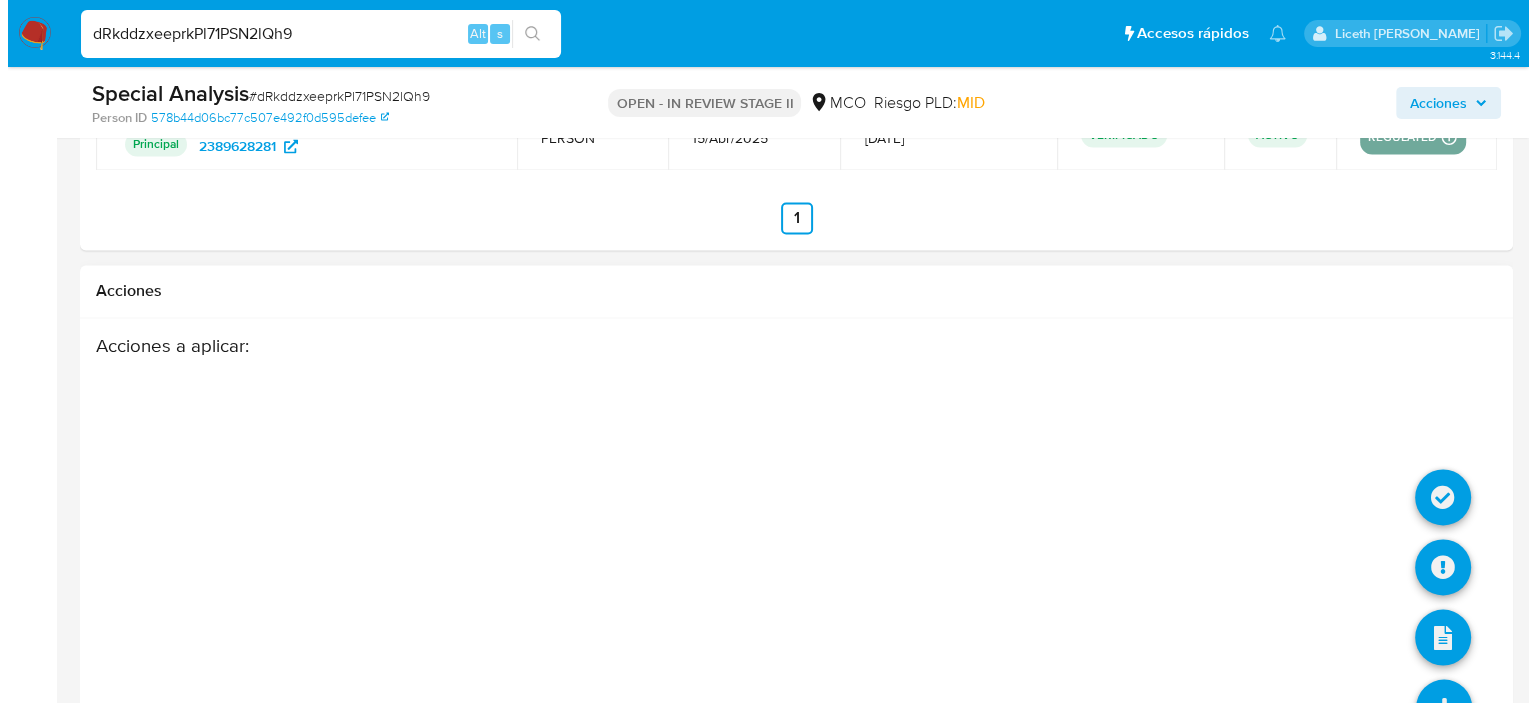 scroll, scrollTop: 3268, scrollLeft: 0, axis: vertical 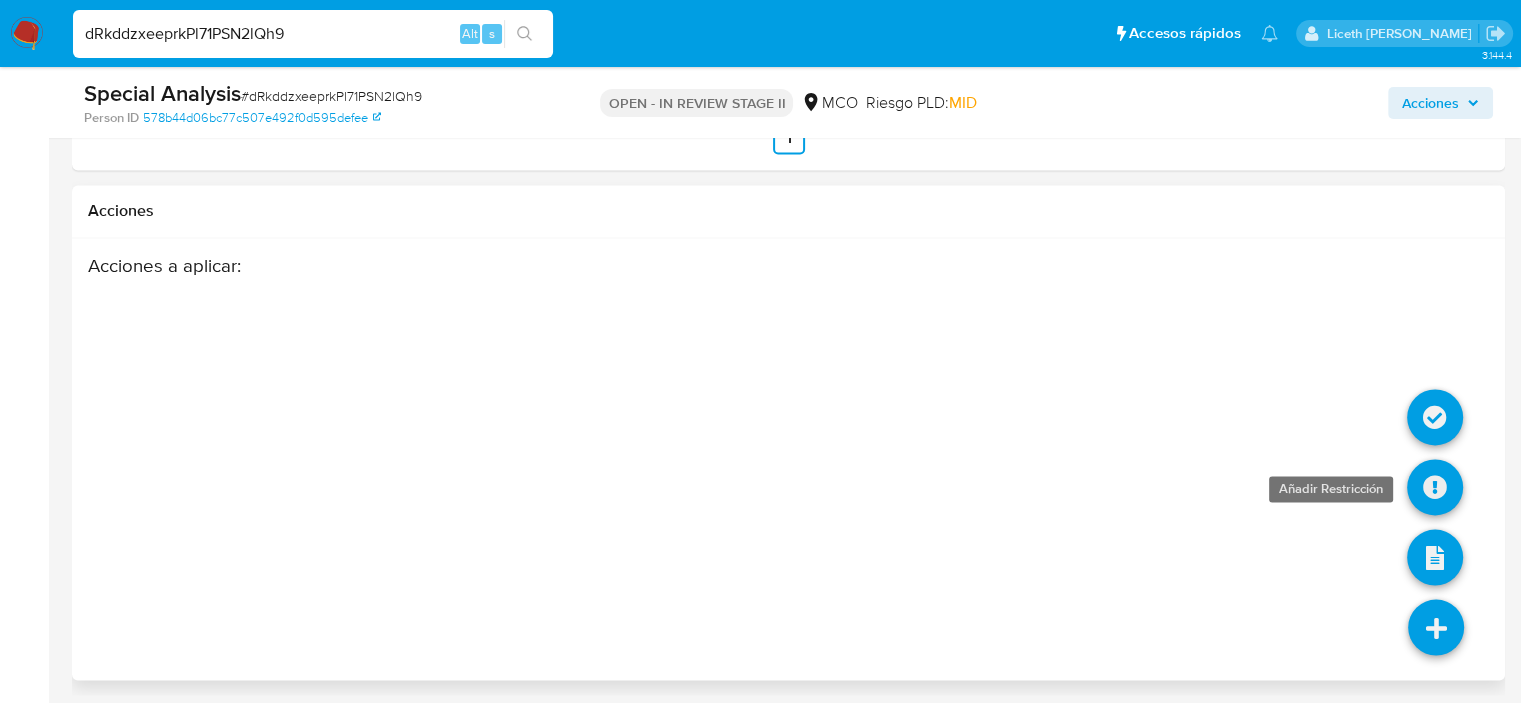 click at bounding box center (1435, 487) 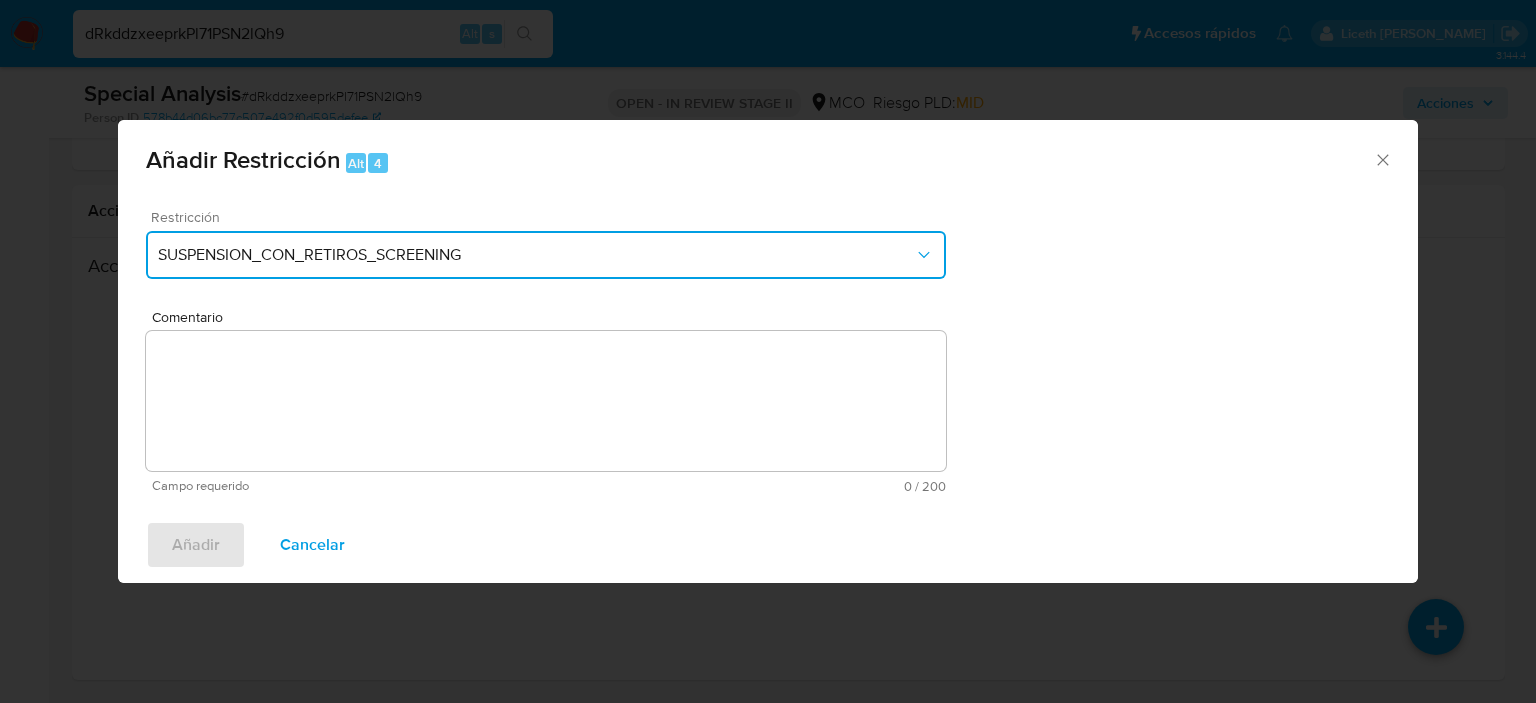 click on "SUSPENSION_CON_RETIROS_SCREENING" at bounding box center (546, 255) 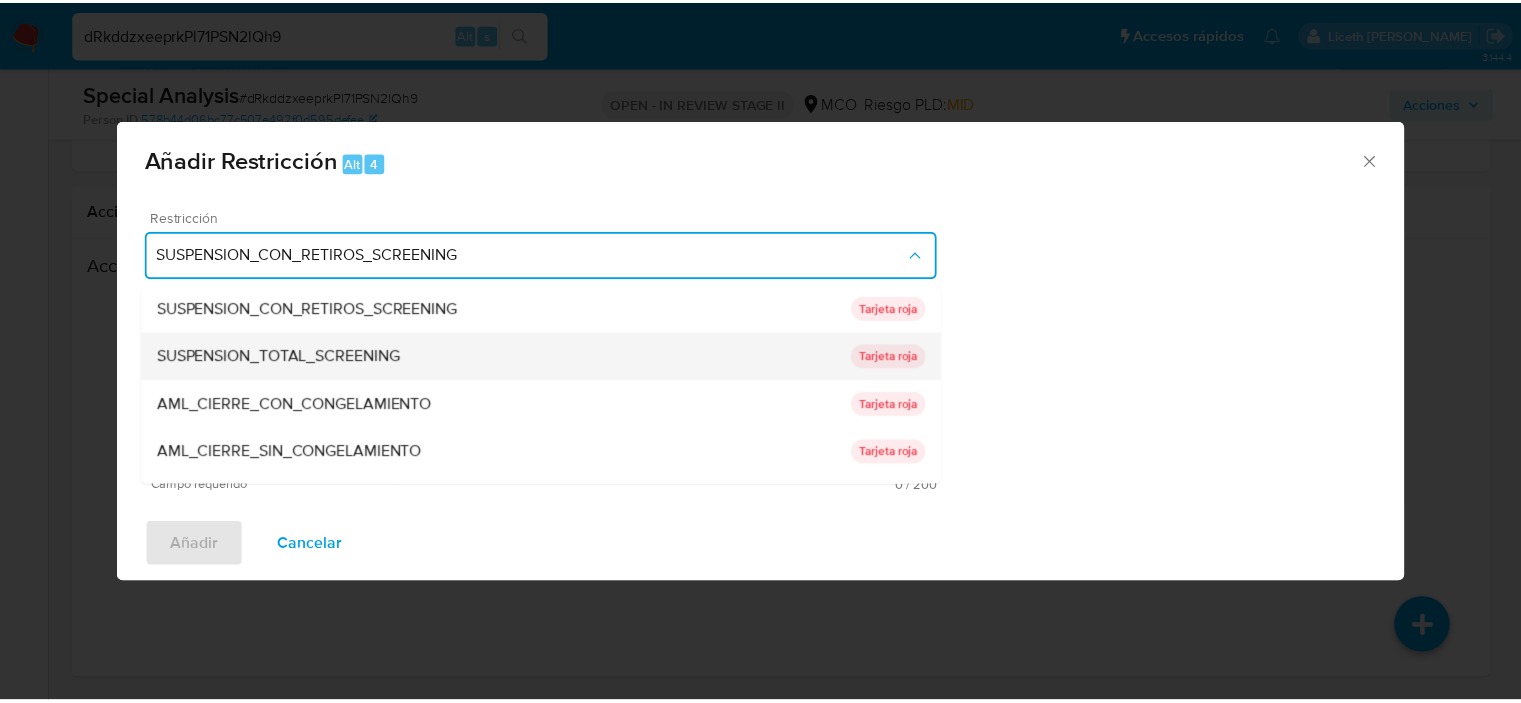 scroll, scrollTop: 88, scrollLeft: 0, axis: vertical 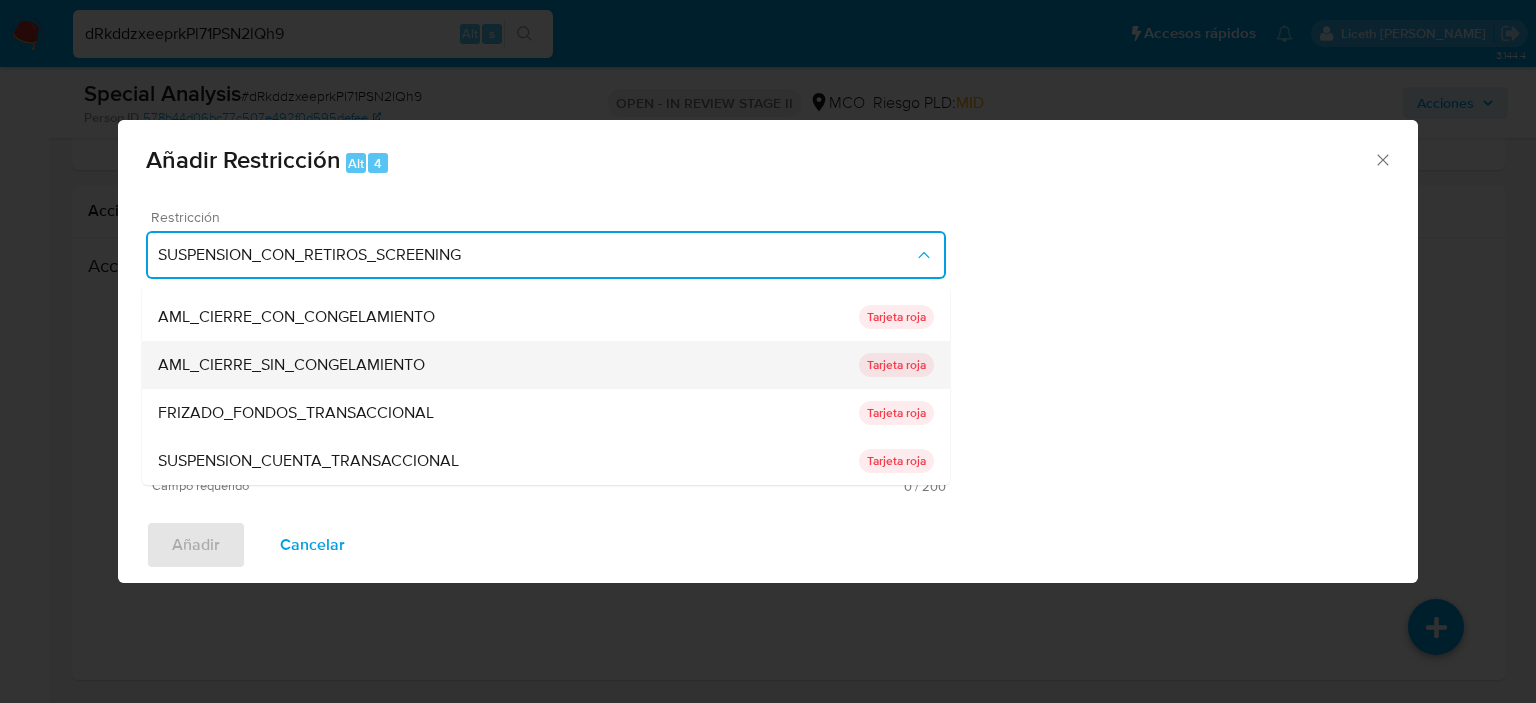 click on "Tarjeta roja" at bounding box center (896, 365) 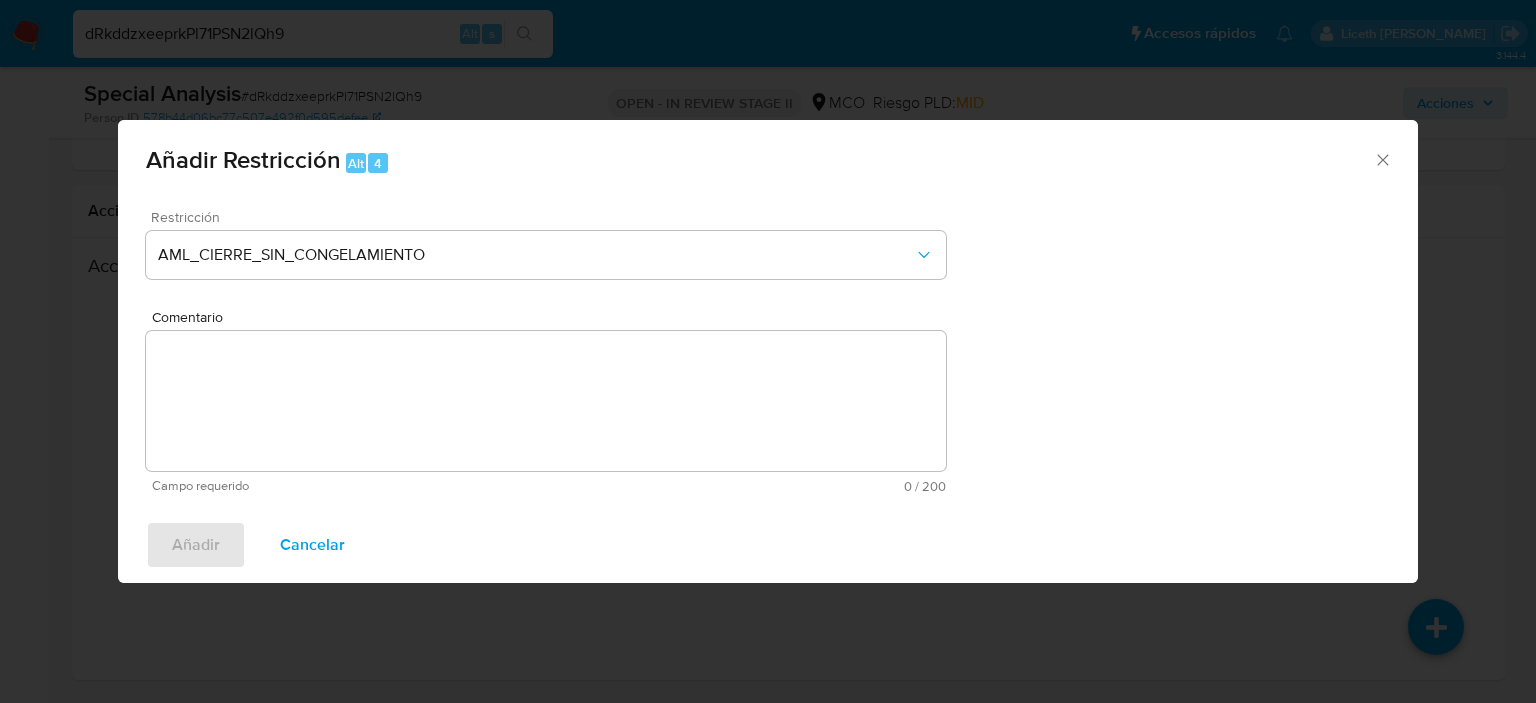 click on "Comentario" at bounding box center (546, 401) 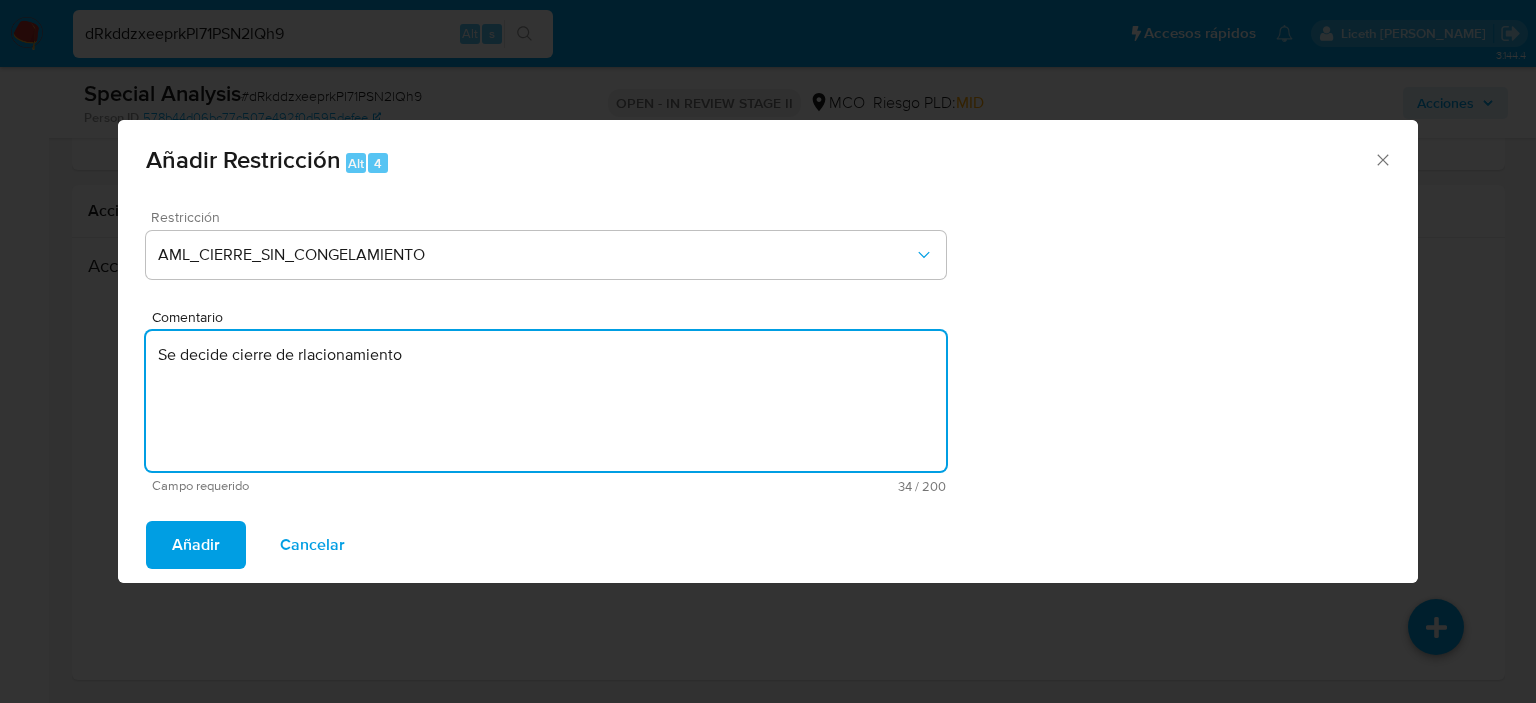 type on "Se decide cierre de rlacionamiento" 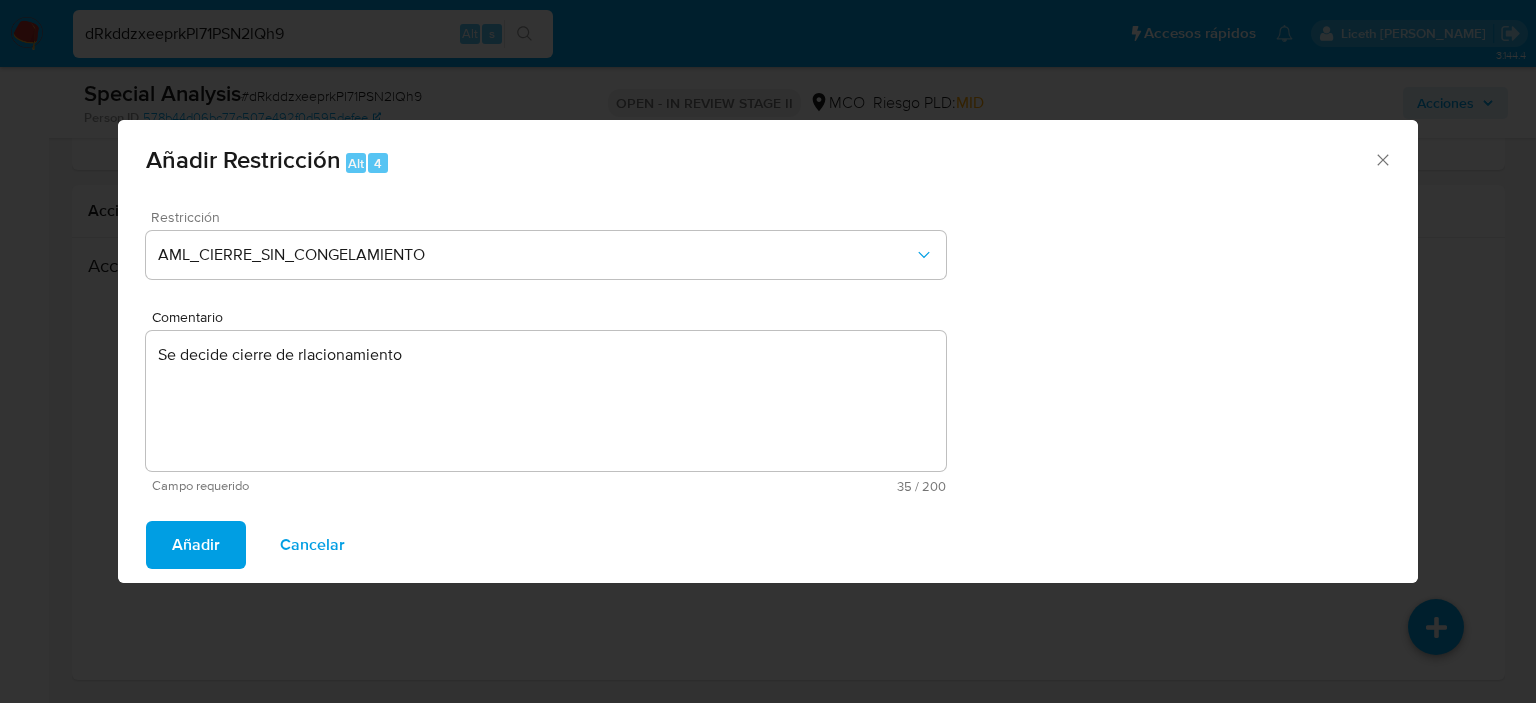 type 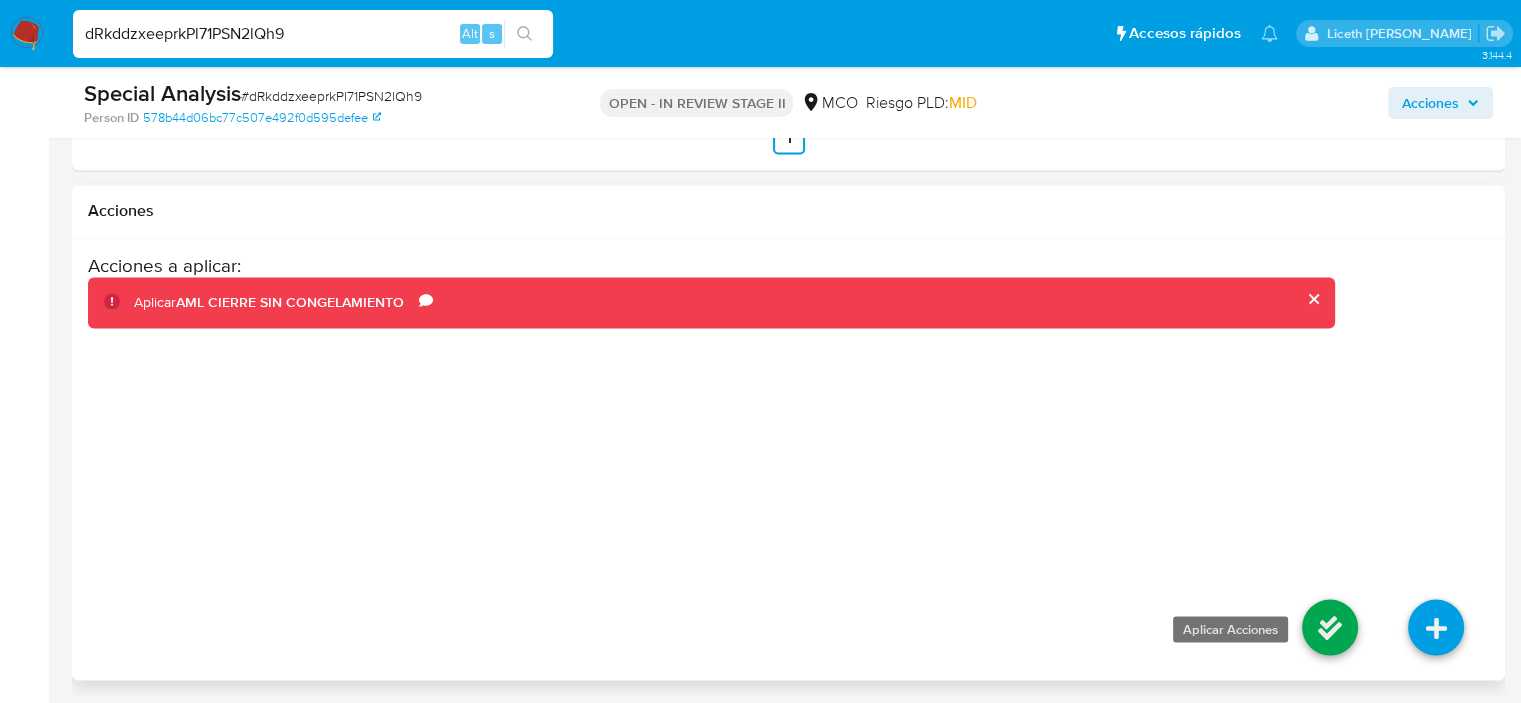 click at bounding box center [1330, 627] 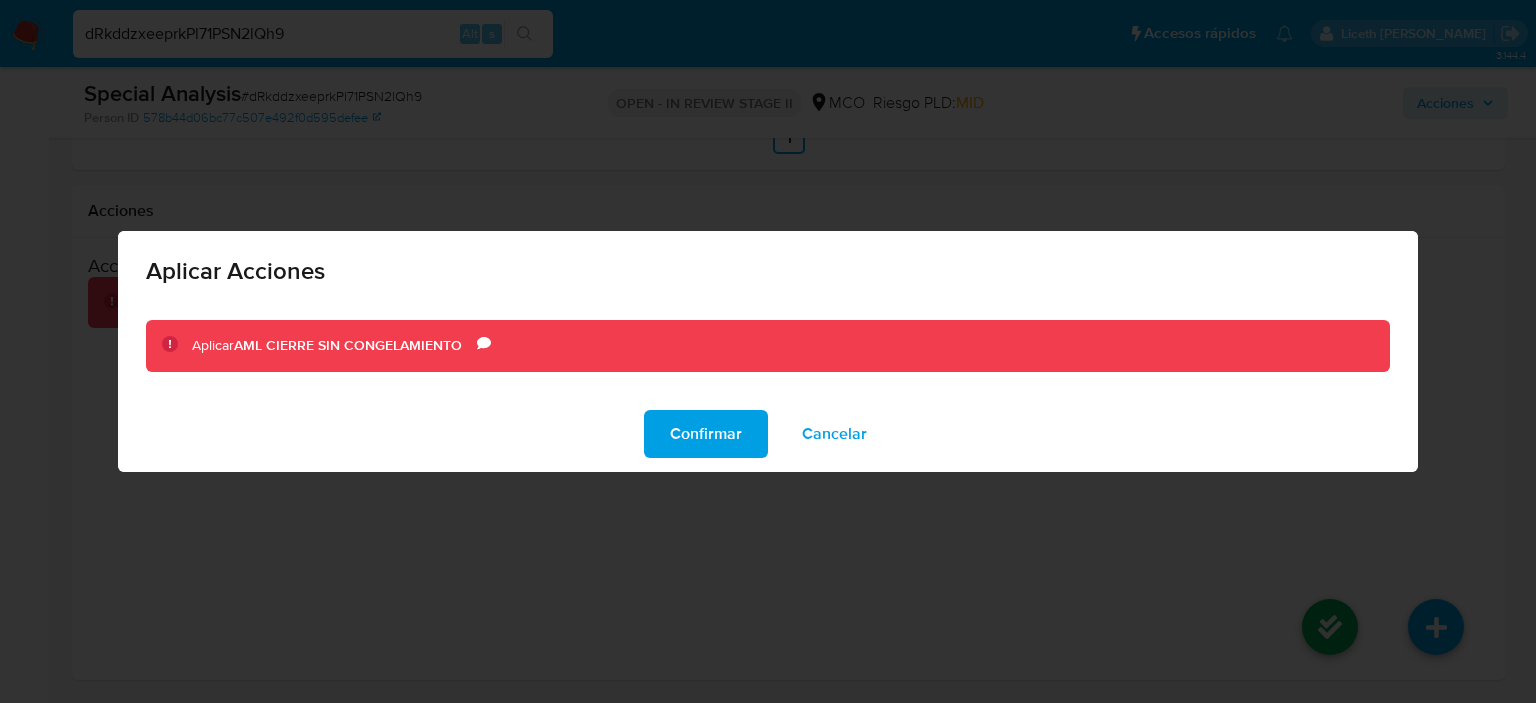 click on "Confirmar" at bounding box center (706, 434) 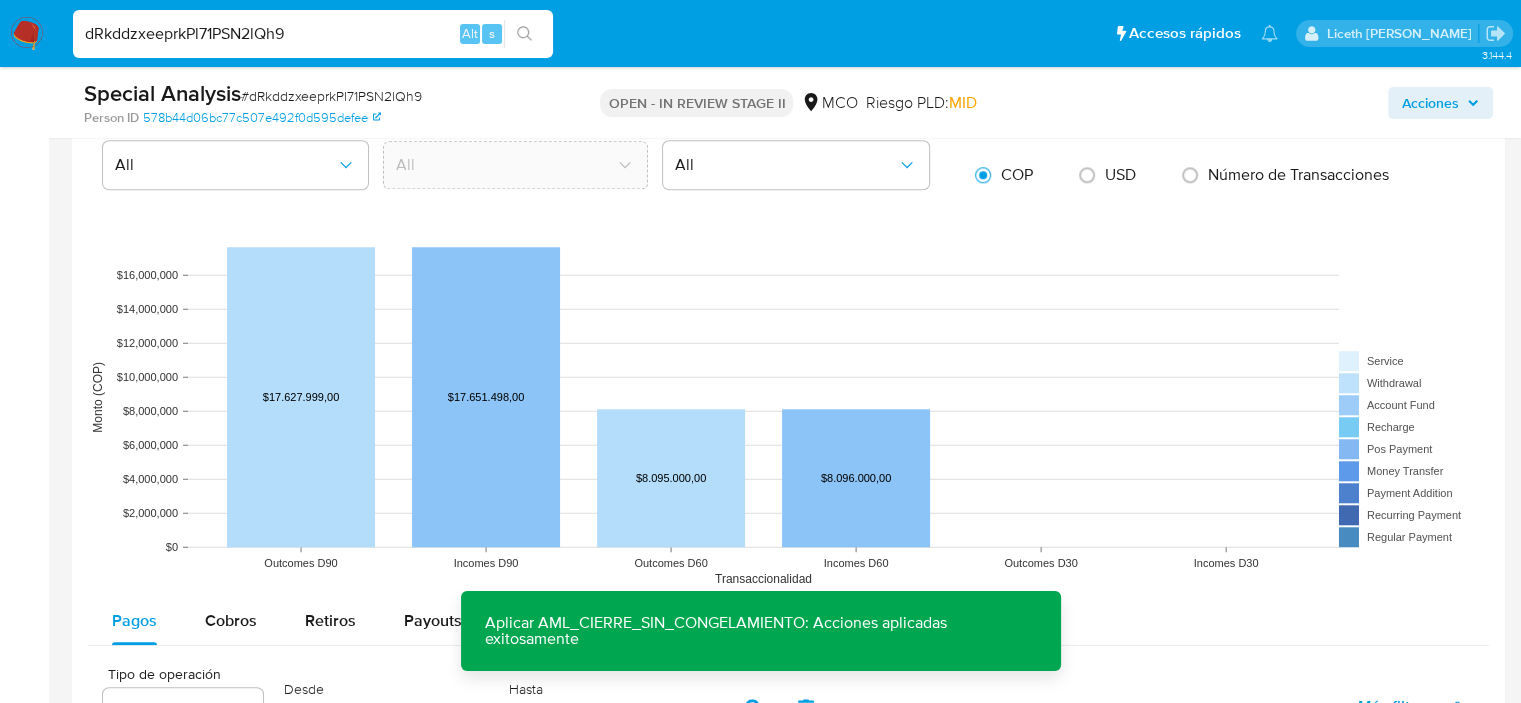 scroll, scrollTop: 1368, scrollLeft: 0, axis: vertical 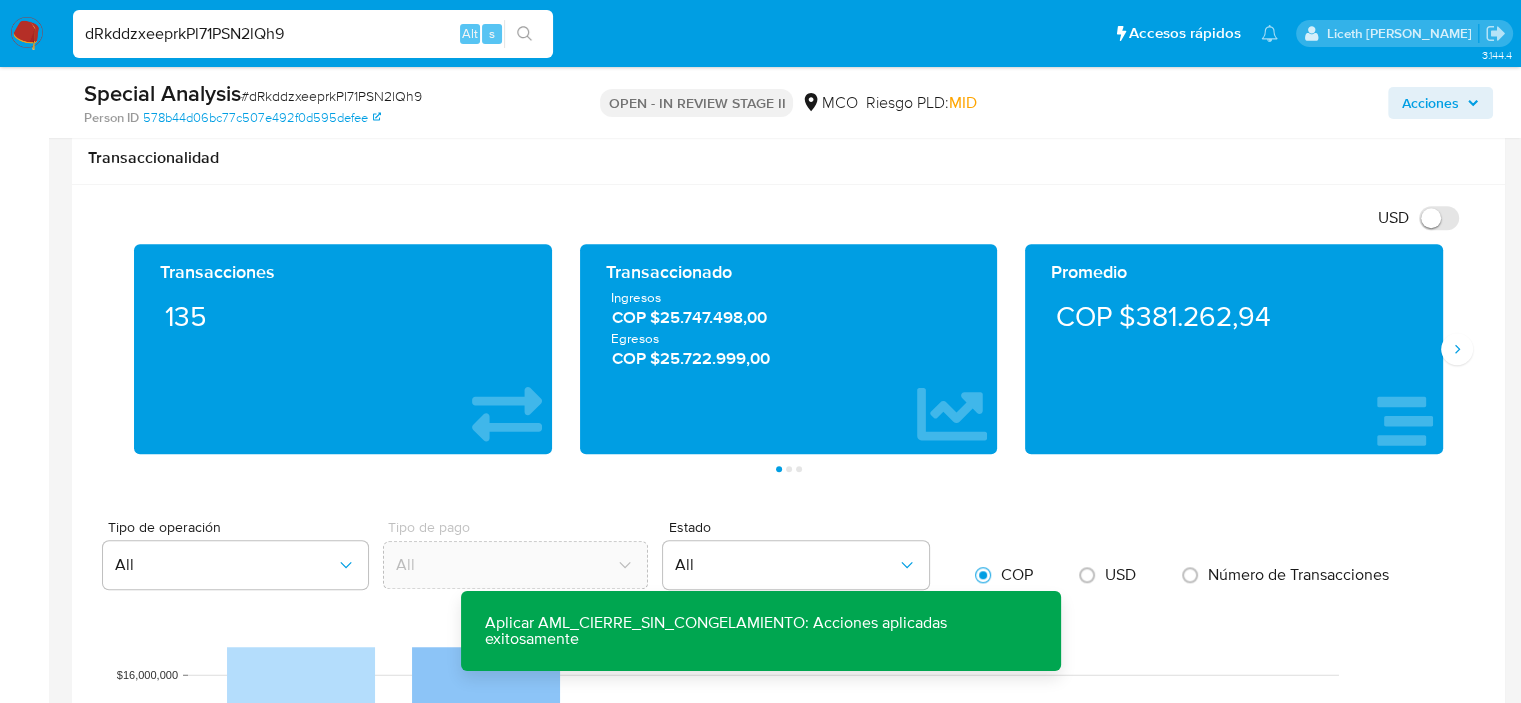 click on "dRkddzxeeprkPl71PSN2lQh9" at bounding box center (313, 34) 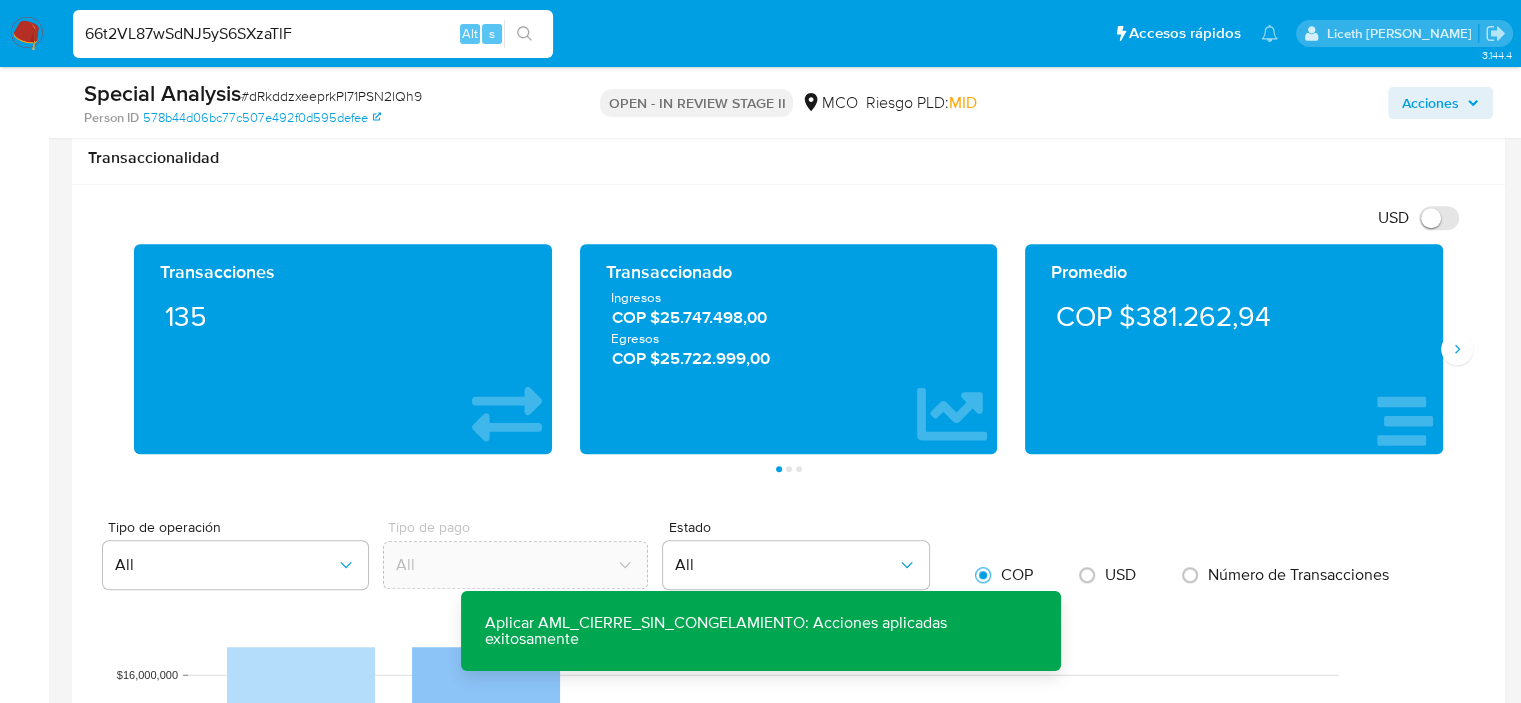 type on "66t2VL87wSdNJ5yS6SXzaTlF" 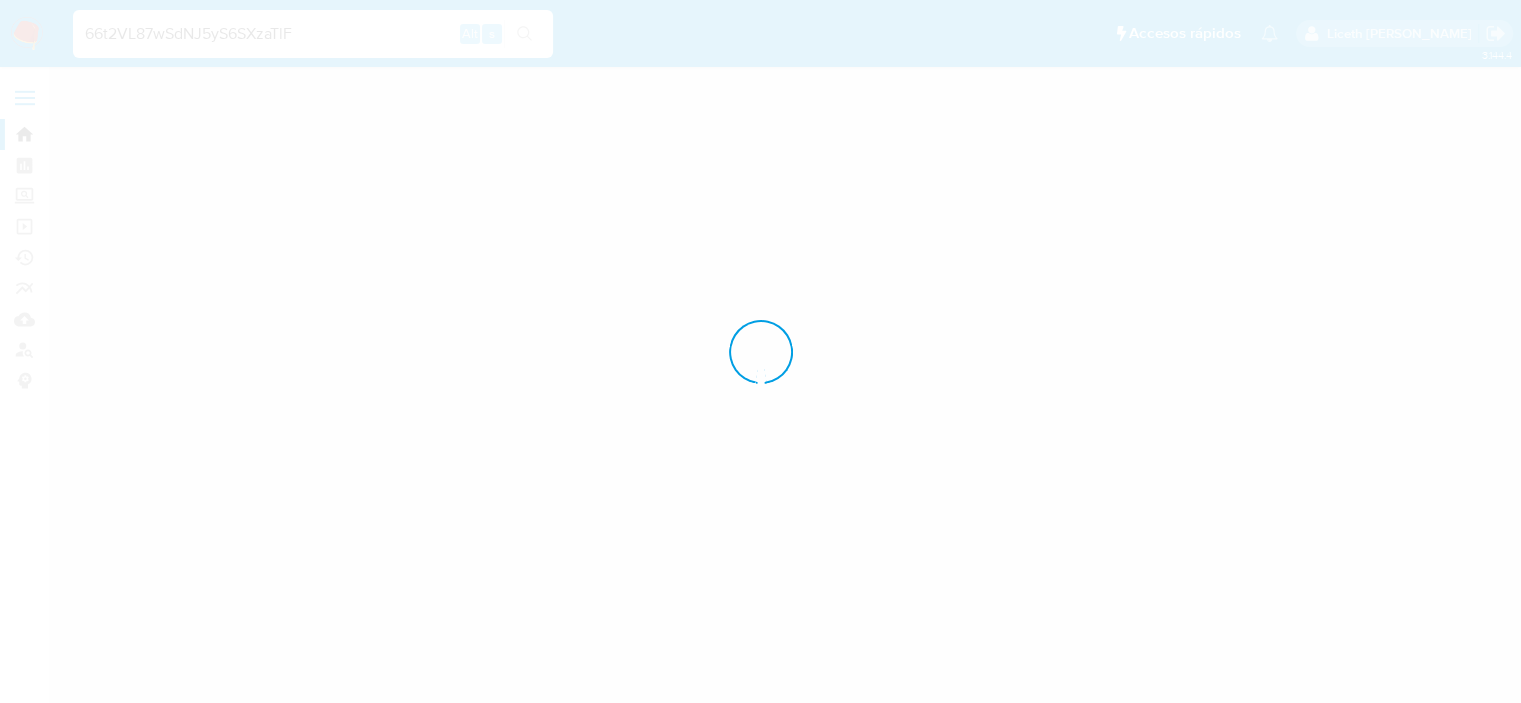 scroll, scrollTop: 0, scrollLeft: 0, axis: both 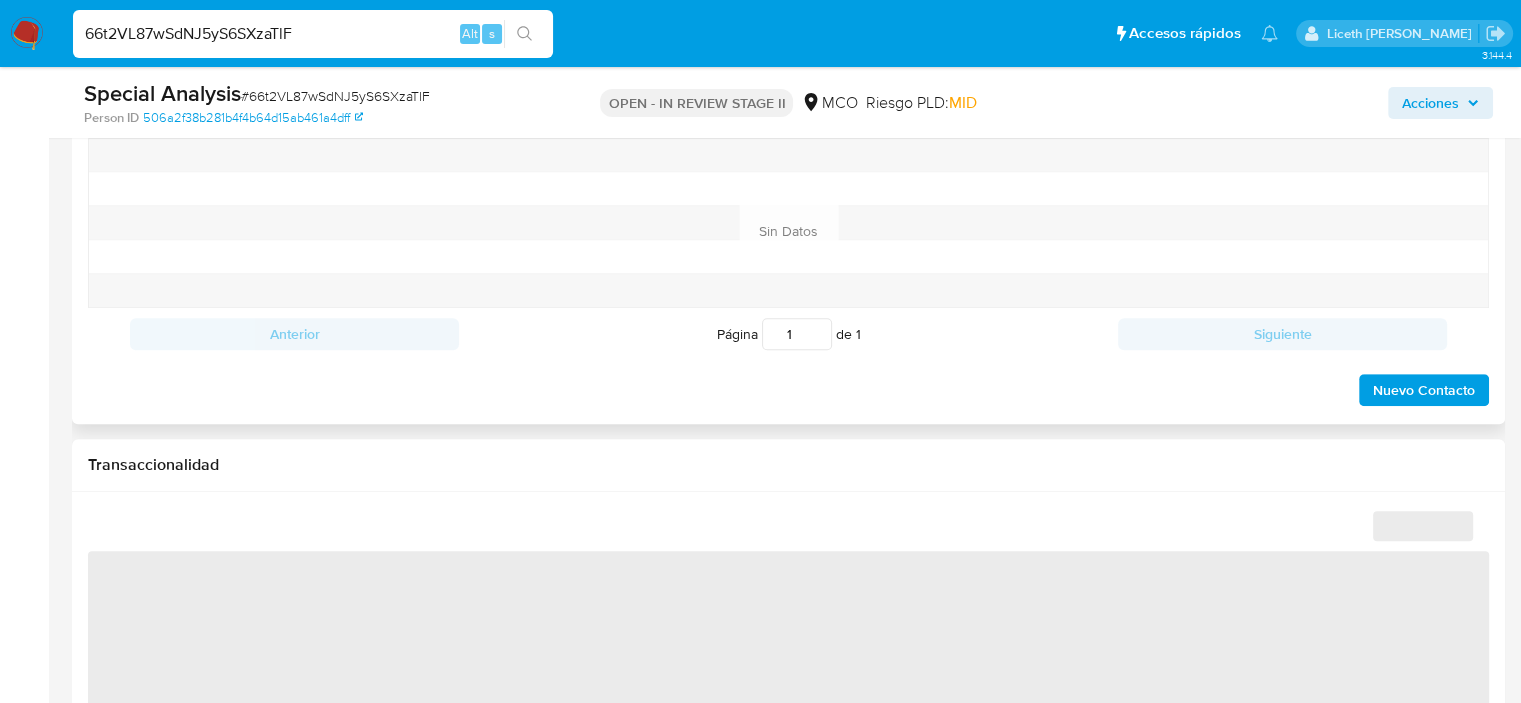 select on "10" 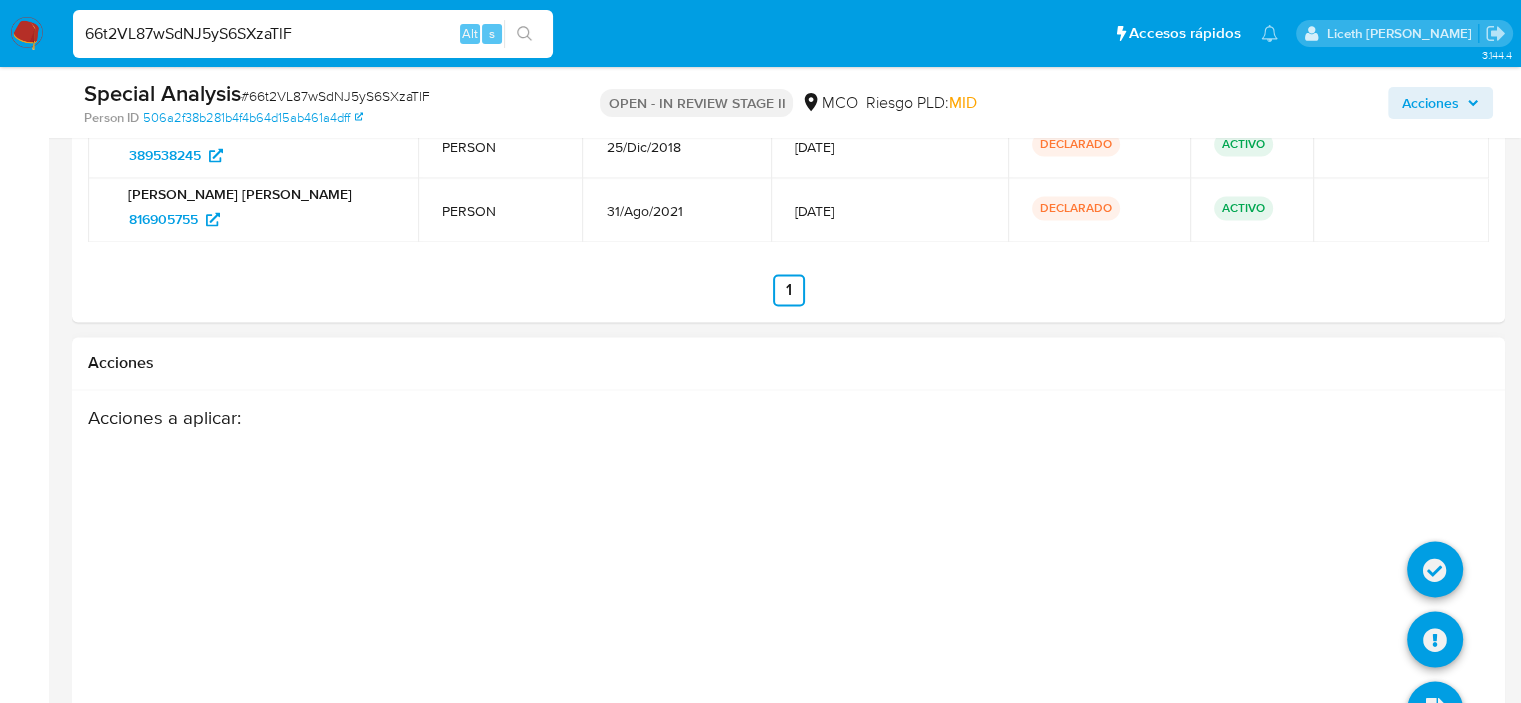 scroll, scrollTop: 3396, scrollLeft: 0, axis: vertical 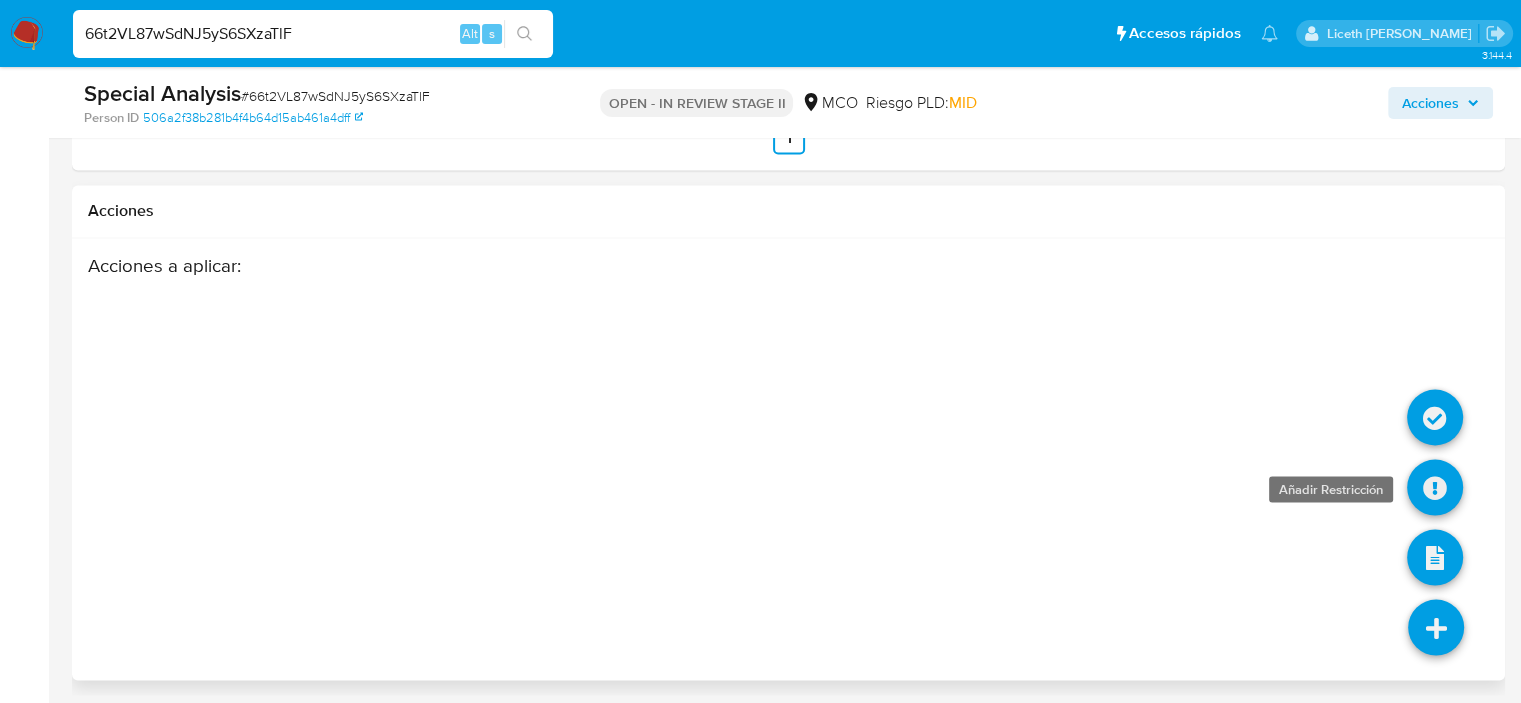 click at bounding box center (1435, 487) 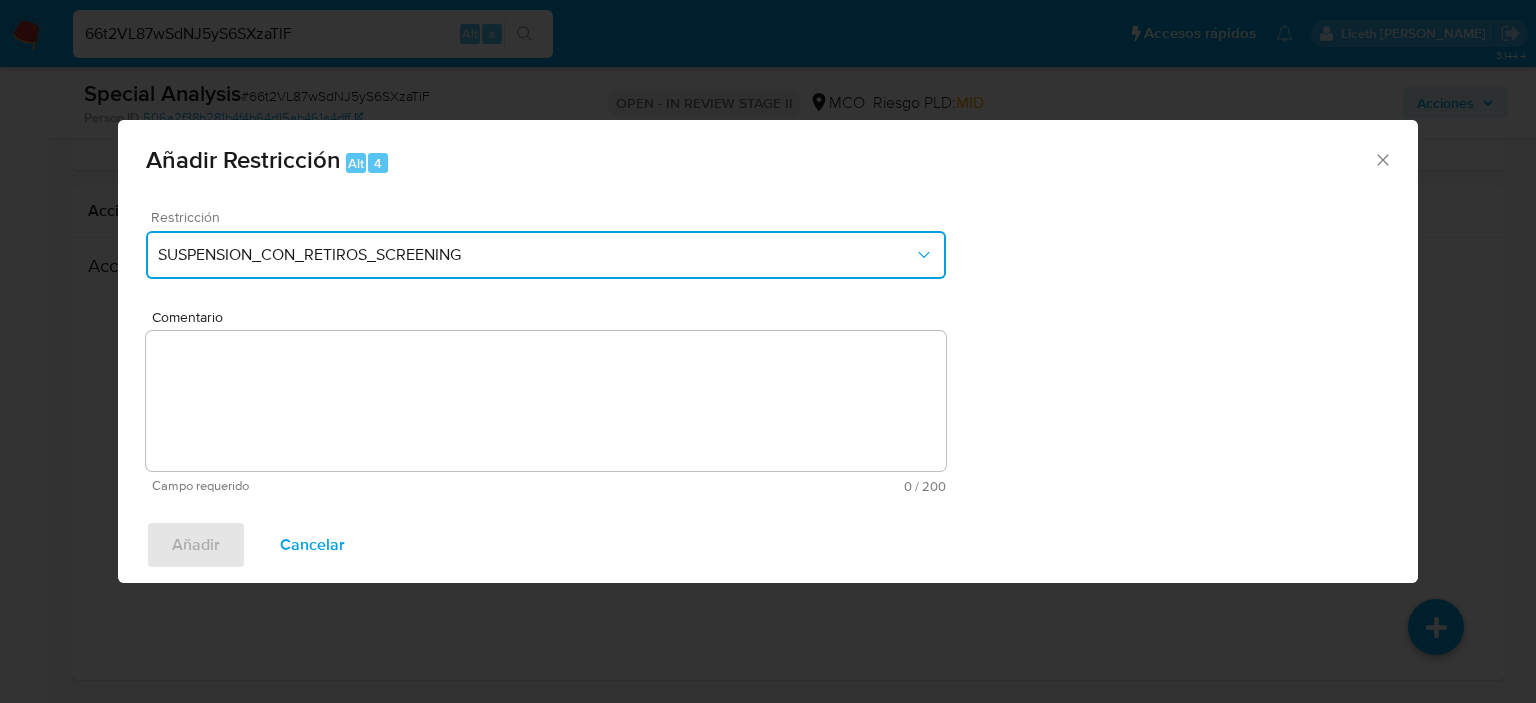 click on "SUSPENSION_CON_RETIROS_SCREENING" at bounding box center (536, 255) 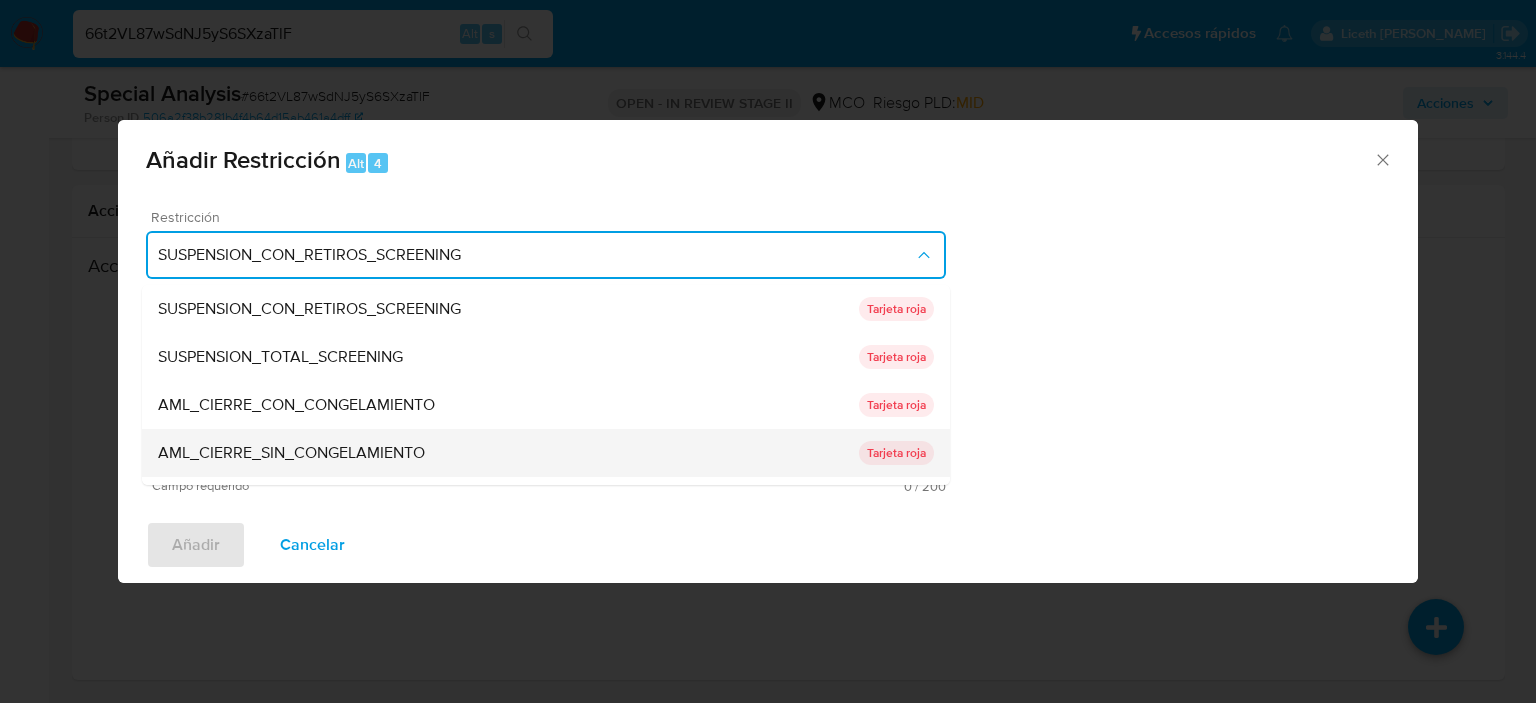 click on "AML_CIERRE_SIN_CONGELAMIENTO" at bounding box center [508, 453] 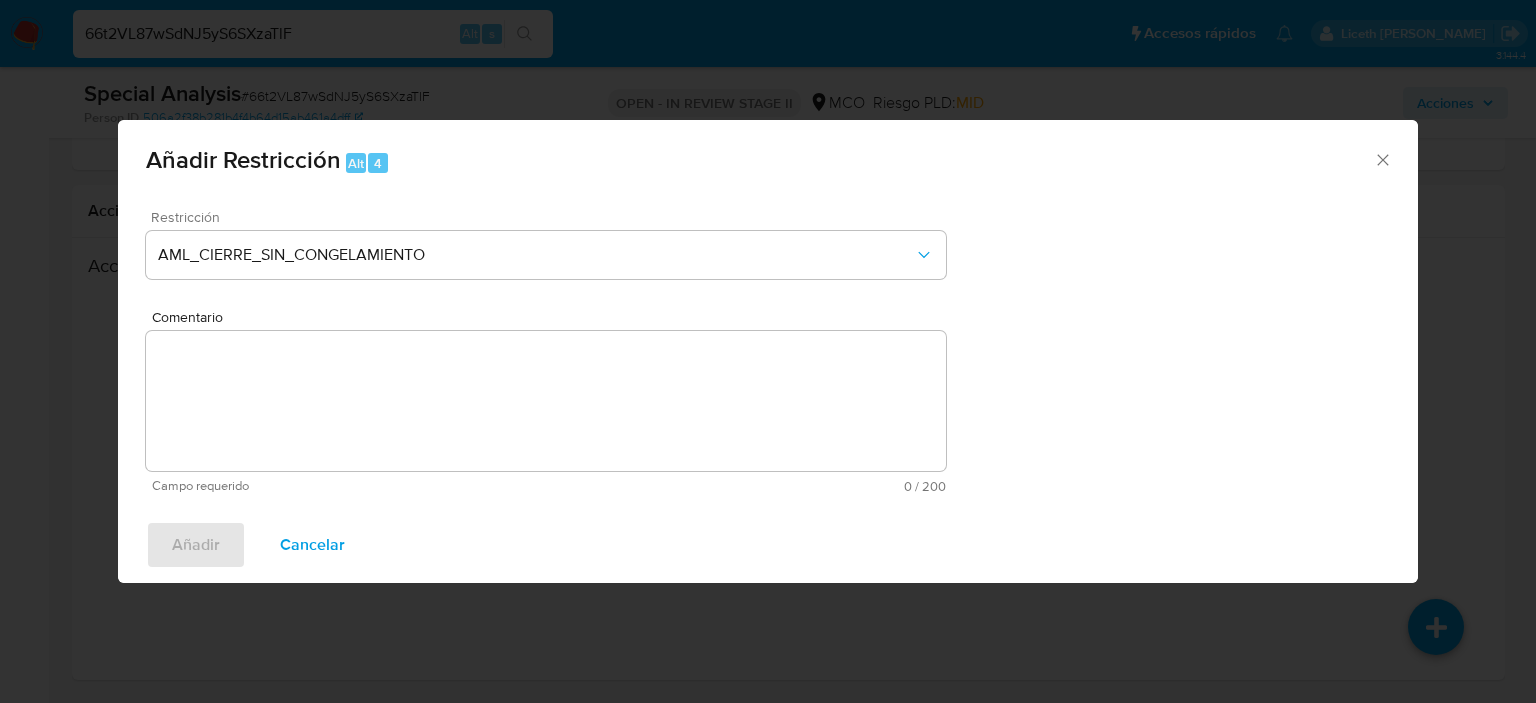 click on "Comentario" at bounding box center [546, 401] 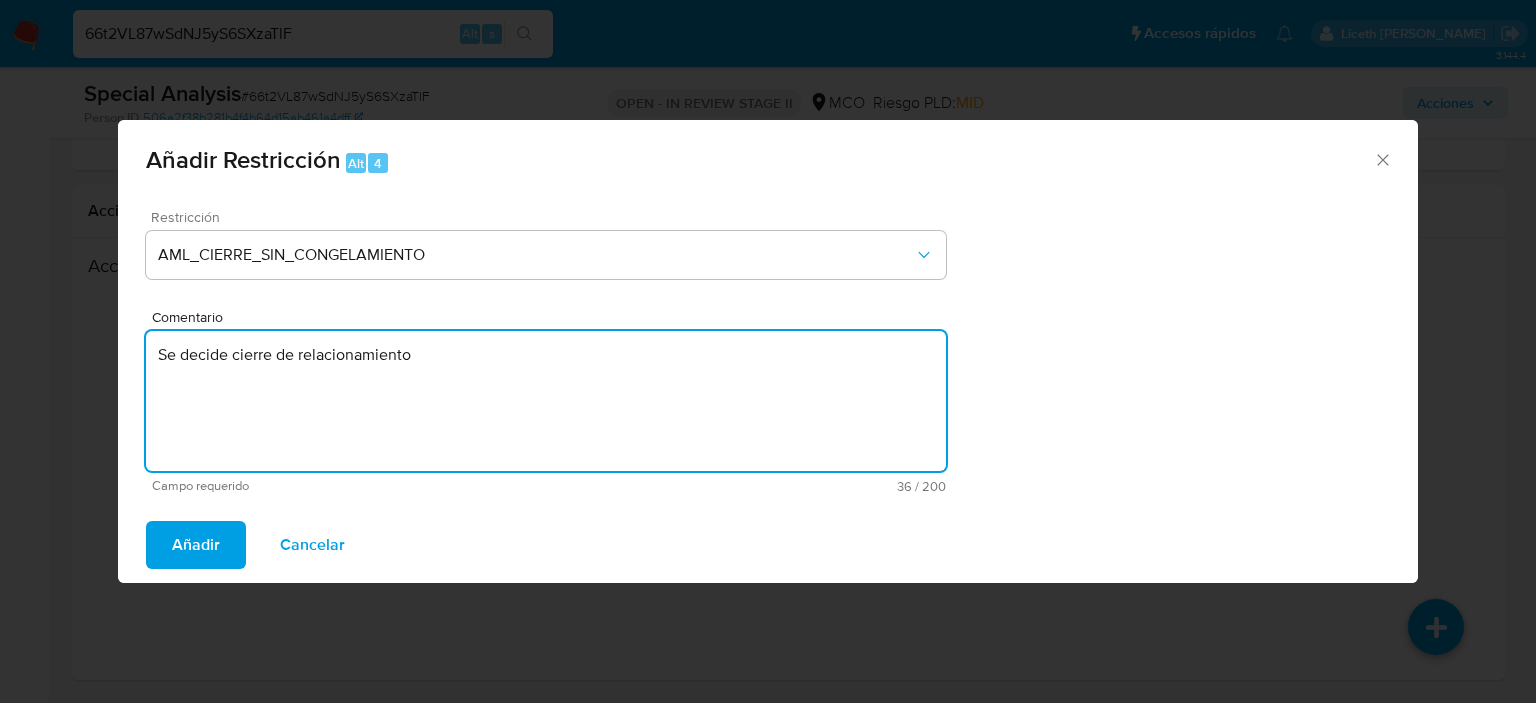 type on "Se decide cierre de relacionamiento" 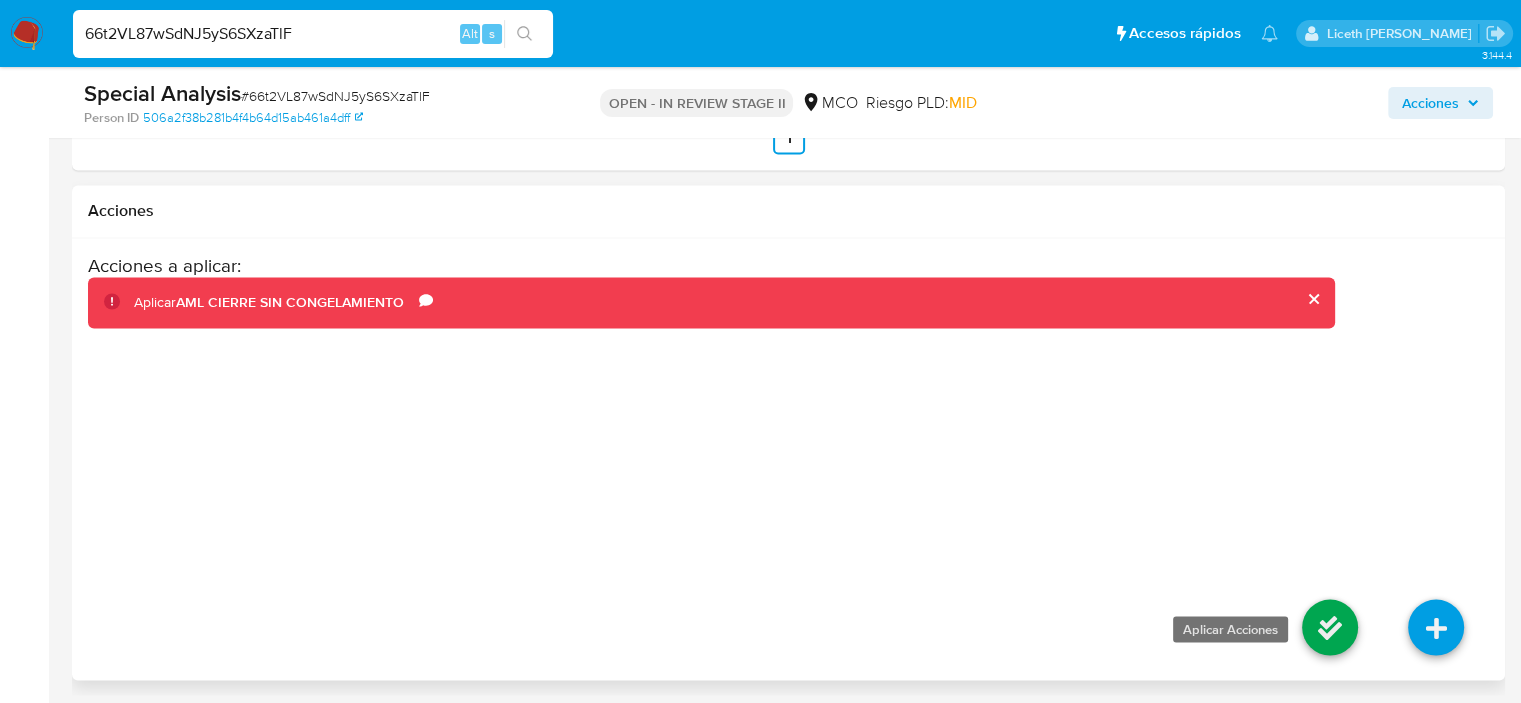 click at bounding box center (1330, 627) 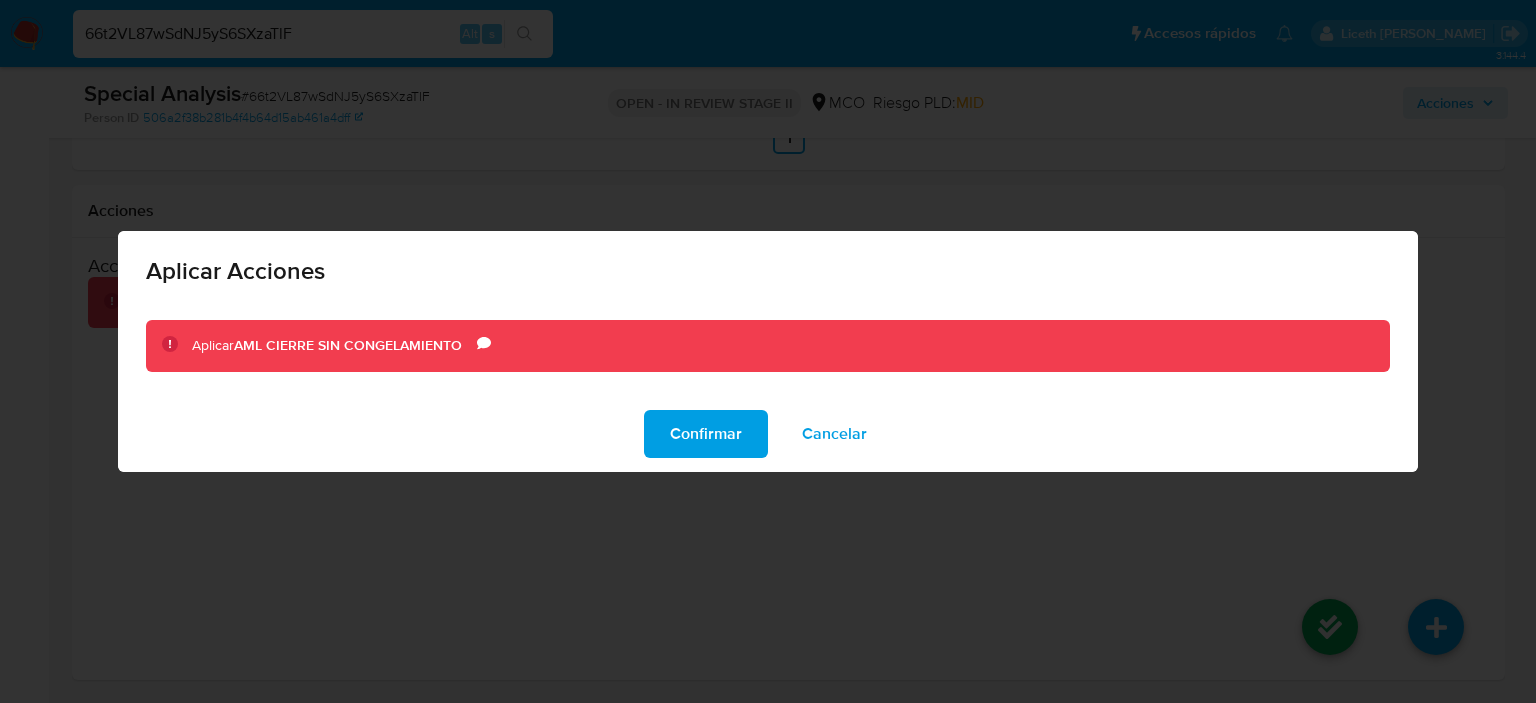 click on "Confirmar" at bounding box center [706, 434] 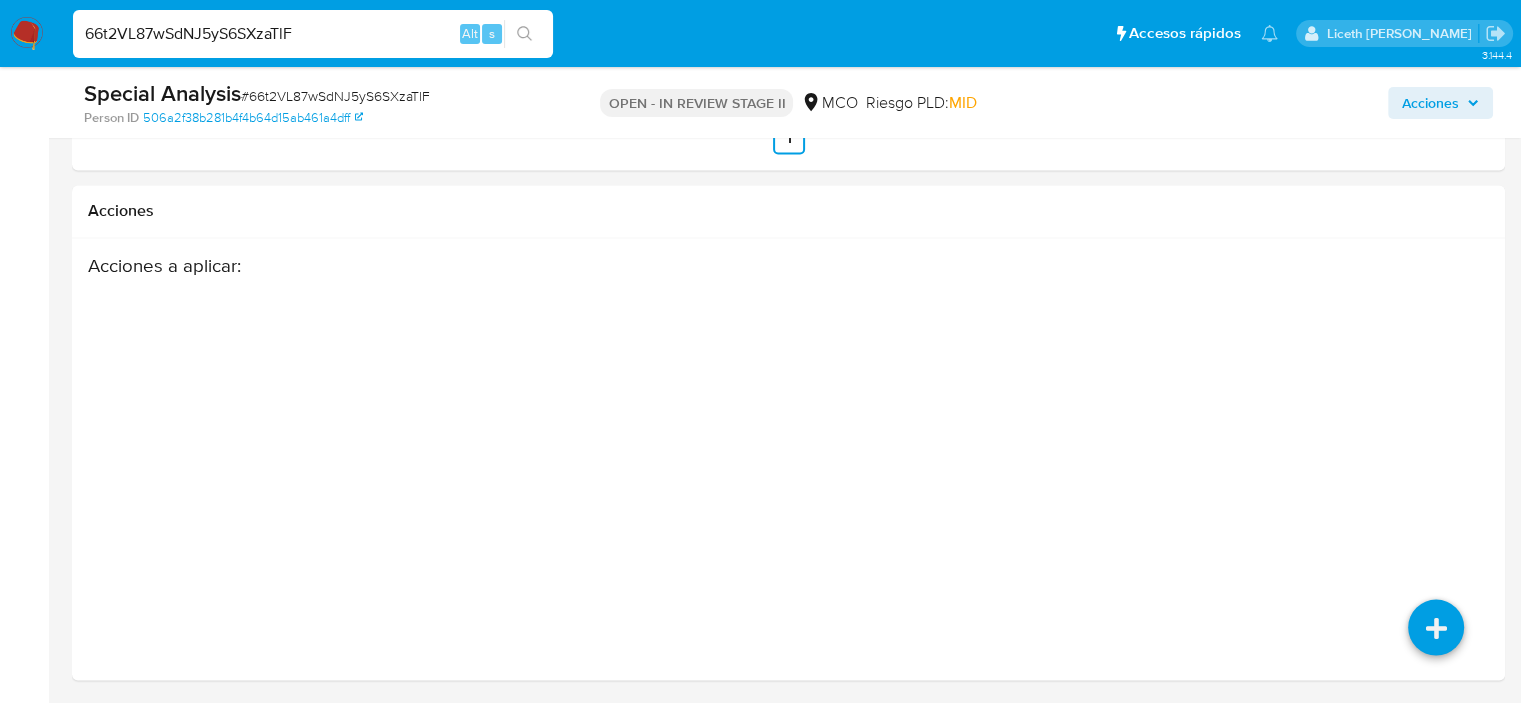 click on "66t2VL87wSdNJ5yS6SXzaTlF Alt s" at bounding box center (313, 34) 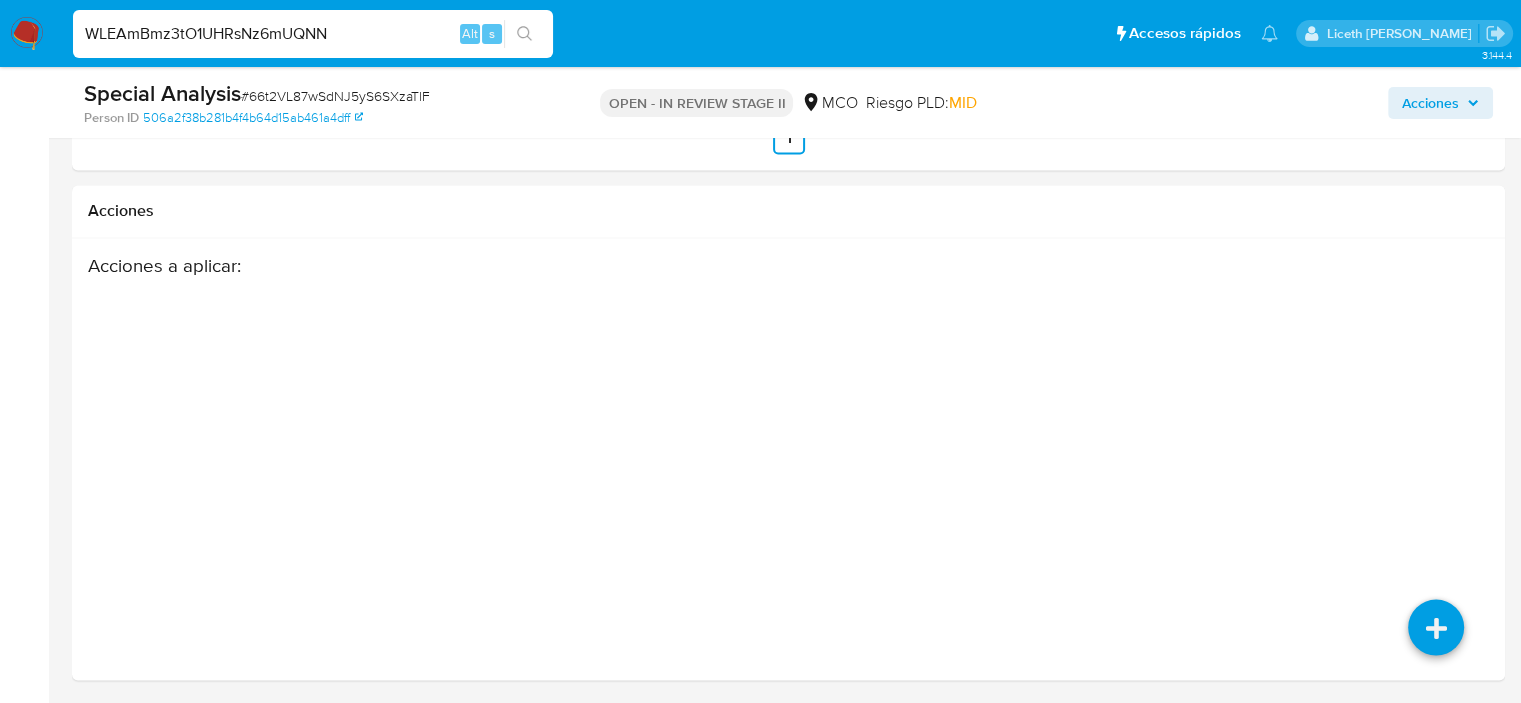 type on "WLEAmBmz3tO1UHRsNz6mUQNN" 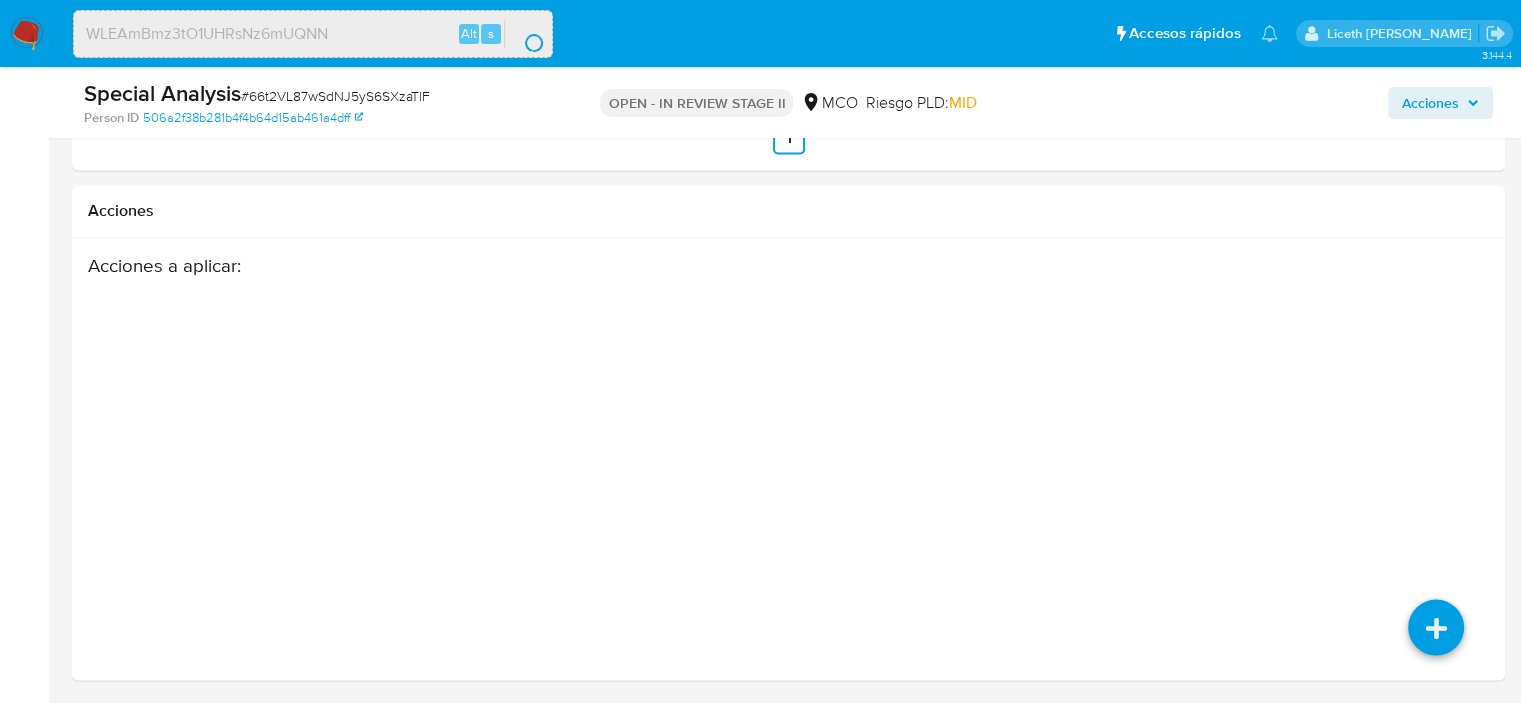 scroll, scrollTop: 0, scrollLeft: 0, axis: both 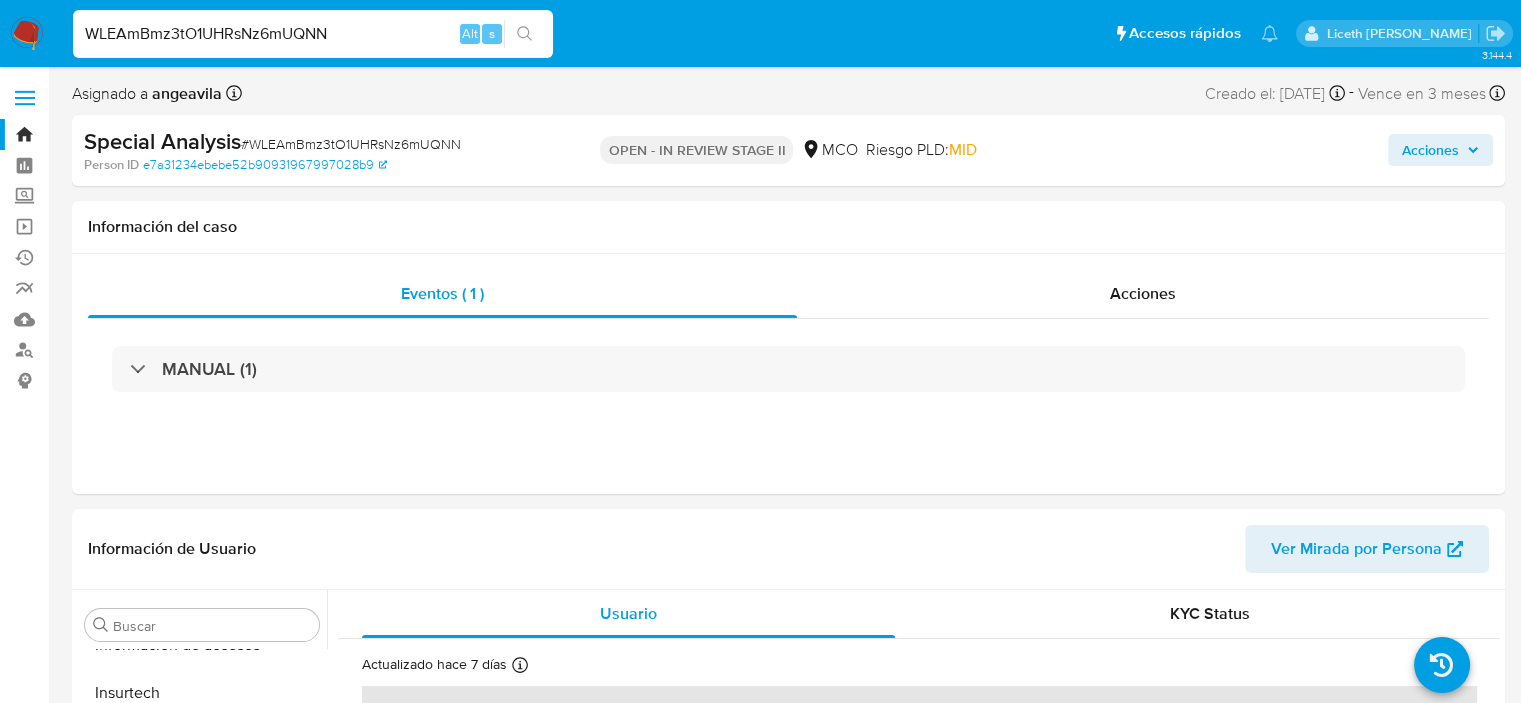 select on "10" 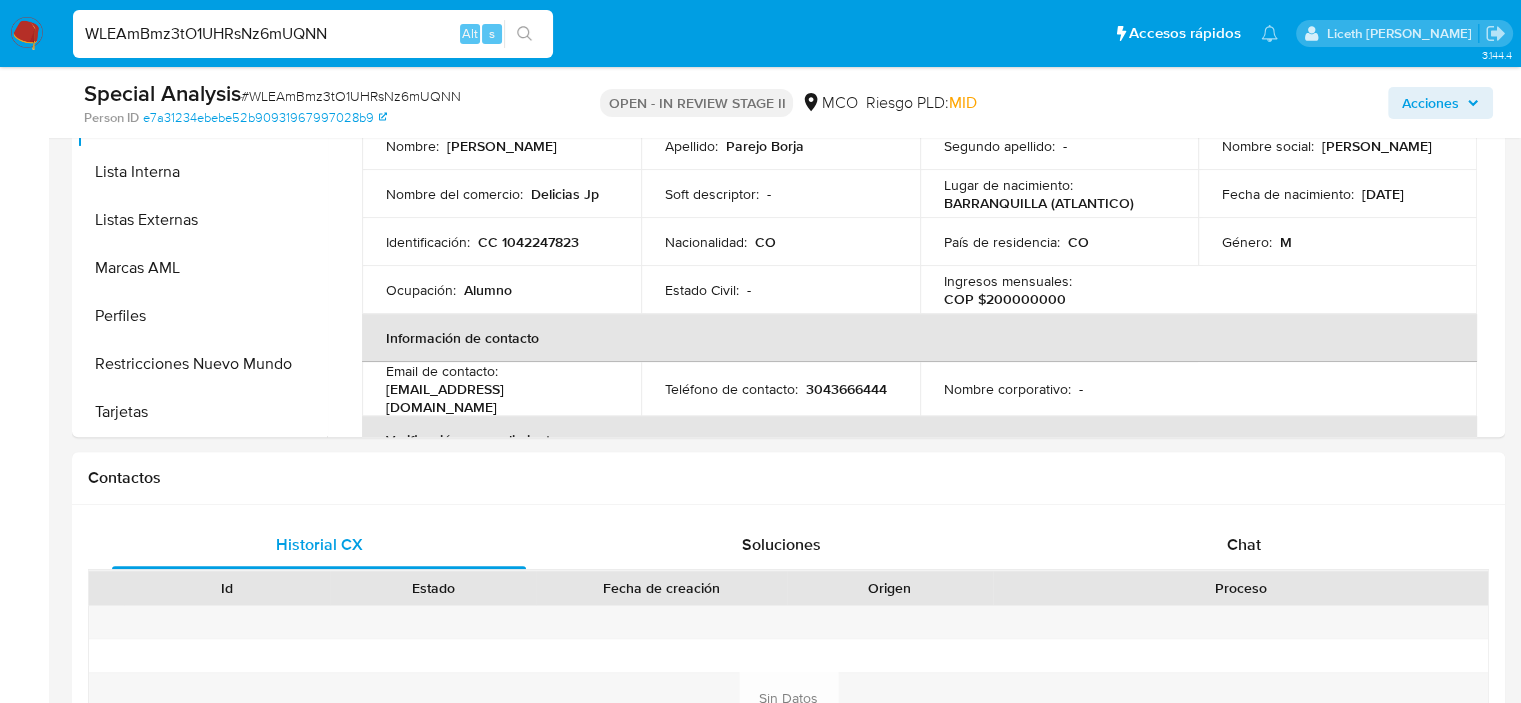 scroll, scrollTop: 3332, scrollLeft: 0, axis: vertical 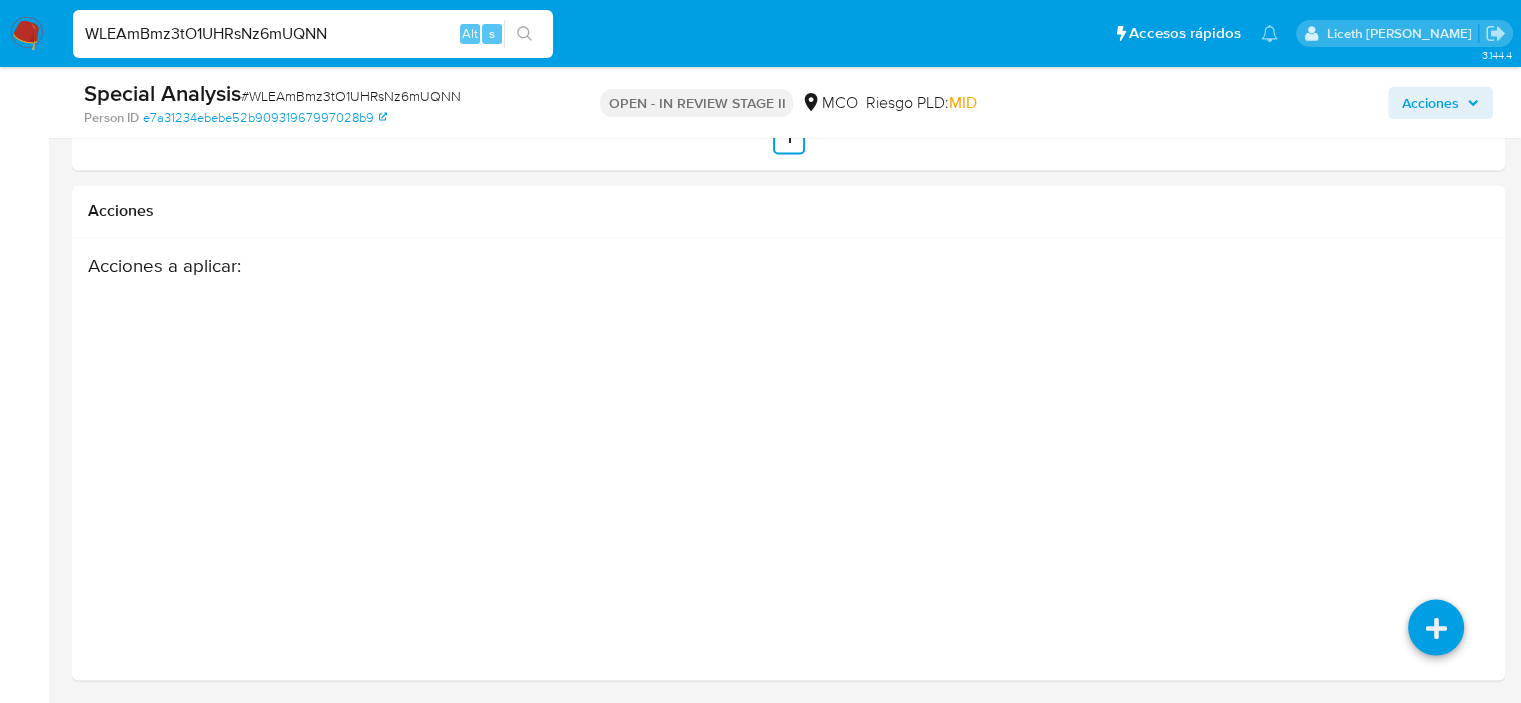 drag, startPoint x: 944, startPoint y: 78, endPoint x: 1088, endPoint y: 742, distance: 679.43506 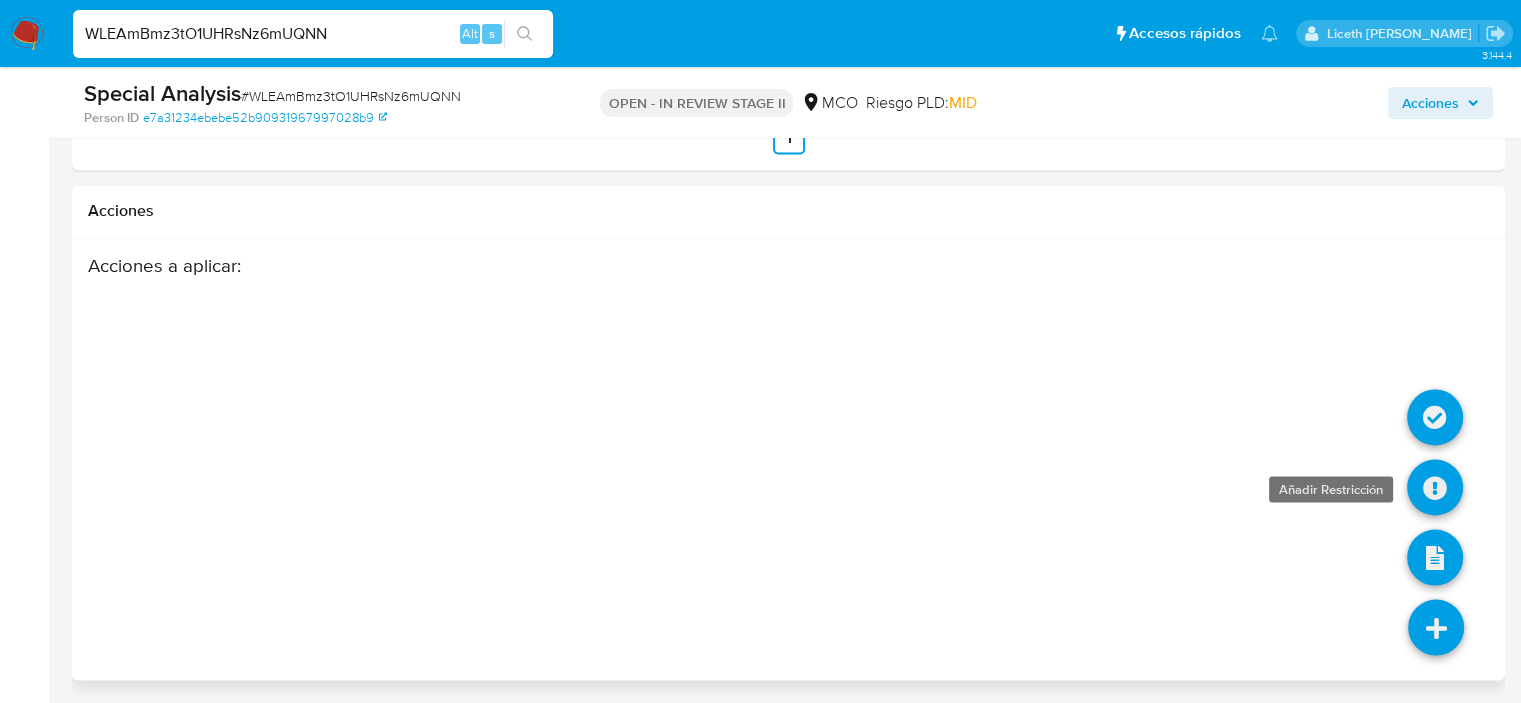 click at bounding box center [1435, 487] 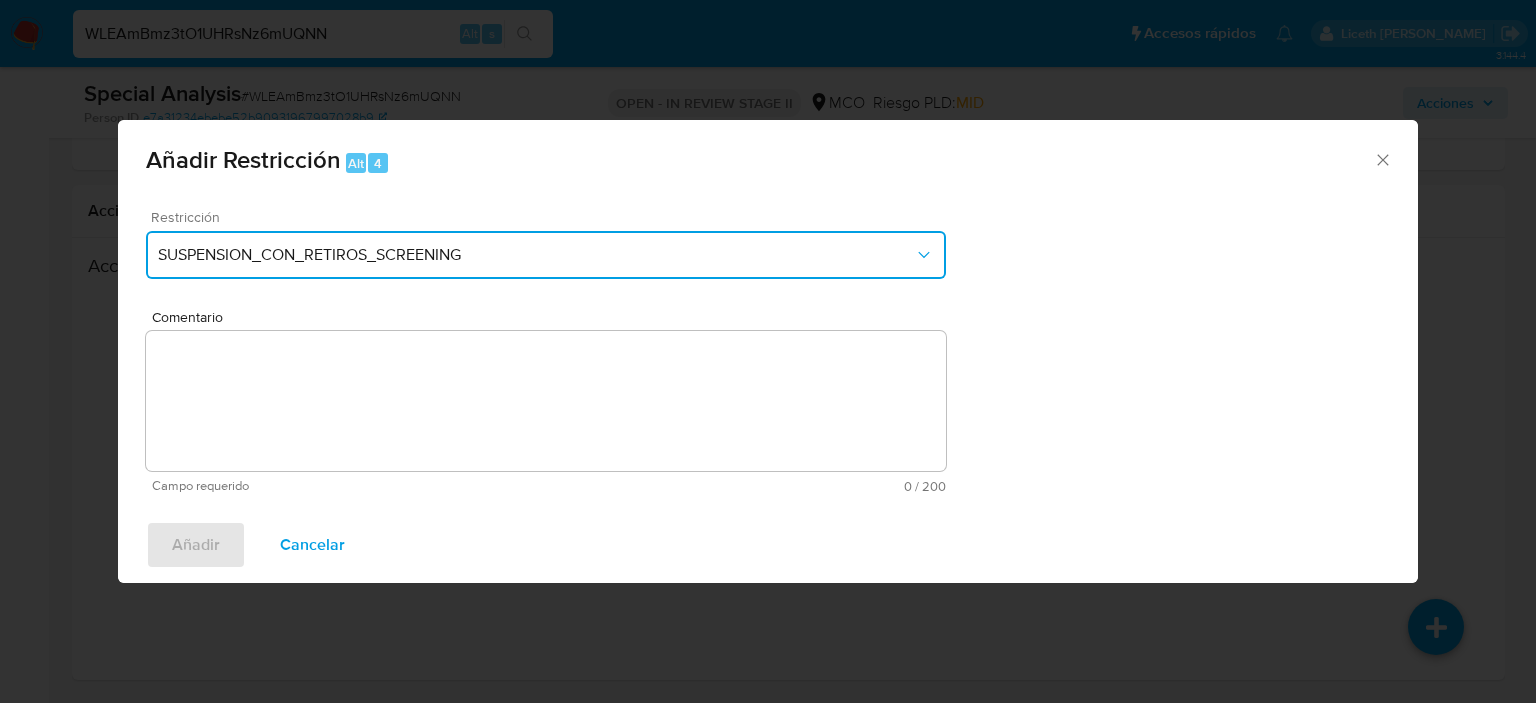 click on "SUSPENSION_CON_RETIROS_SCREENING" at bounding box center [536, 255] 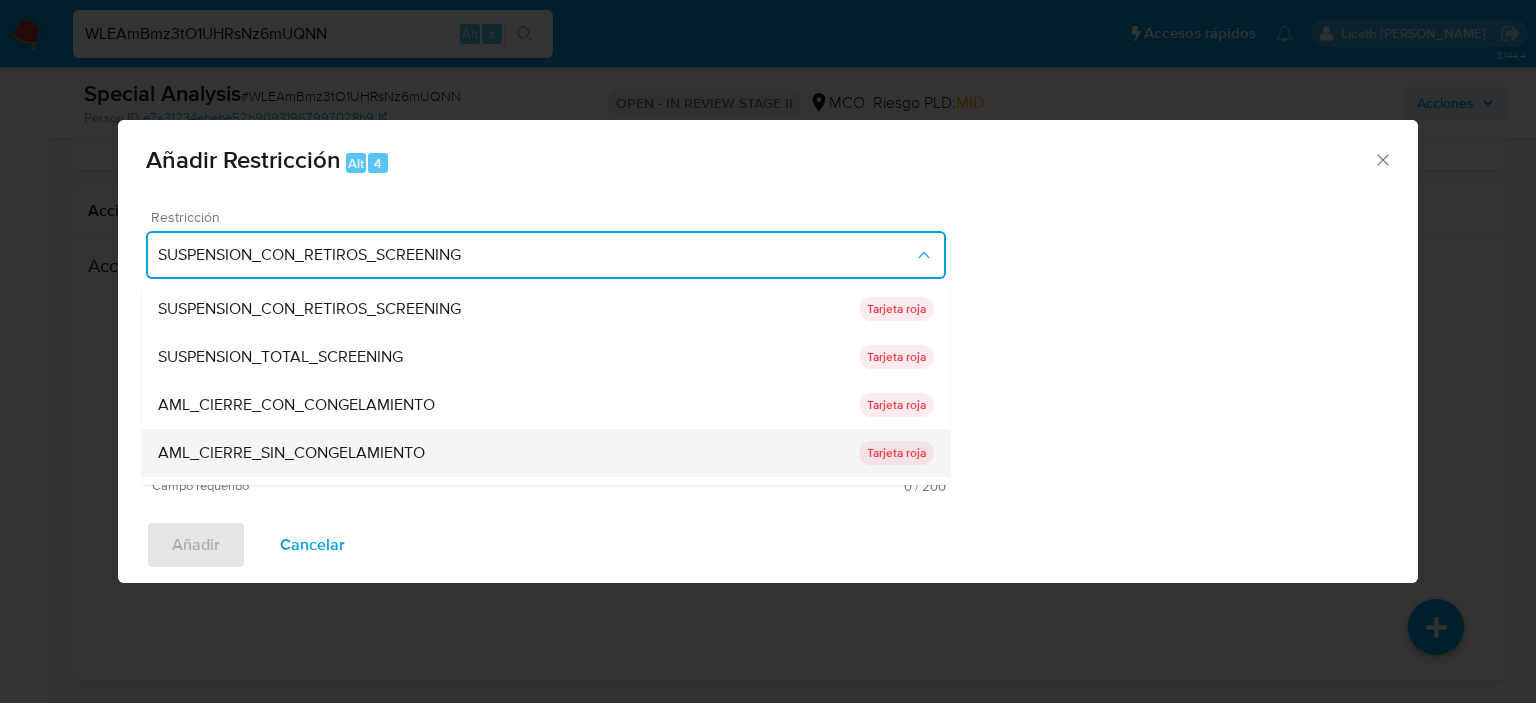 click on "AML_CIERRE_SIN_CONGELAMIENTO" at bounding box center (508, 453) 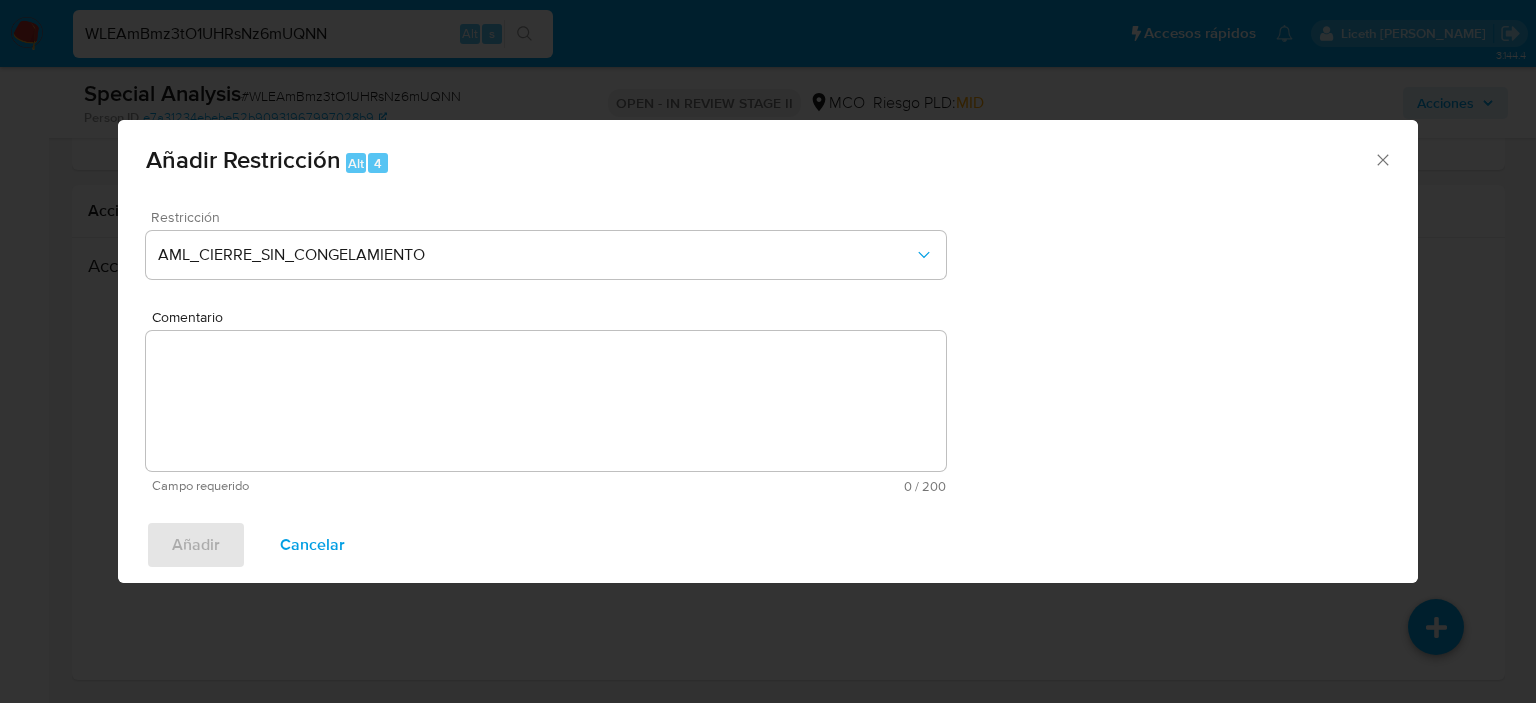 click on "Comentario" at bounding box center [546, 401] 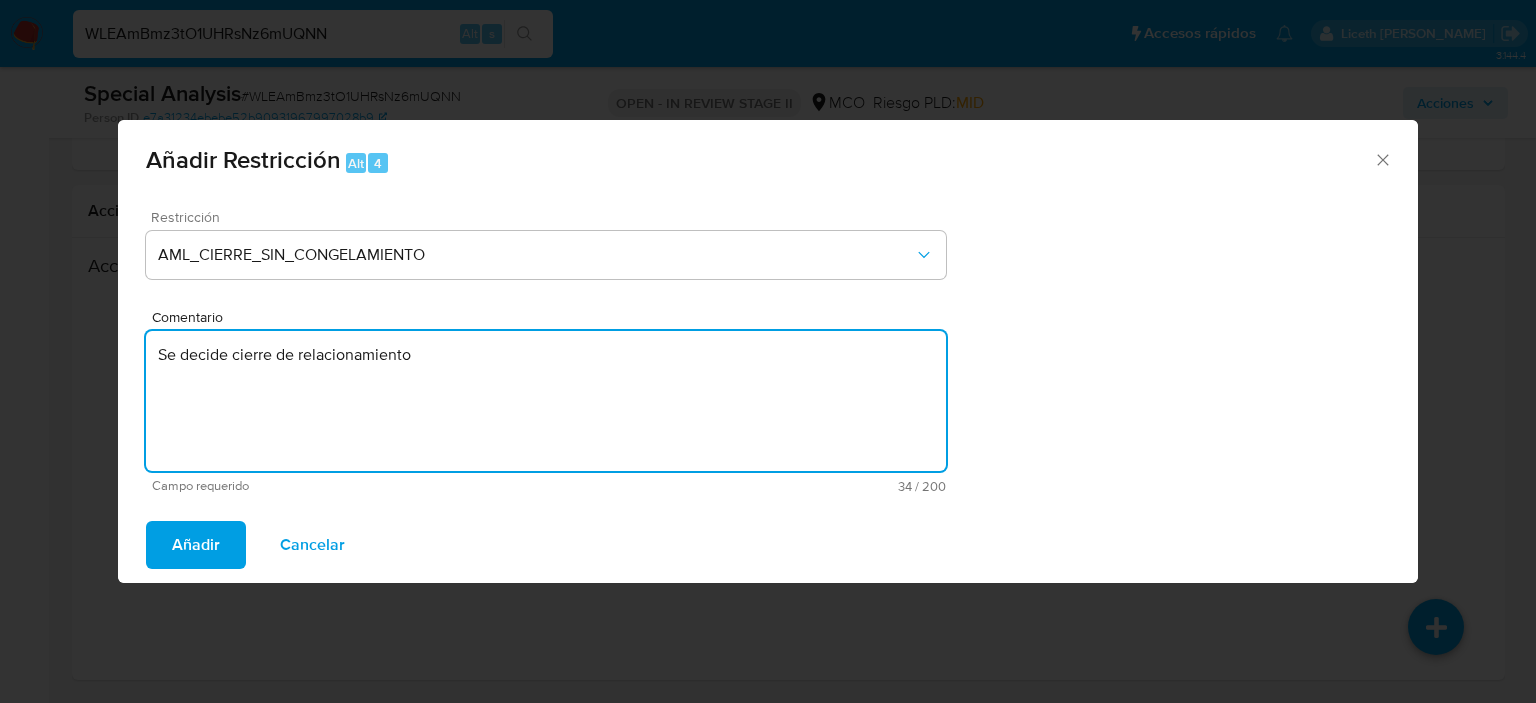 type on "Se decide cierre de relacionamiento" 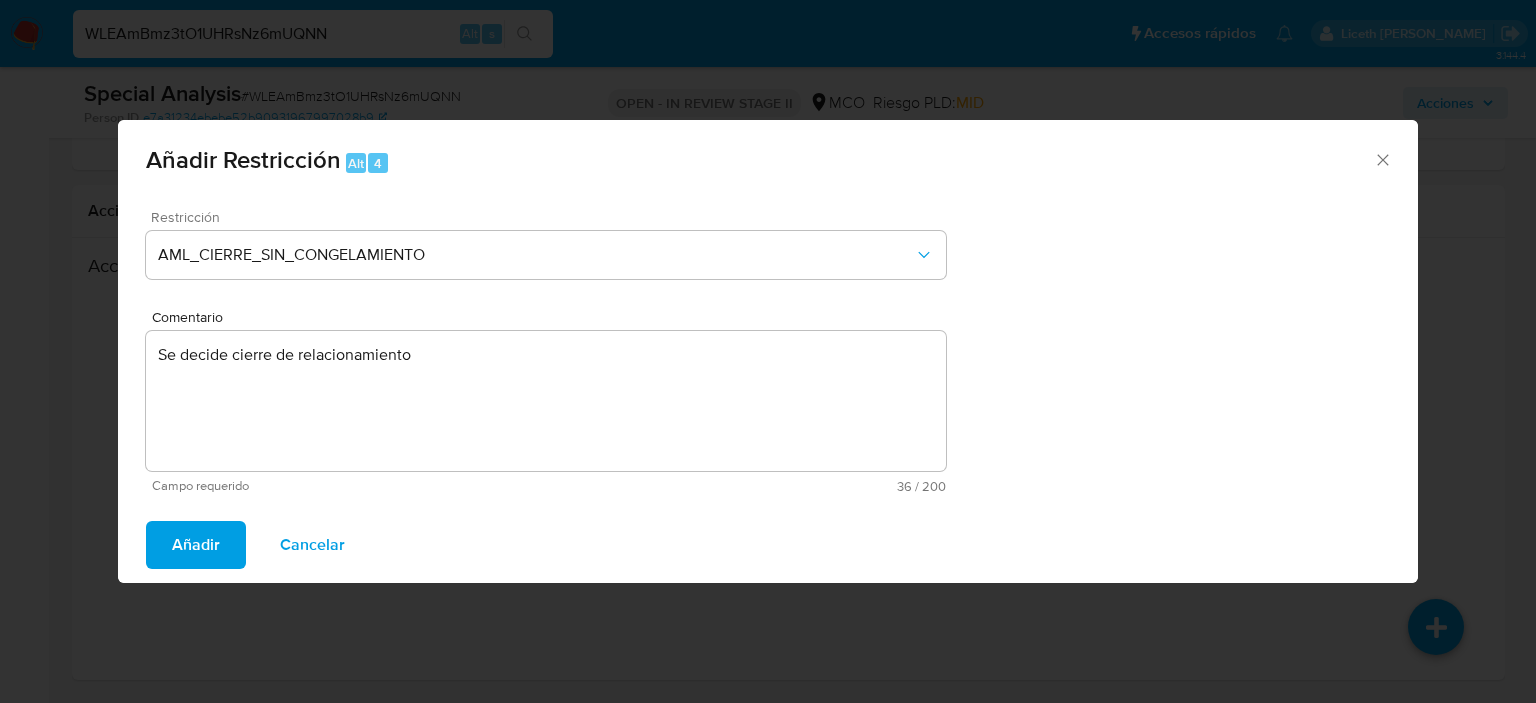 type 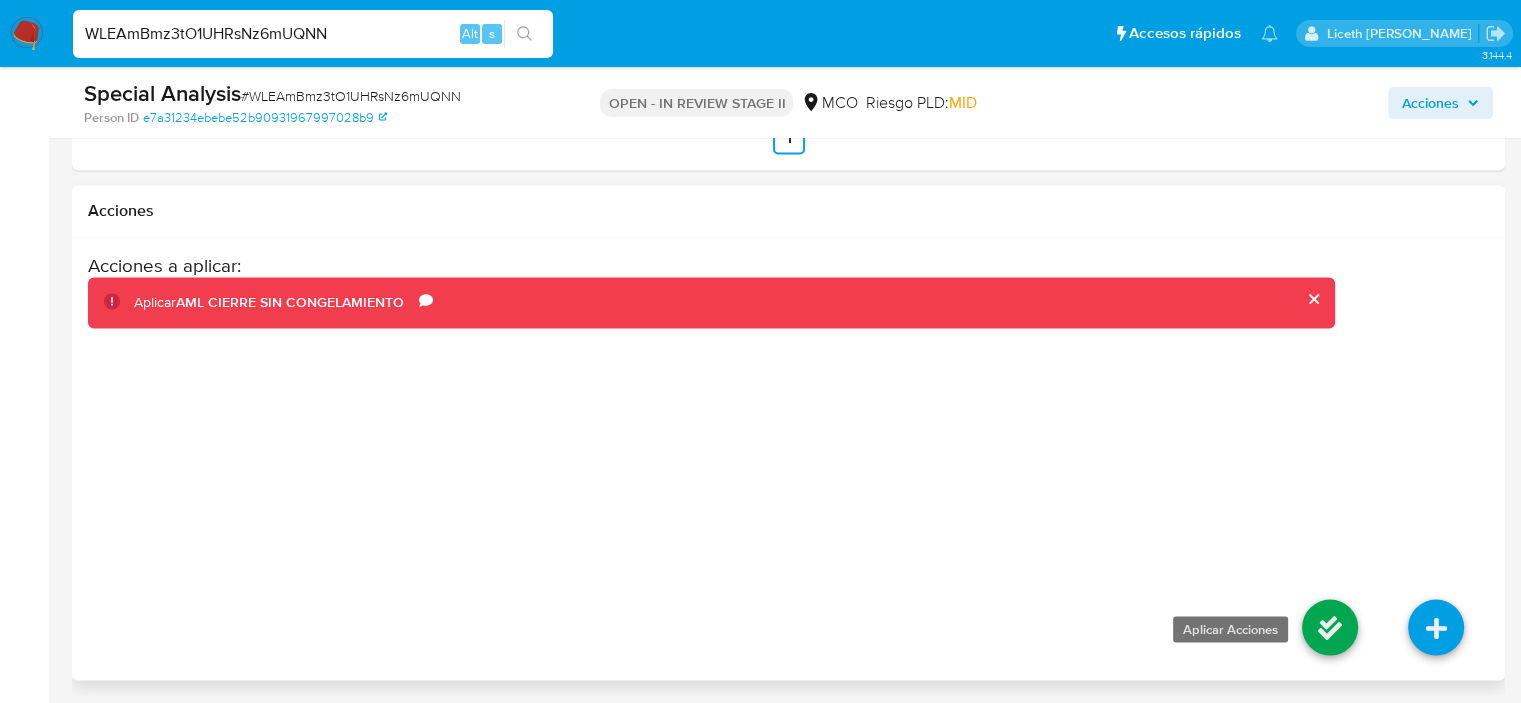 click at bounding box center [1330, 627] 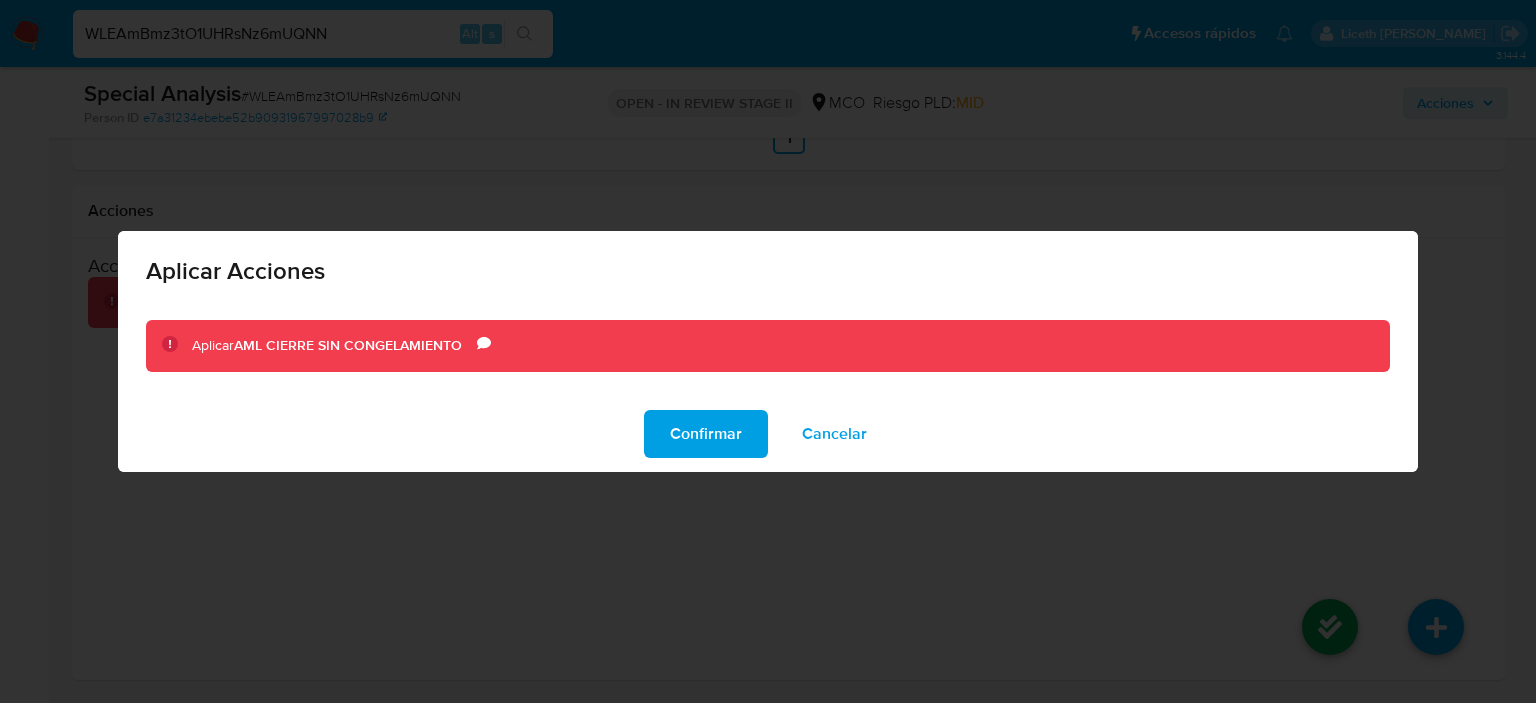 click on "Confirmar" at bounding box center [706, 434] 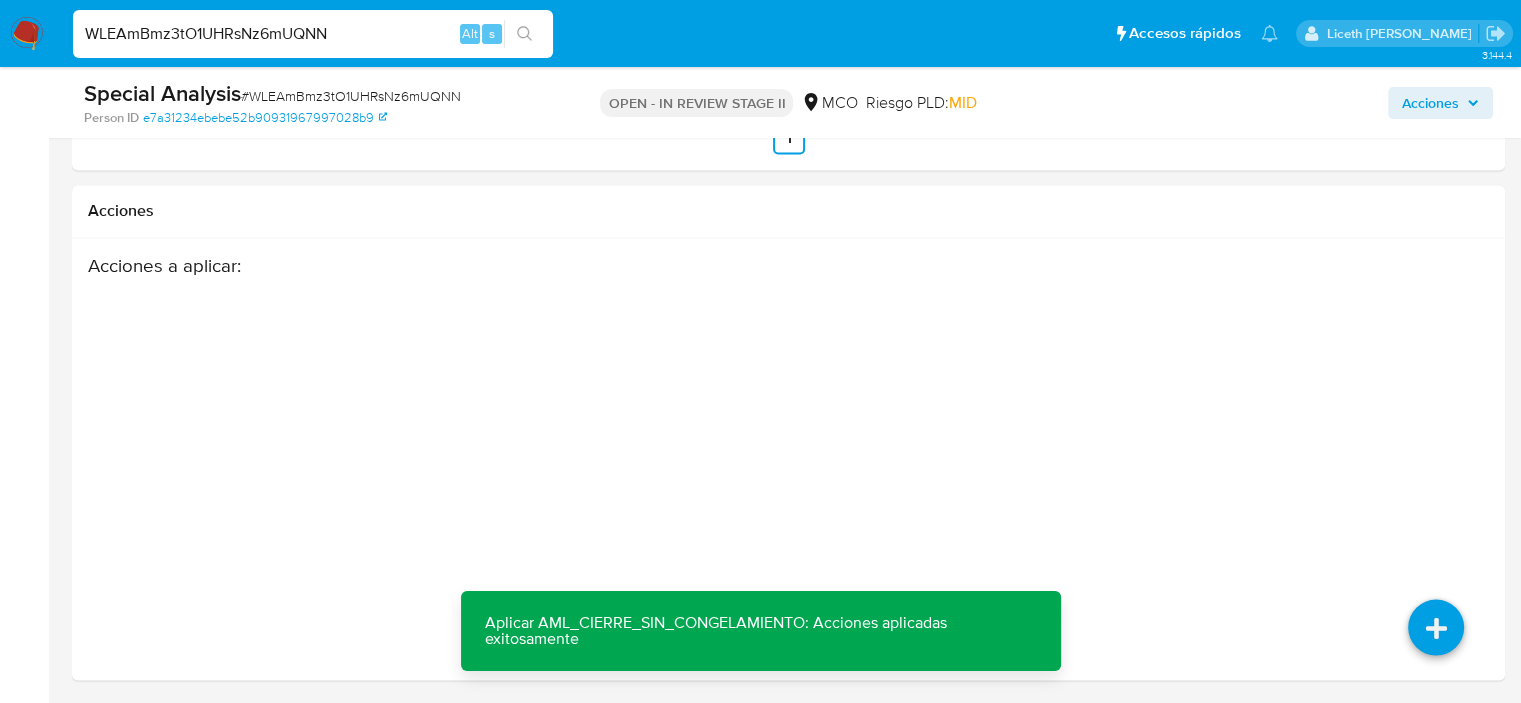 click on "WLEAmBmz3tO1UHRsNz6mUQNN" at bounding box center [313, 34] 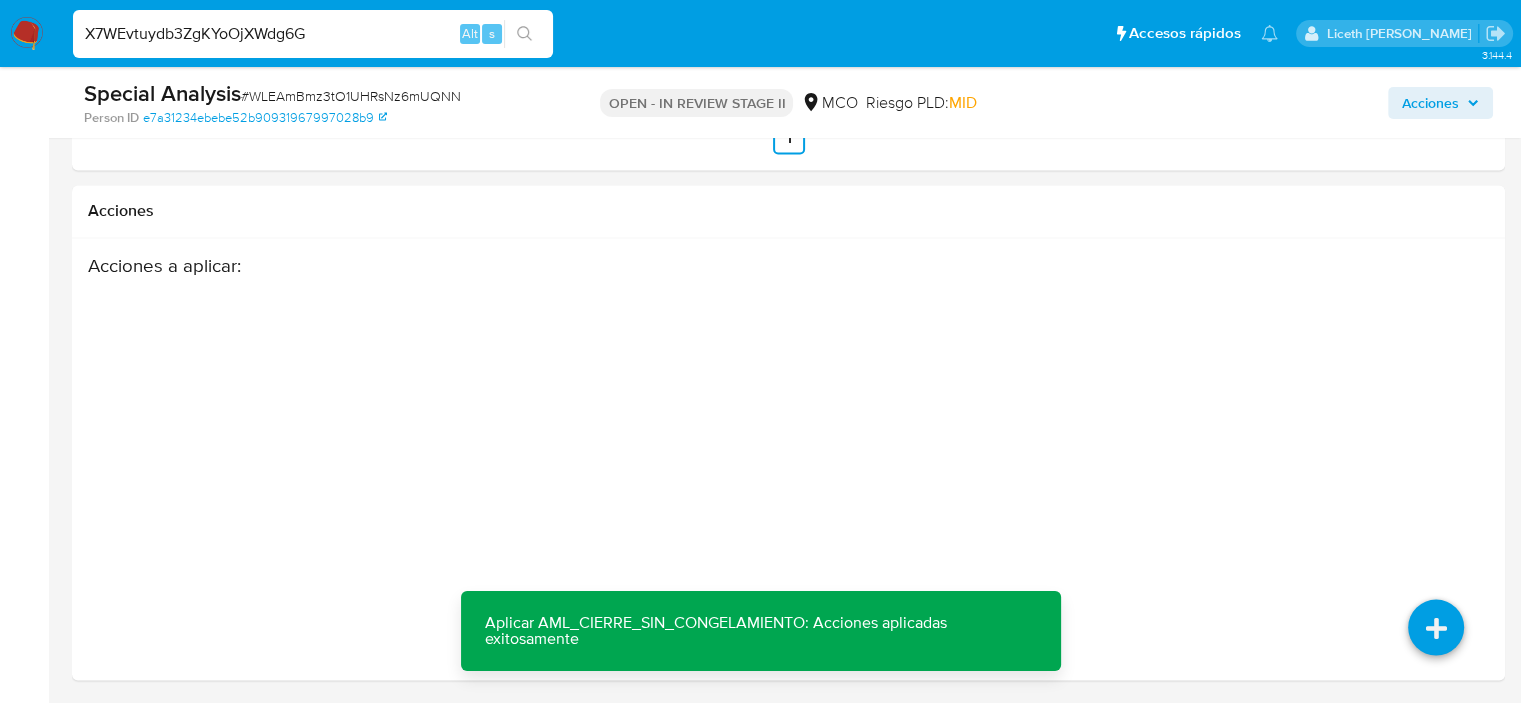 type on "X7WEvtuydb3ZgKYoOjXWdg6G" 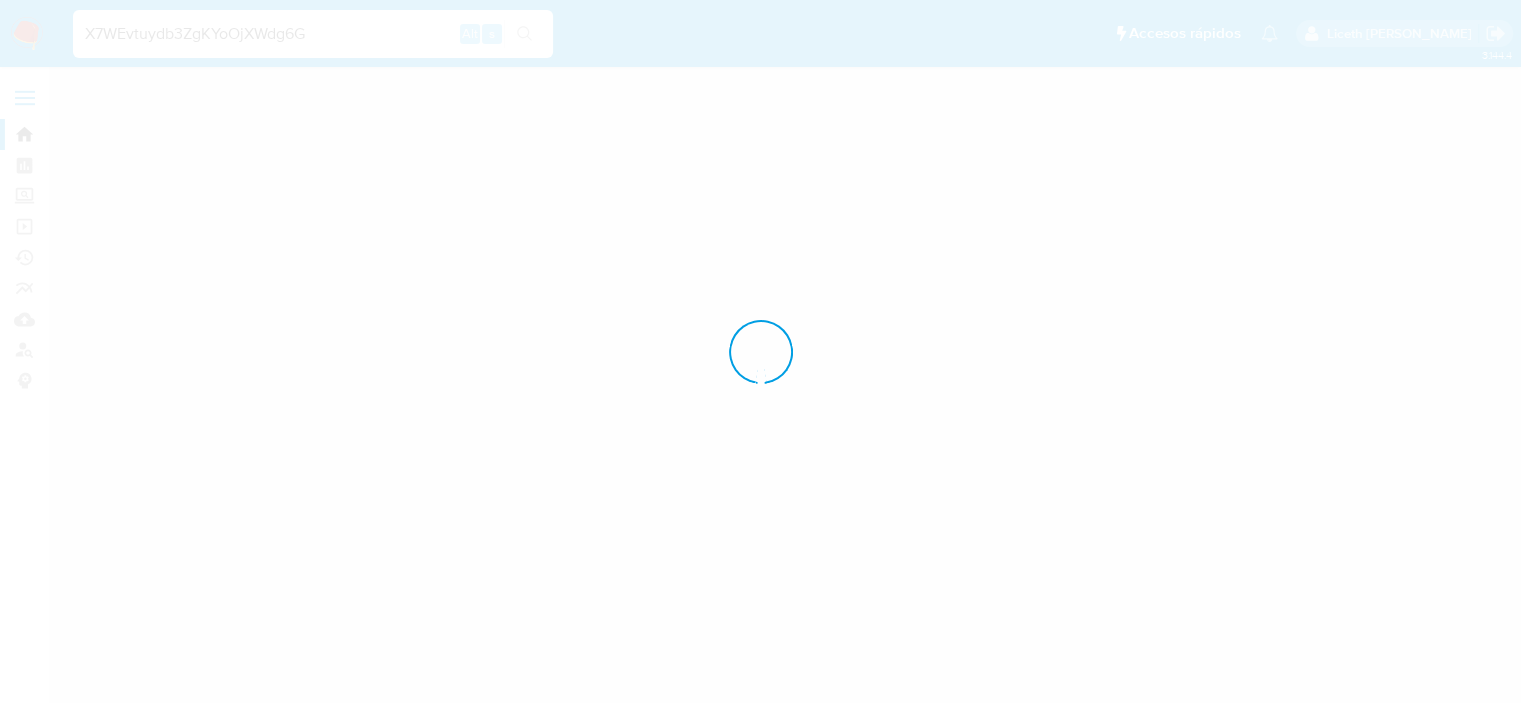 scroll, scrollTop: 0, scrollLeft: 0, axis: both 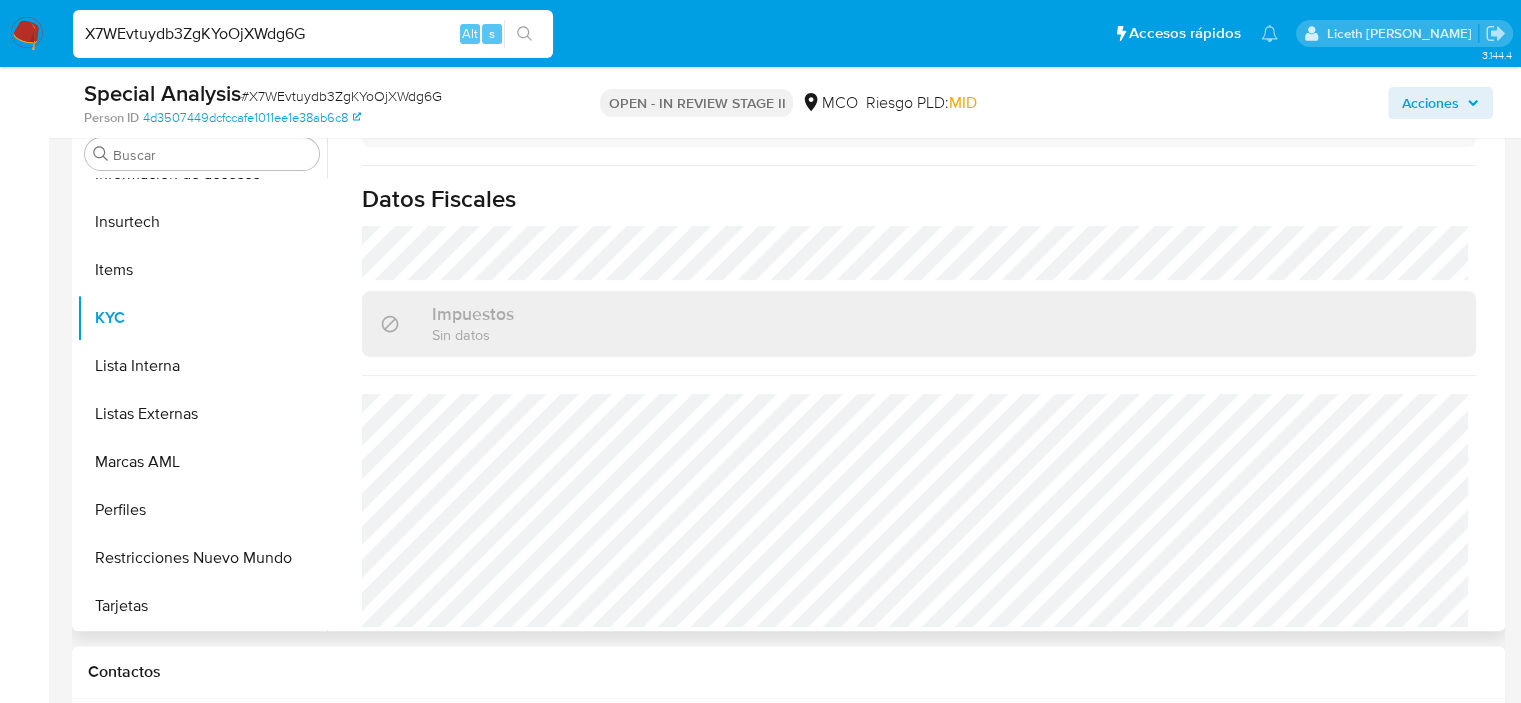 drag, startPoint x: 1327, startPoint y: 327, endPoint x: 1408, endPoint y: 633, distance: 316.5391 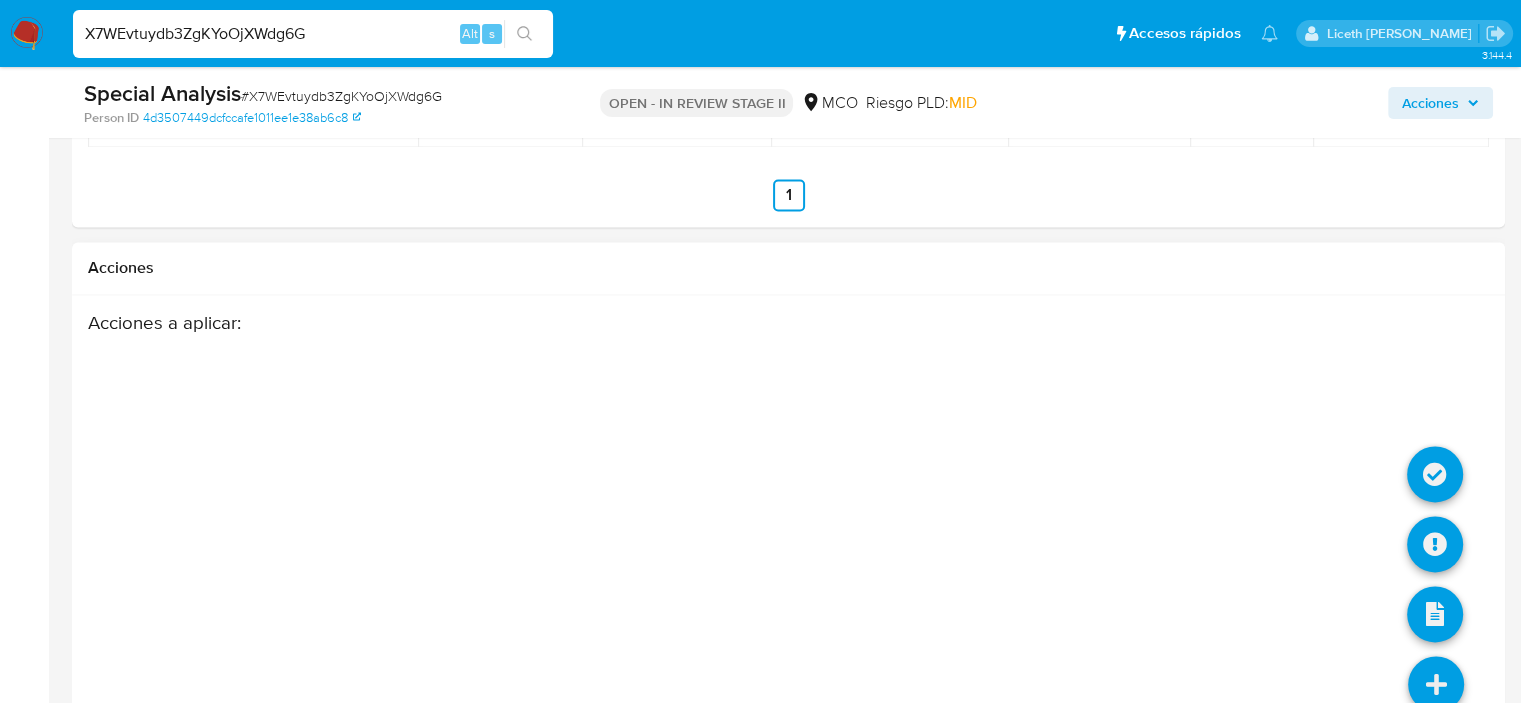 scroll, scrollTop: 3132, scrollLeft: 0, axis: vertical 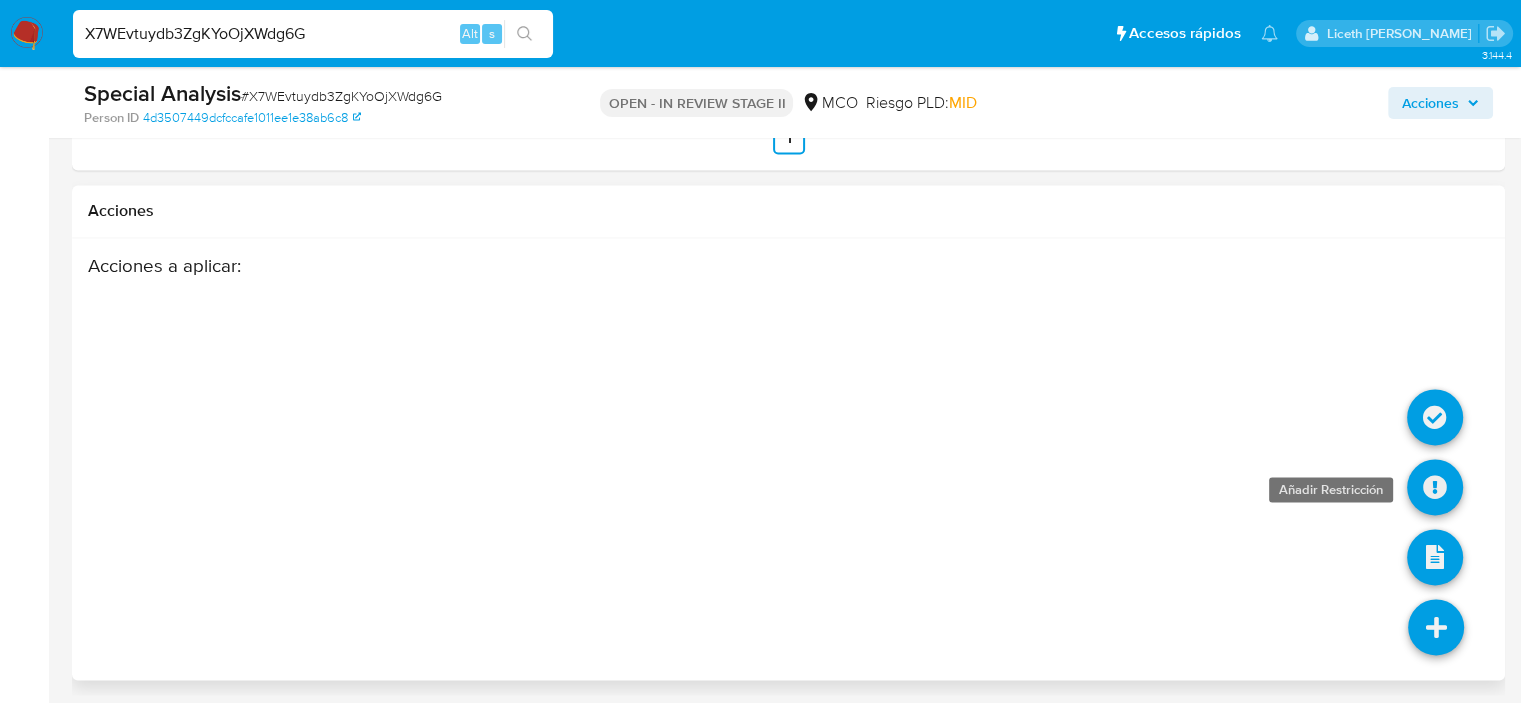 click at bounding box center (1435, 487) 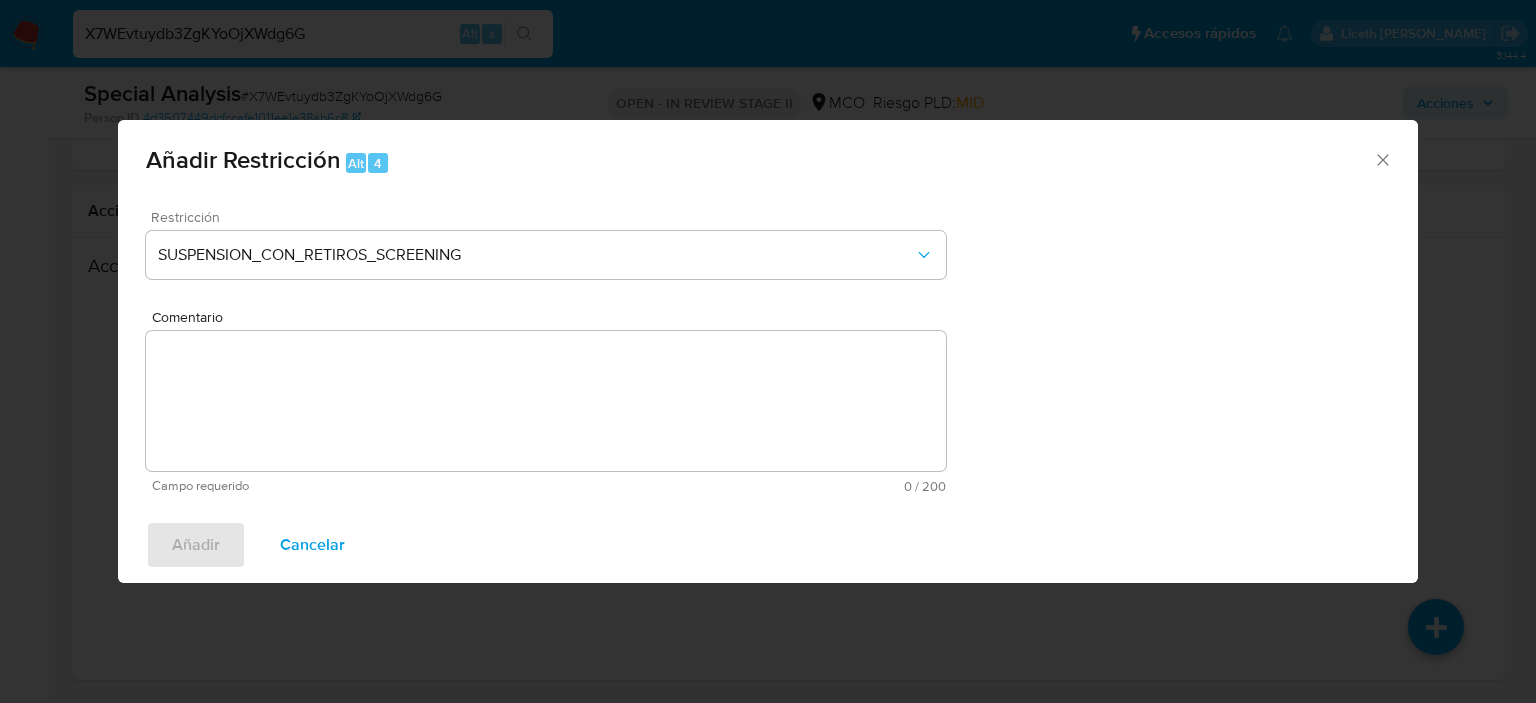 click on "Restricción SUSPENSION_CON_RETIROS_SCREENING" at bounding box center [546, 257] 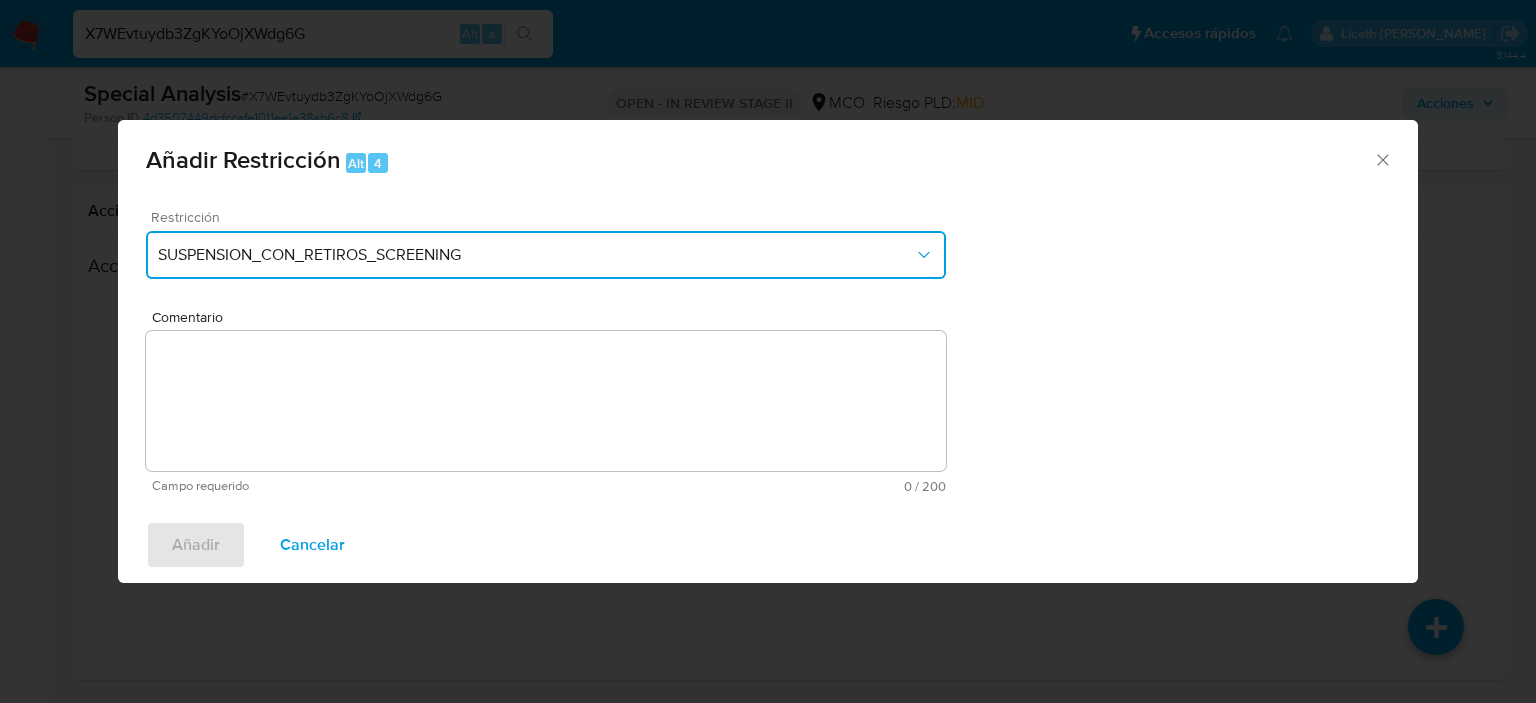 click on "SUSPENSION_CON_RETIROS_SCREENING" at bounding box center [536, 255] 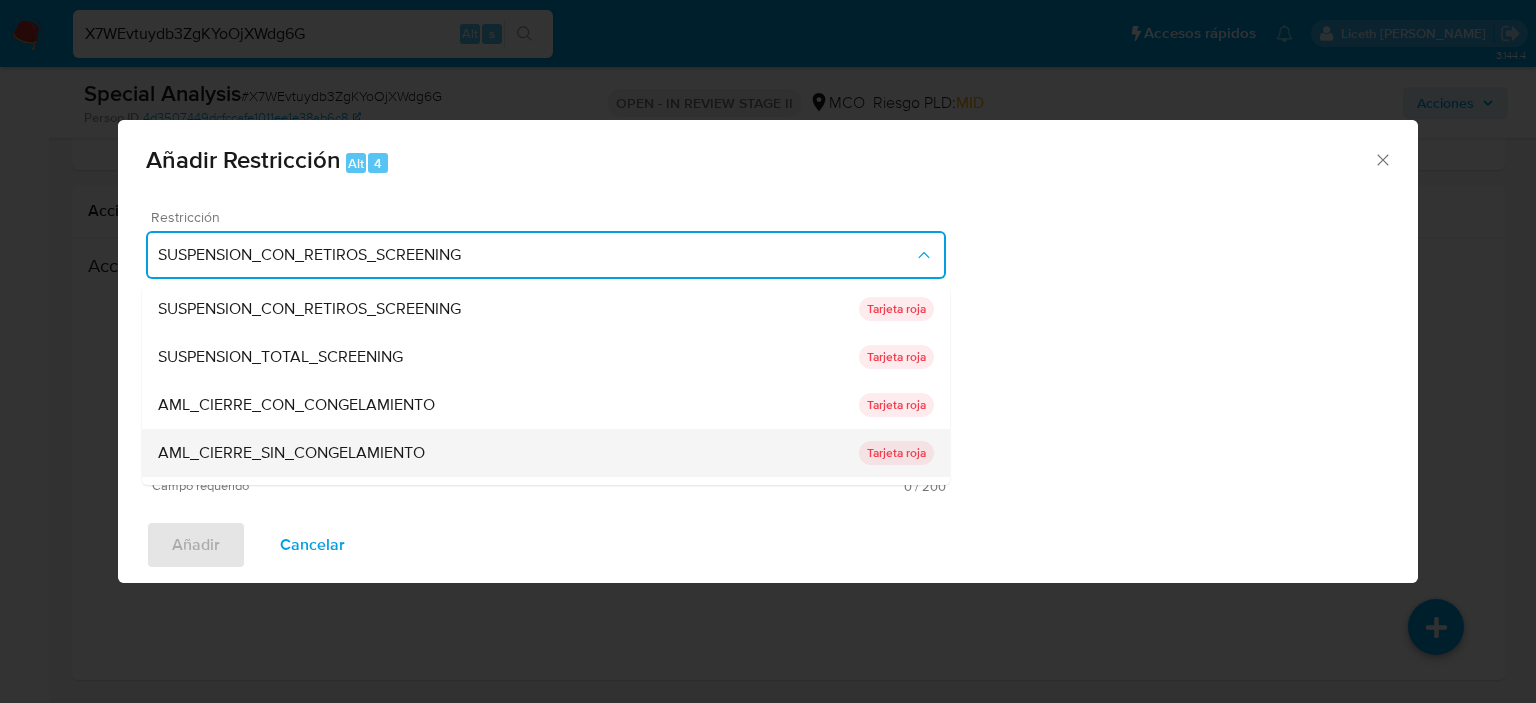click on "AML_CIERRE_SIN_CONGELAMIENTO" at bounding box center [291, 453] 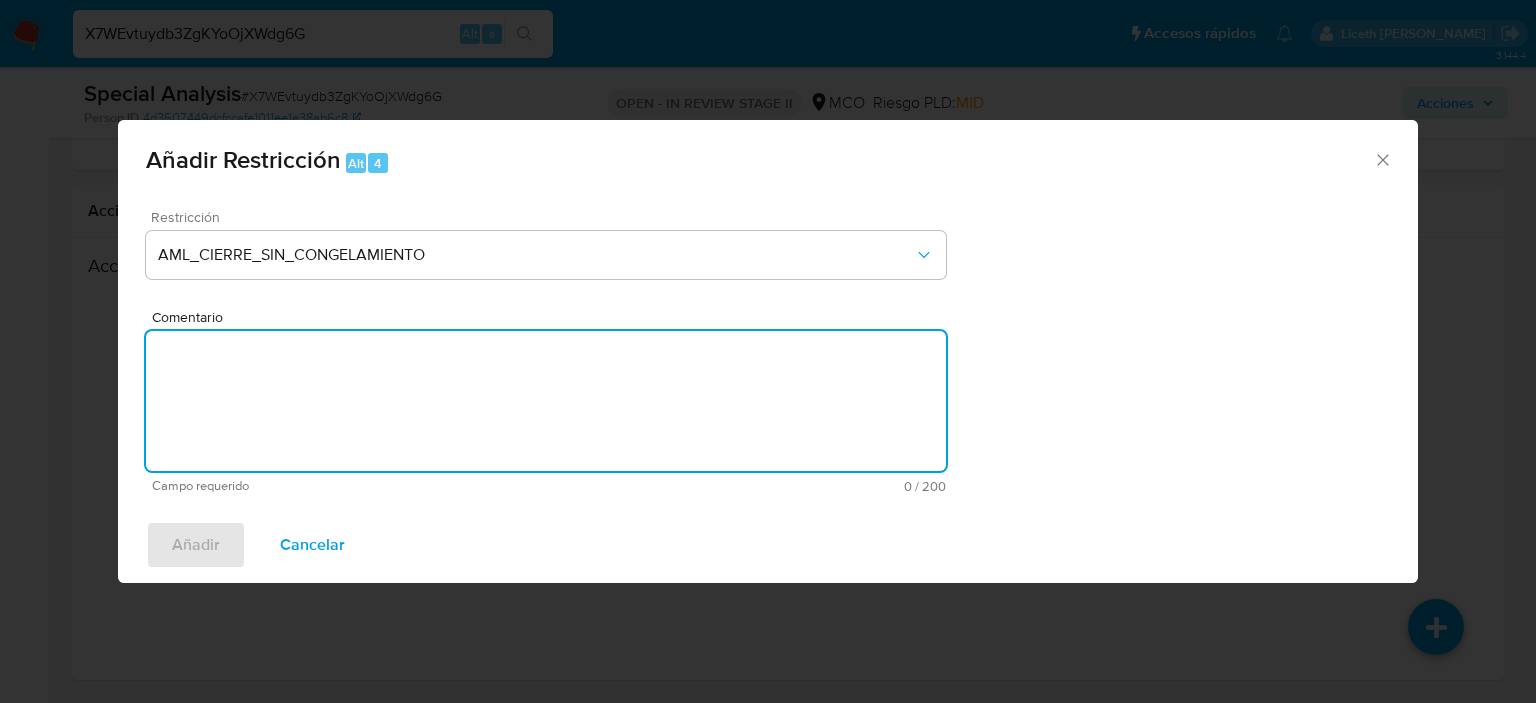 click on "Comentario" at bounding box center (546, 401) 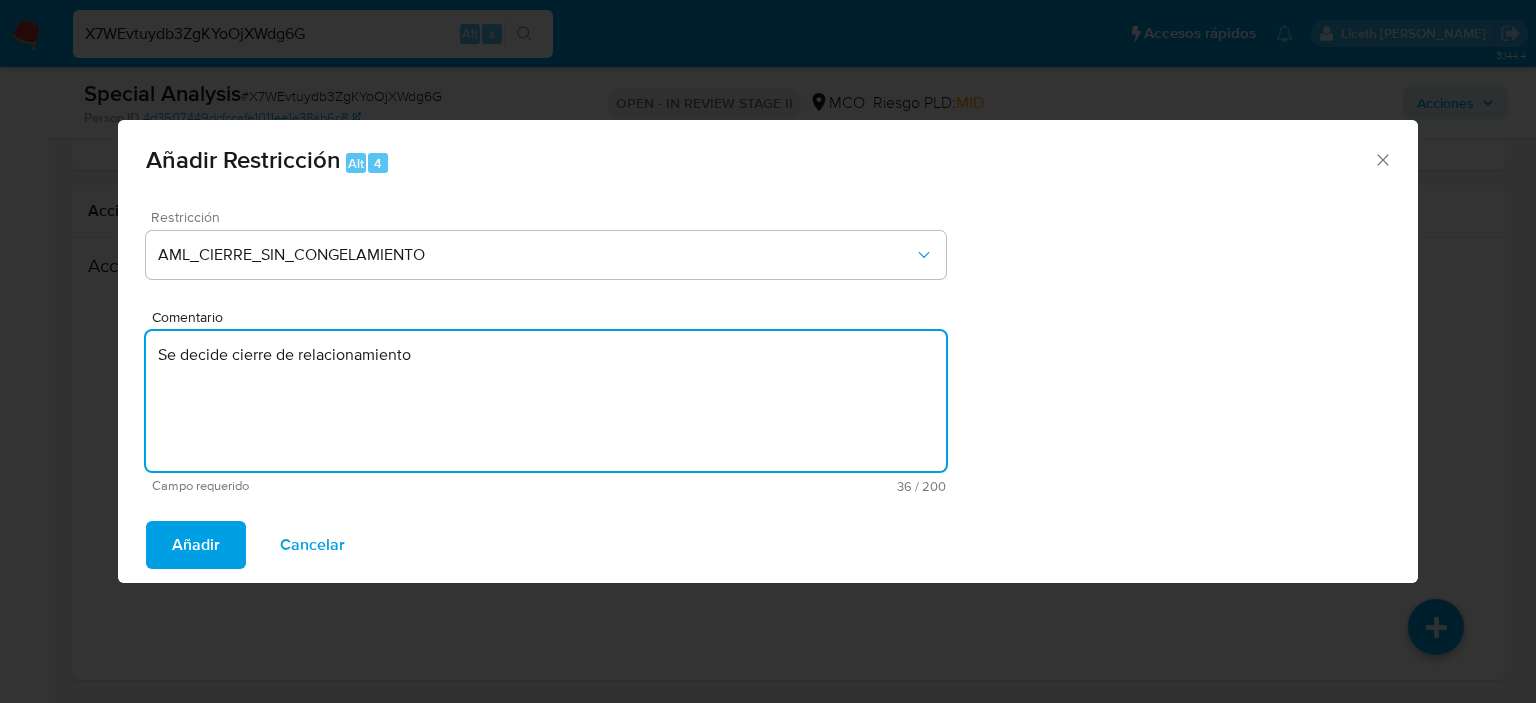 type on "Se decide cierre de relacionamiento" 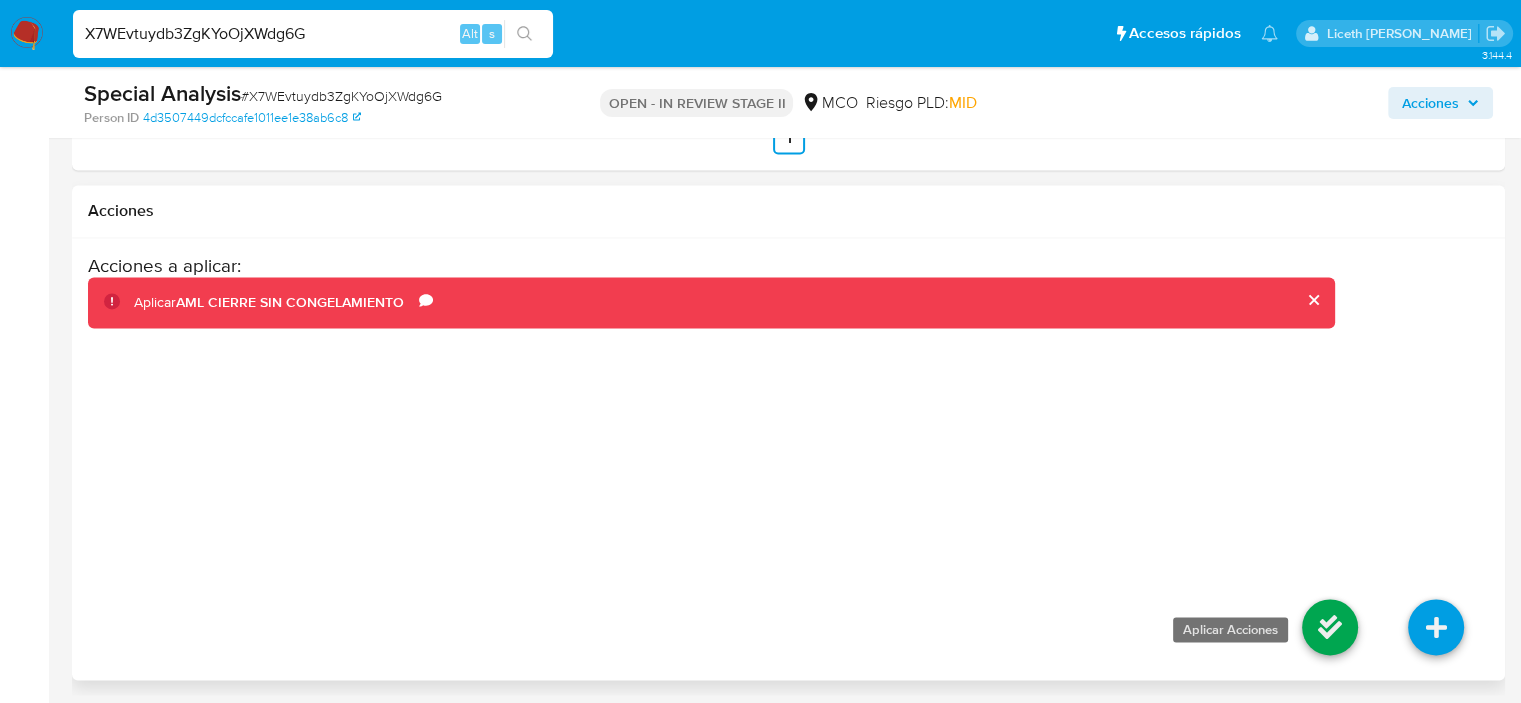 click at bounding box center (1330, 627) 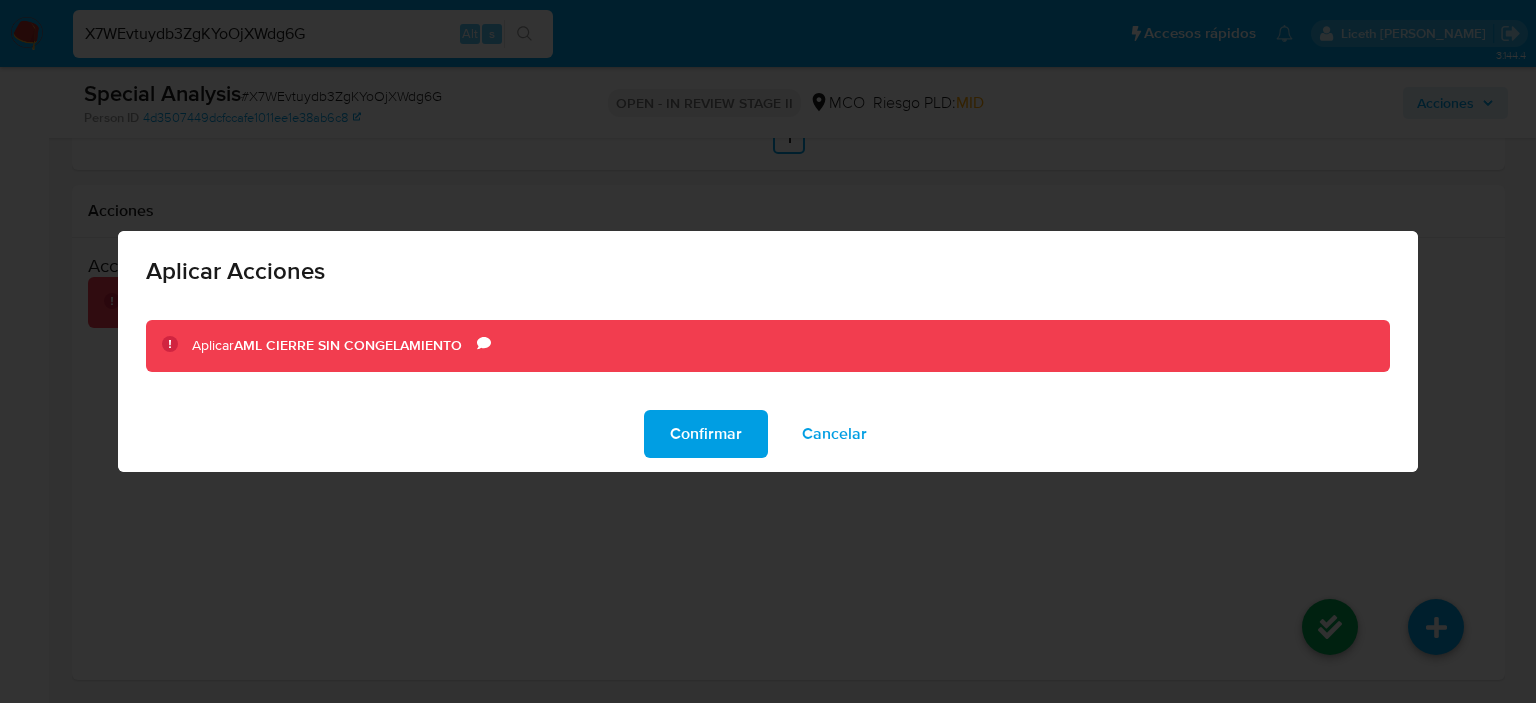 click on "Confirmar" at bounding box center (706, 434) 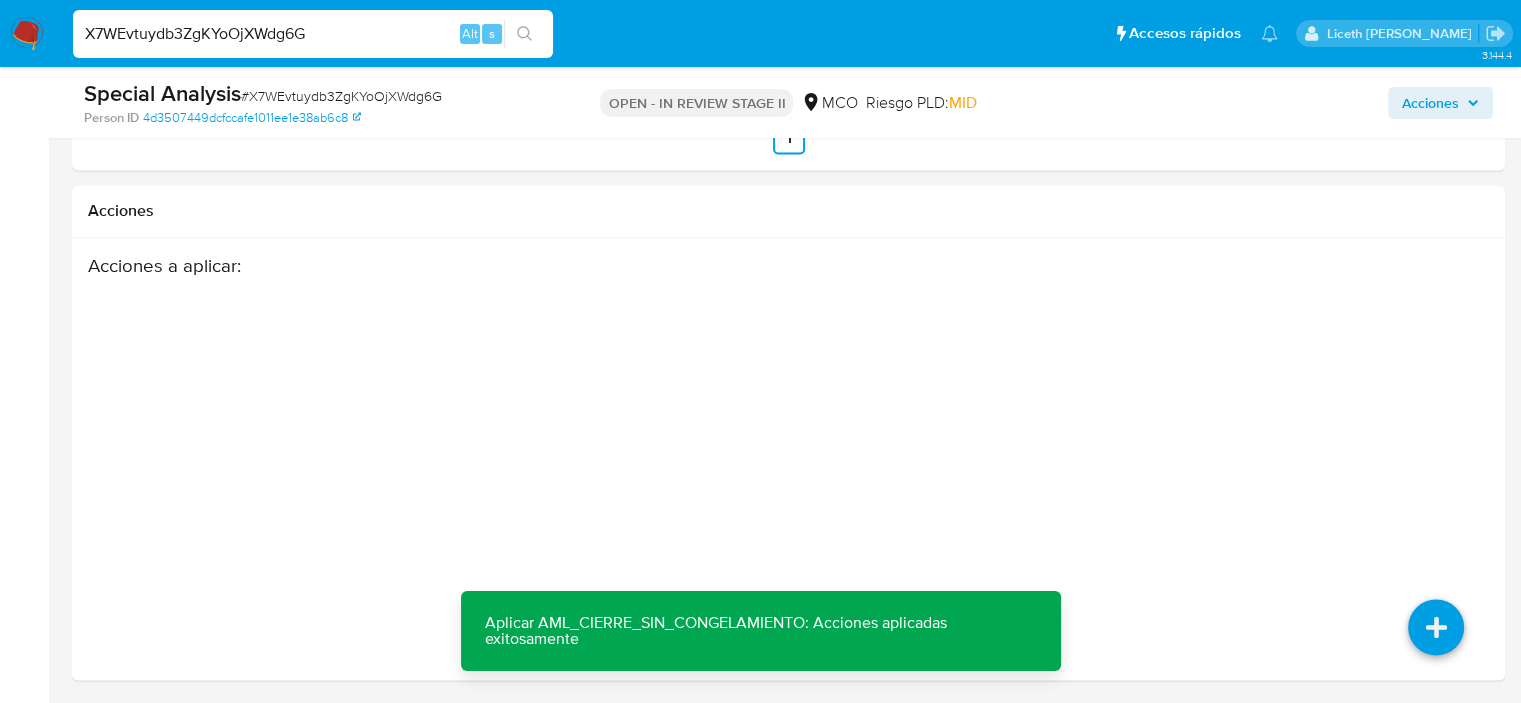 click on "X7WEvtuydb3ZgKYoOjXWdg6G" at bounding box center (313, 34) 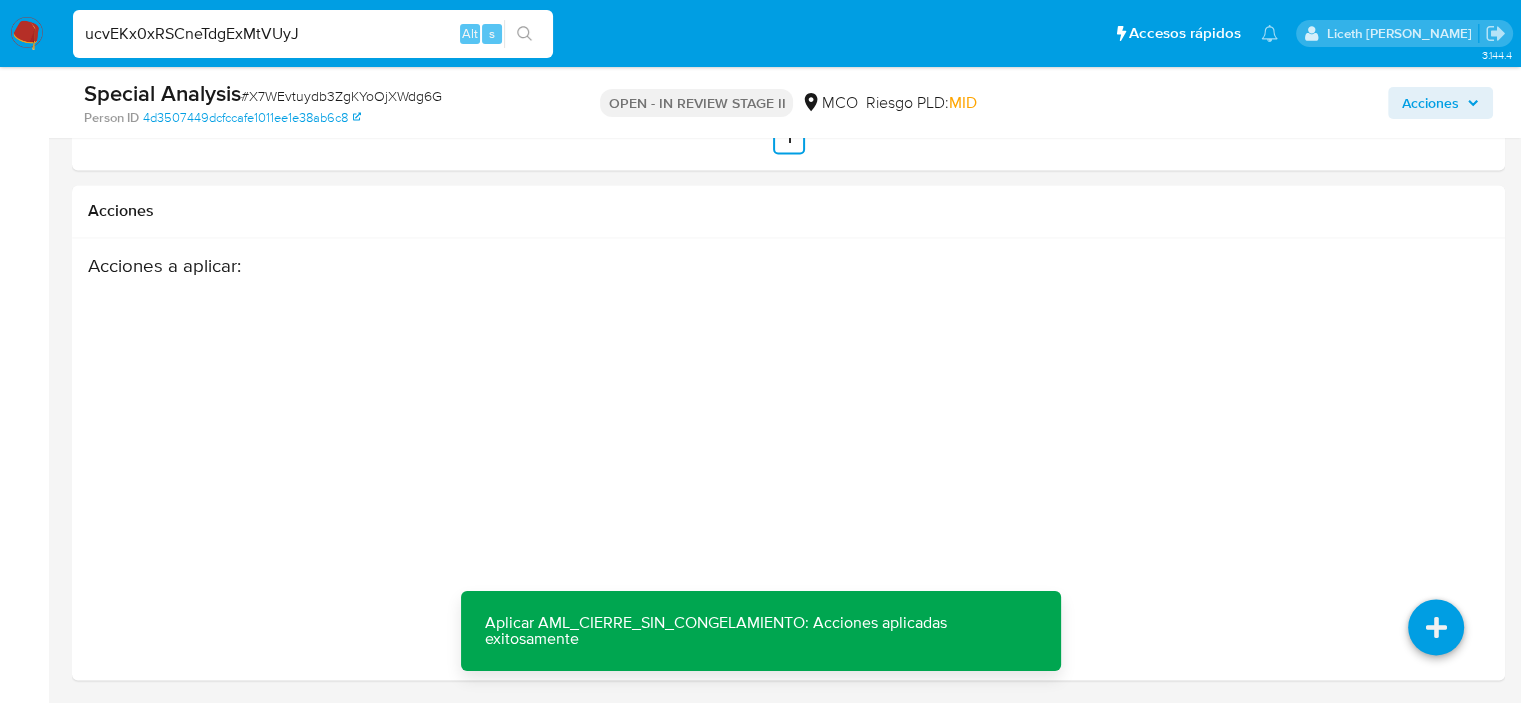 type on "ucvEKx0xRSCneTdgExMtVUyJ" 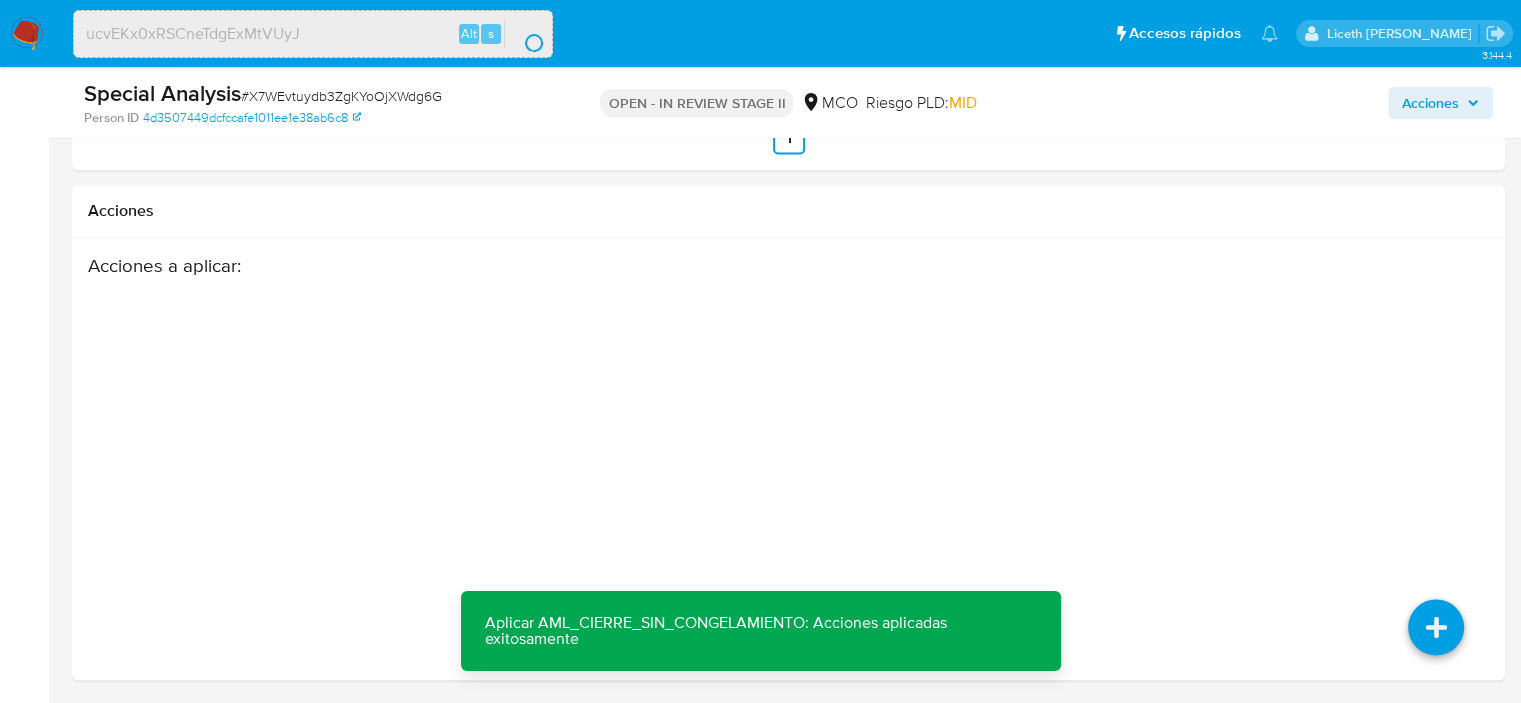scroll, scrollTop: 0, scrollLeft: 0, axis: both 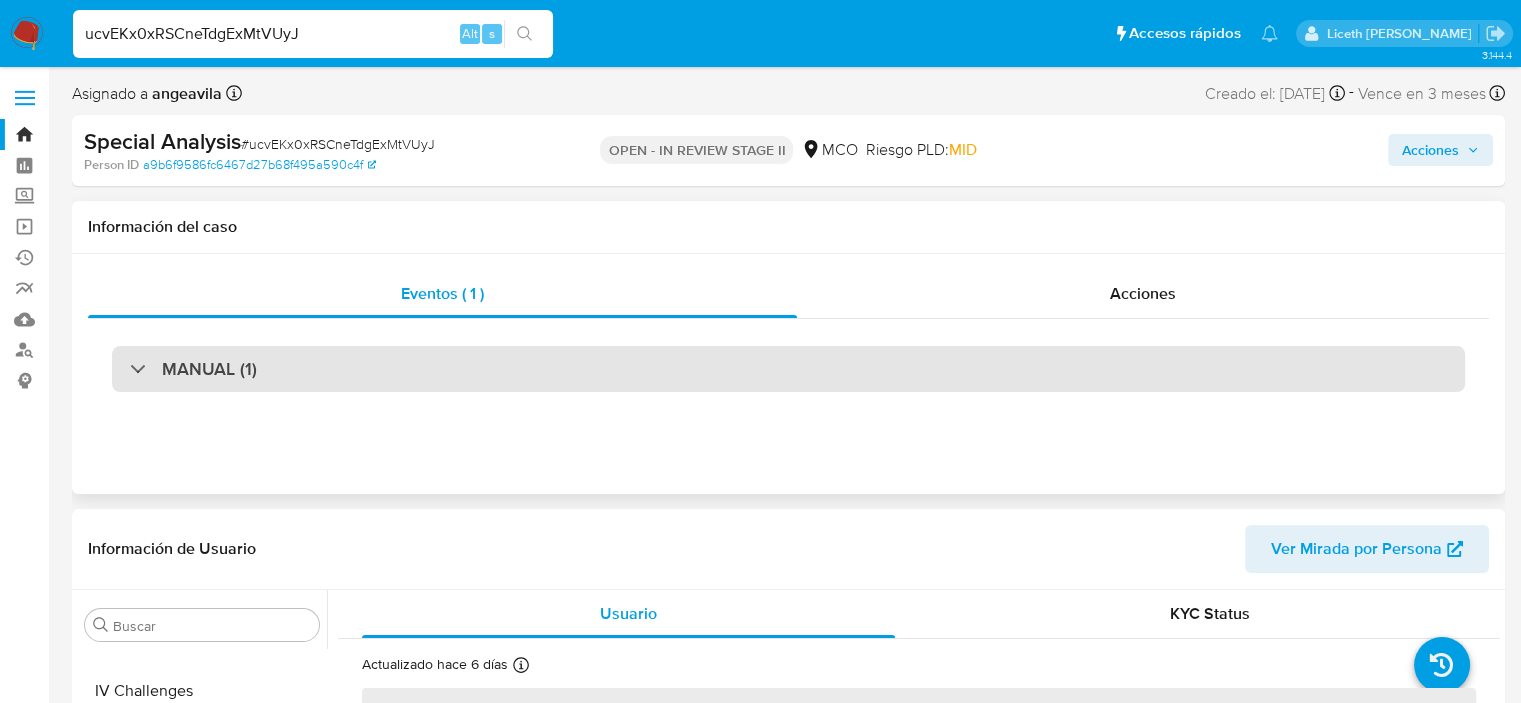 select on "10" 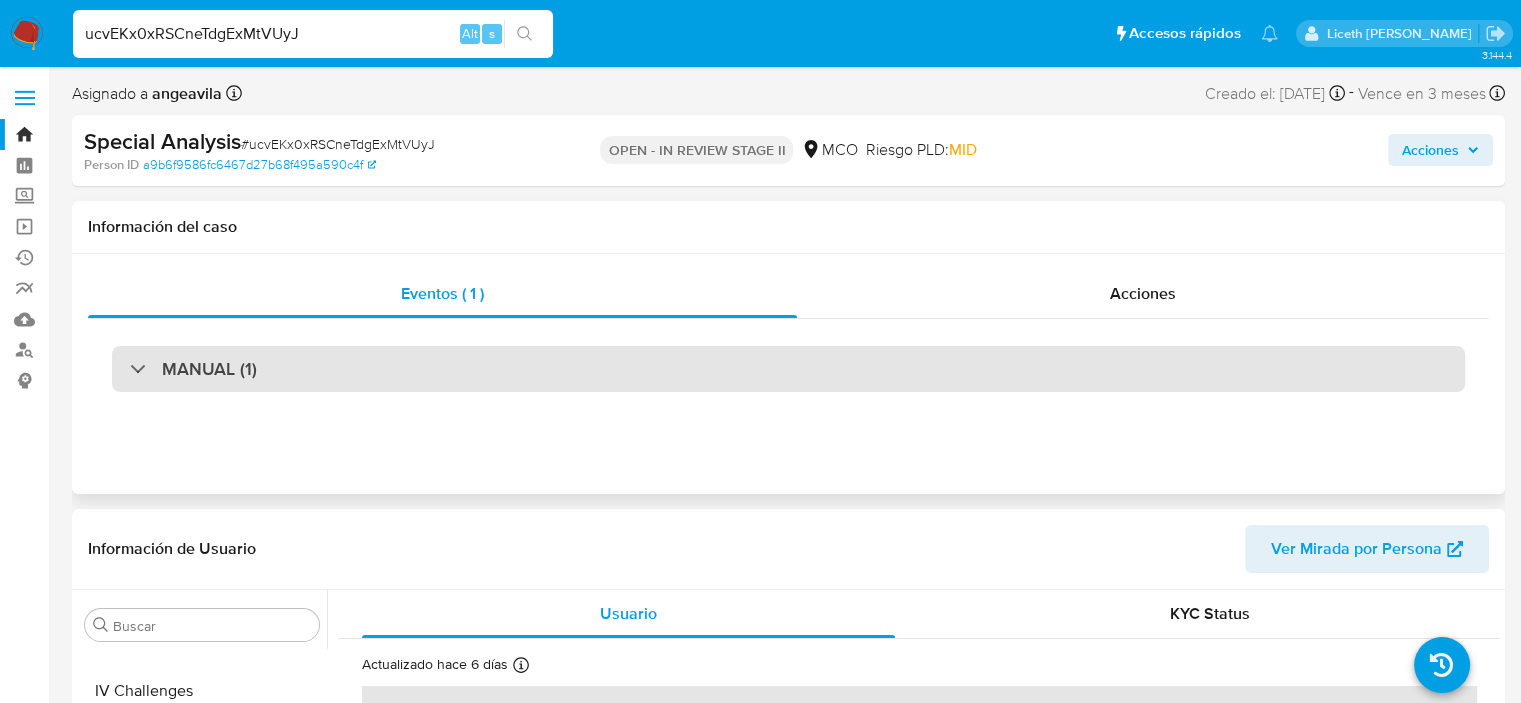 scroll, scrollTop: 796, scrollLeft: 0, axis: vertical 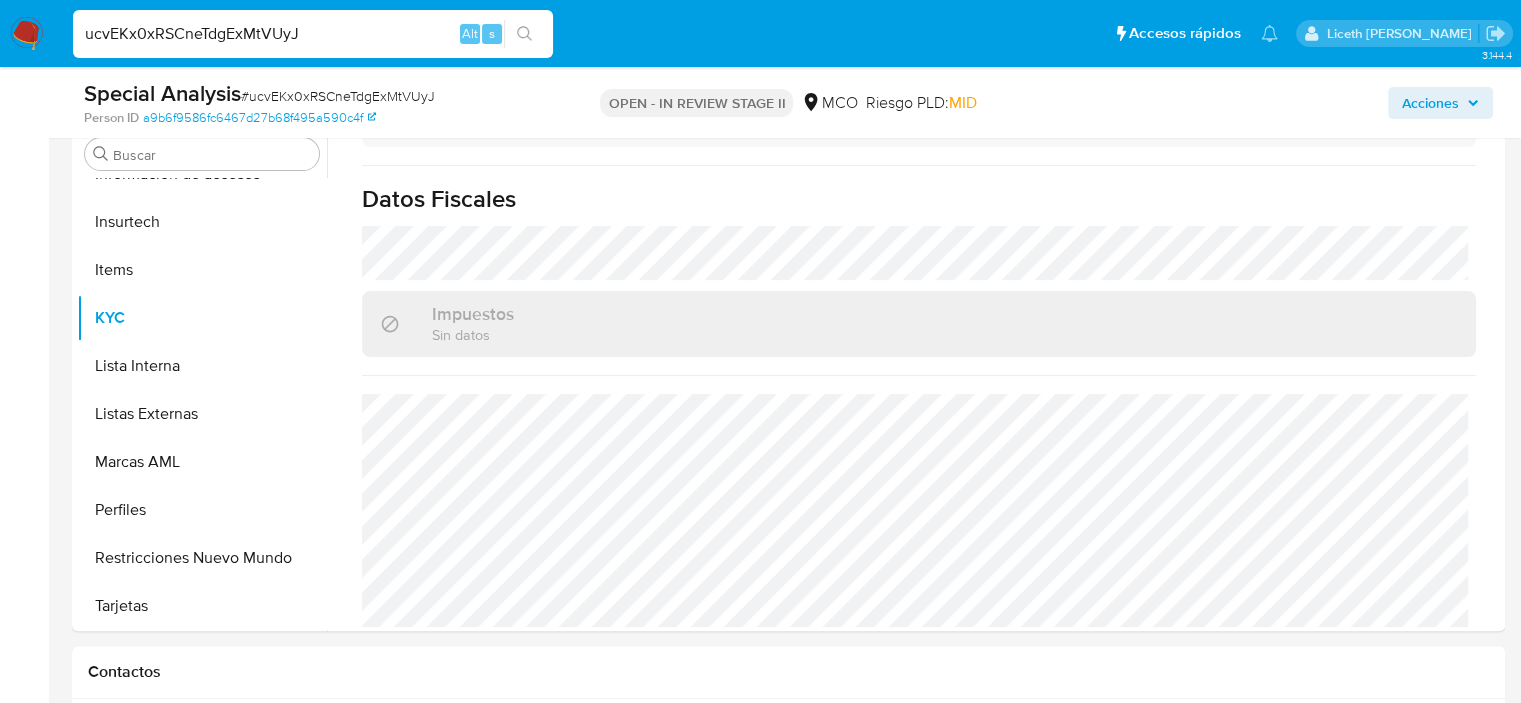 drag, startPoint x: 1304, startPoint y: 293, endPoint x: 1382, endPoint y: 742, distance: 455.7247 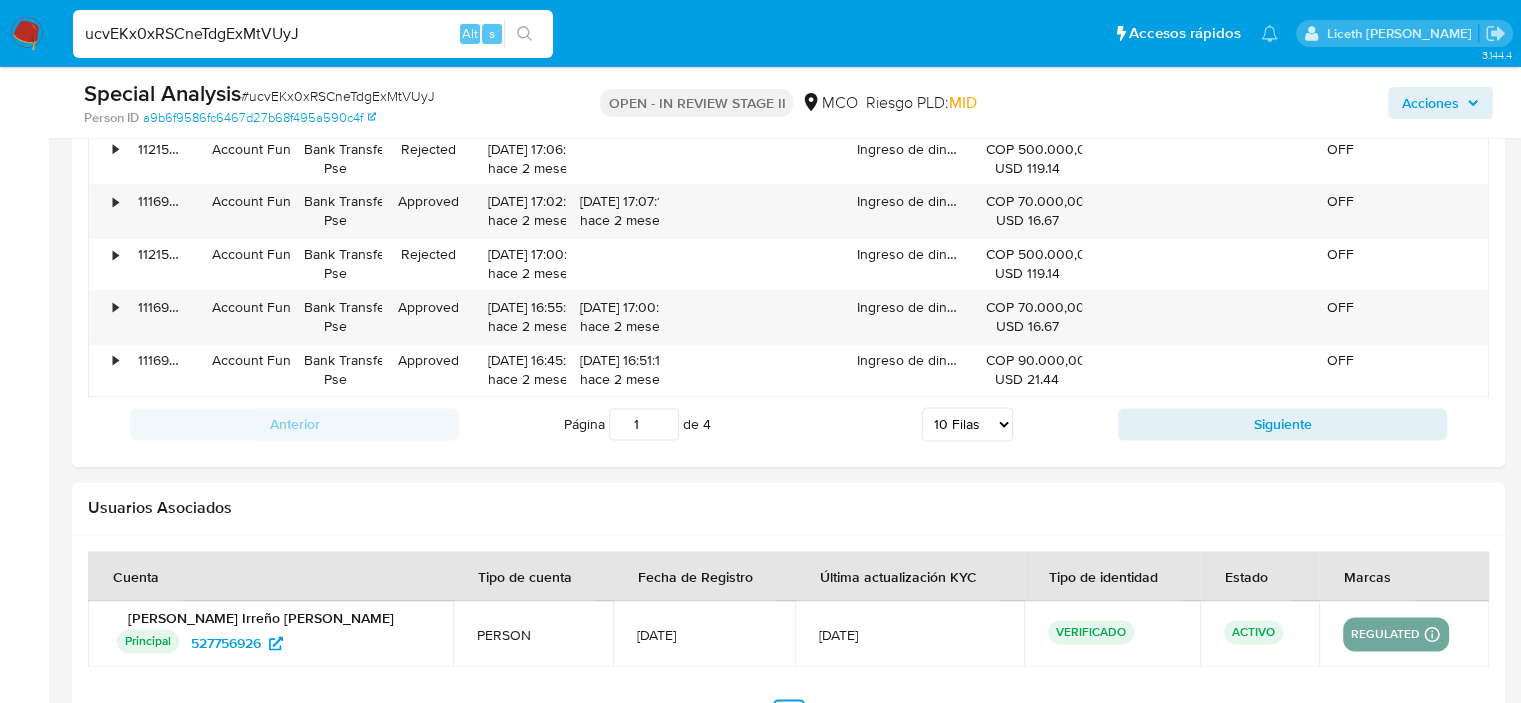 scroll, scrollTop: 3268, scrollLeft: 0, axis: vertical 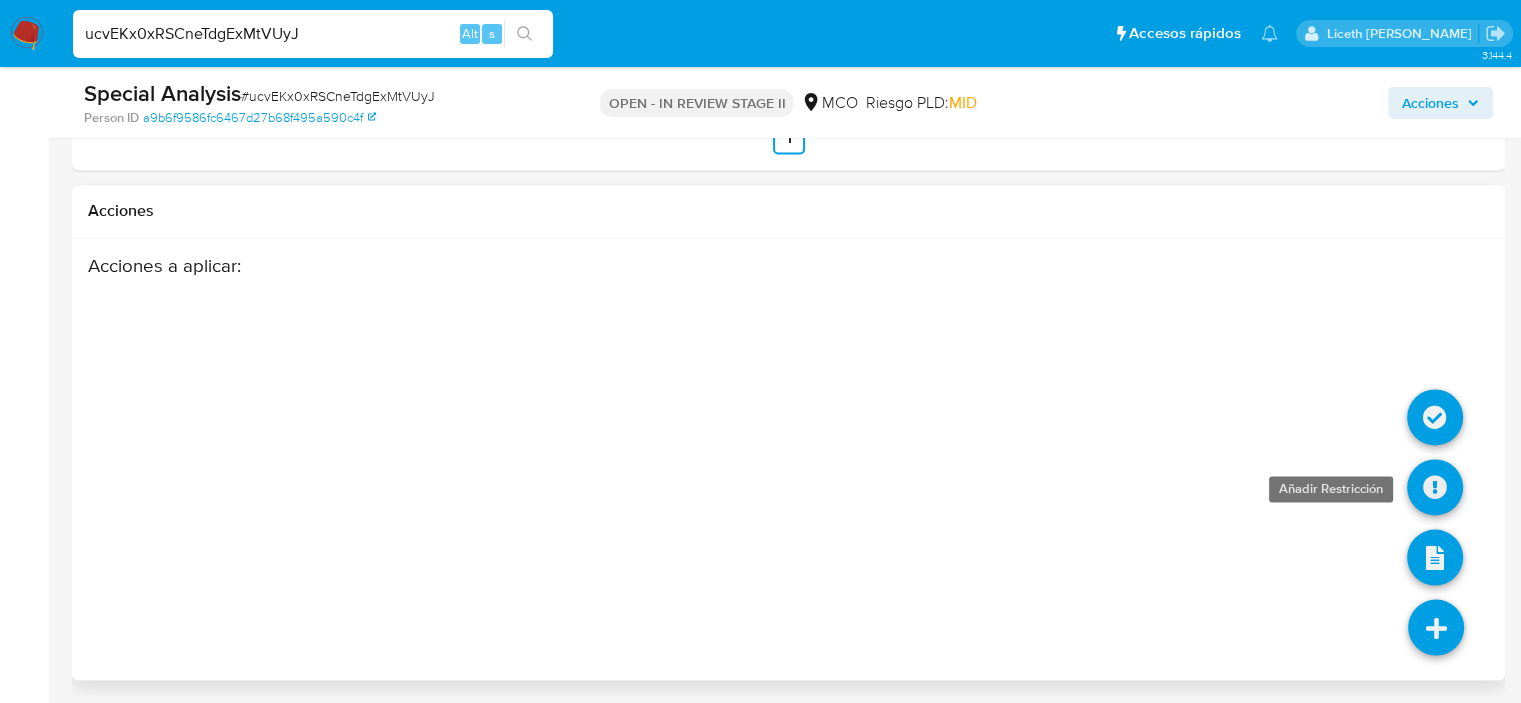 click at bounding box center [1435, 487] 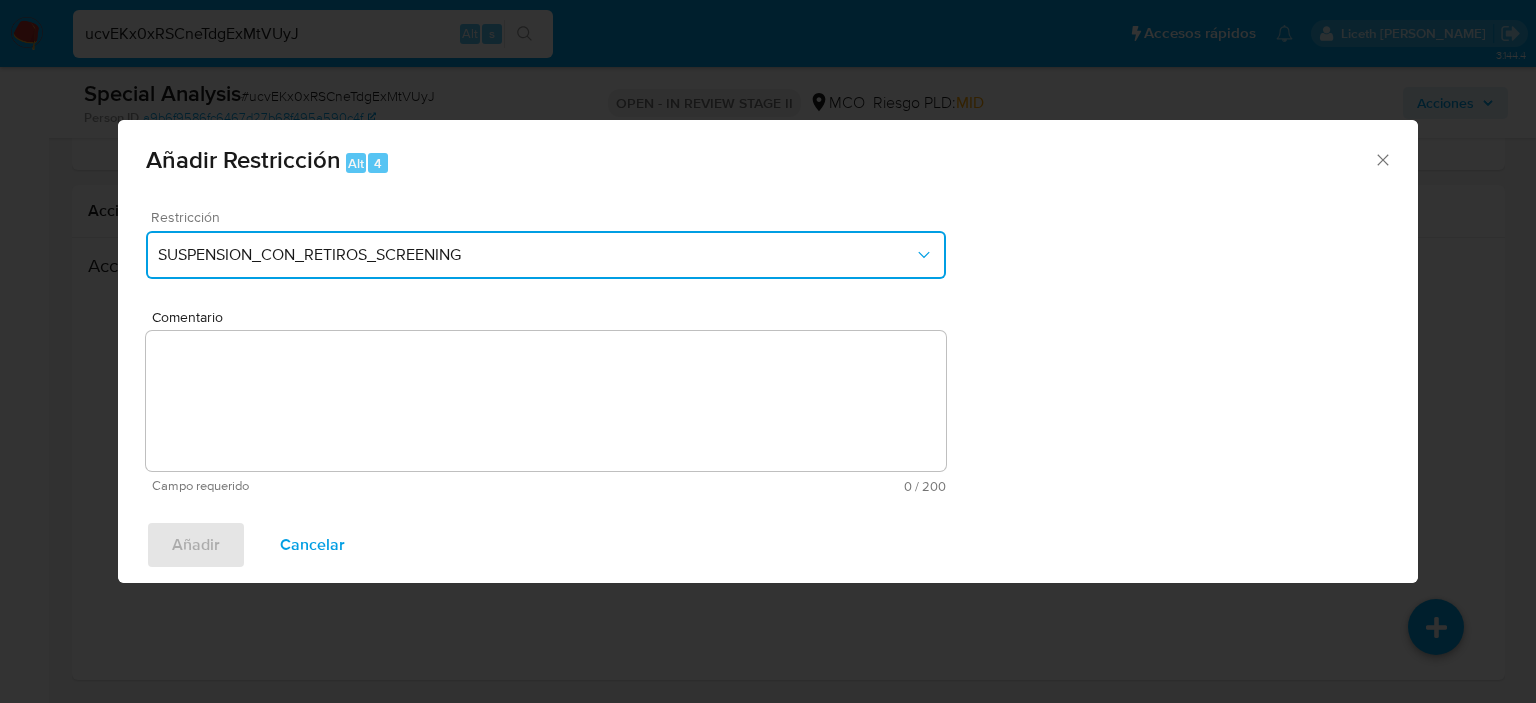 click on "SUSPENSION_CON_RETIROS_SCREENING" at bounding box center (536, 255) 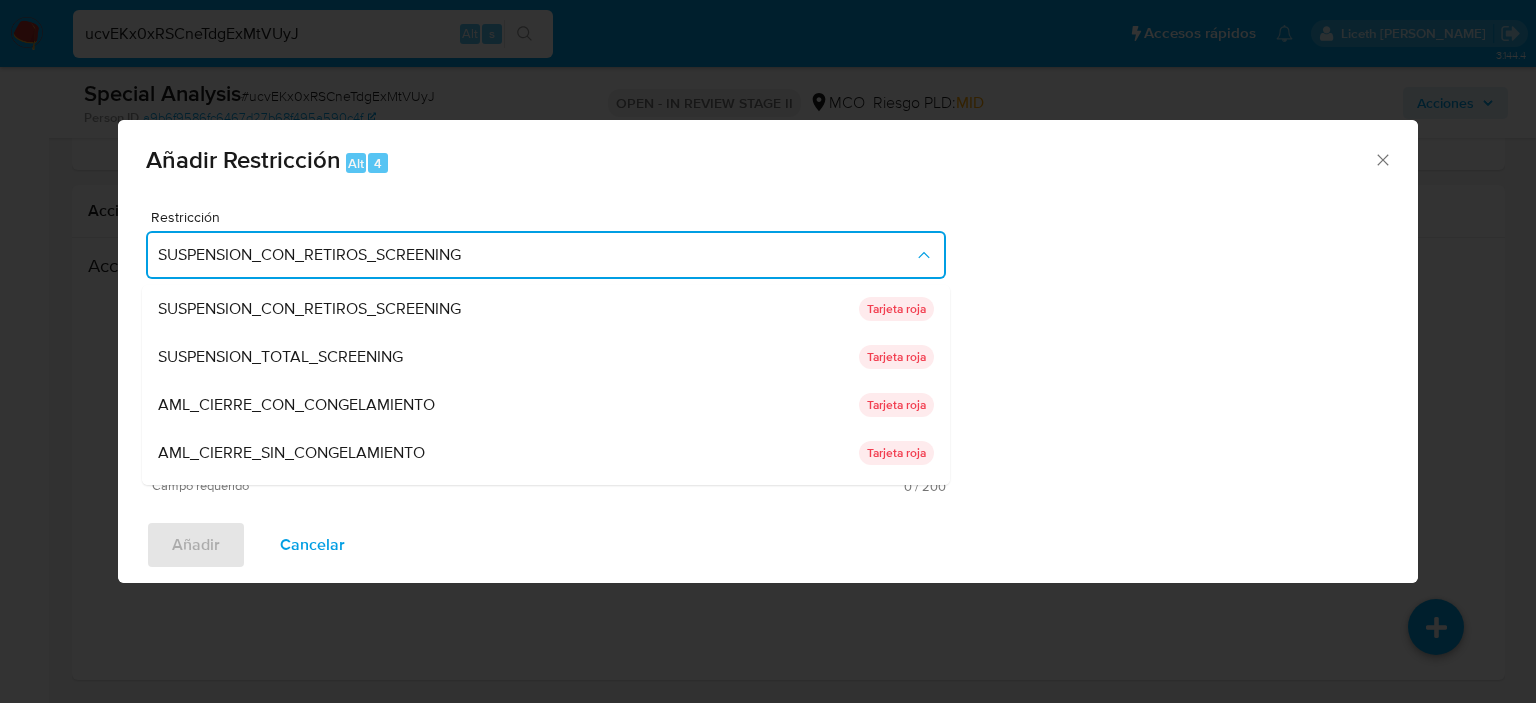 click on "AML_CIERRE_SIN_CONGELAMIENTO" at bounding box center (291, 453) 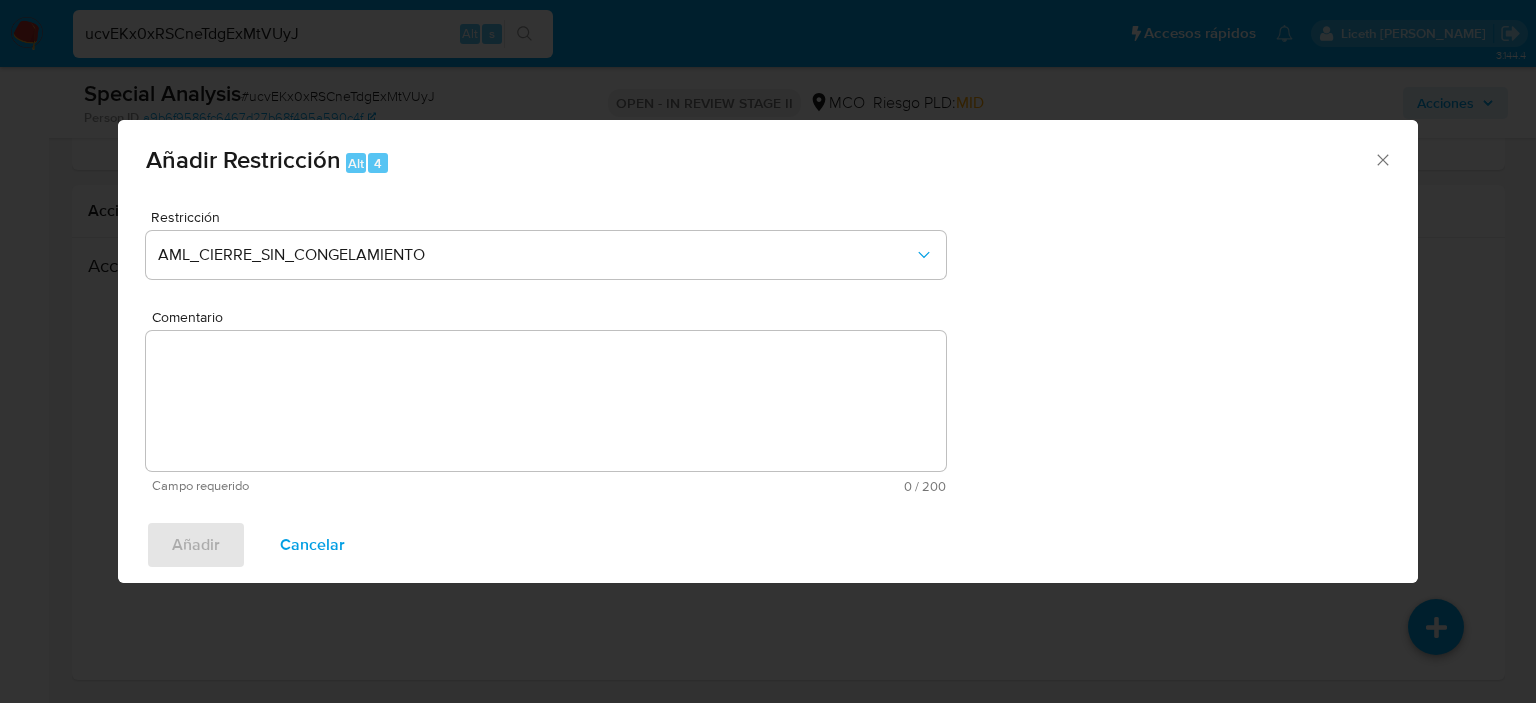 click on "Comentario" at bounding box center (546, 401) 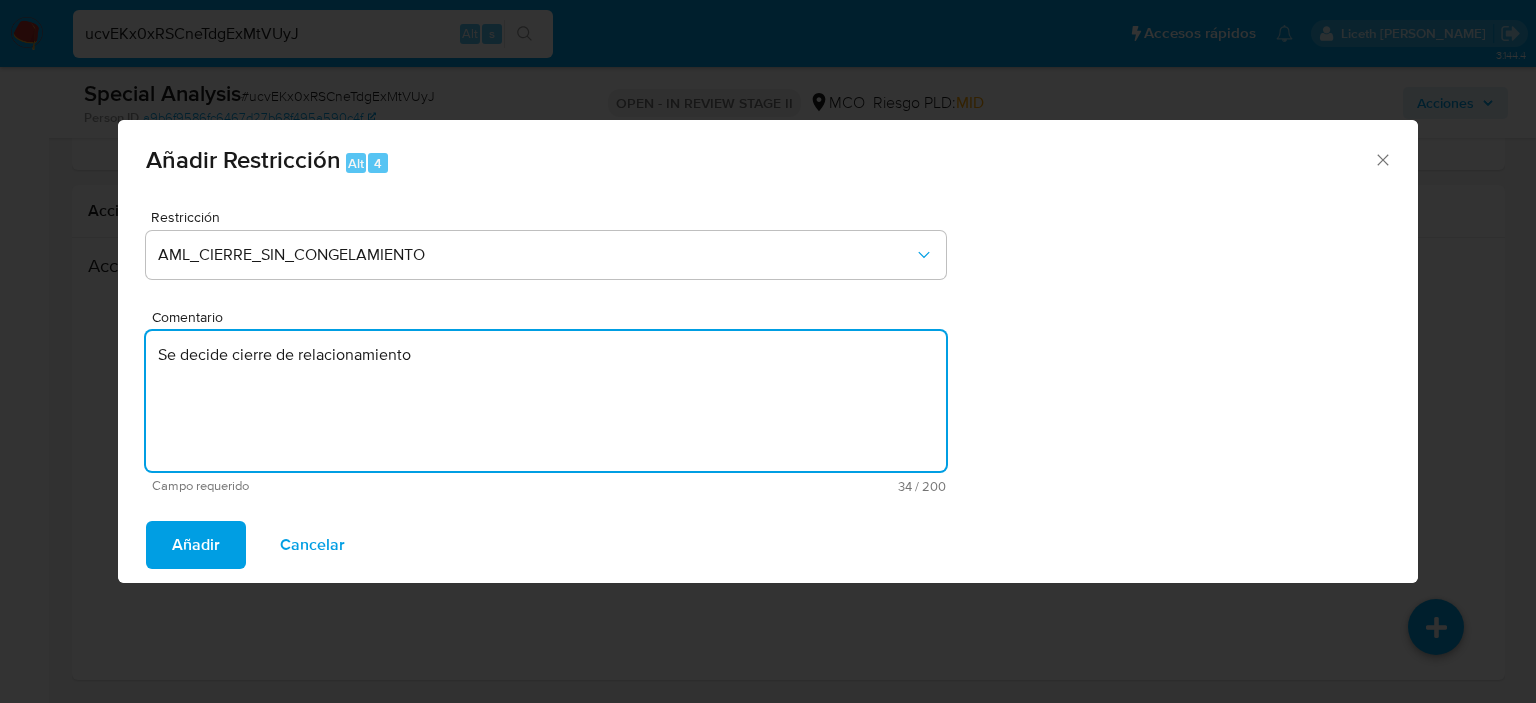 type on "Se decide cierre de relacionamiento" 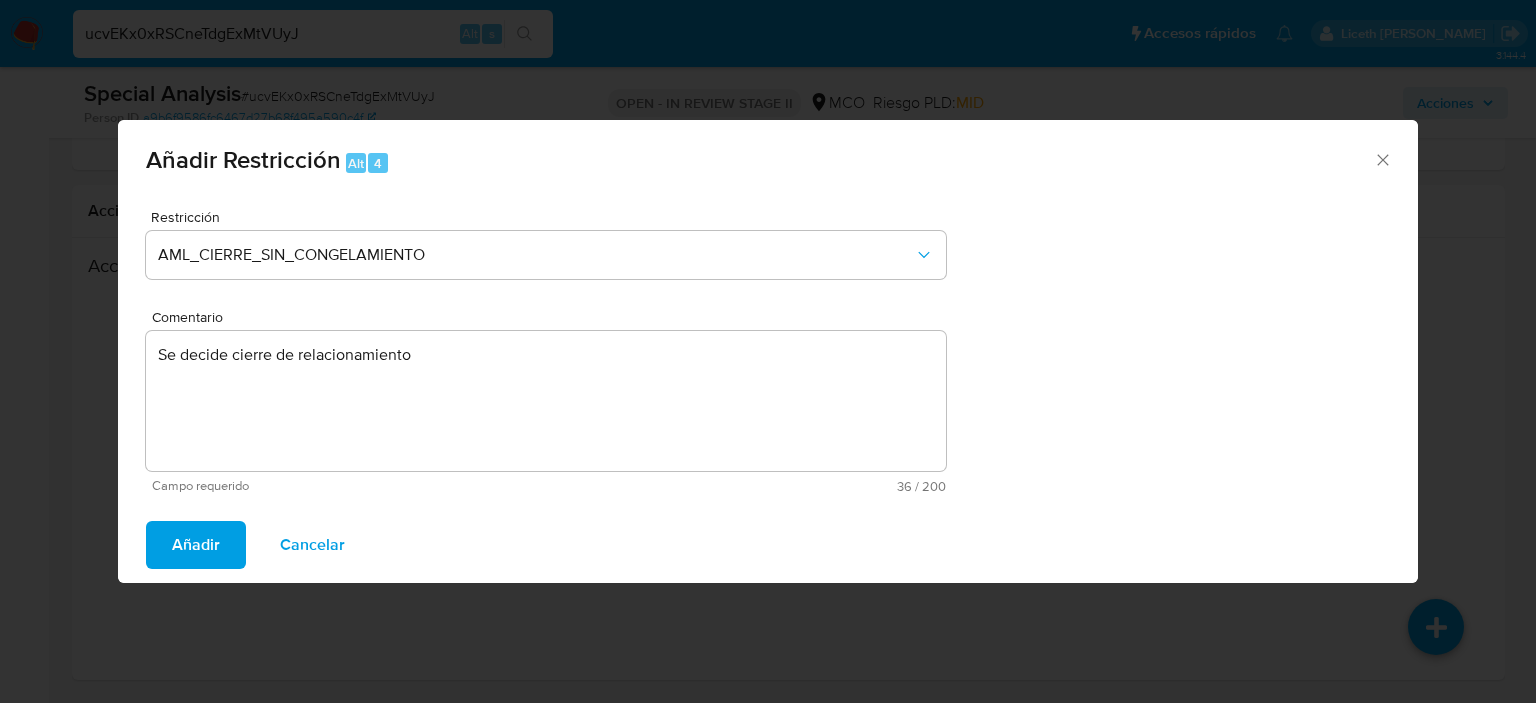 type 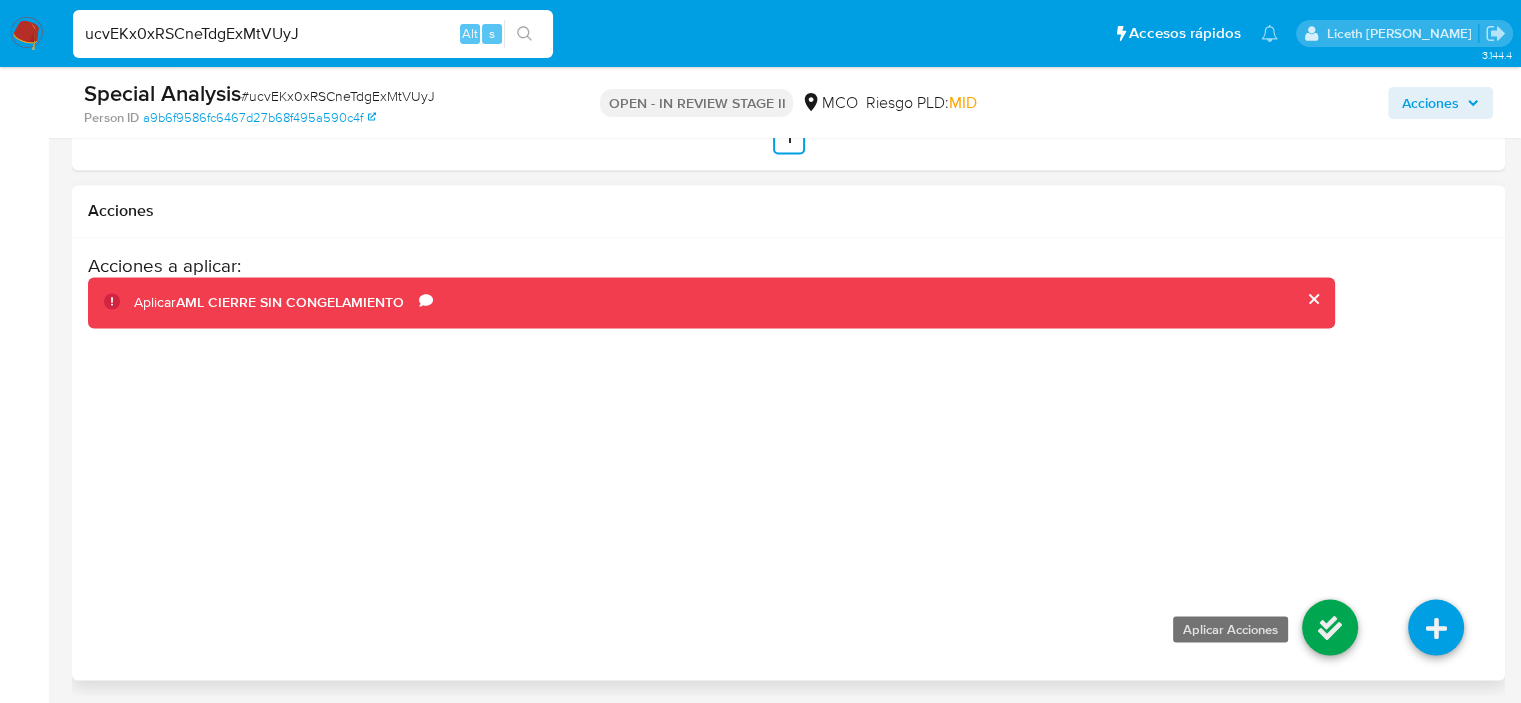 click at bounding box center [1330, 627] 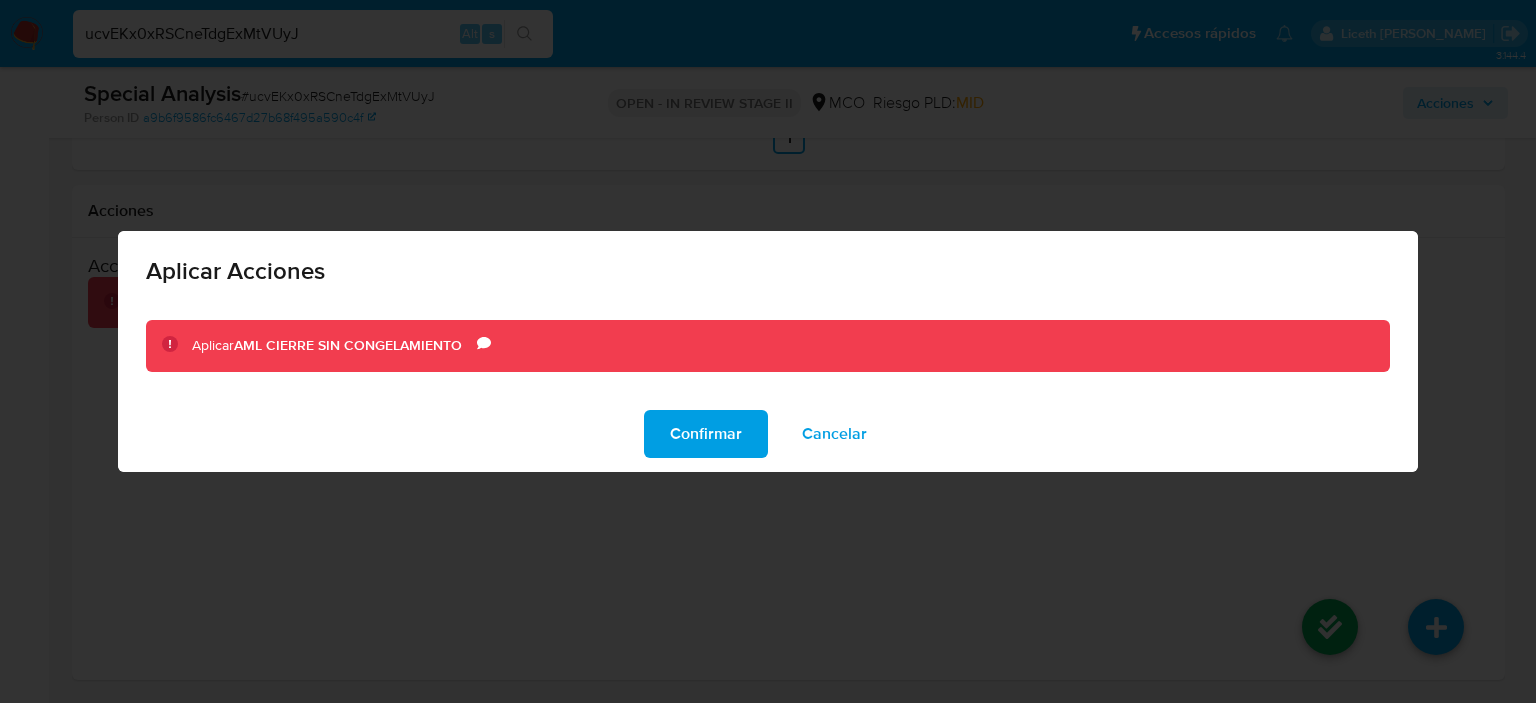 click on "Confirmar" at bounding box center [706, 434] 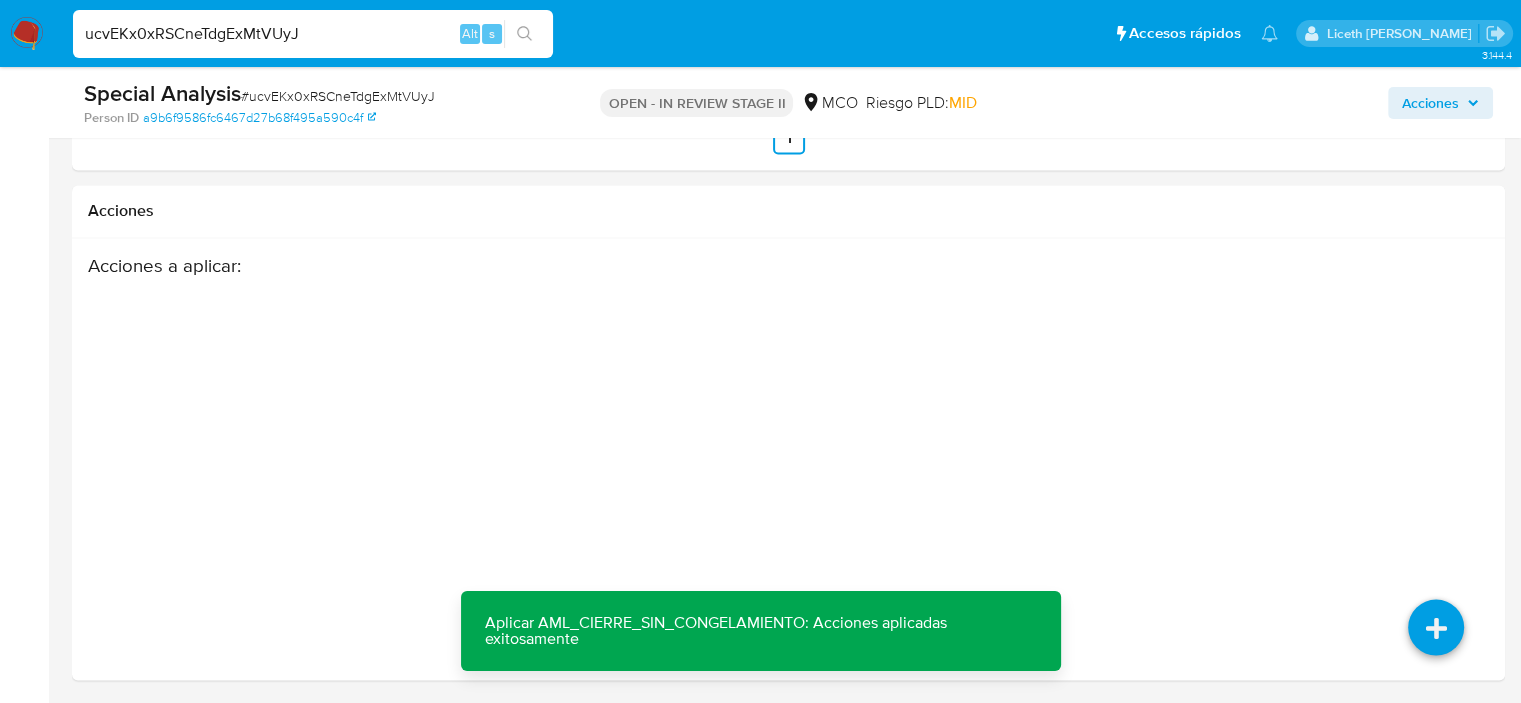 click on "ucvEKx0xRSCneTdgExMtVUyJ" at bounding box center (313, 34) 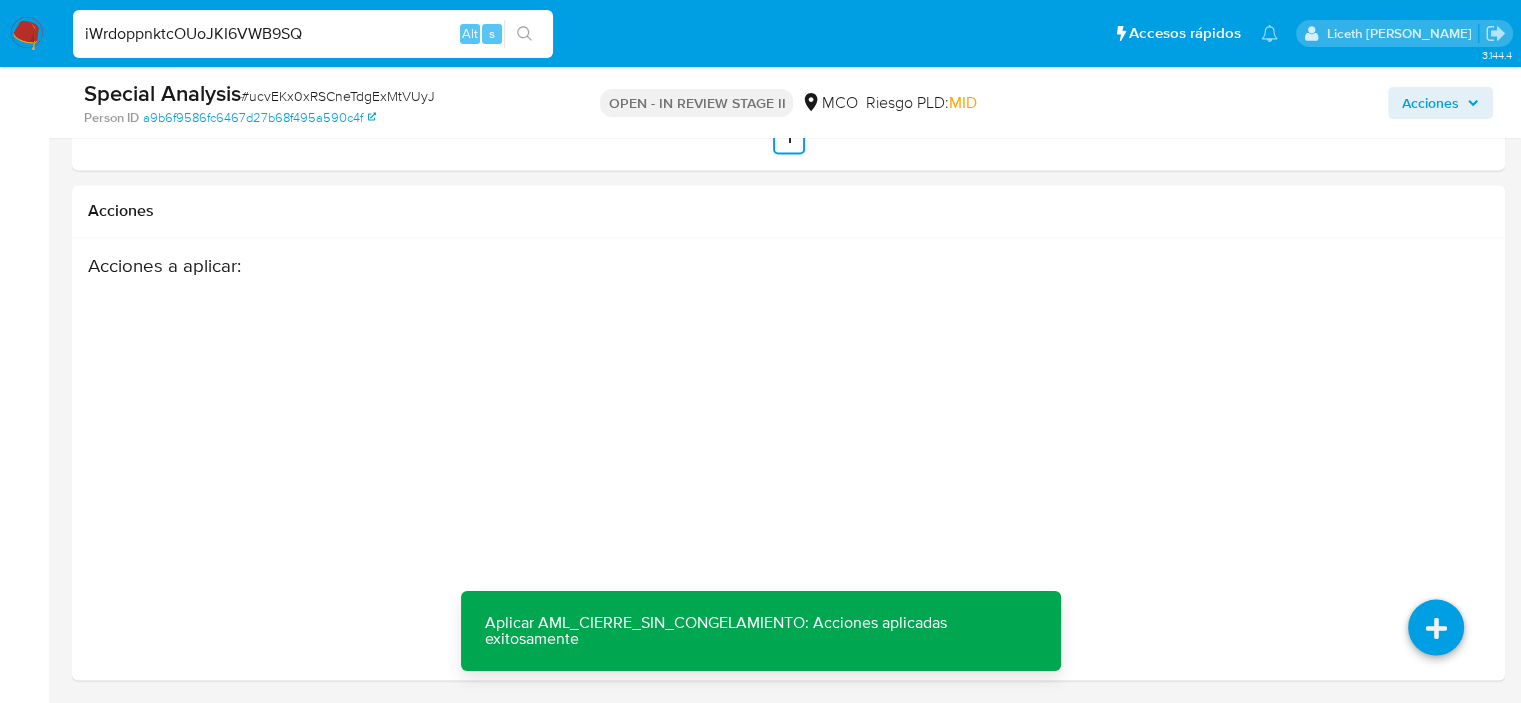 type on "iWrdoppnktcOUoJKI6VWB9SQ" 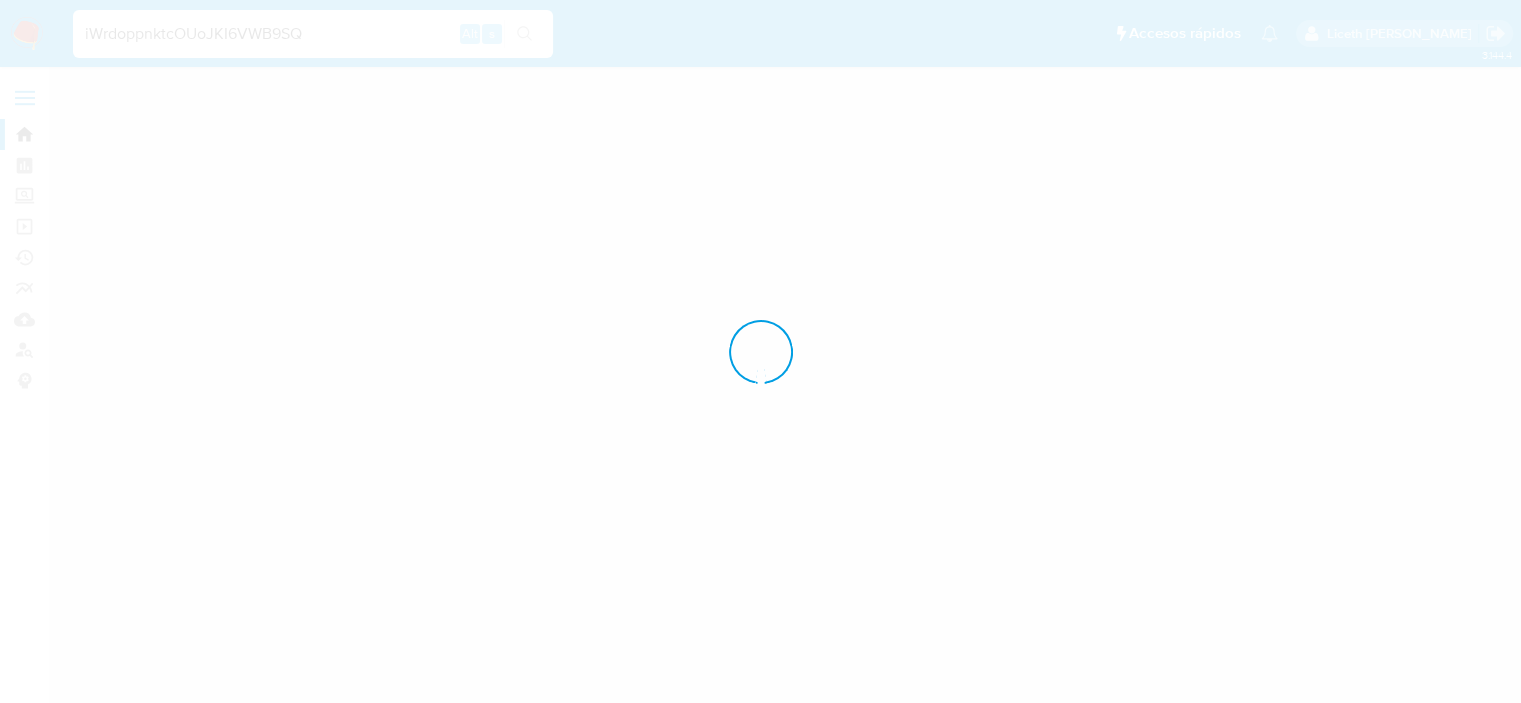 scroll, scrollTop: 0, scrollLeft: 0, axis: both 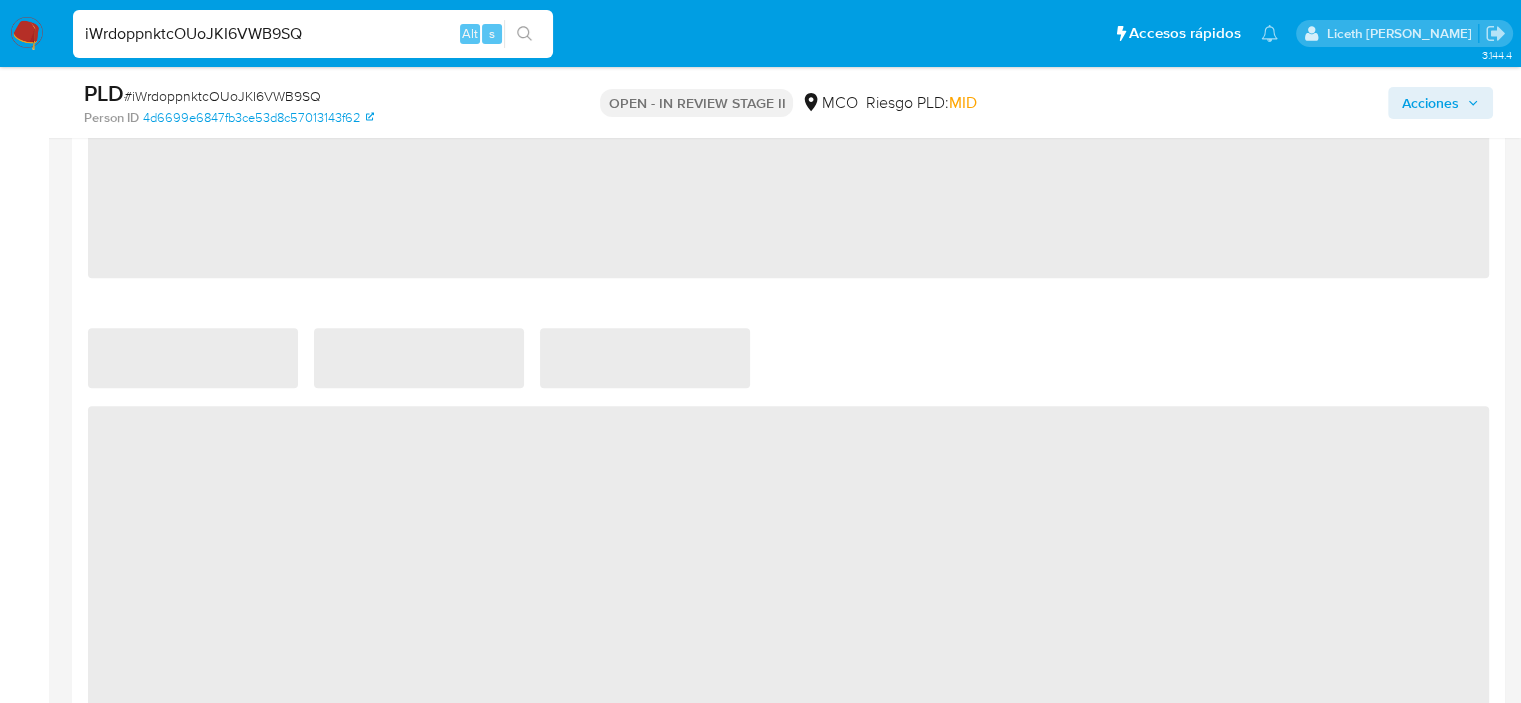 drag, startPoint x: 1088, startPoint y: 496, endPoint x: 1240, endPoint y: 616, distance: 193.6595 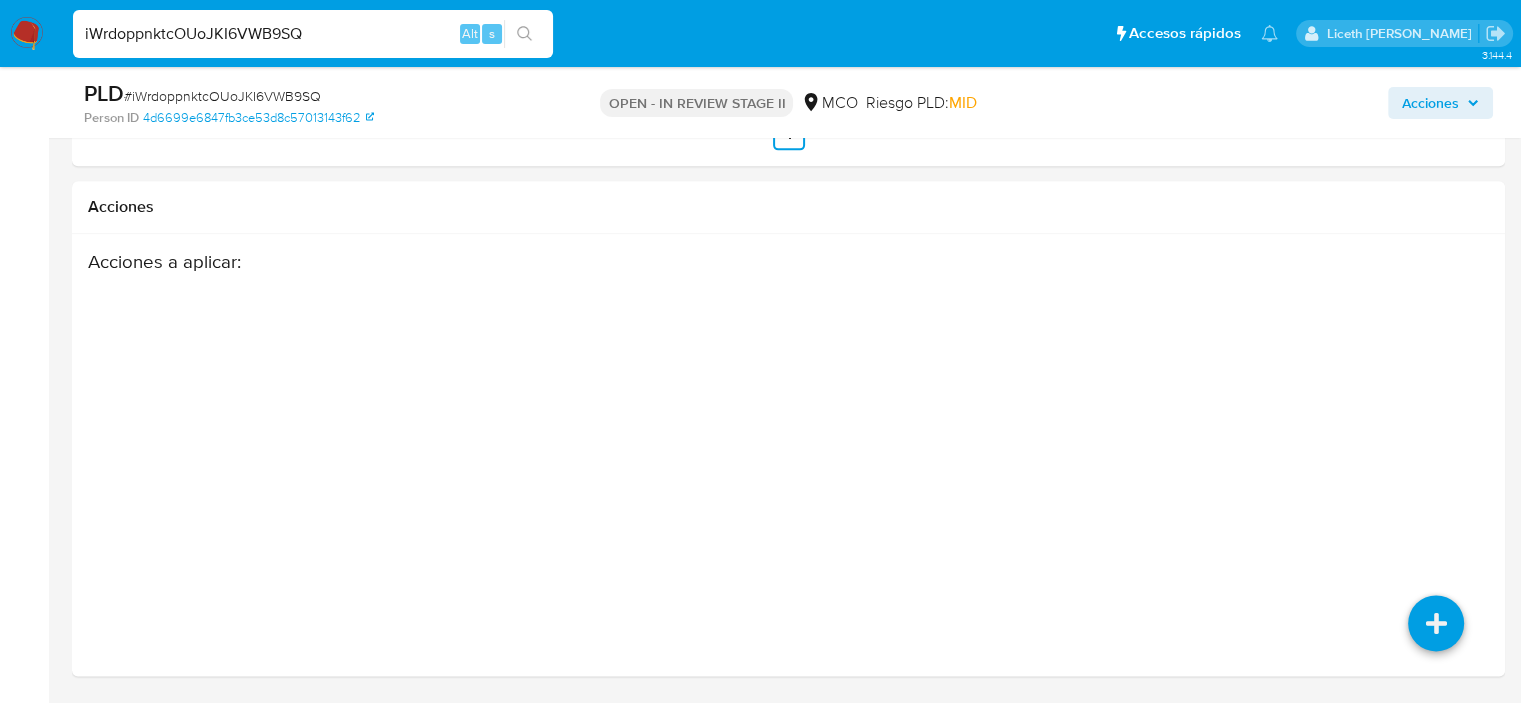 select on "10" 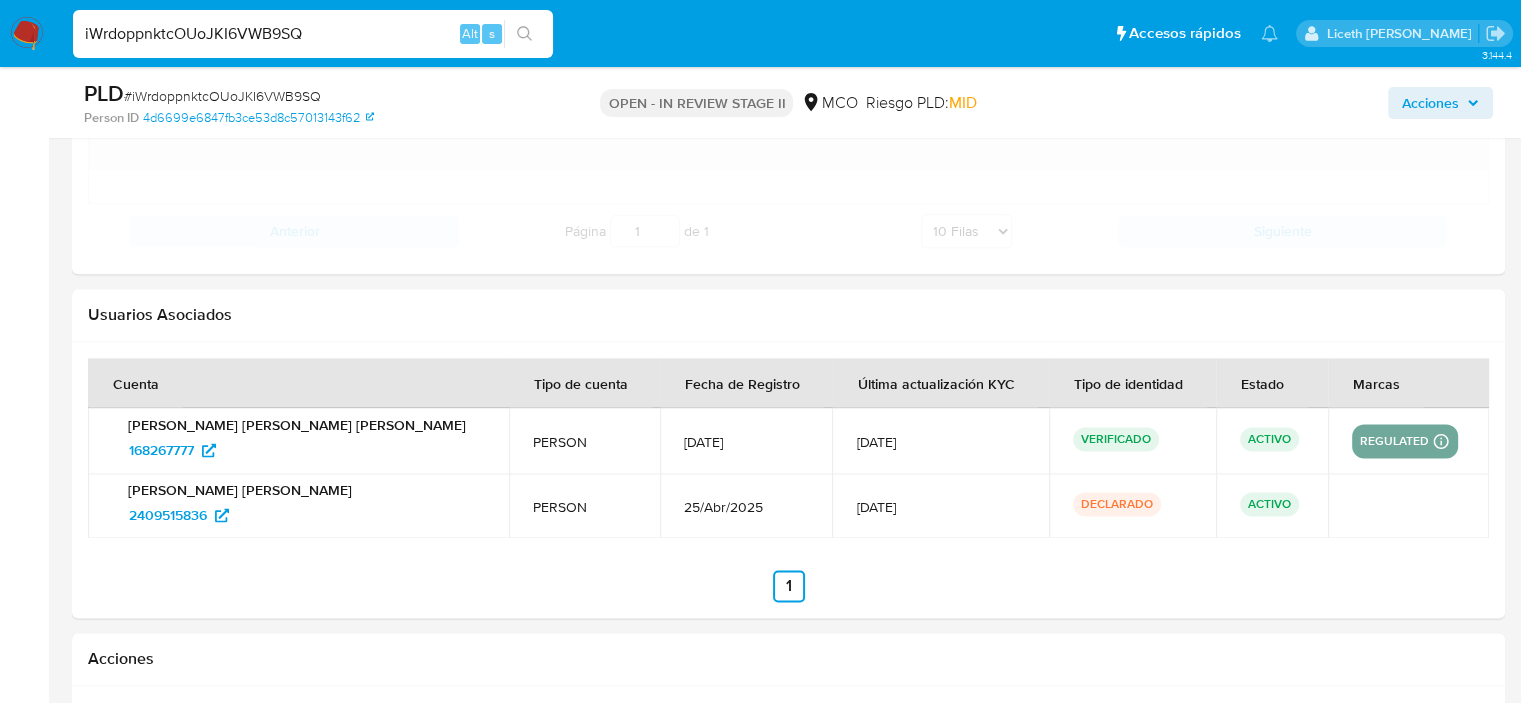 click at bounding box center (1408, 506) 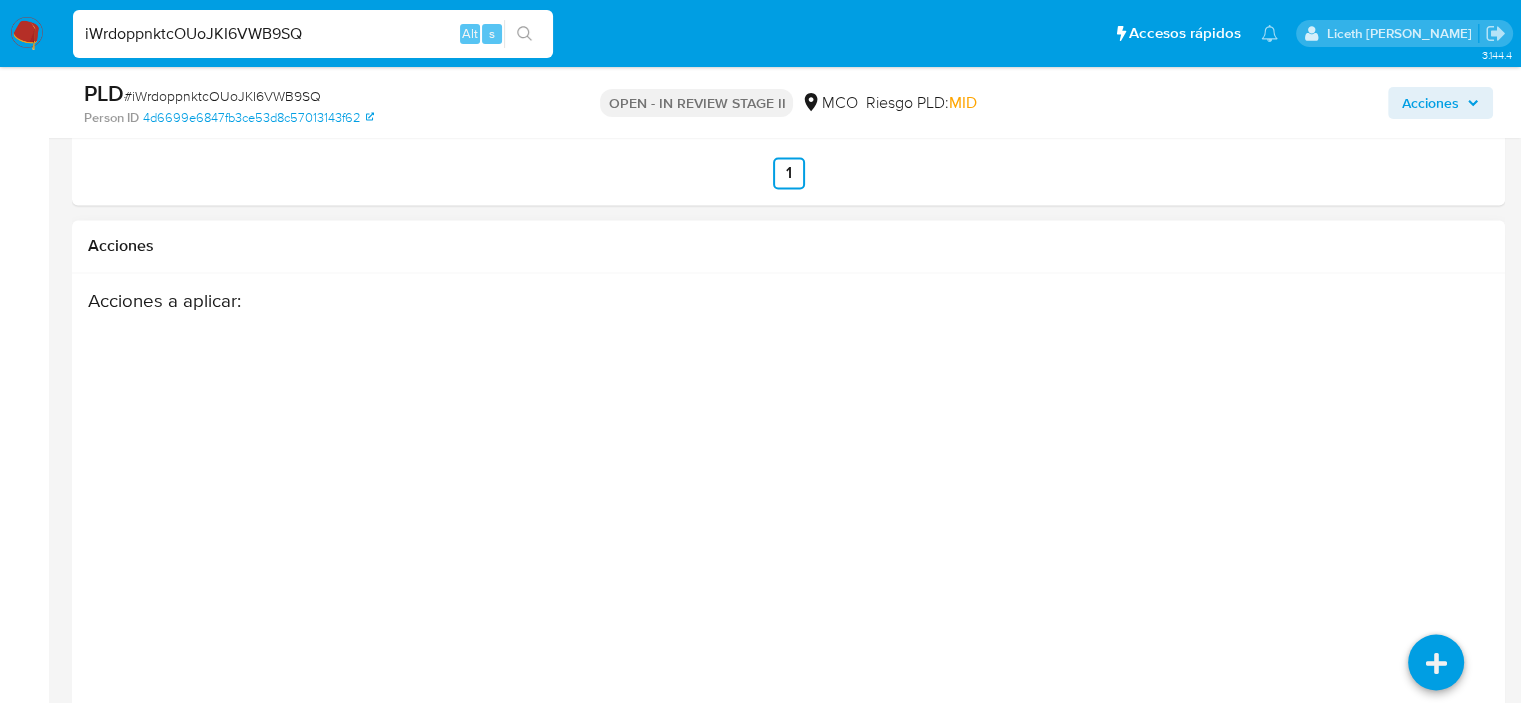scroll, scrollTop: 3196, scrollLeft: 0, axis: vertical 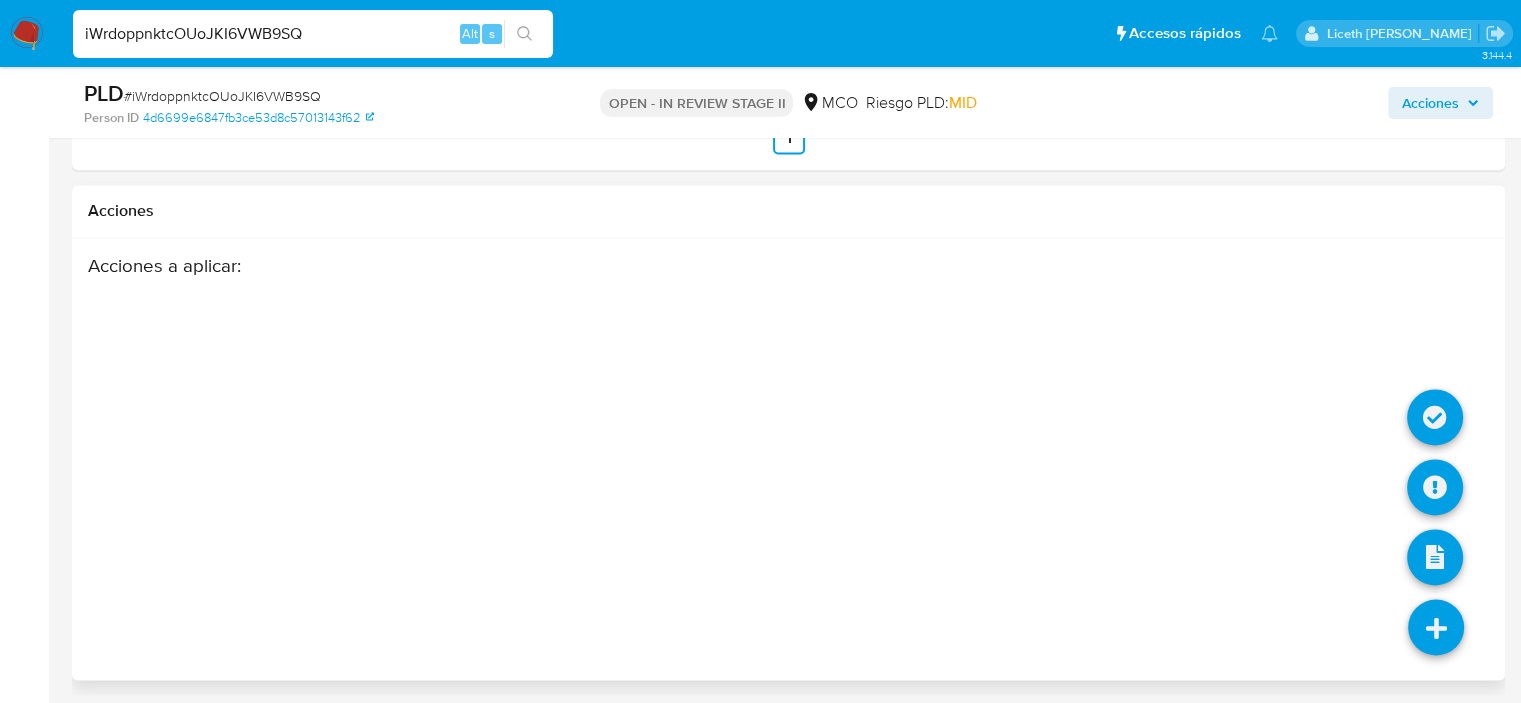 click at bounding box center (1435, 420) 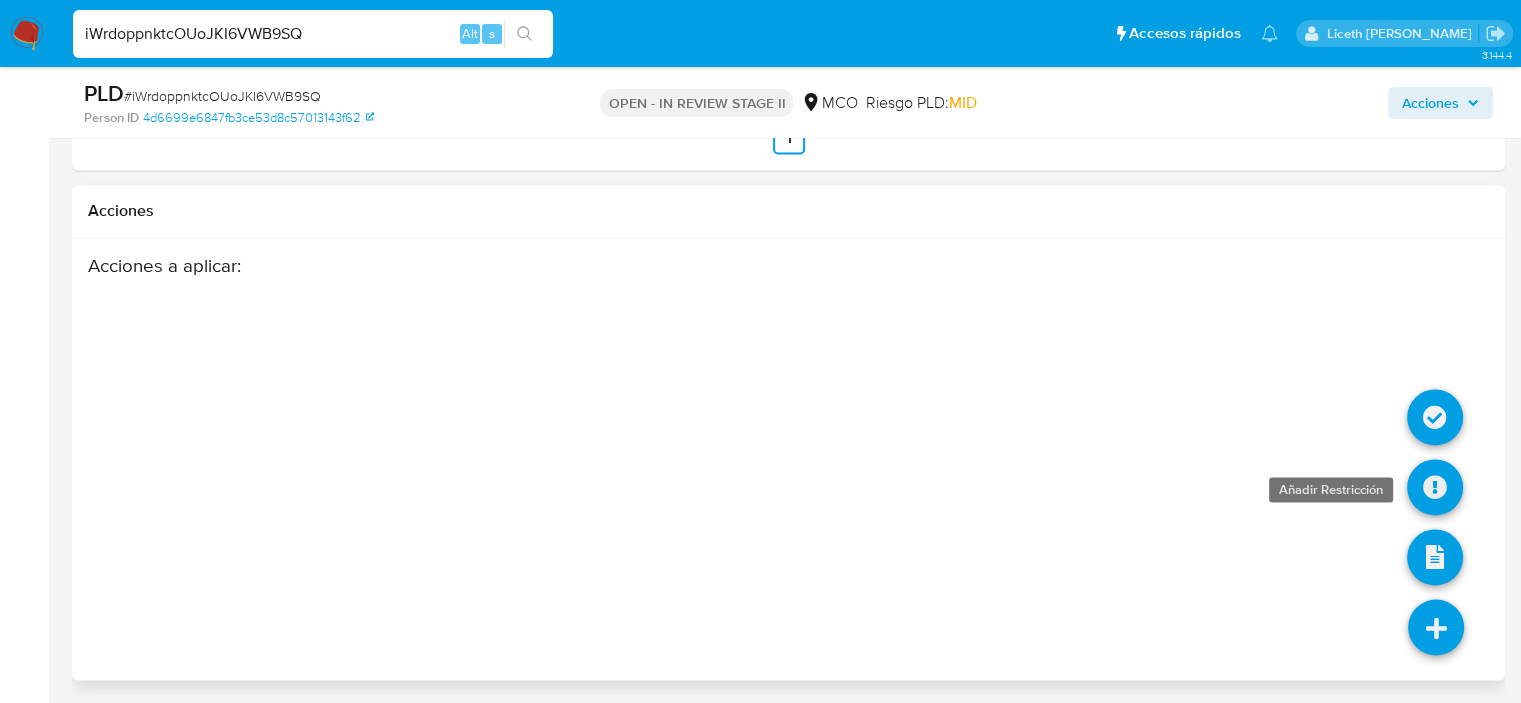 click at bounding box center (1435, 487) 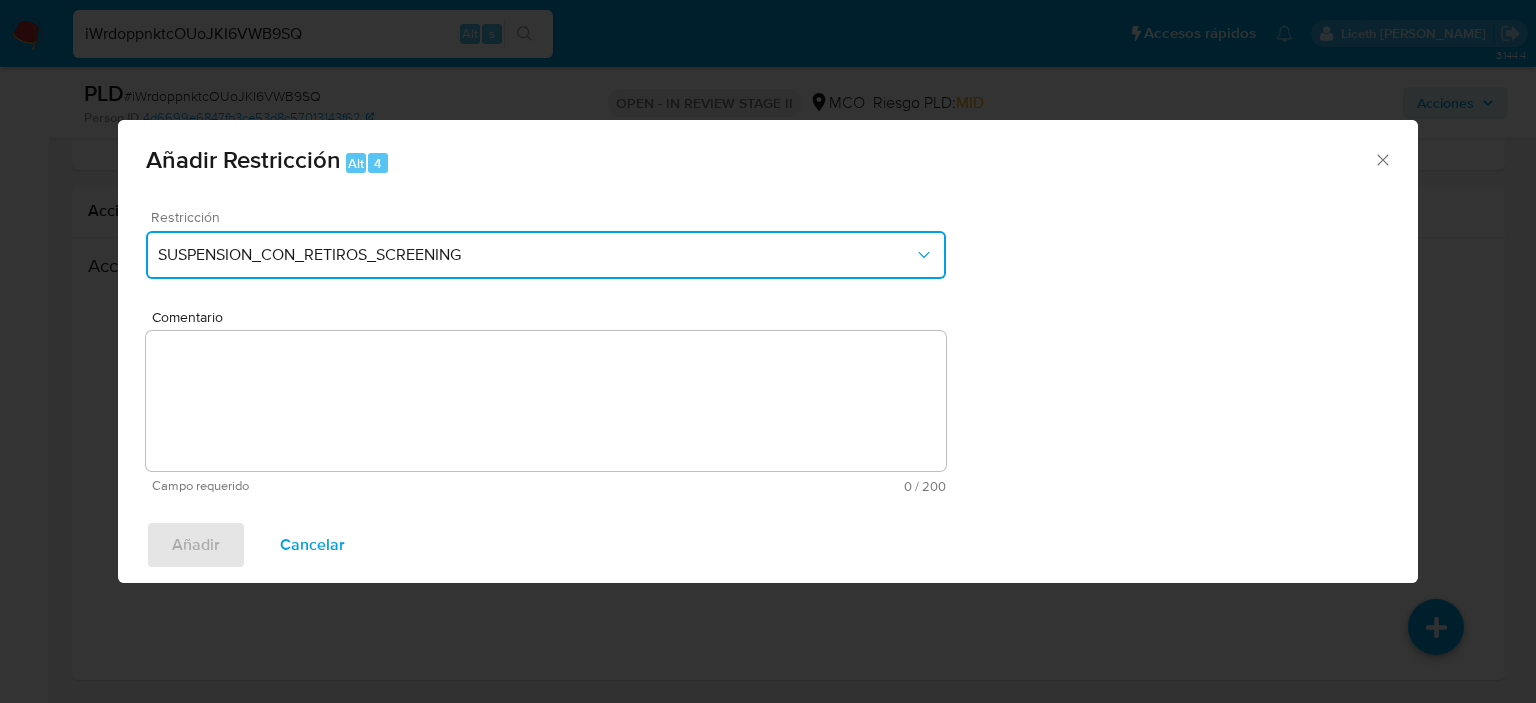 click on "SUSPENSION_CON_RETIROS_SCREENING" at bounding box center [536, 255] 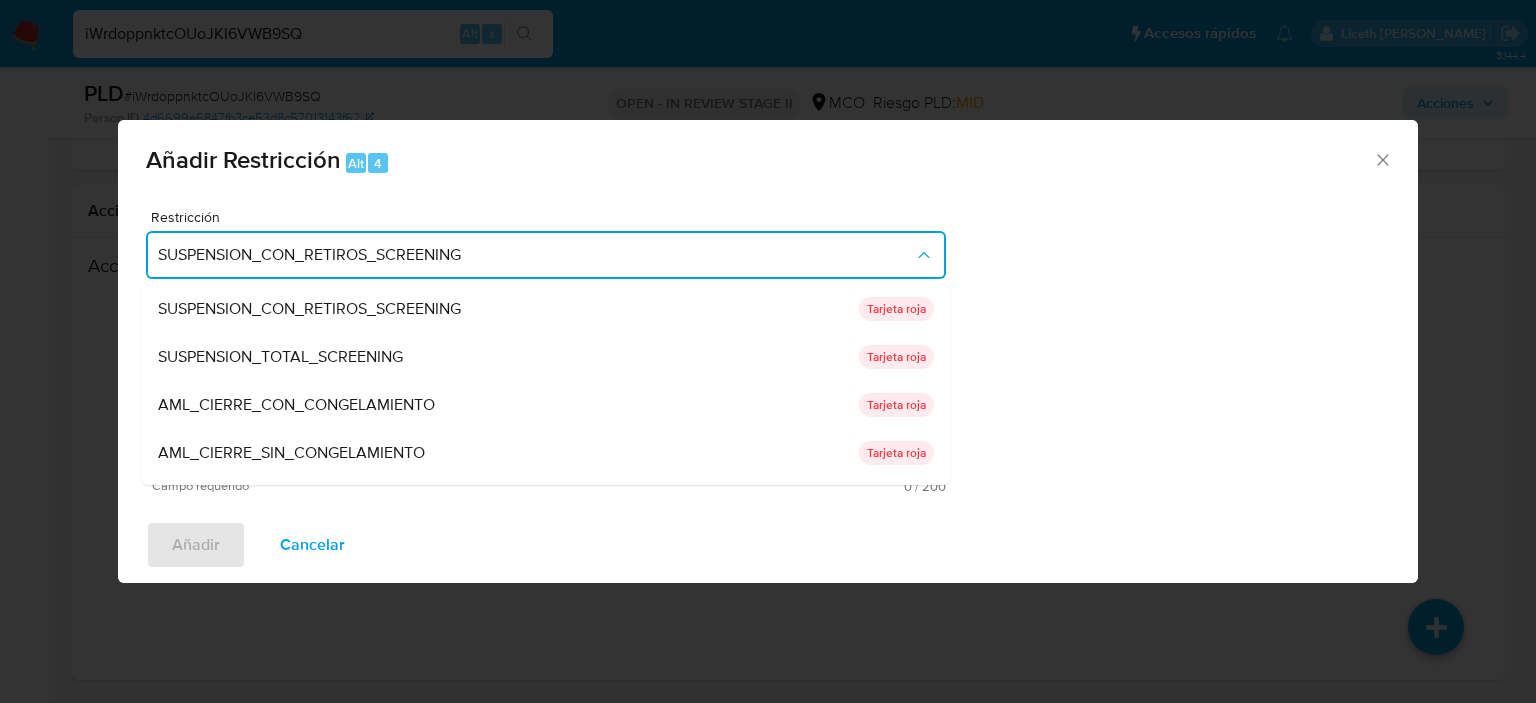 click on "AML_CIERRE_SIN_CONGELAMIENTO" at bounding box center (291, 453) 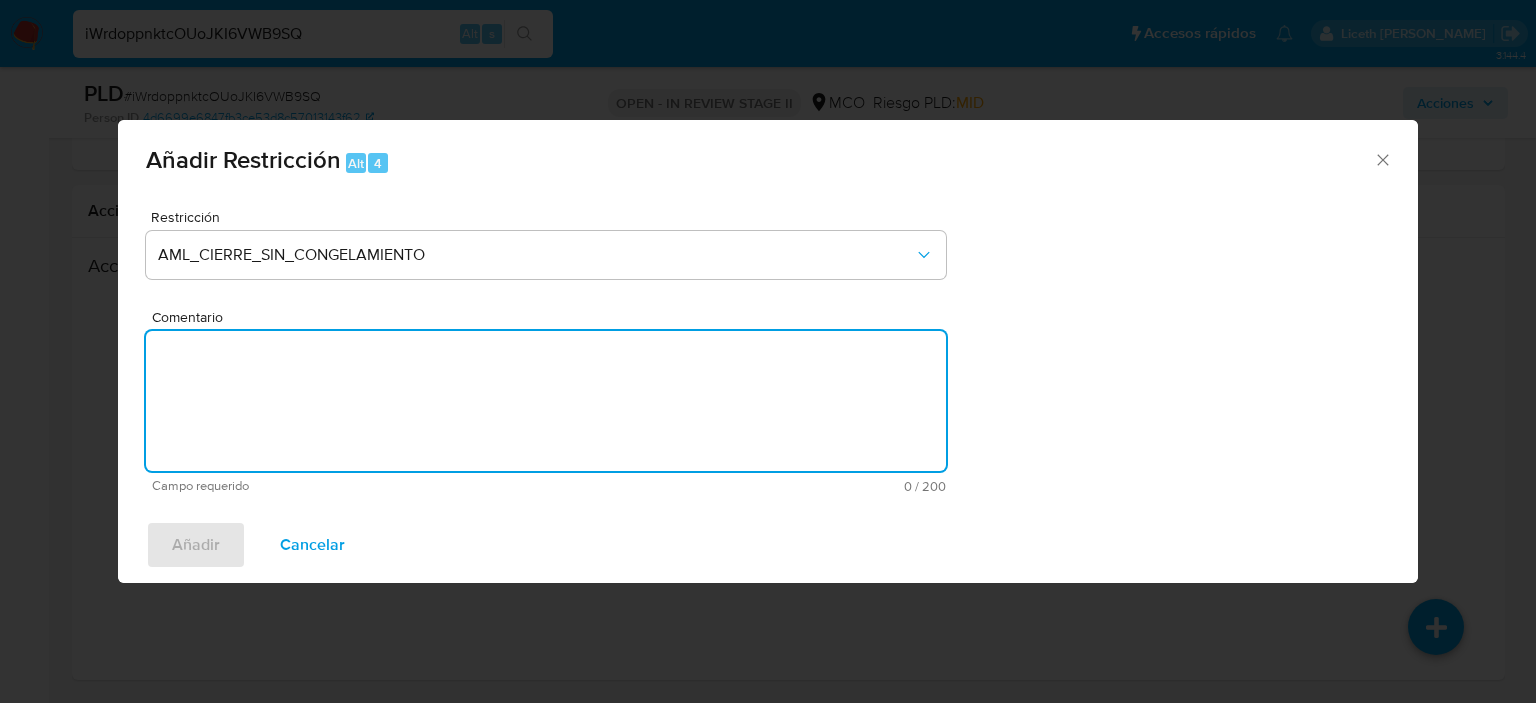 click on "Comentario" at bounding box center [546, 401] 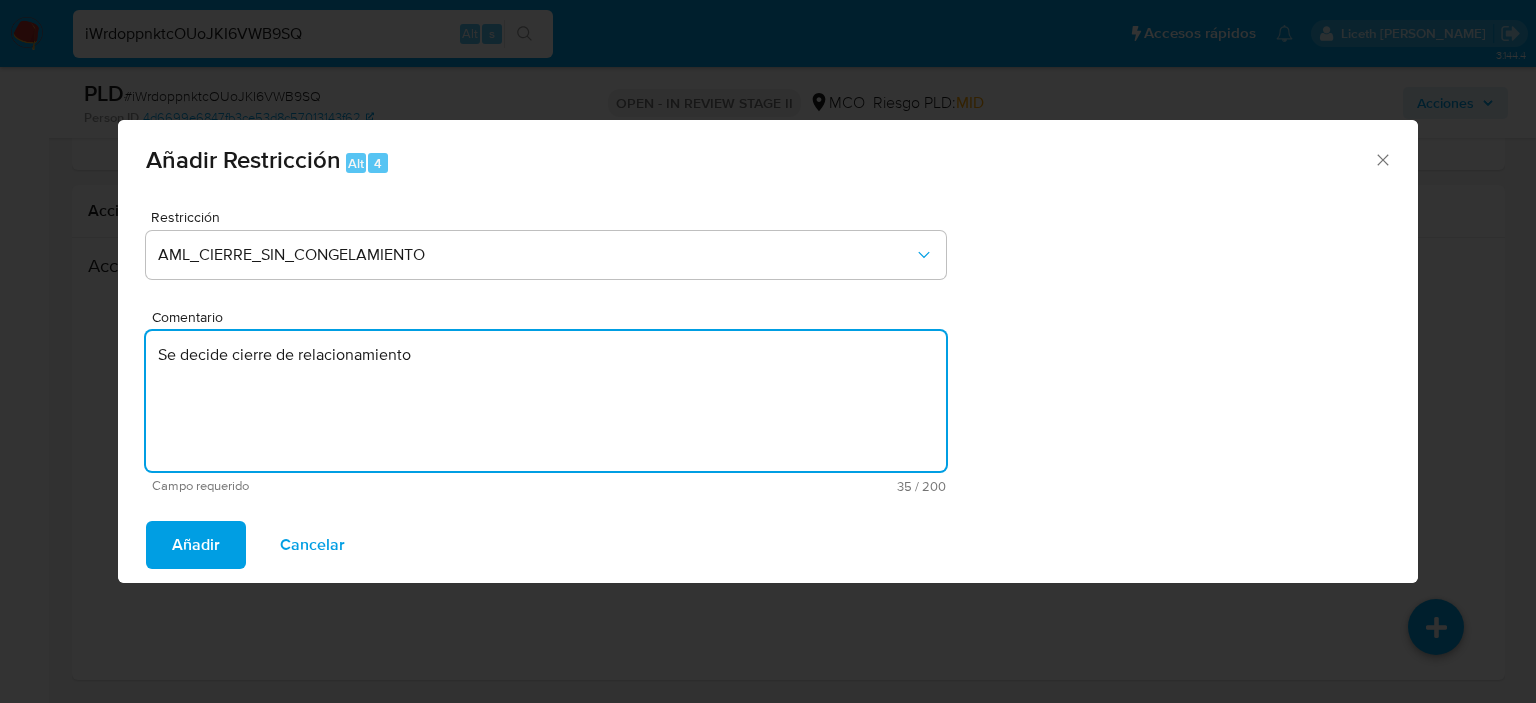 type on "Se decide cierre de relacionamiento" 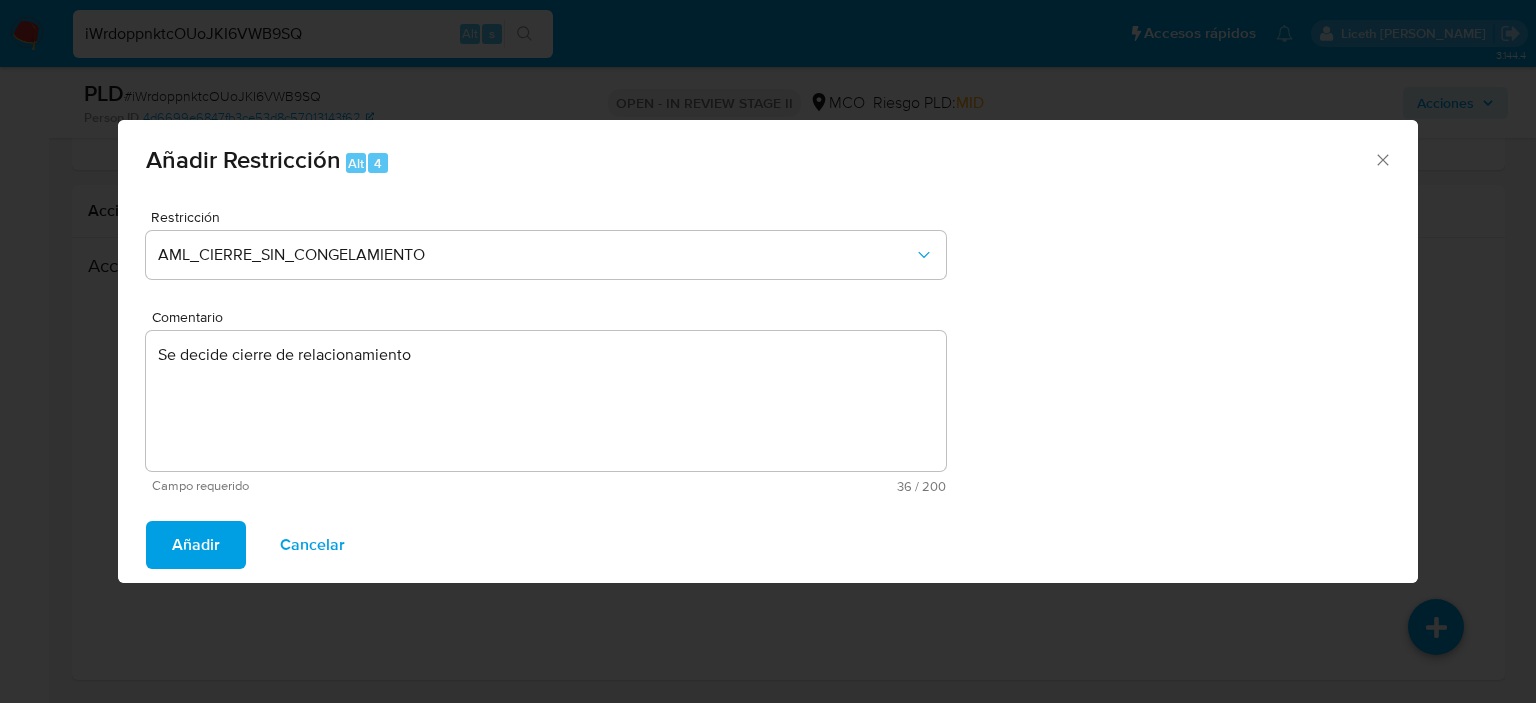 click on "Añadir" at bounding box center [196, 545] 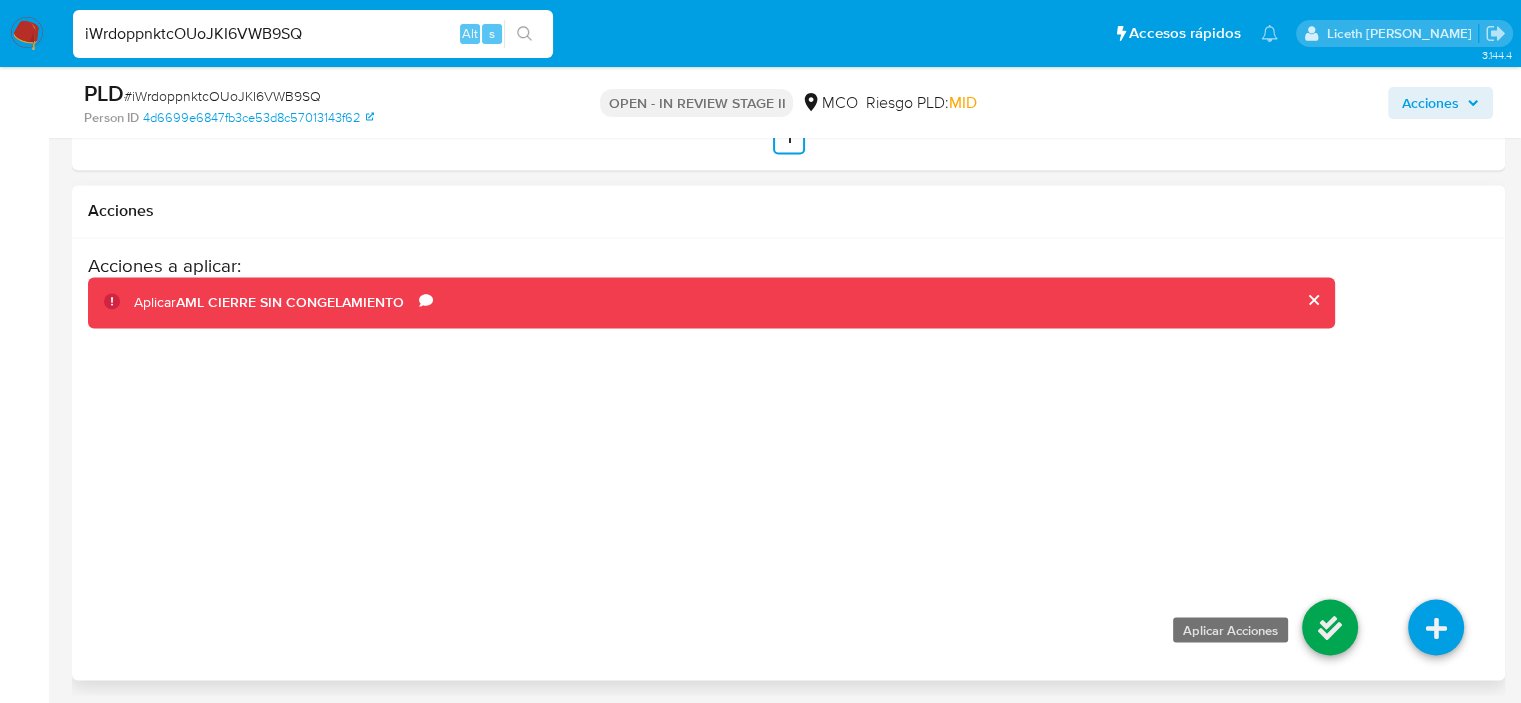 click at bounding box center [1330, 627] 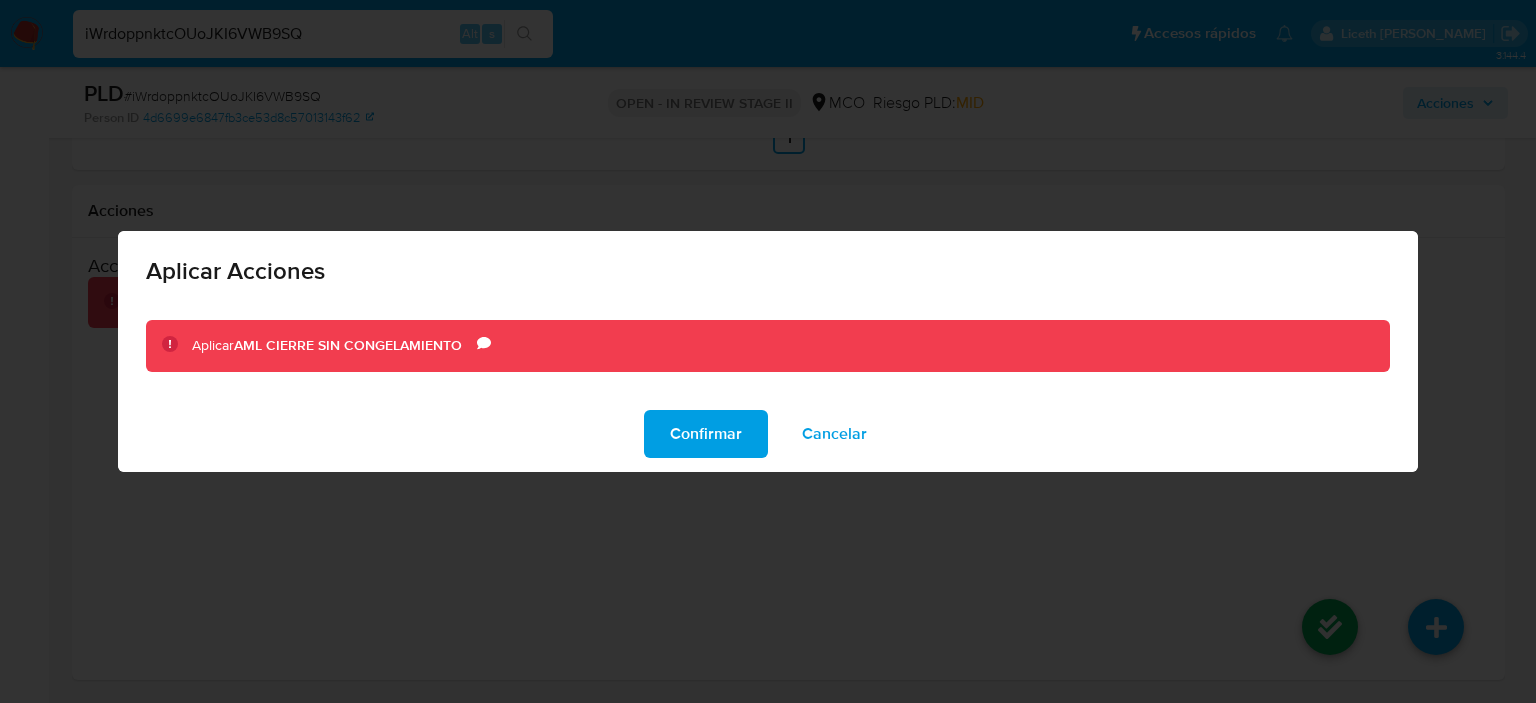 click on "Confirmar" at bounding box center (706, 434) 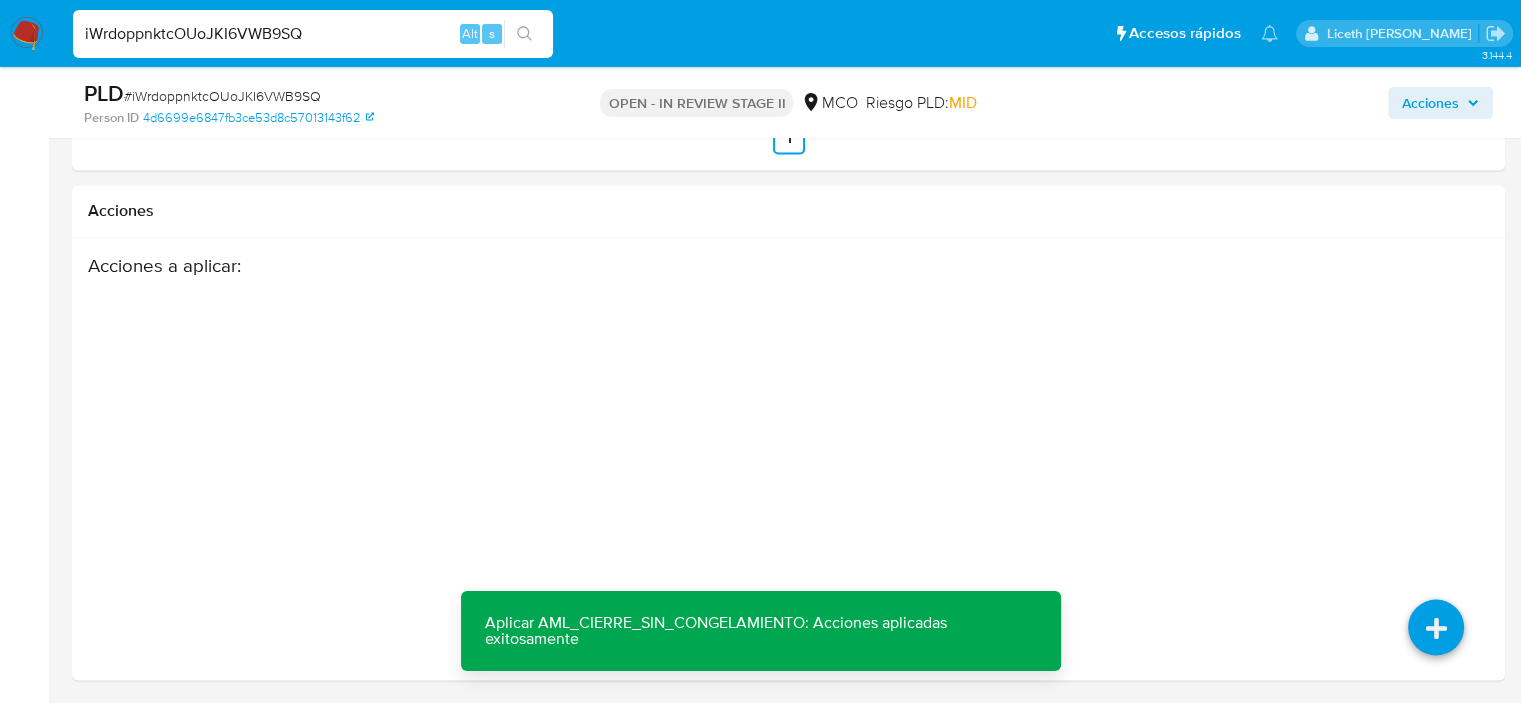 click on "iWrdoppnktcOUoJKI6VWB9SQ Alt s" at bounding box center [313, 34] 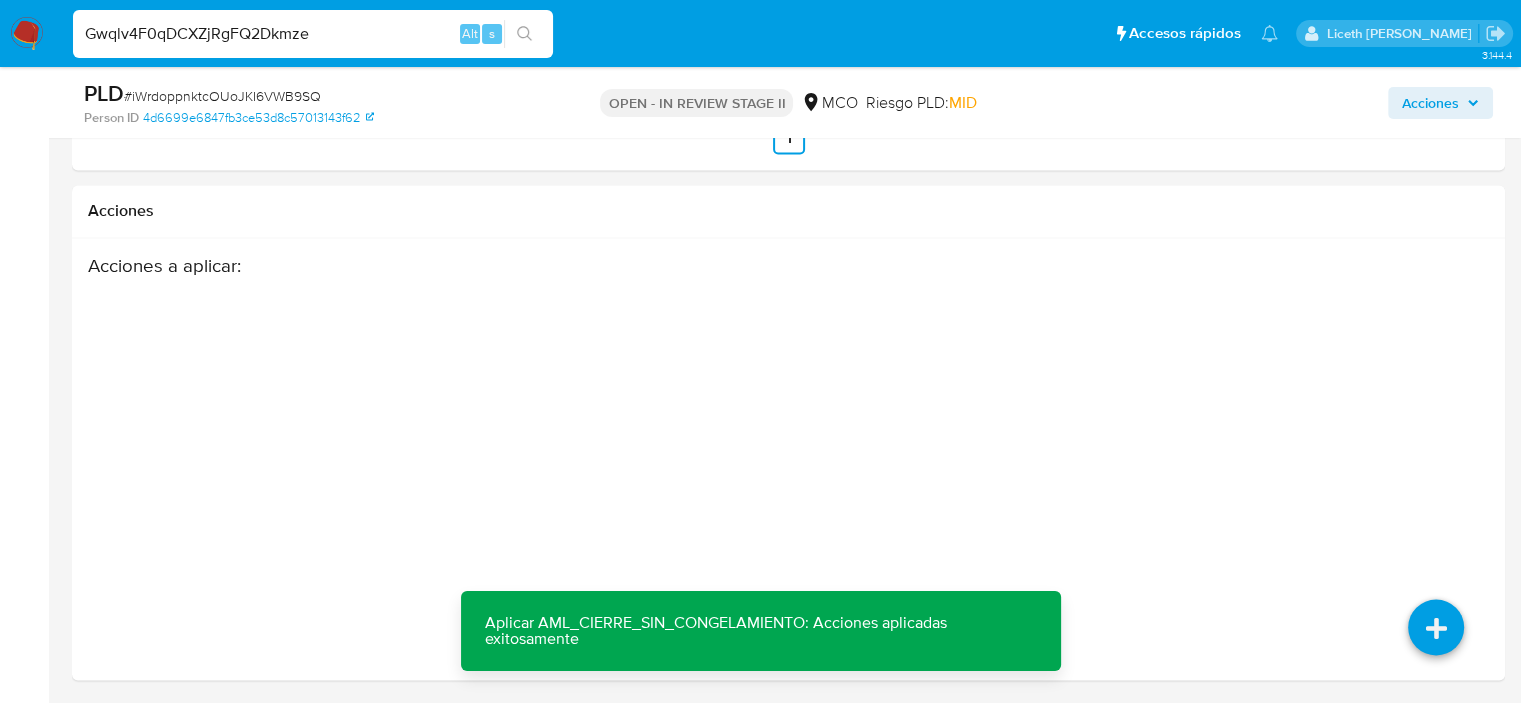type on "Gwqlv4F0qDCXZjRgFQ2Dkmze" 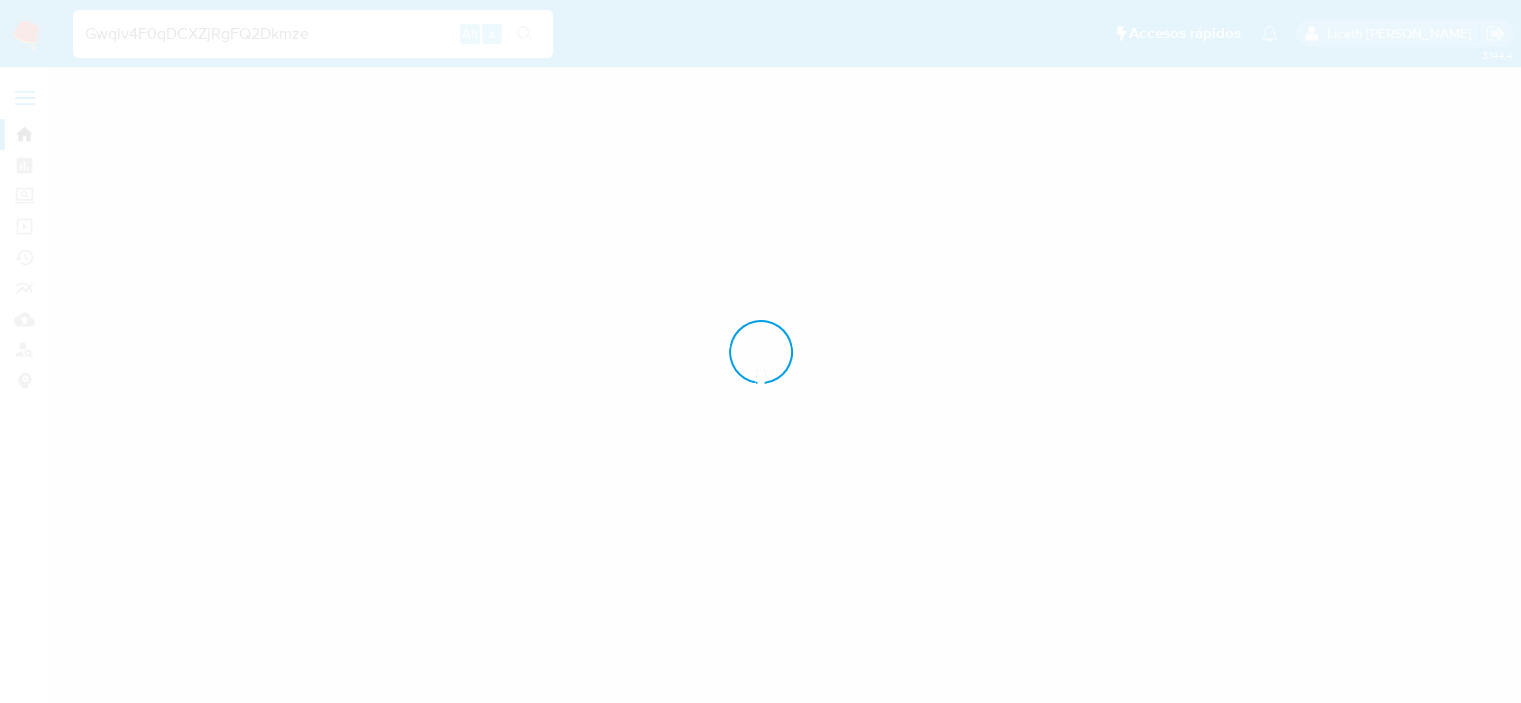 scroll, scrollTop: 0, scrollLeft: 0, axis: both 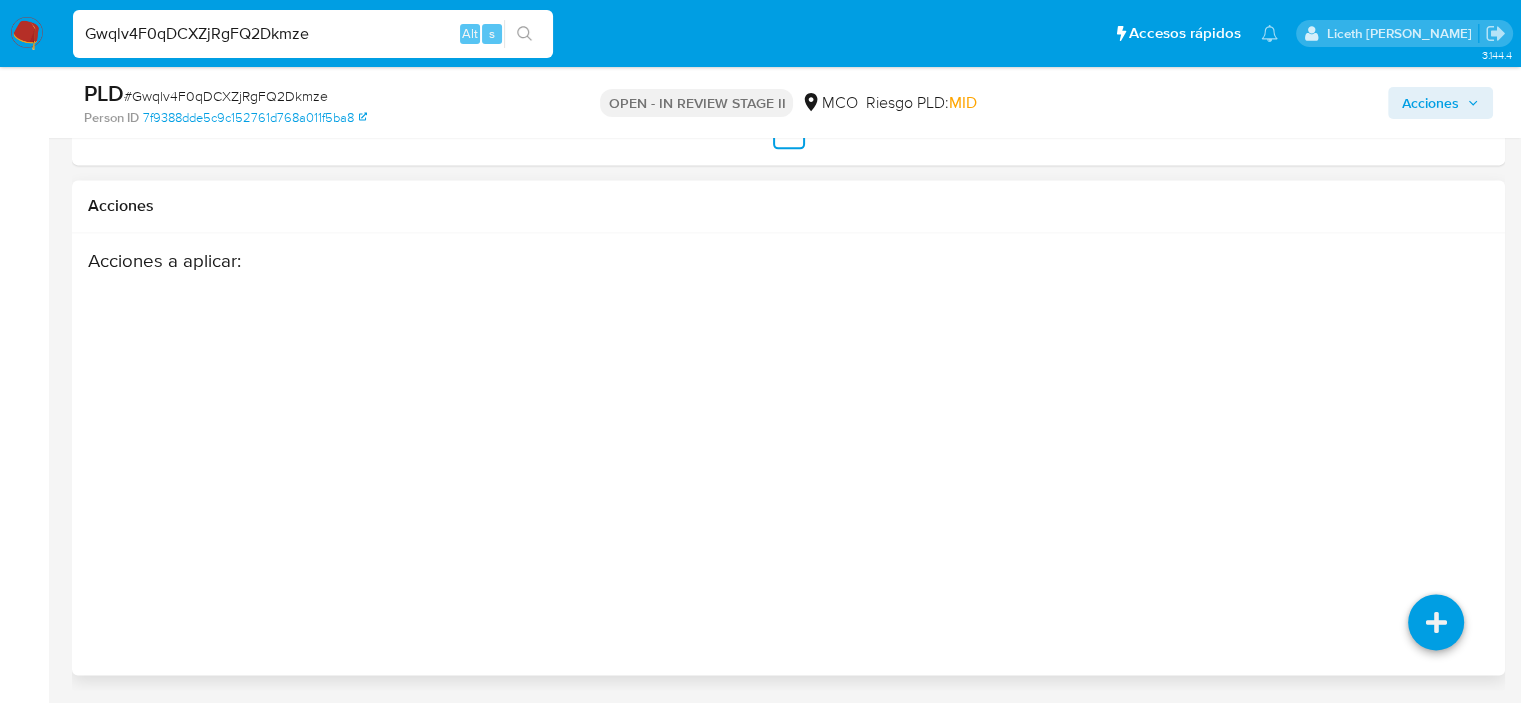 drag, startPoint x: 1319, startPoint y: 155, endPoint x: 1324, endPoint y: 655, distance: 500.025 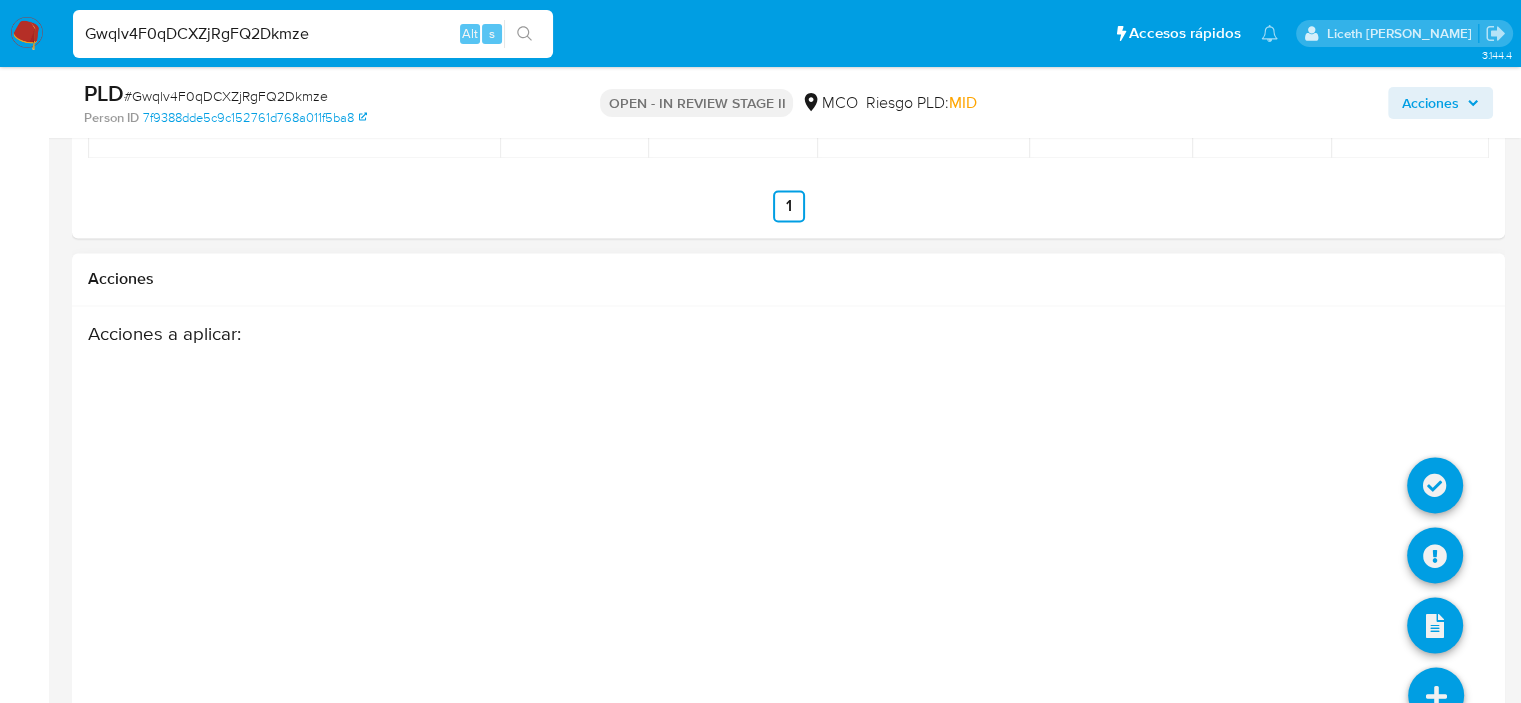 scroll, scrollTop: 3332, scrollLeft: 0, axis: vertical 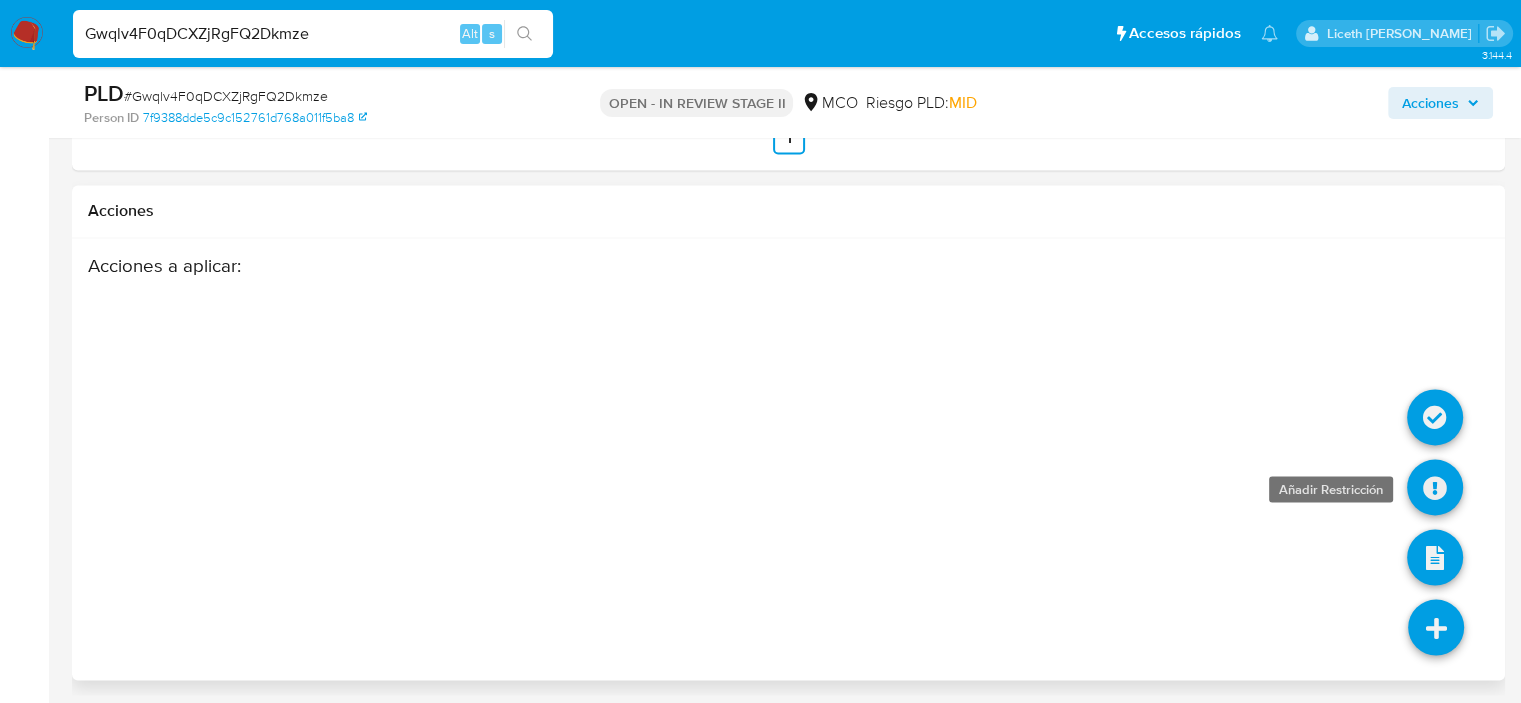click at bounding box center (1435, 487) 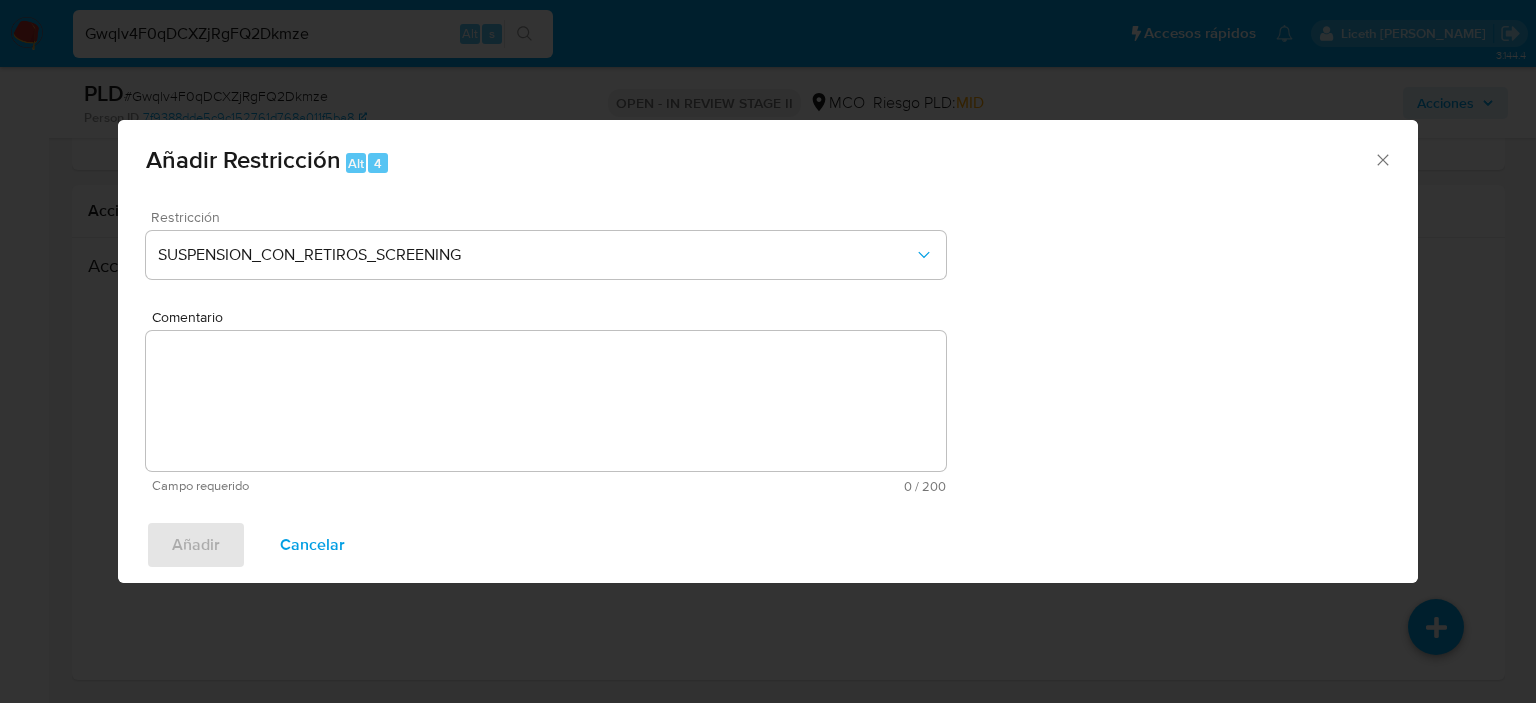 click on "Restricción SUSPENSION_CON_RETIROS_SCREENING" at bounding box center (546, 257) 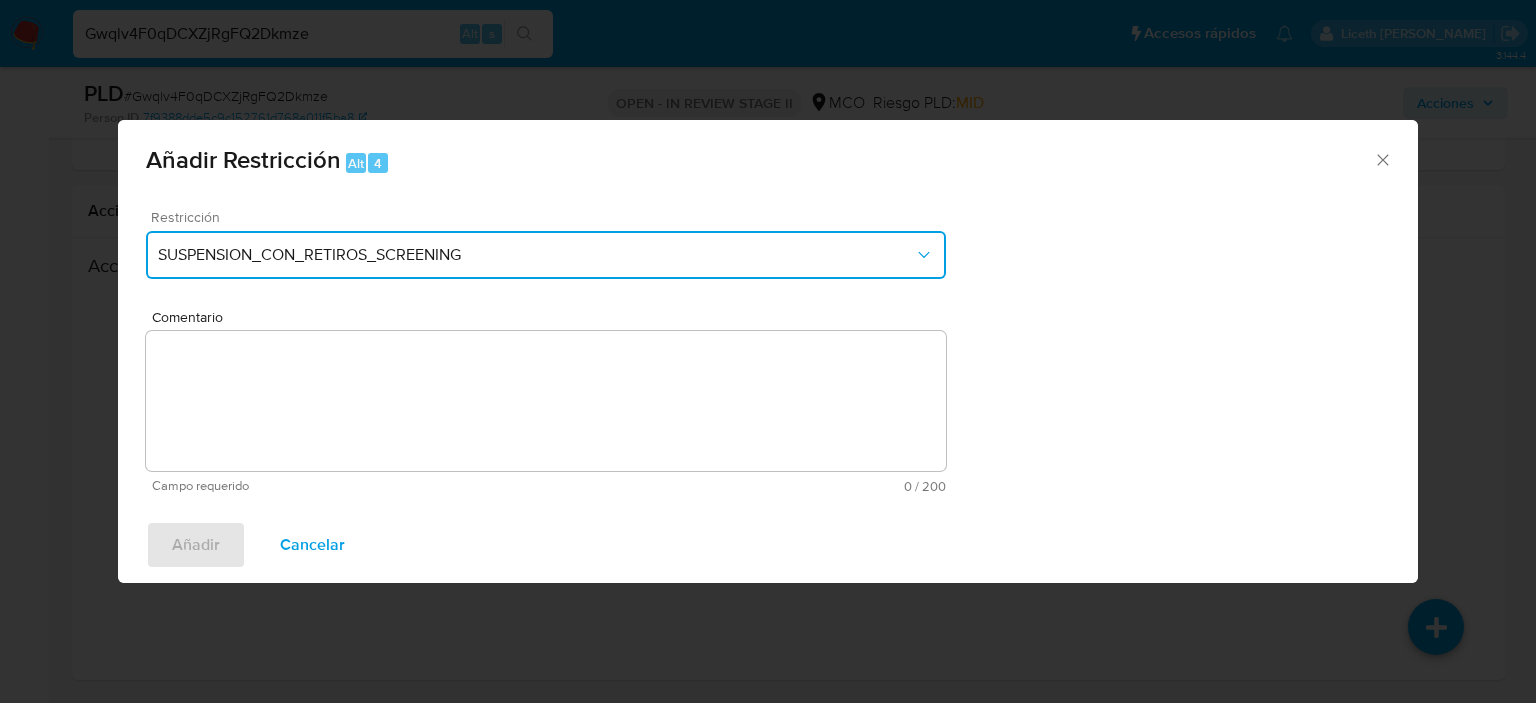 click on "SUSPENSION_CON_RETIROS_SCREENING" at bounding box center [536, 255] 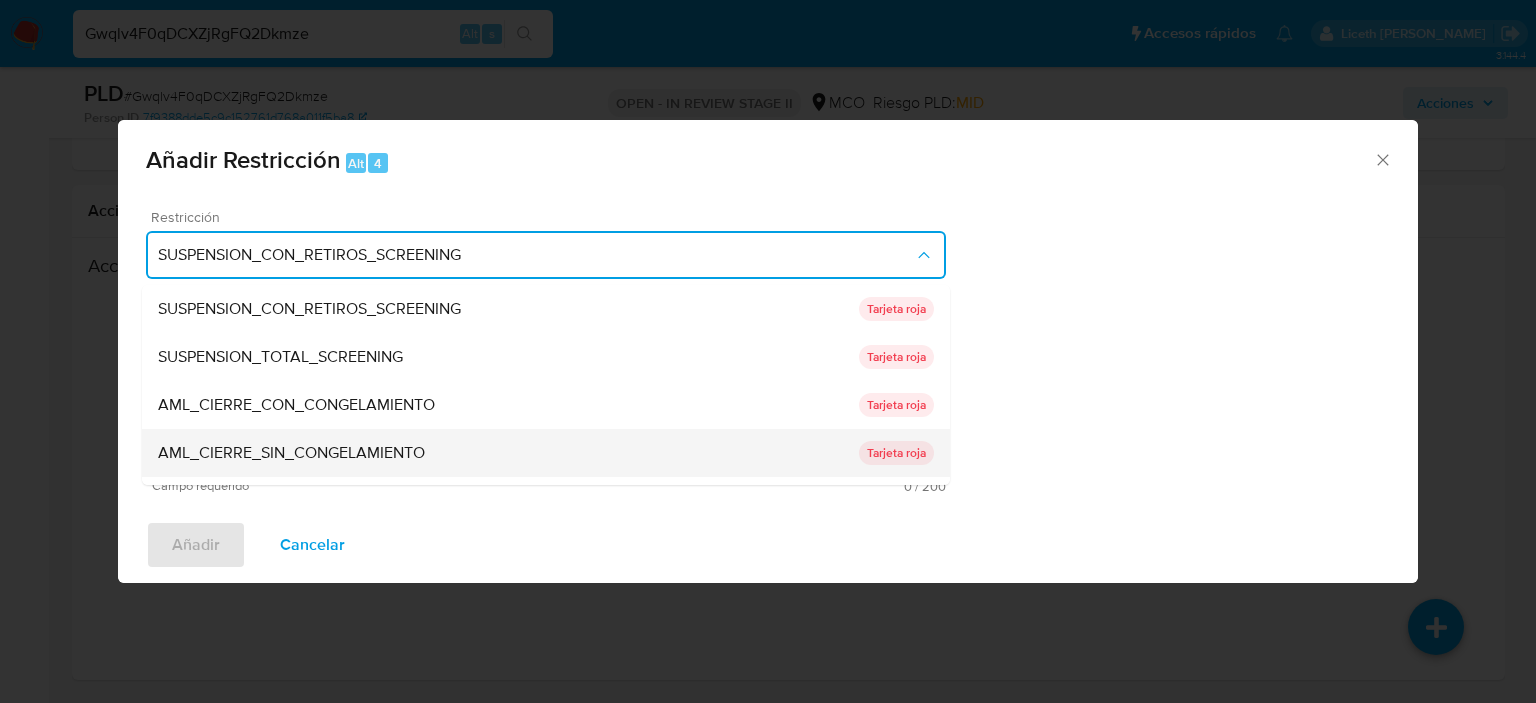 click on "AML_CIERRE_SIN_CONGELAMIENTO" at bounding box center [508, 453] 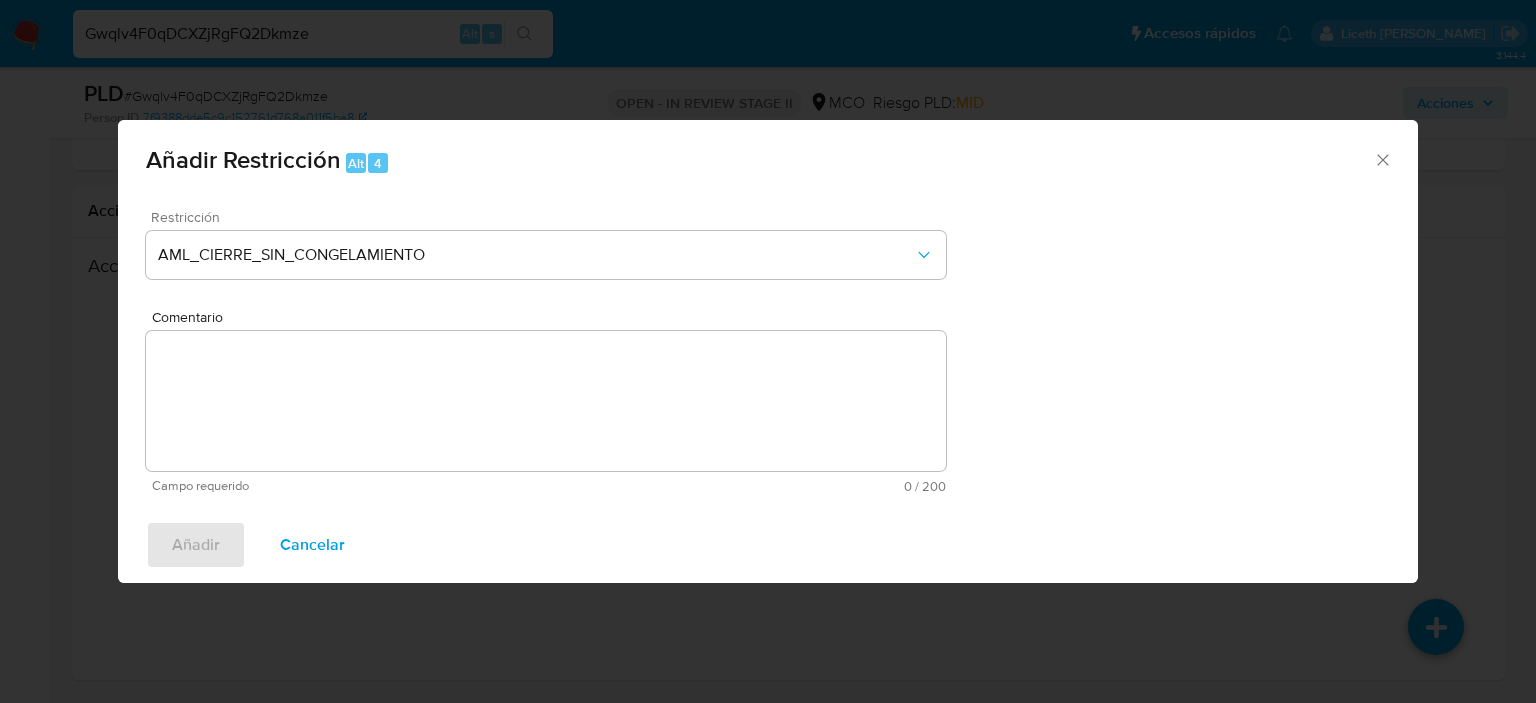 click on "Comentario" at bounding box center [546, 401] 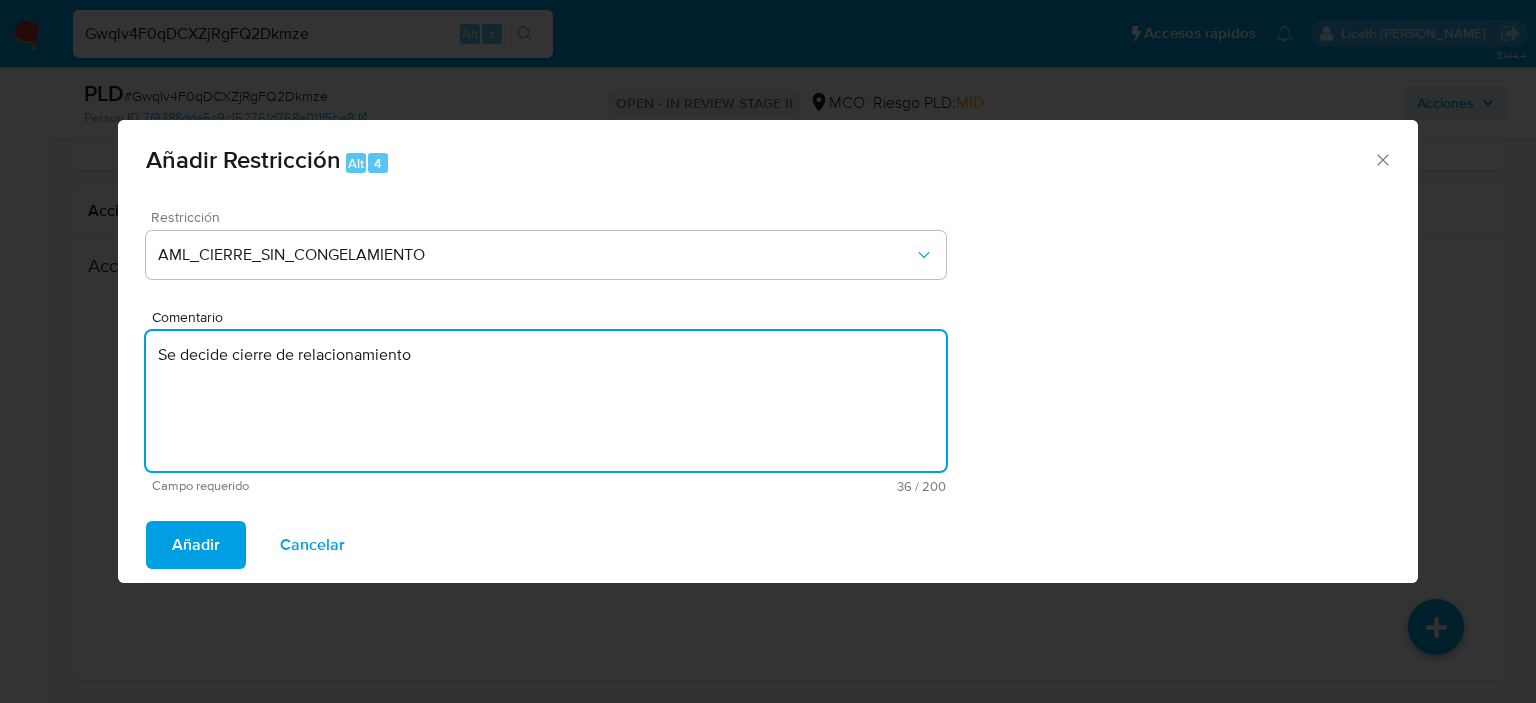 type on "Se decide cierre de relacionamiento" 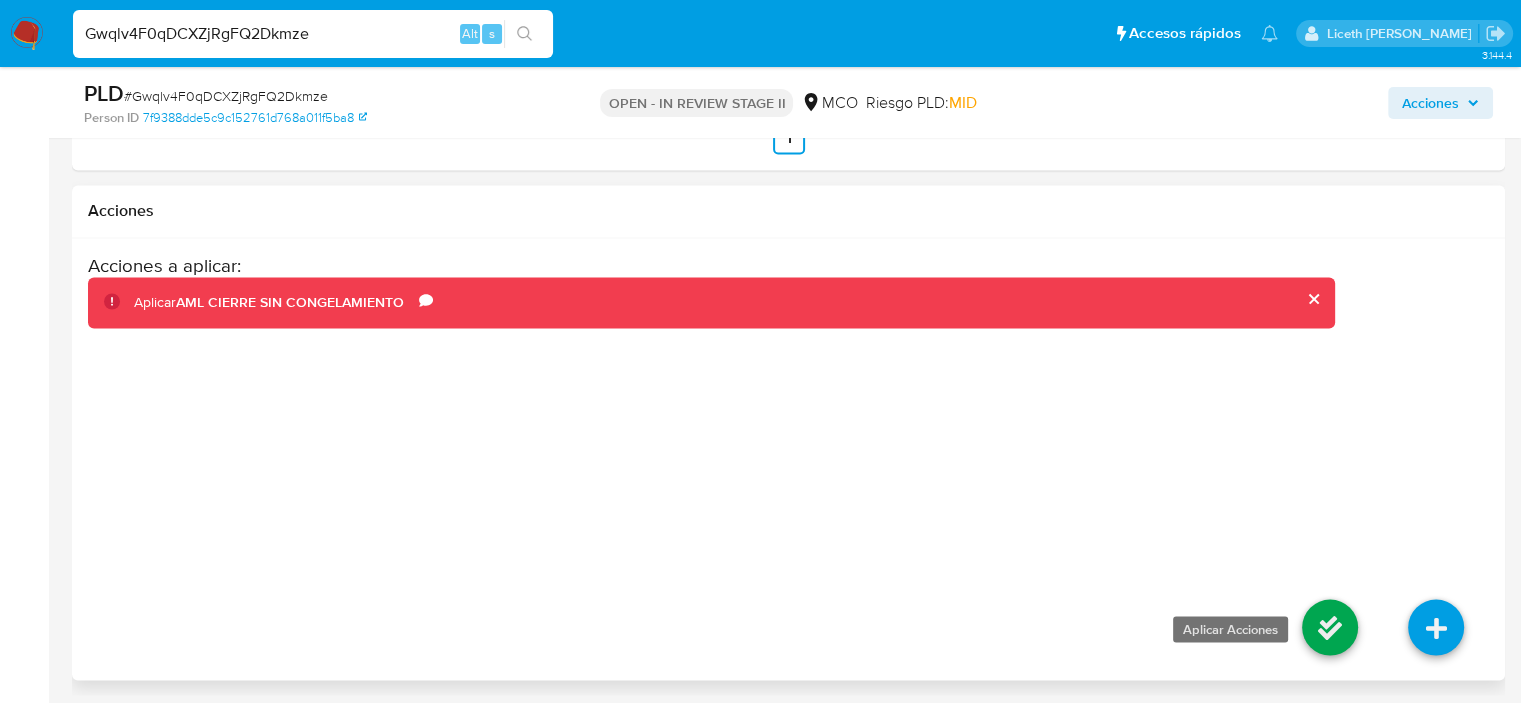 click at bounding box center [1330, 627] 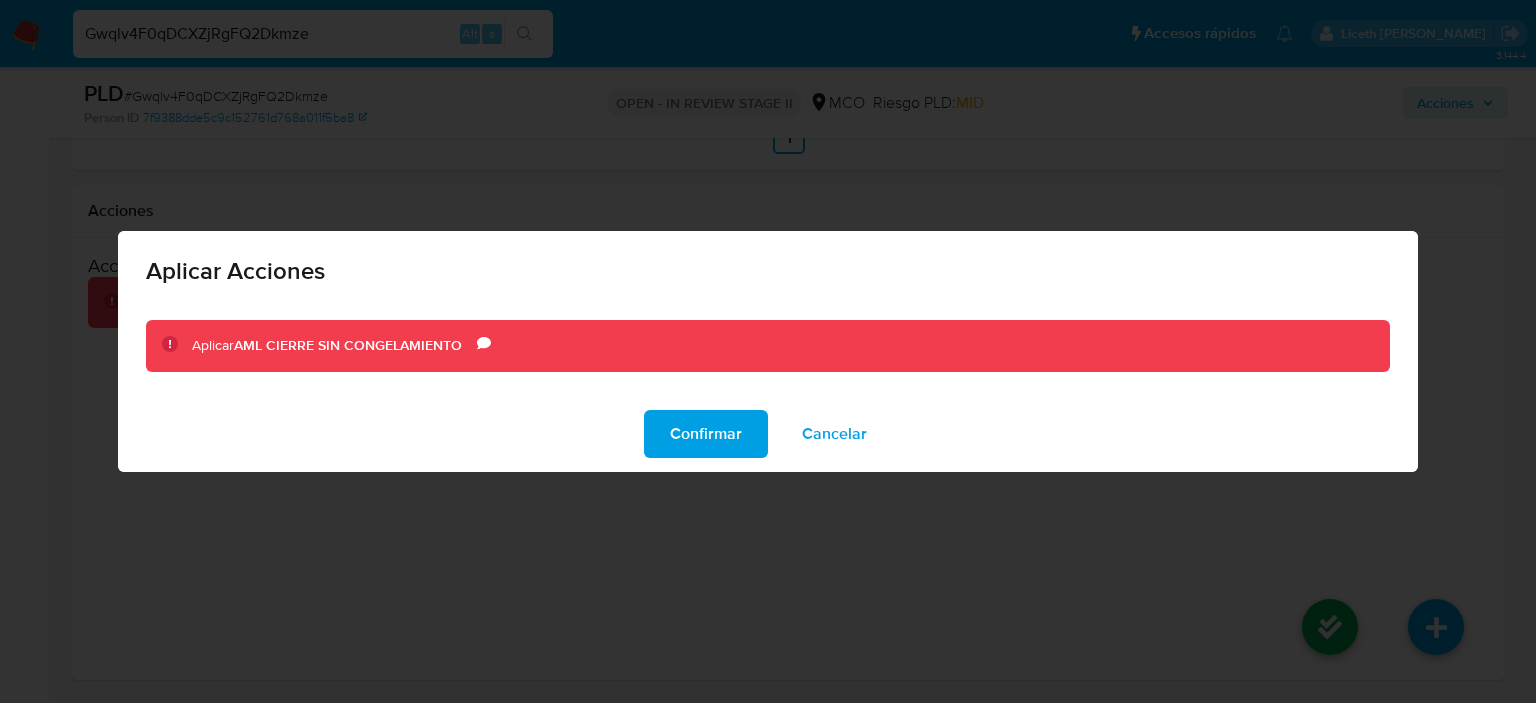 click on "Confirmar" at bounding box center (706, 434) 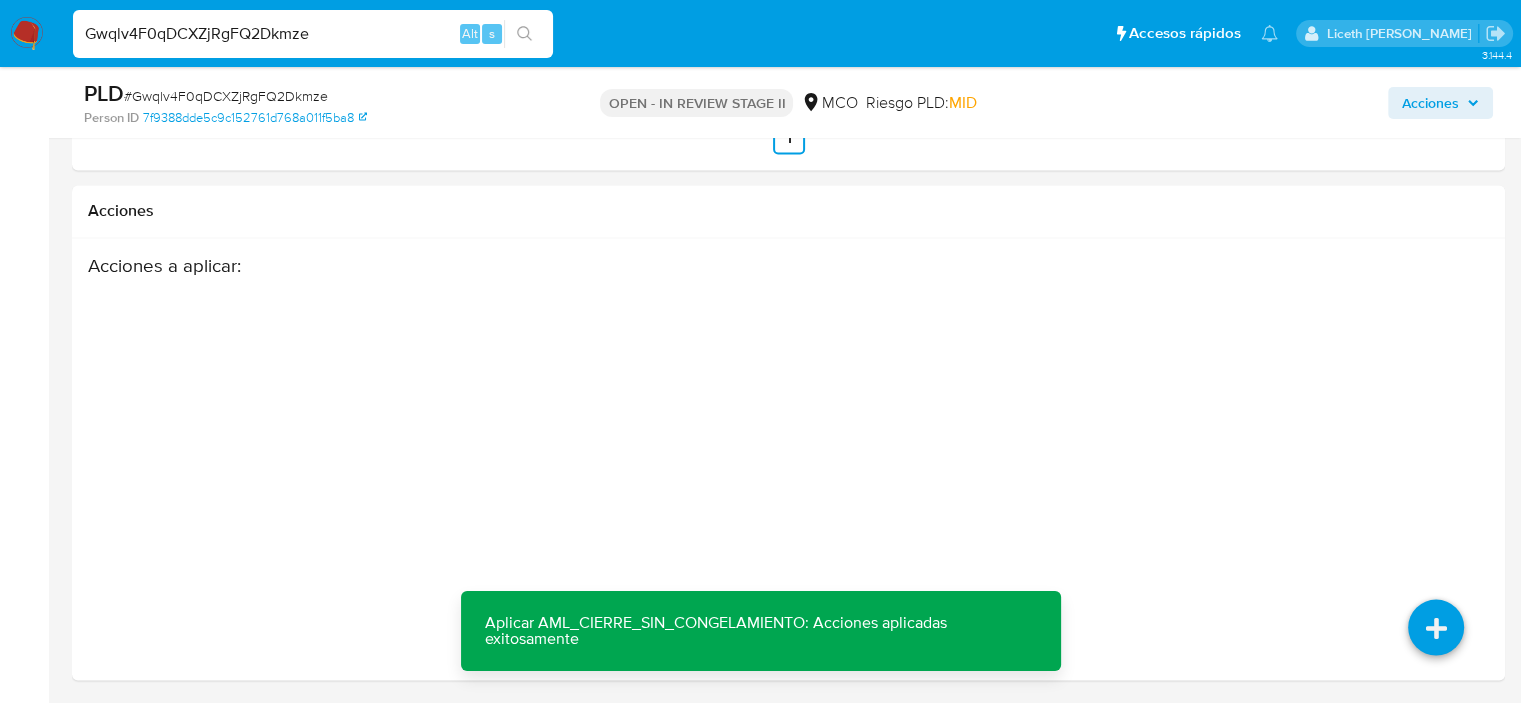click on "Gwqlv4F0qDCXZjRgFQ2Dkmze" at bounding box center [313, 34] 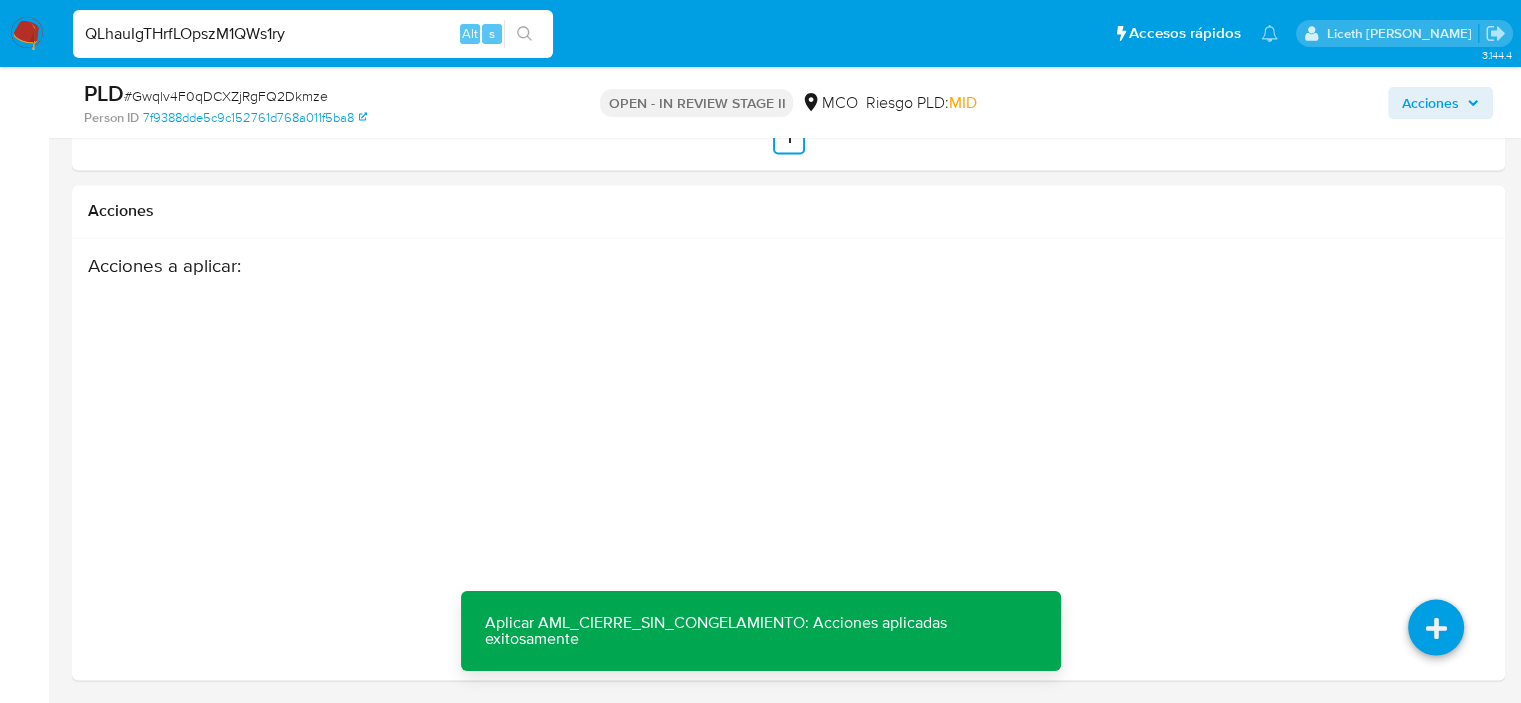 type on "QLhauIgTHrfLOpszM1QWs1ry" 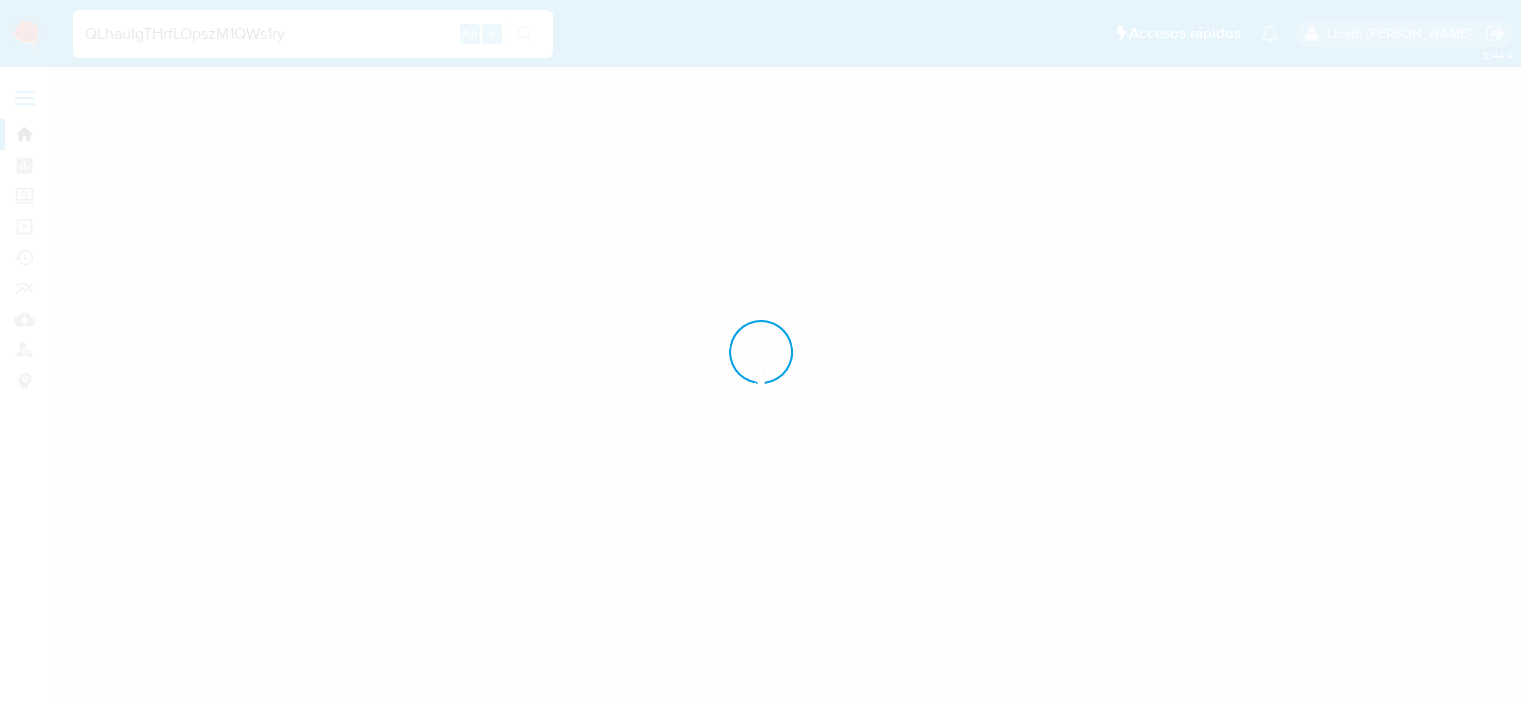 scroll, scrollTop: 0, scrollLeft: 0, axis: both 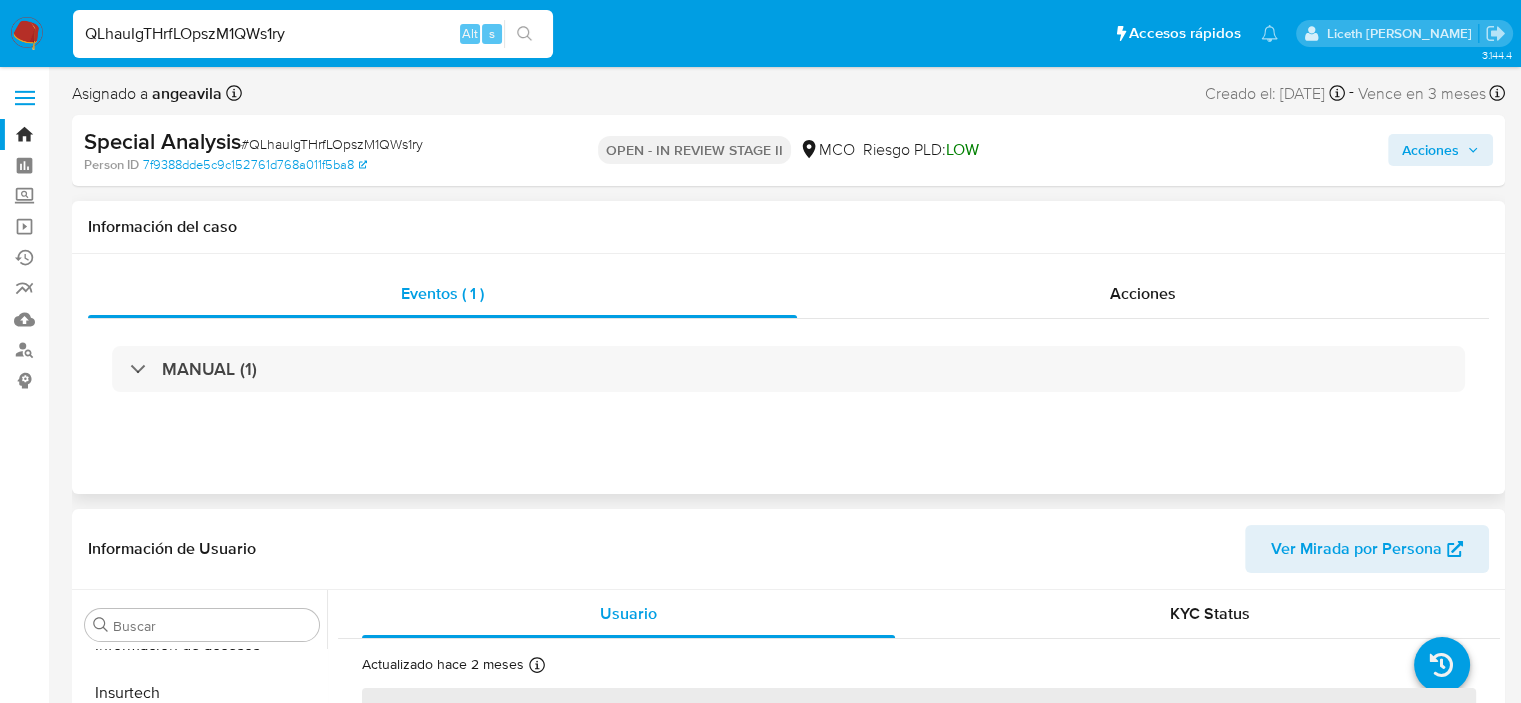 select on "10" 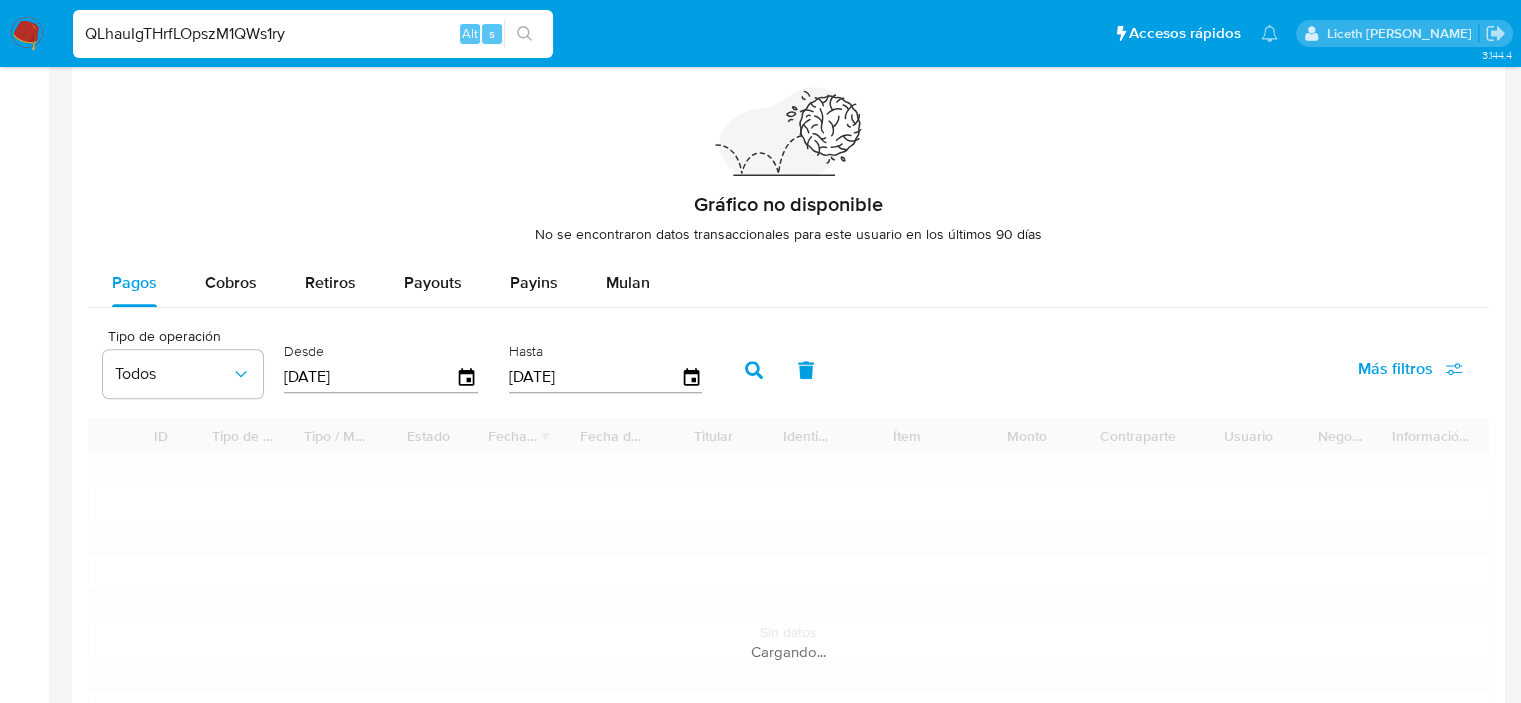 scroll, scrollTop: 2836, scrollLeft: 0, axis: vertical 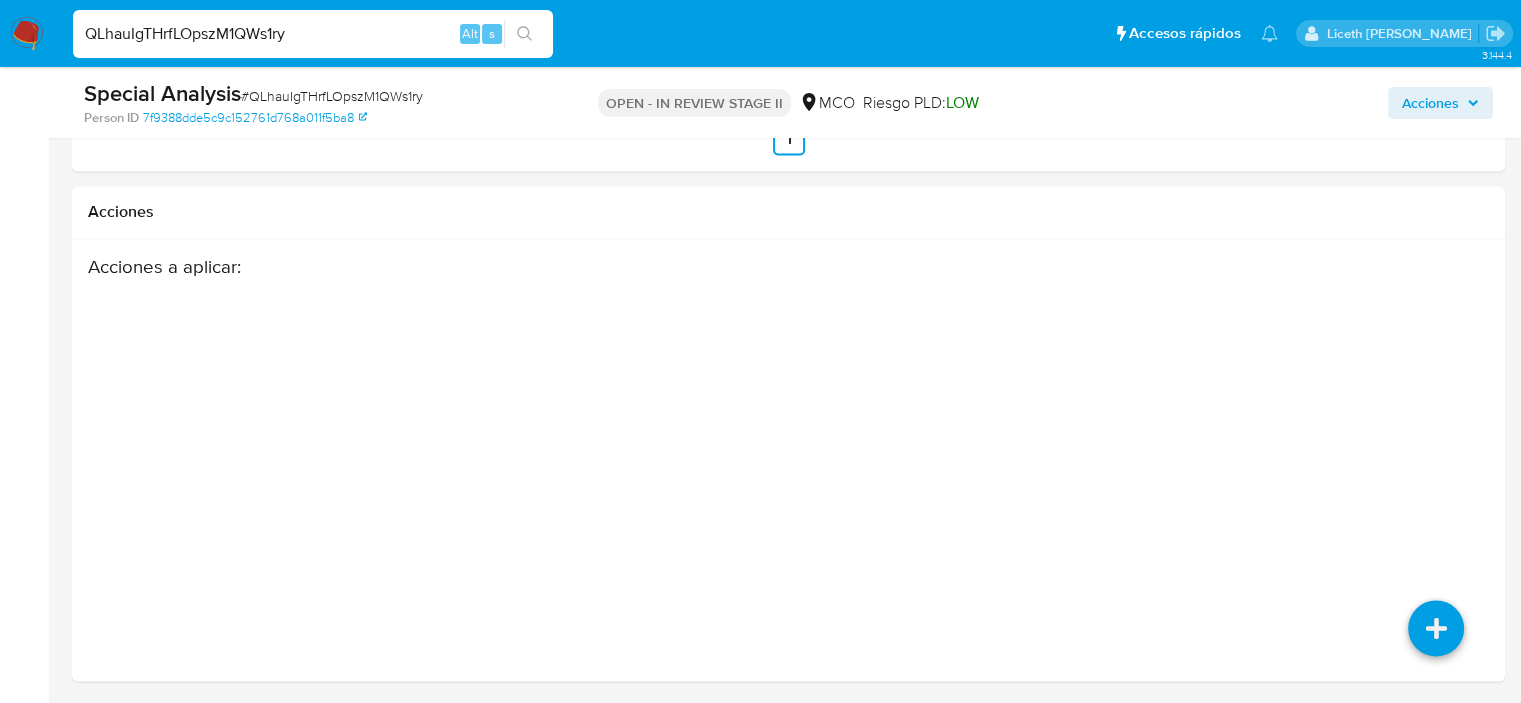 drag, startPoint x: 1292, startPoint y: 105, endPoint x: 1364, endPoint y: 681, distance: 580.48254 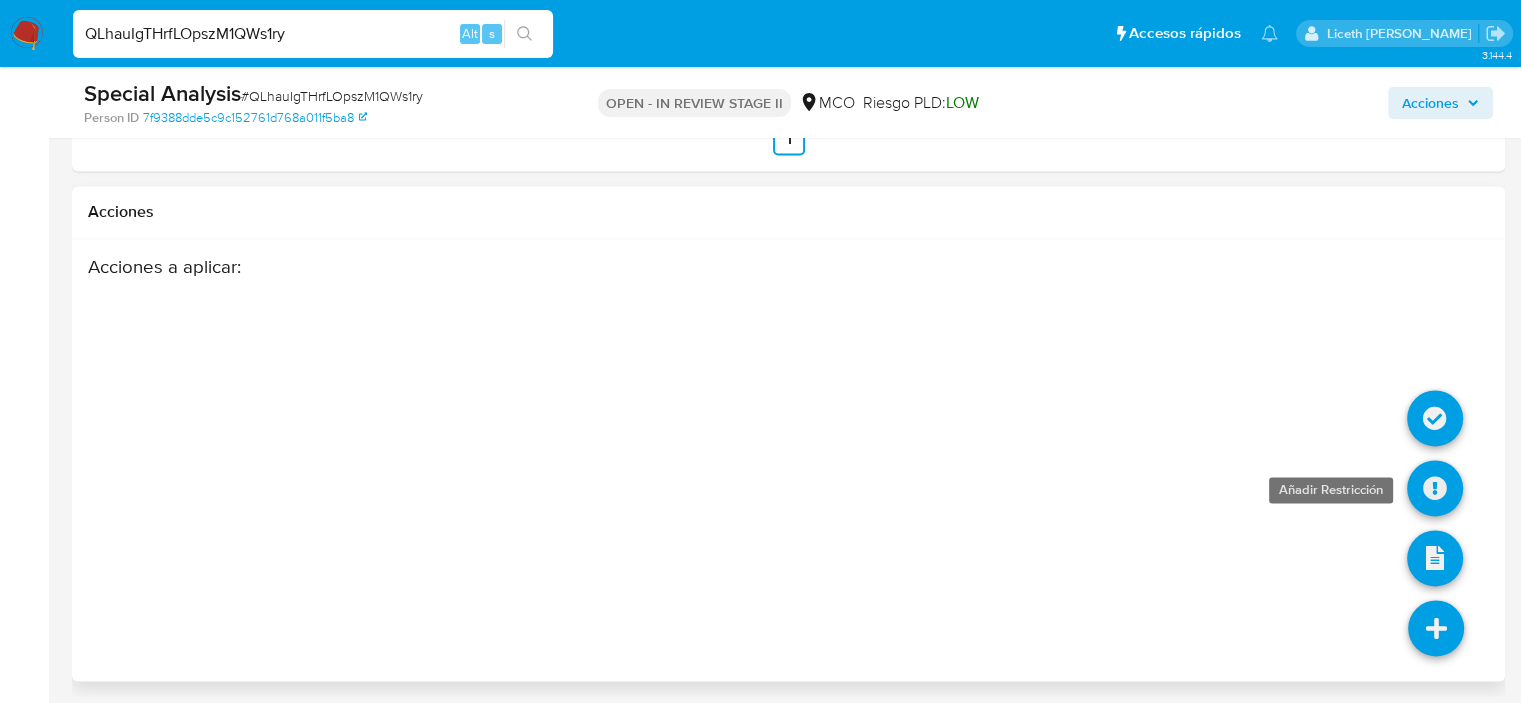 click at bounding box center (1435, 488) 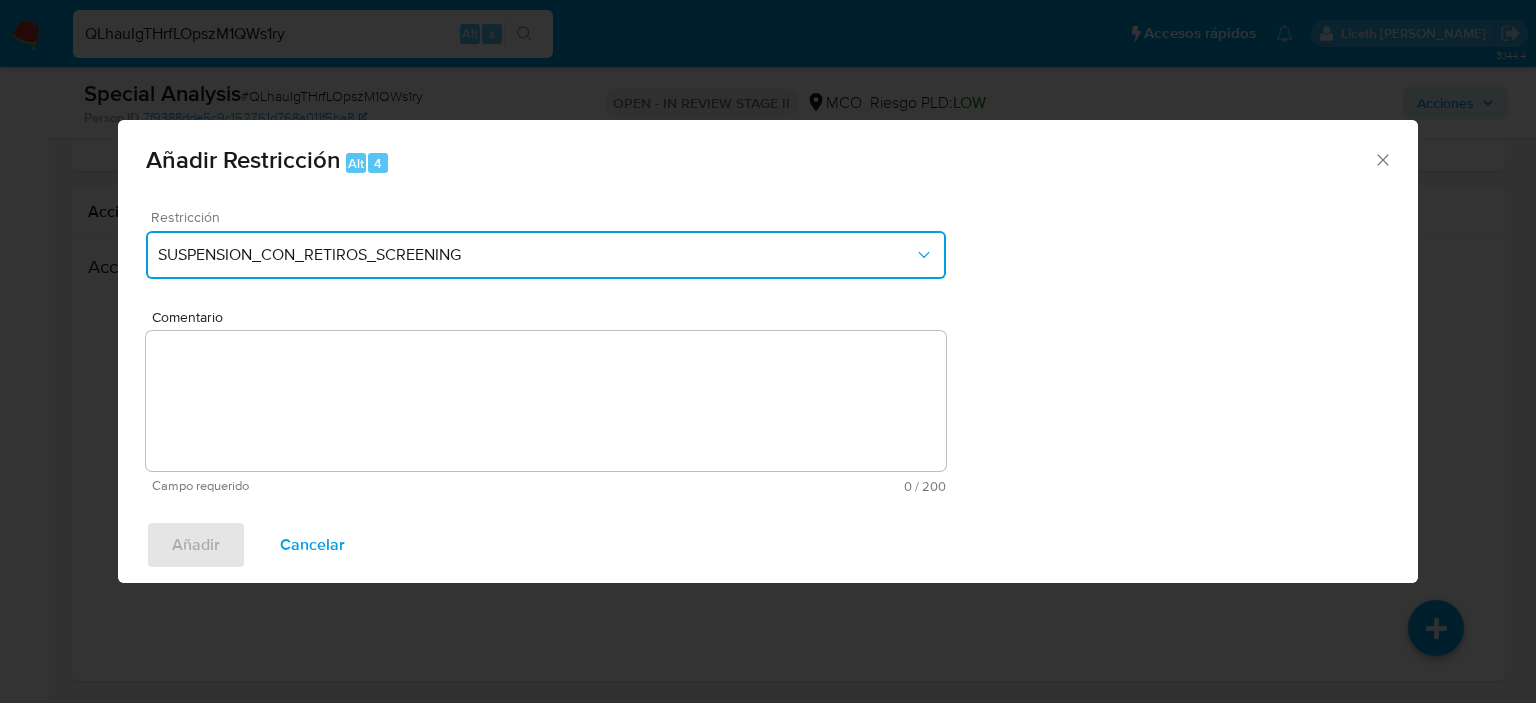 click on "SUSPENSION_CON_RETIROS_SCREENING" at bounding box center (546, 255) 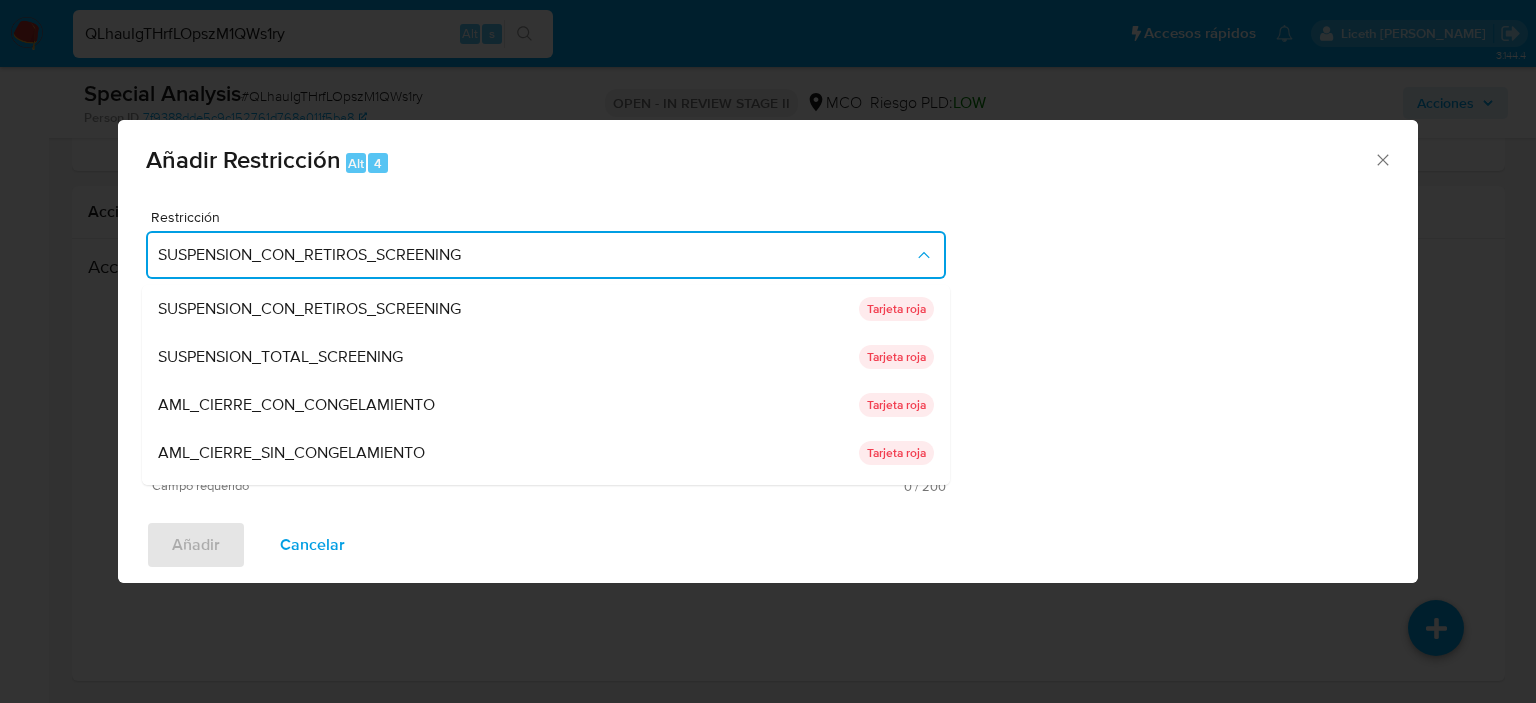 click on "AML_CIERRE_SIN_CONGELAMIENTO" at bounding box center (291, 453) 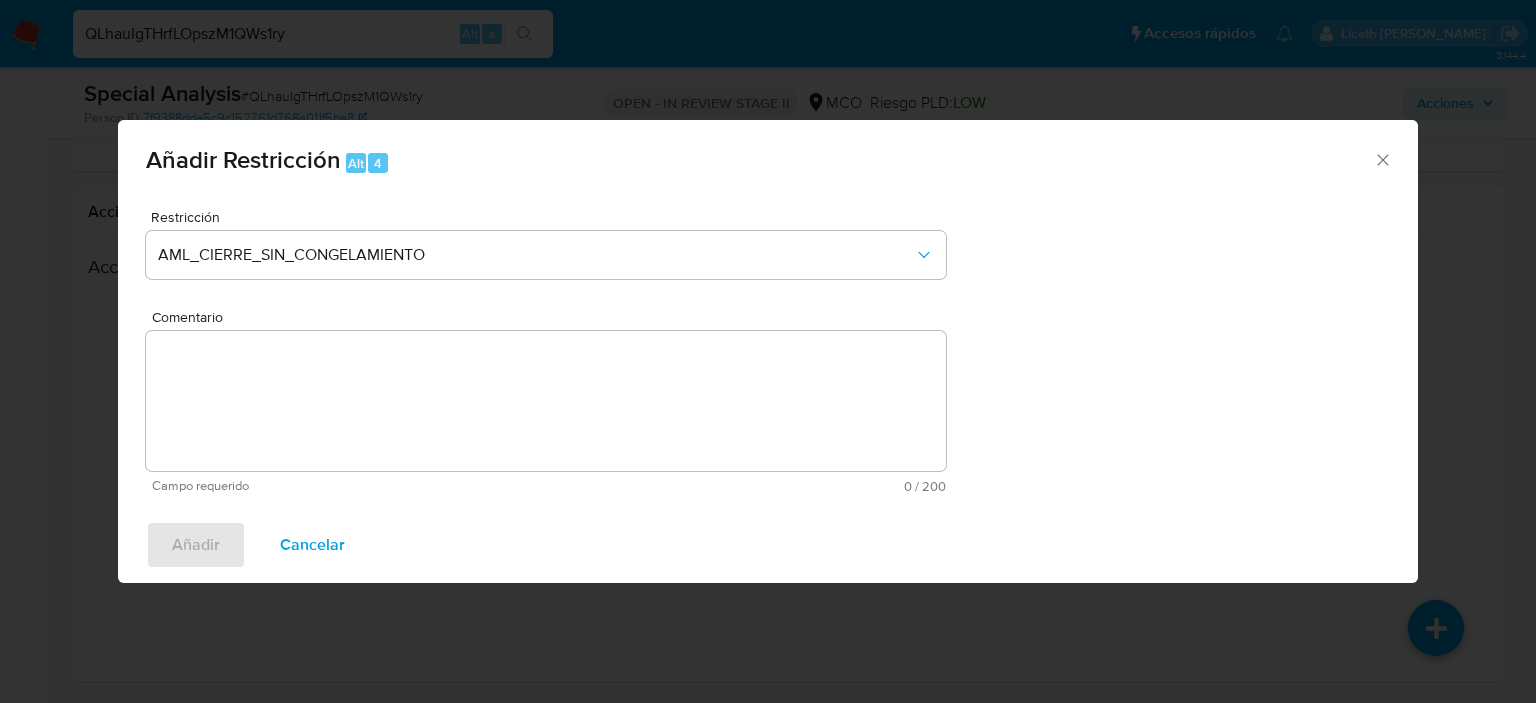 click on "Comentario" at bounding box center [546, 401] 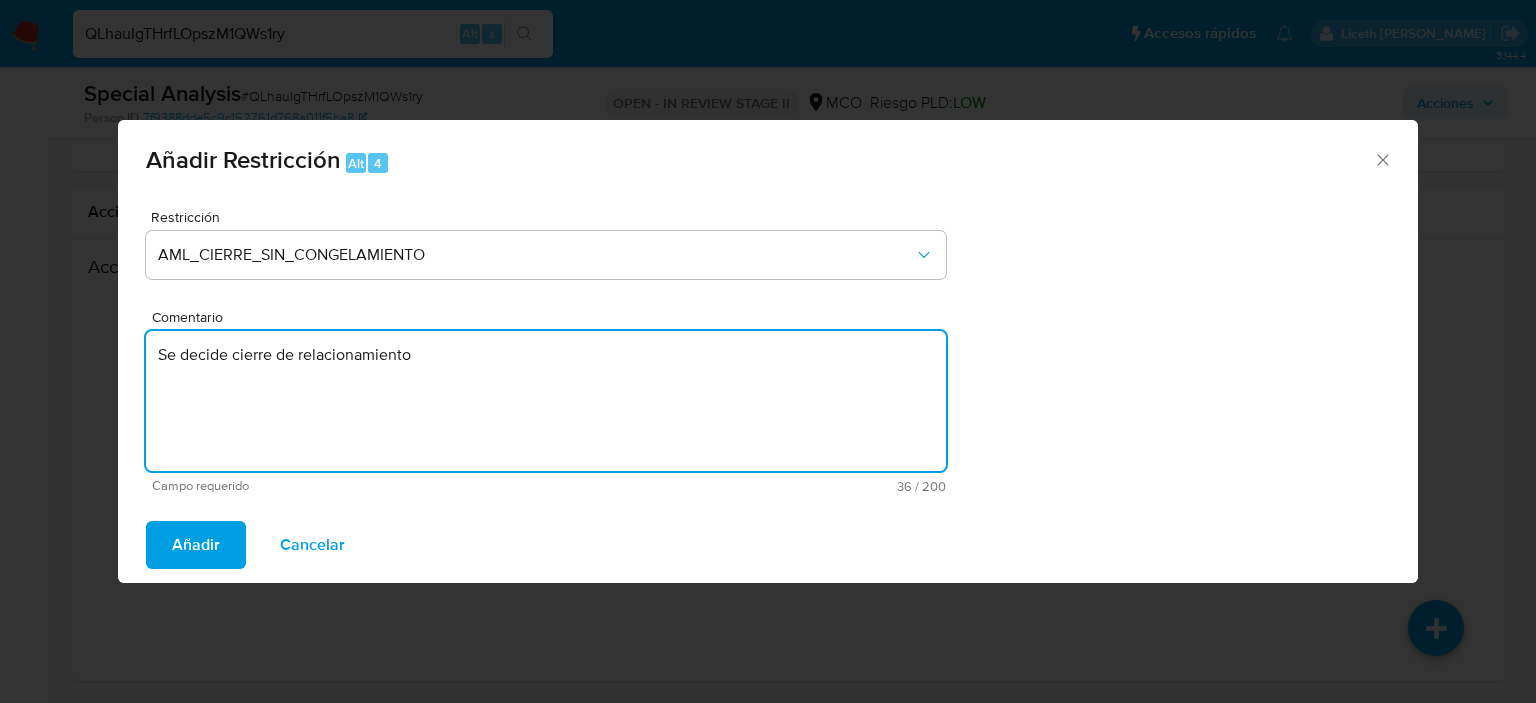 type on "Se decide cierre de relacionamiento" 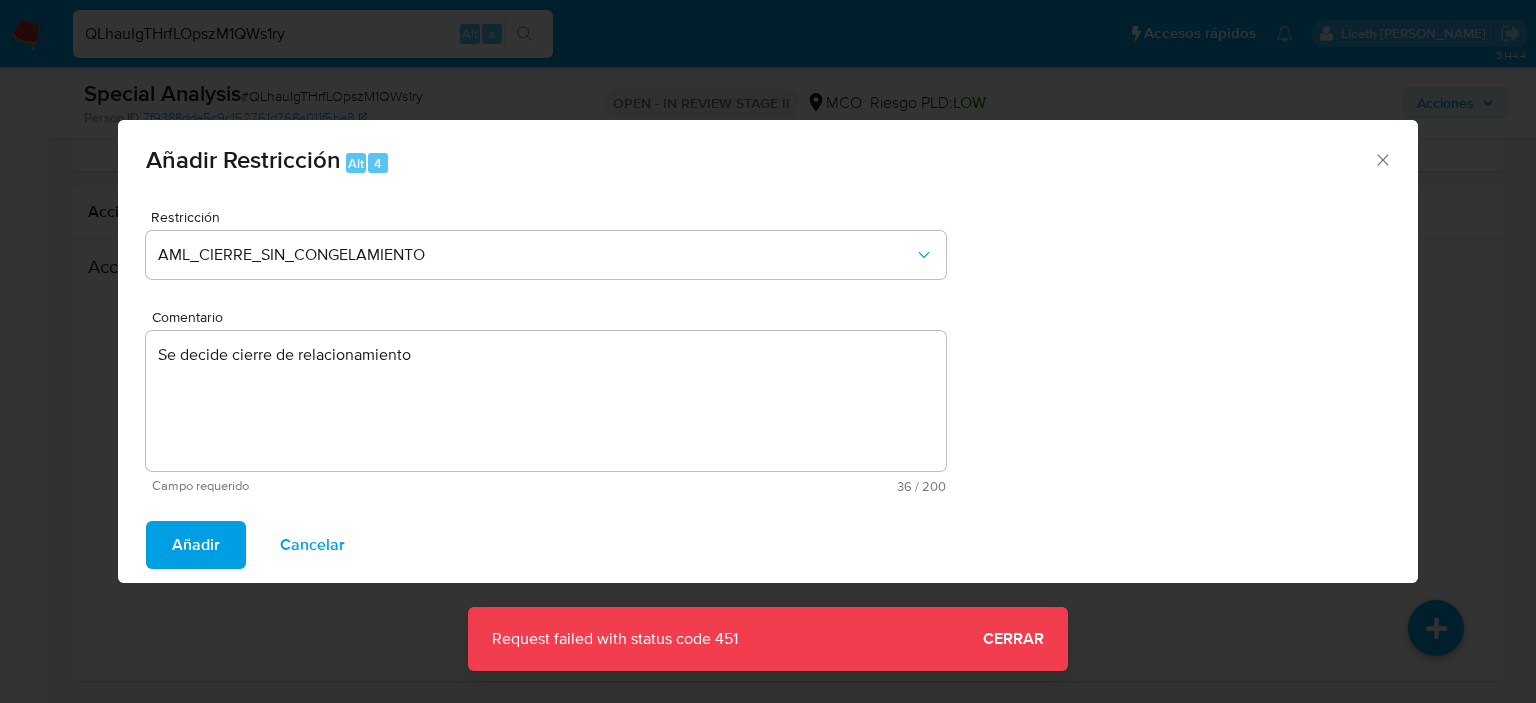 click on "Añadir Restricción Alt 4 Restricción AML_CIERRE_SIN_CONGELAMIENTO Comentario Se decide cierre de relacionamiento  Campo requerido 36 / 200 164 caracteres restantes Añadir Cancelar" at bounding box center (768, 351) 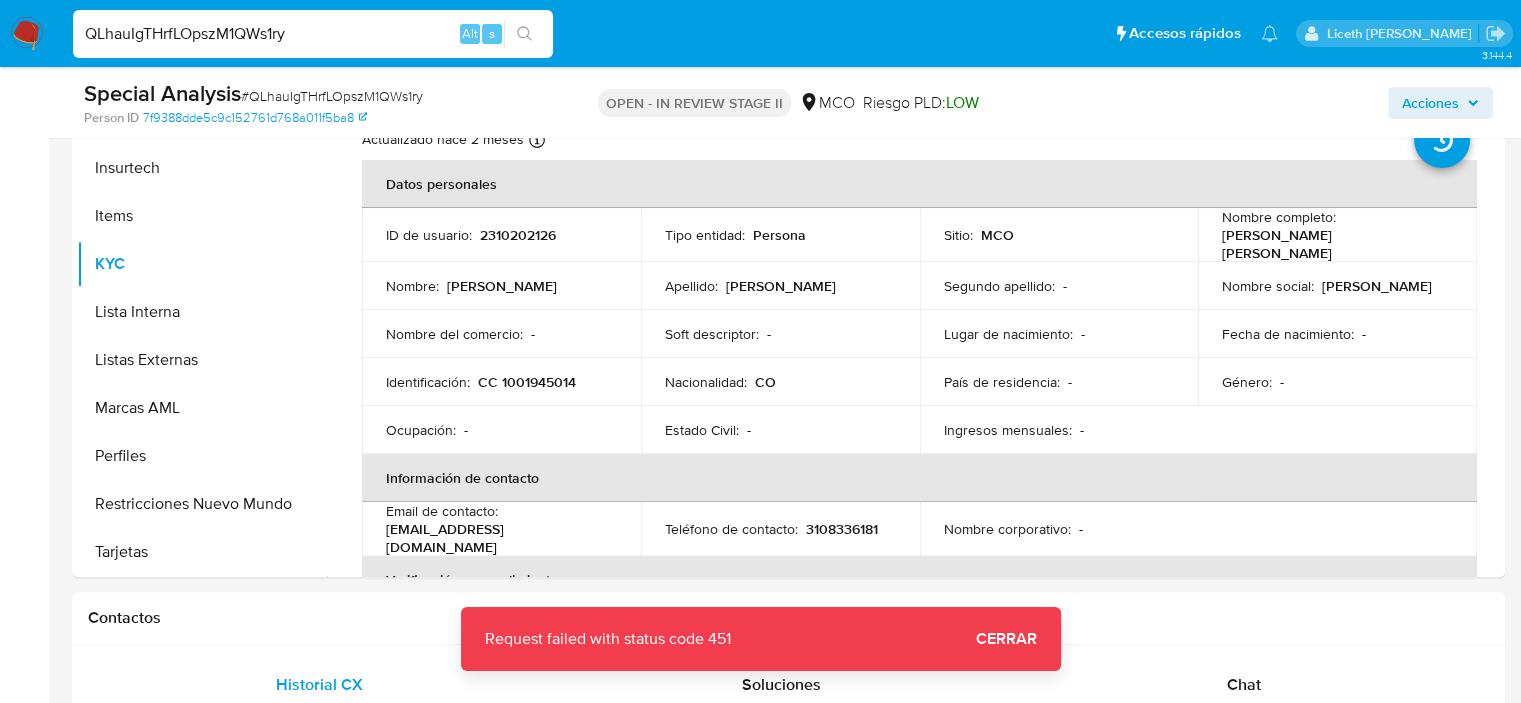 scroll, scrollTop: 236, scrollLeft: 0, axis: vertical 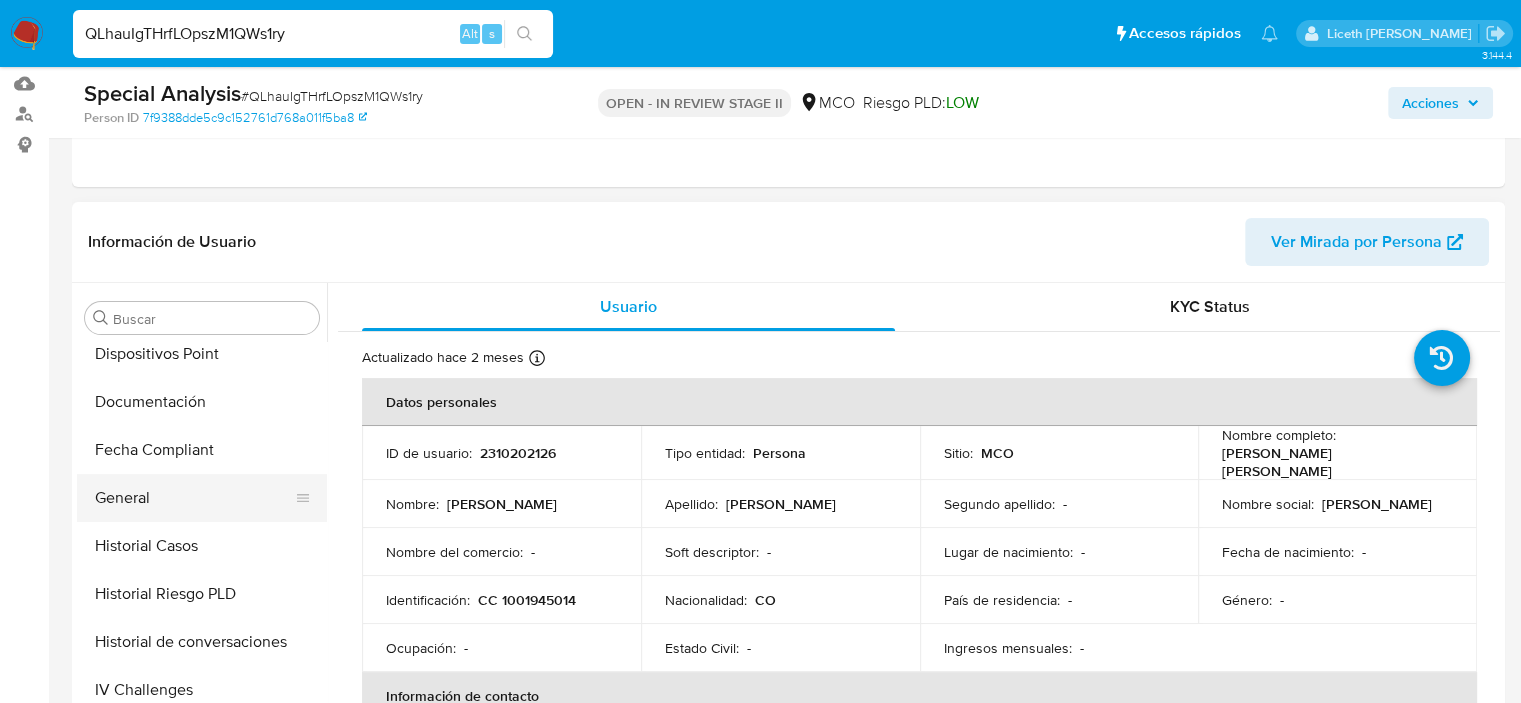 click on "General" at bounding box center (194, 498) 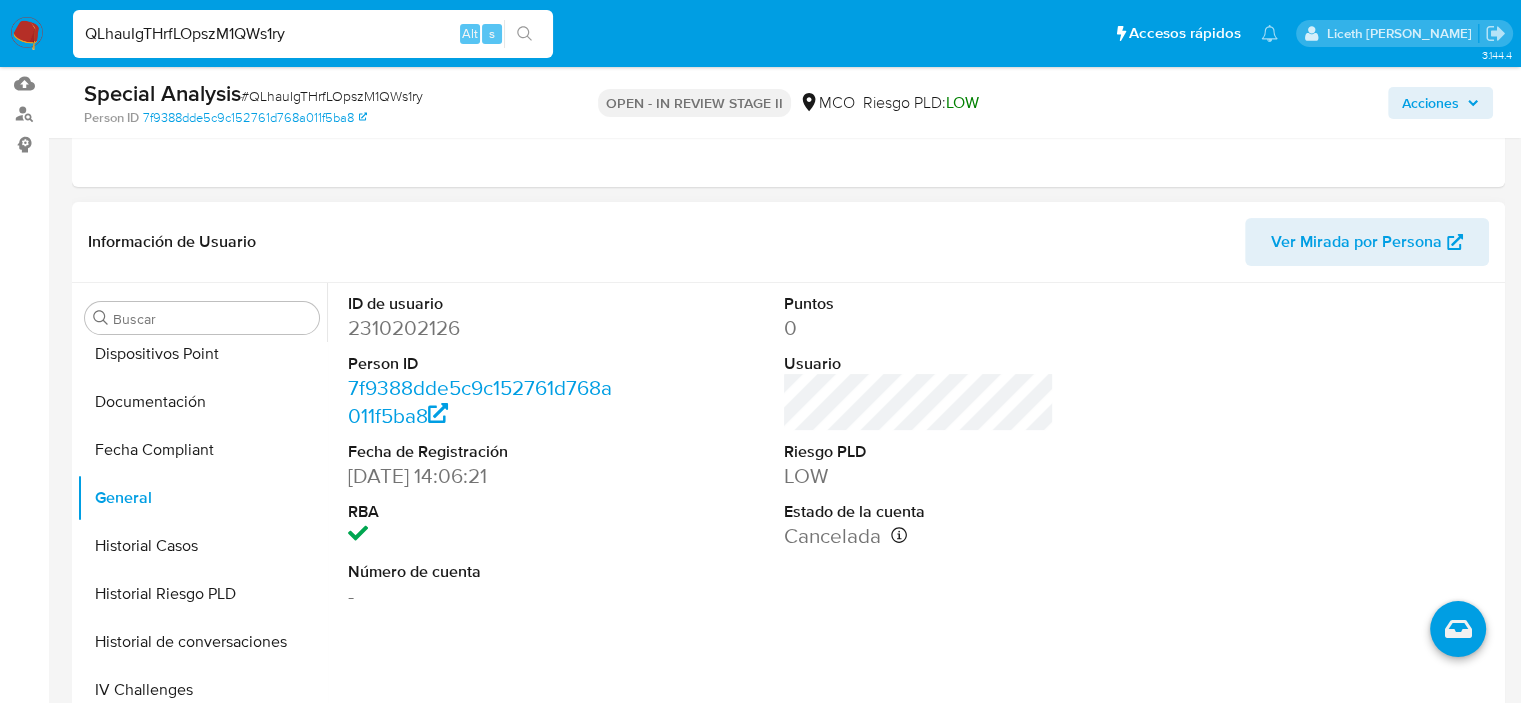scroll, scrollTop: 336, scrollLeft: 0, axis: vertical 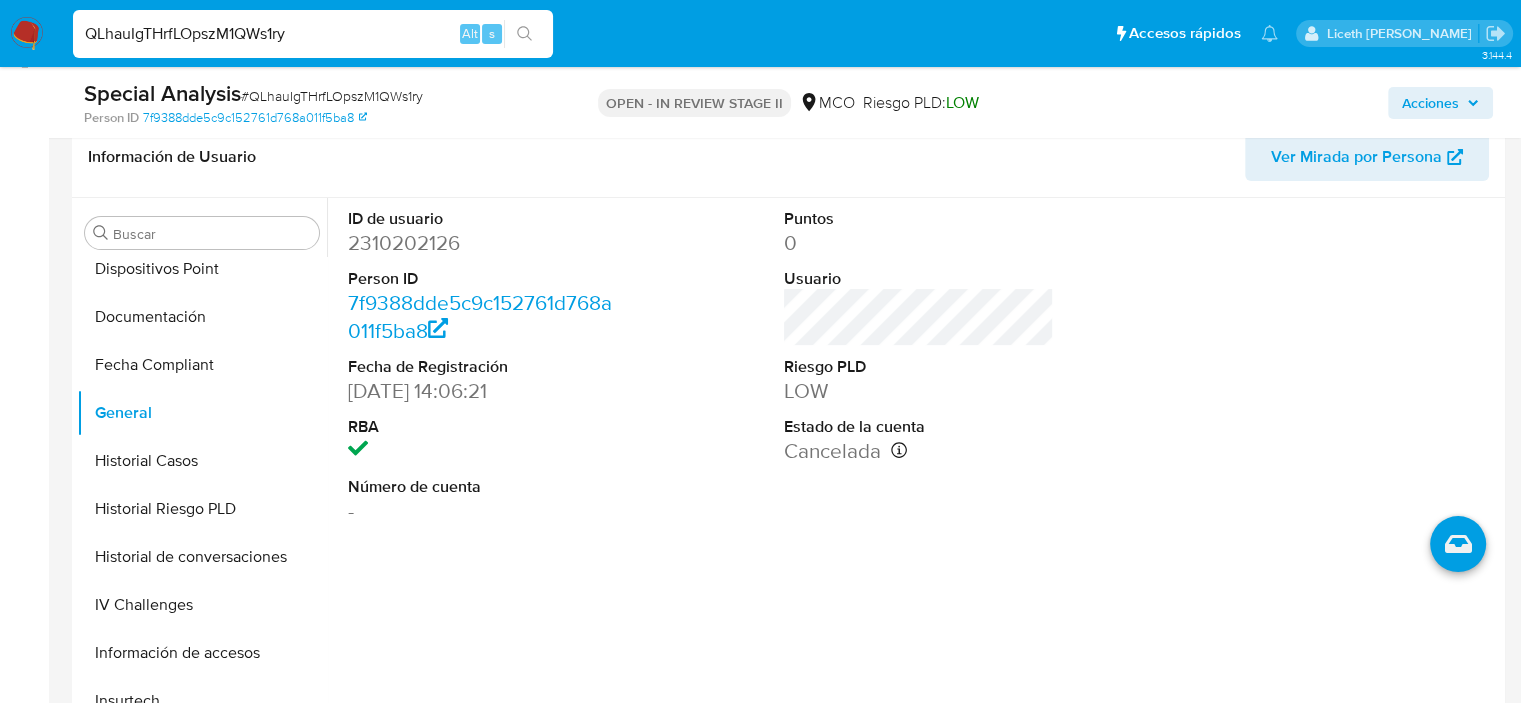 type 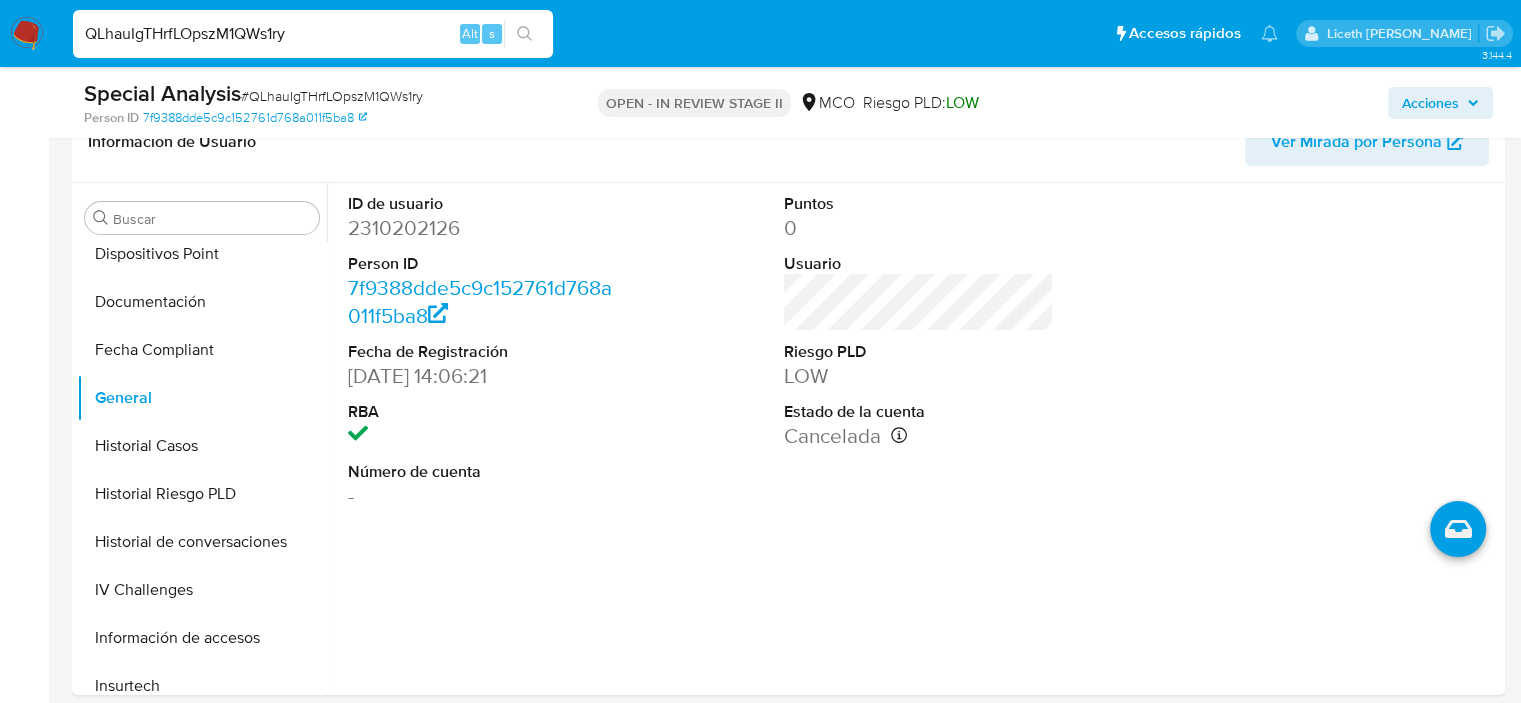 click on "QLhauIgTHrfLOpszM1QWs1ry Alt s" at bounding box center [313, 34] 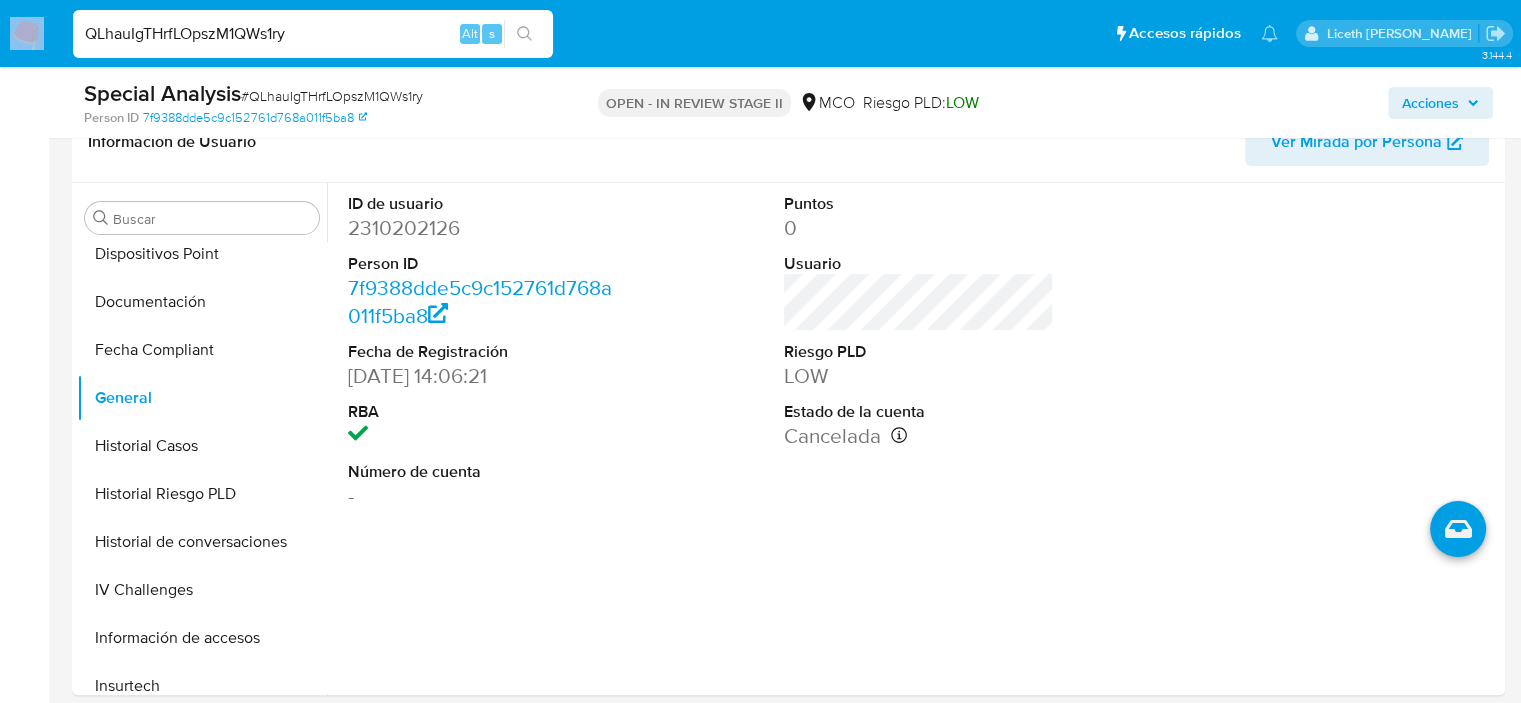 click on "QLhauIgTHrfLOpszM1QWs1ry Alt s" at bounding box center [313, 34] 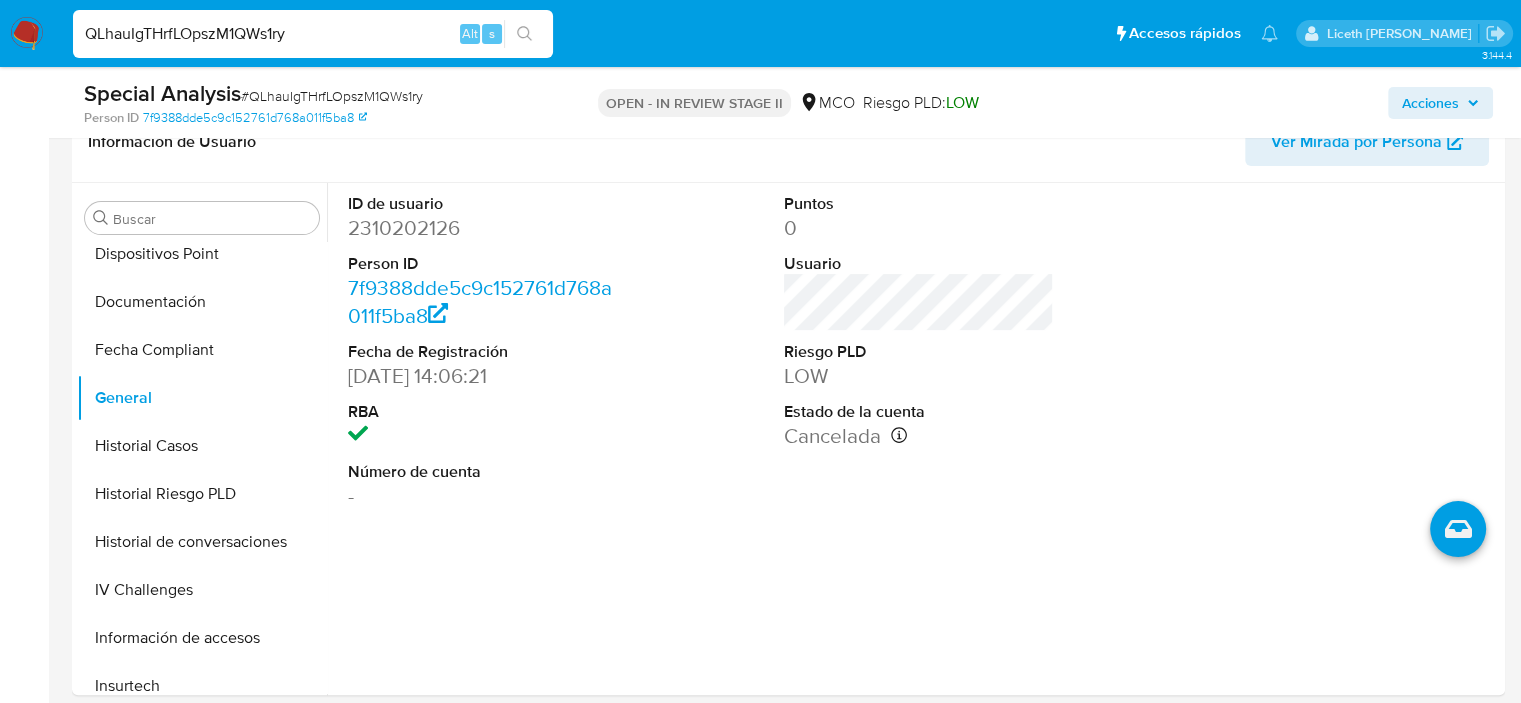 click on "QLhauIgTHrfLOpszM1QWs1ry" at bounding box center (313, 34) 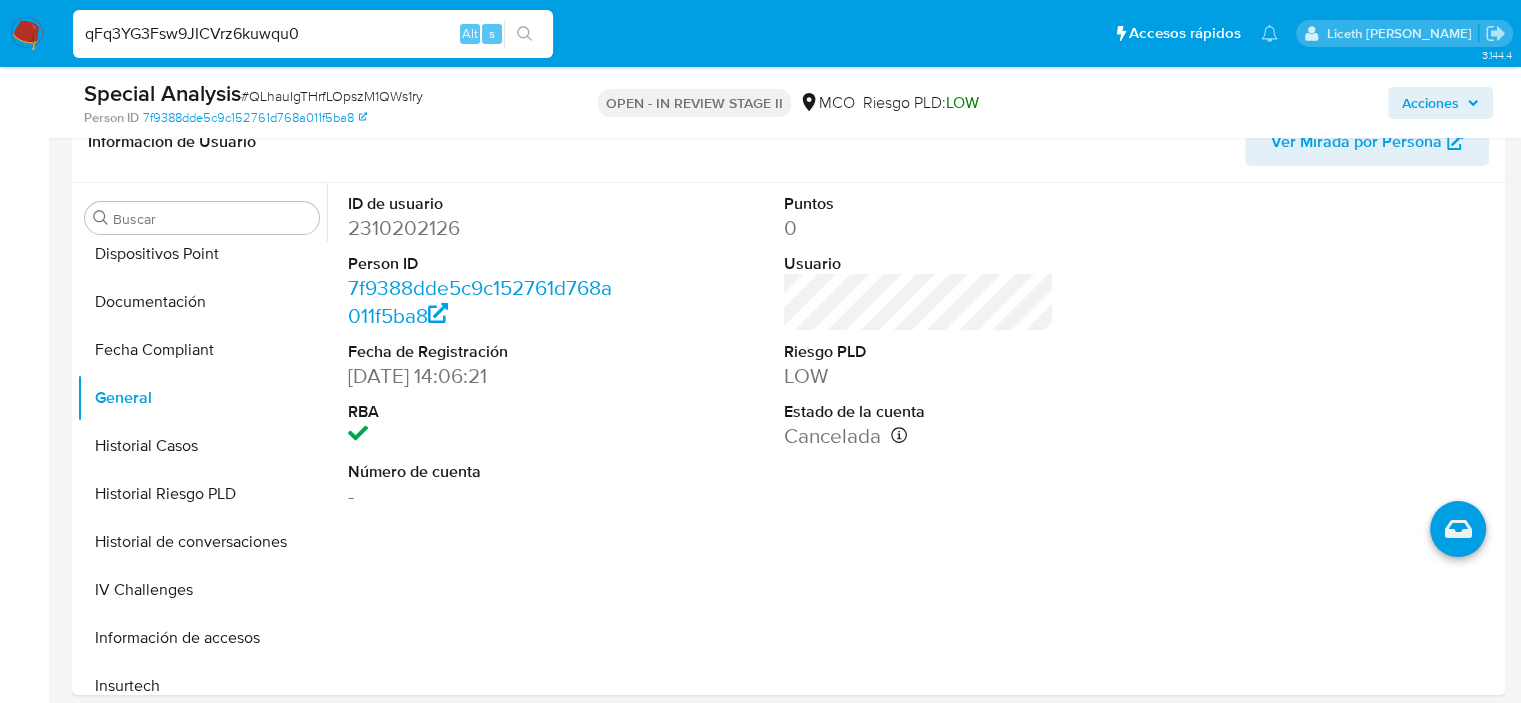 type on "qFq3YG3Fsw9JICVrz6kuwqu0" 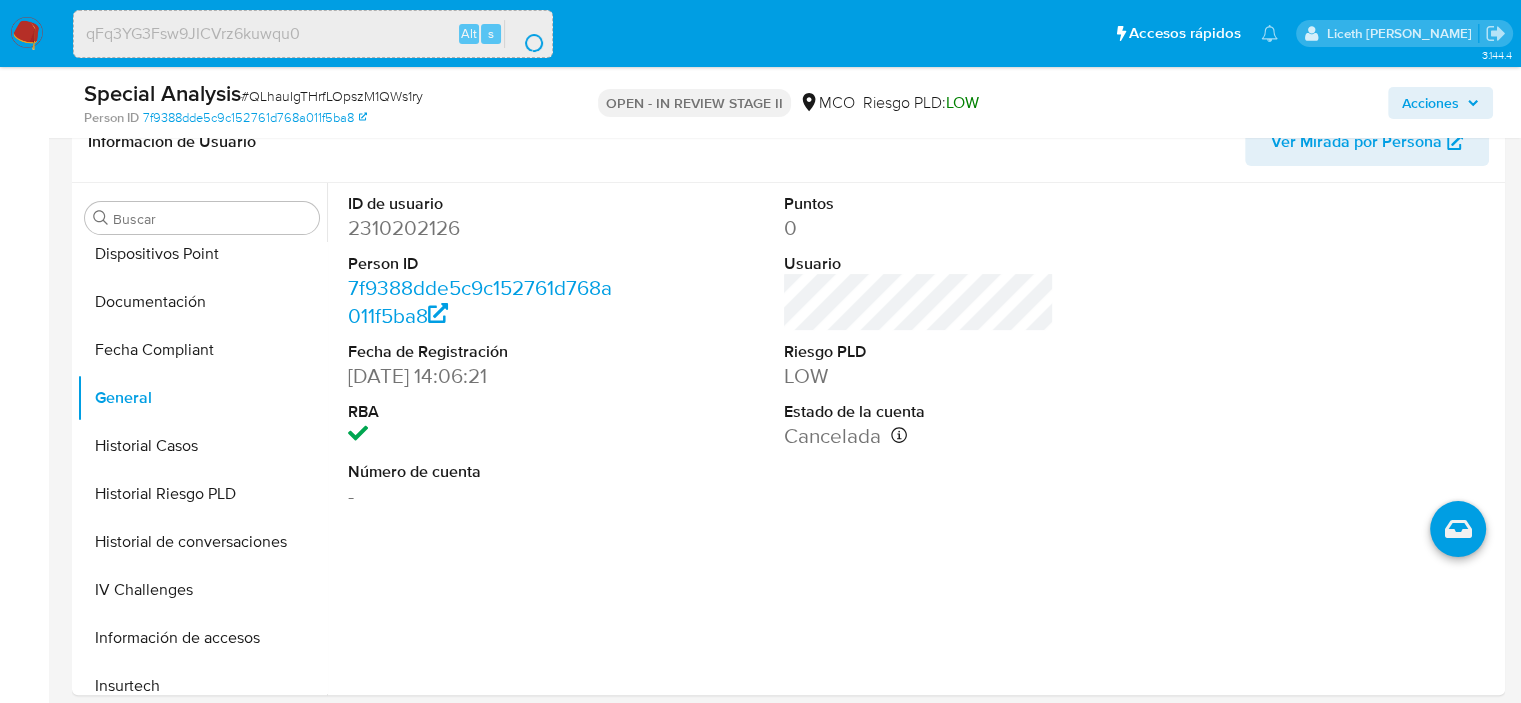 scroll, scrollTop: 0, scrollLeft: 0, axis: both 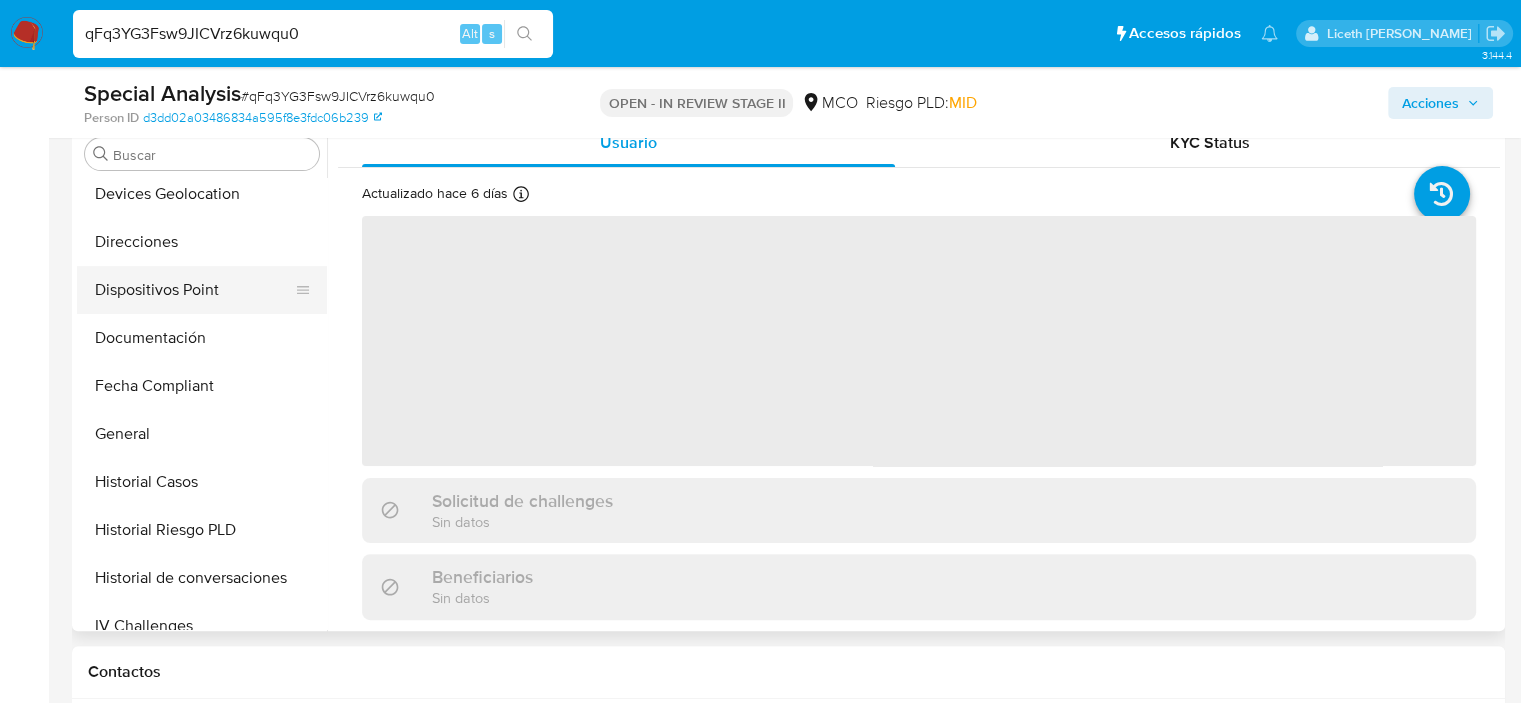 select on "10" 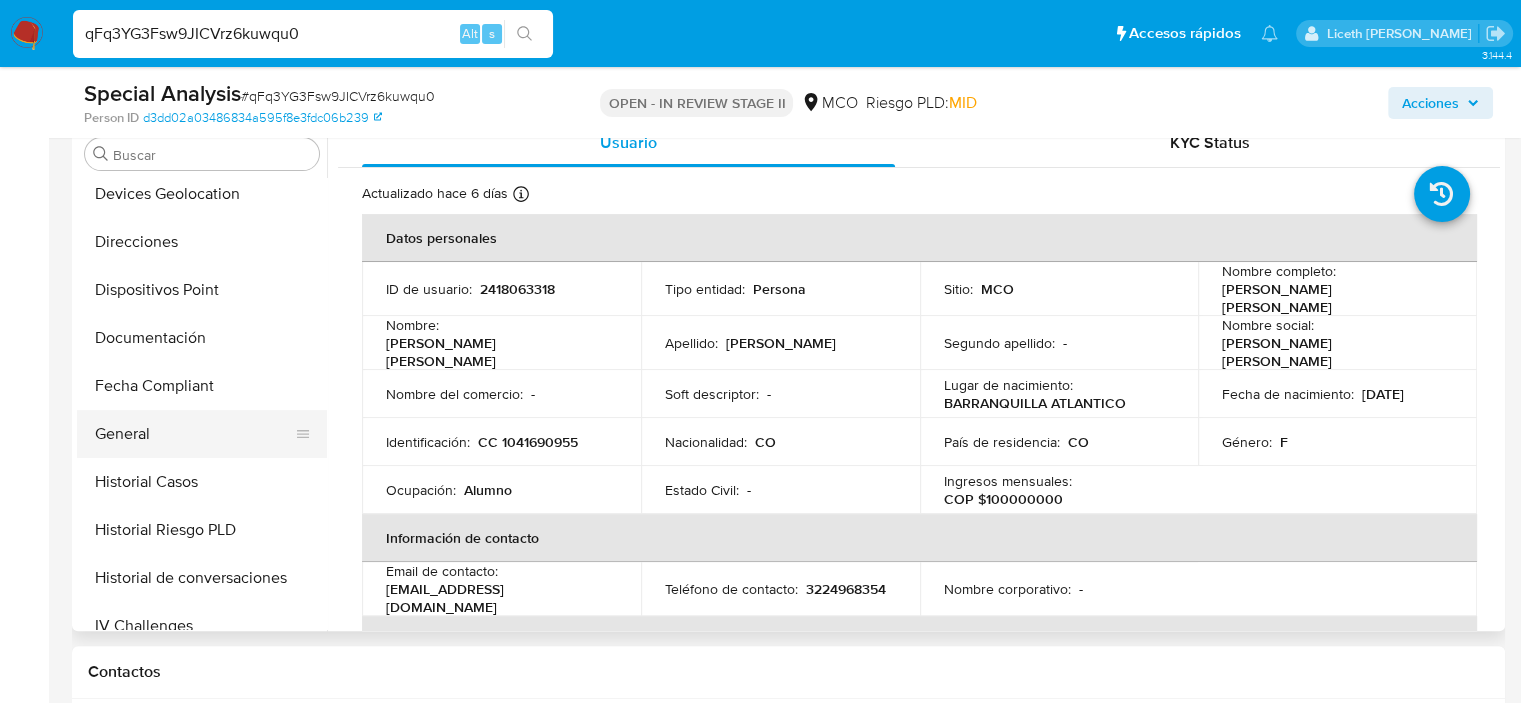 click on "General" at bounding box center [194, 434] 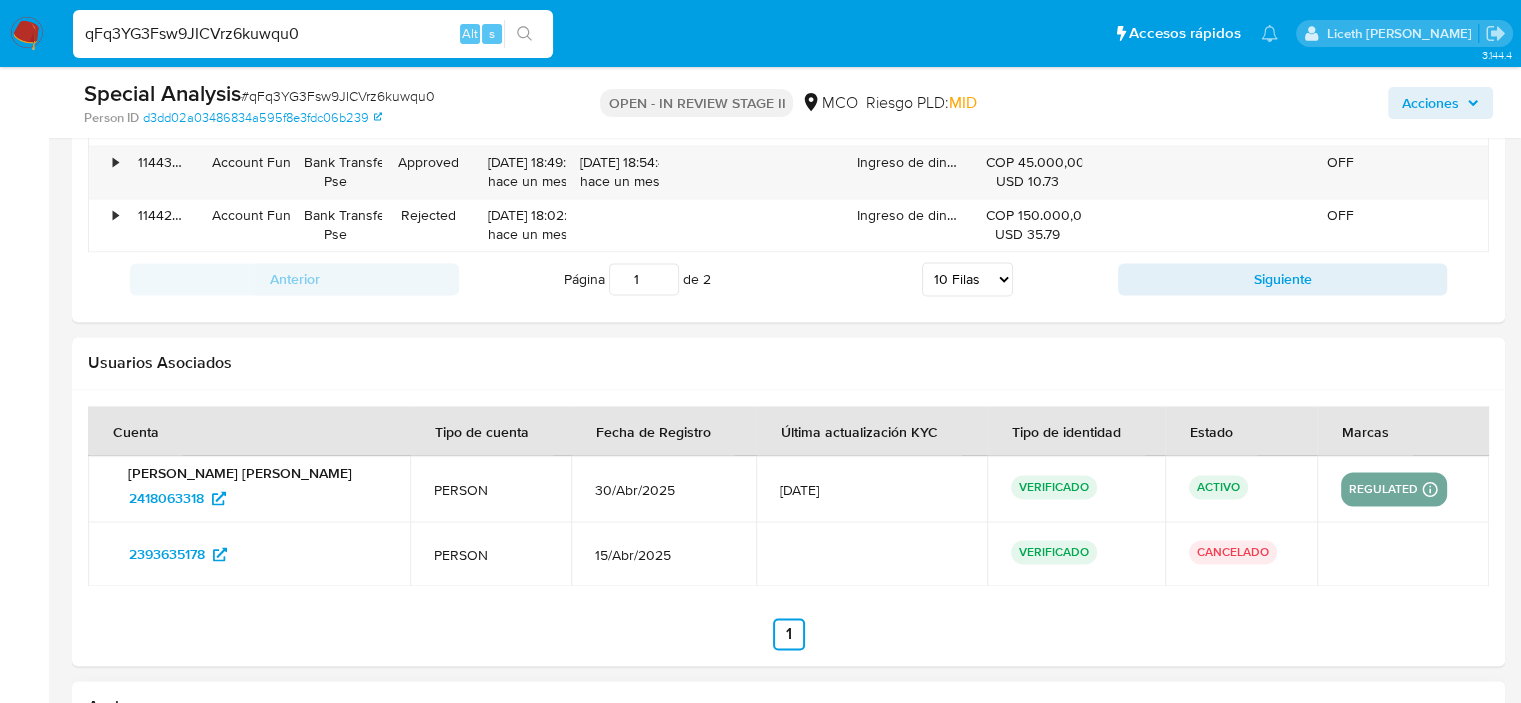 drag, startPoint x: 1380, startPoint y: 124, endPoint x: 1447, endPoint y: 559, distance: 440.12952 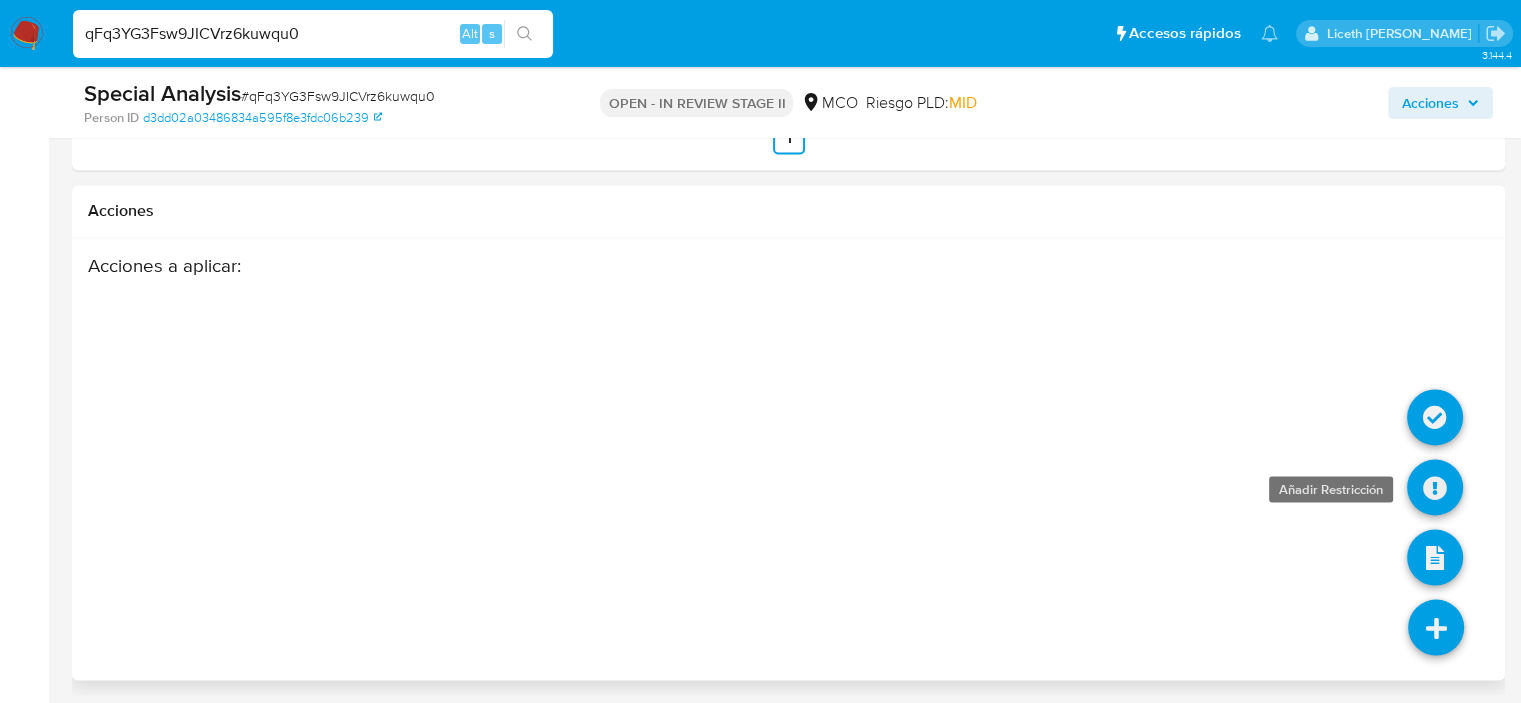 click at bounding box center [1435, 487] 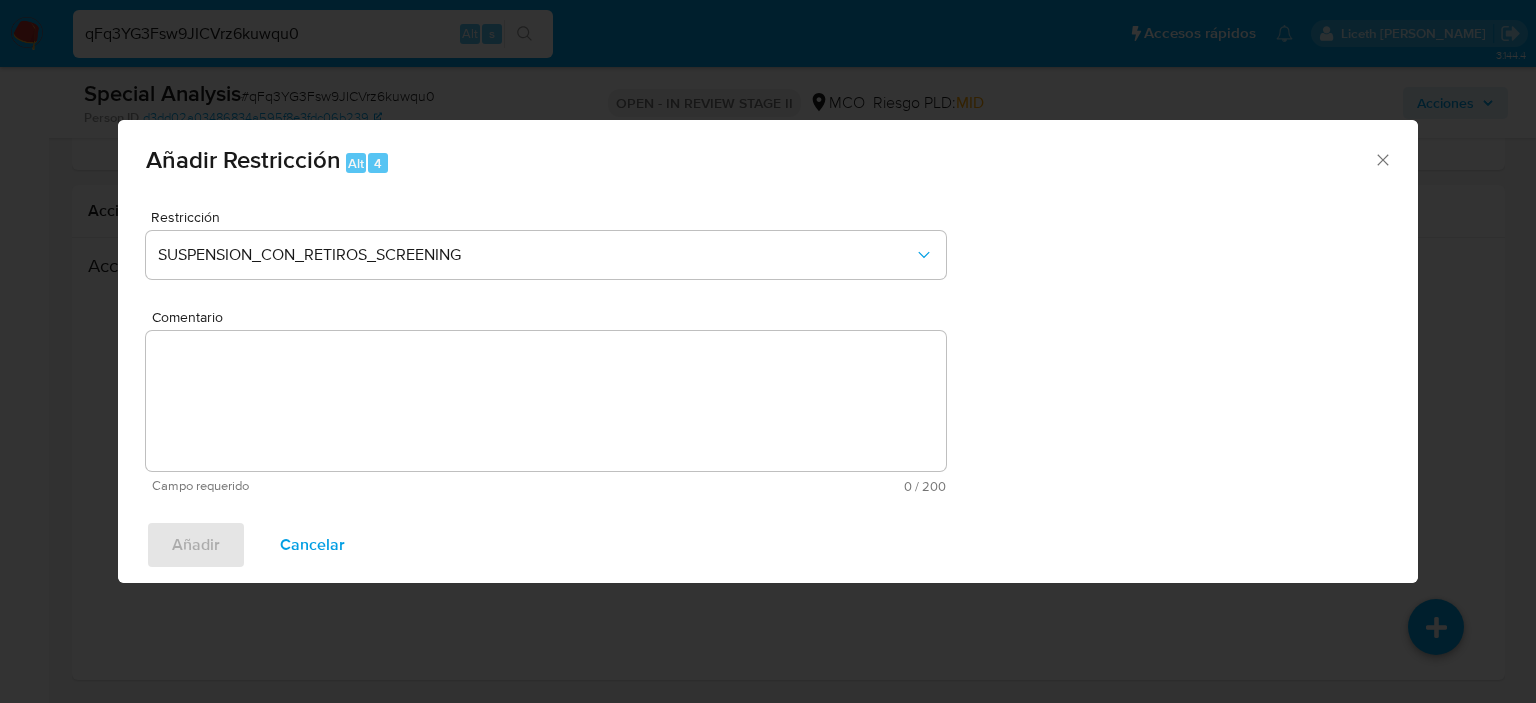click on "Comentario" at bounding box center [546, 401] 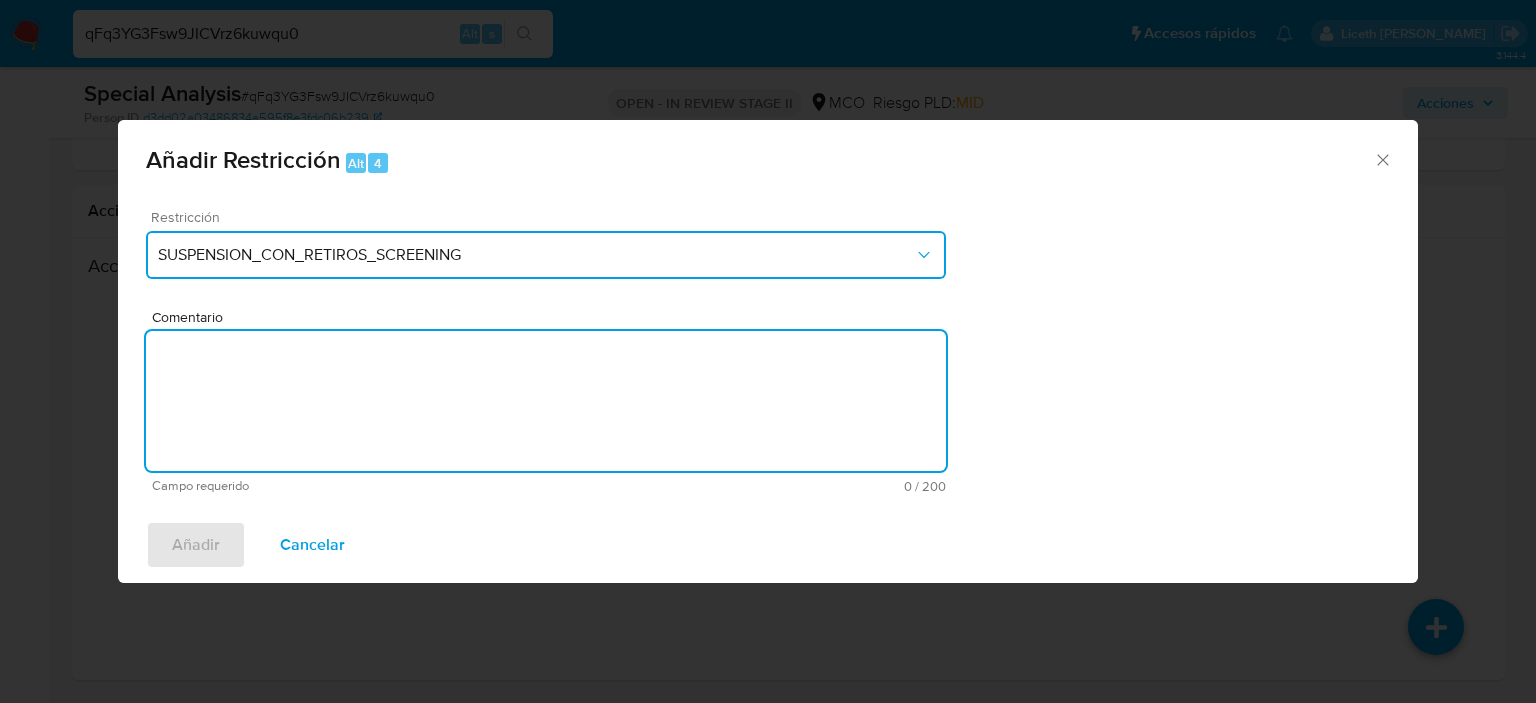 click on "SUSPENSION_CON_RETIROS_SCREENING" at bounding box center (536, 255) 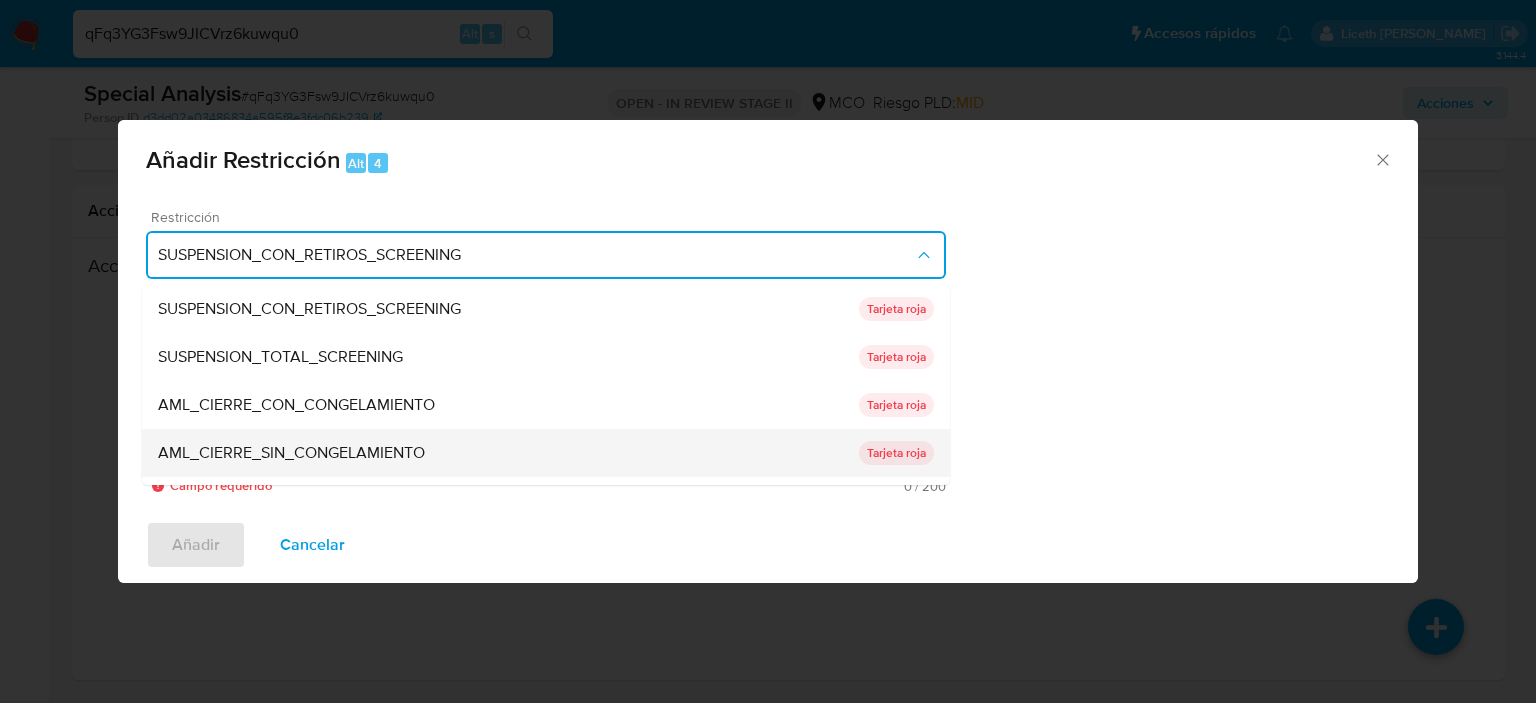 click on "AML_CIERRE_SIN_CONGELAMIENTO" at bounding box center (291, 453) 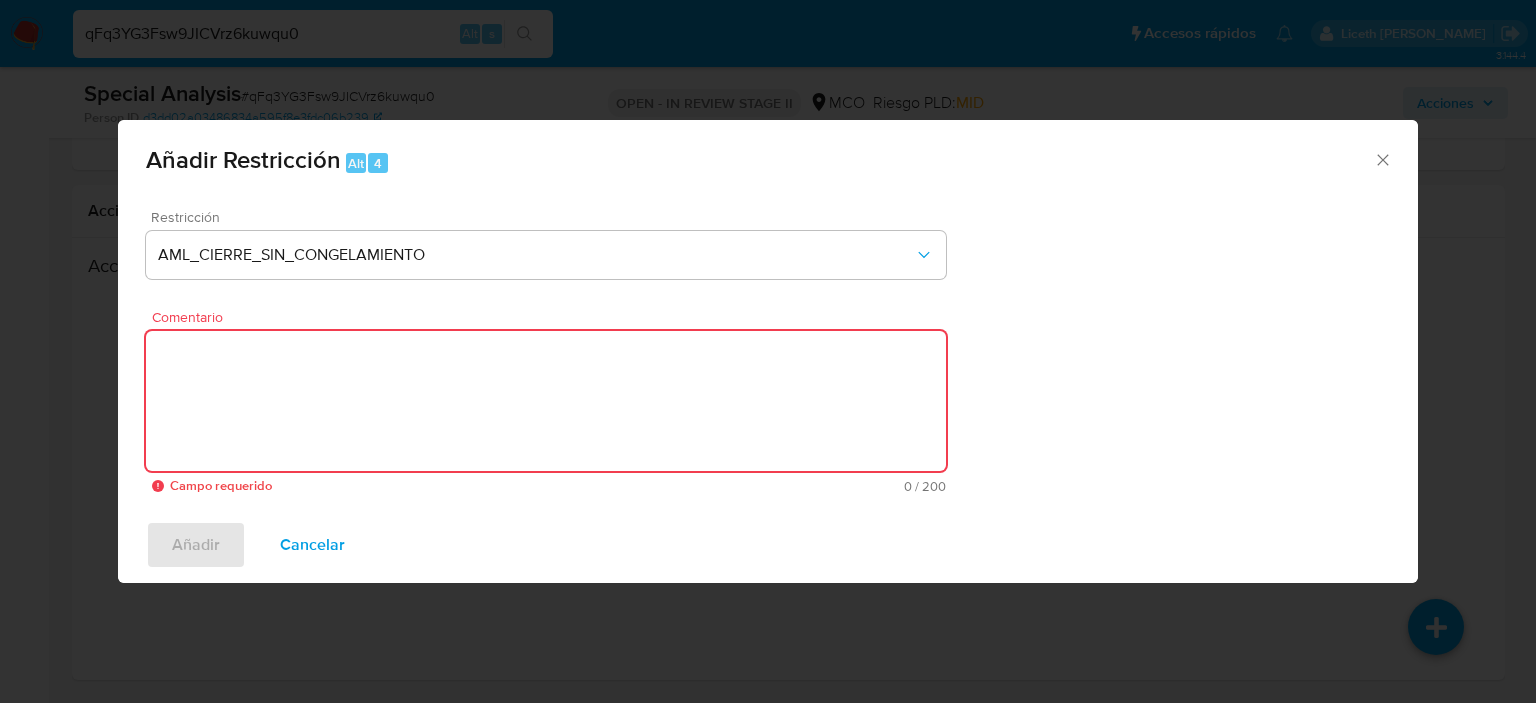 click on "Comentario" at bounding box center (546, 401) 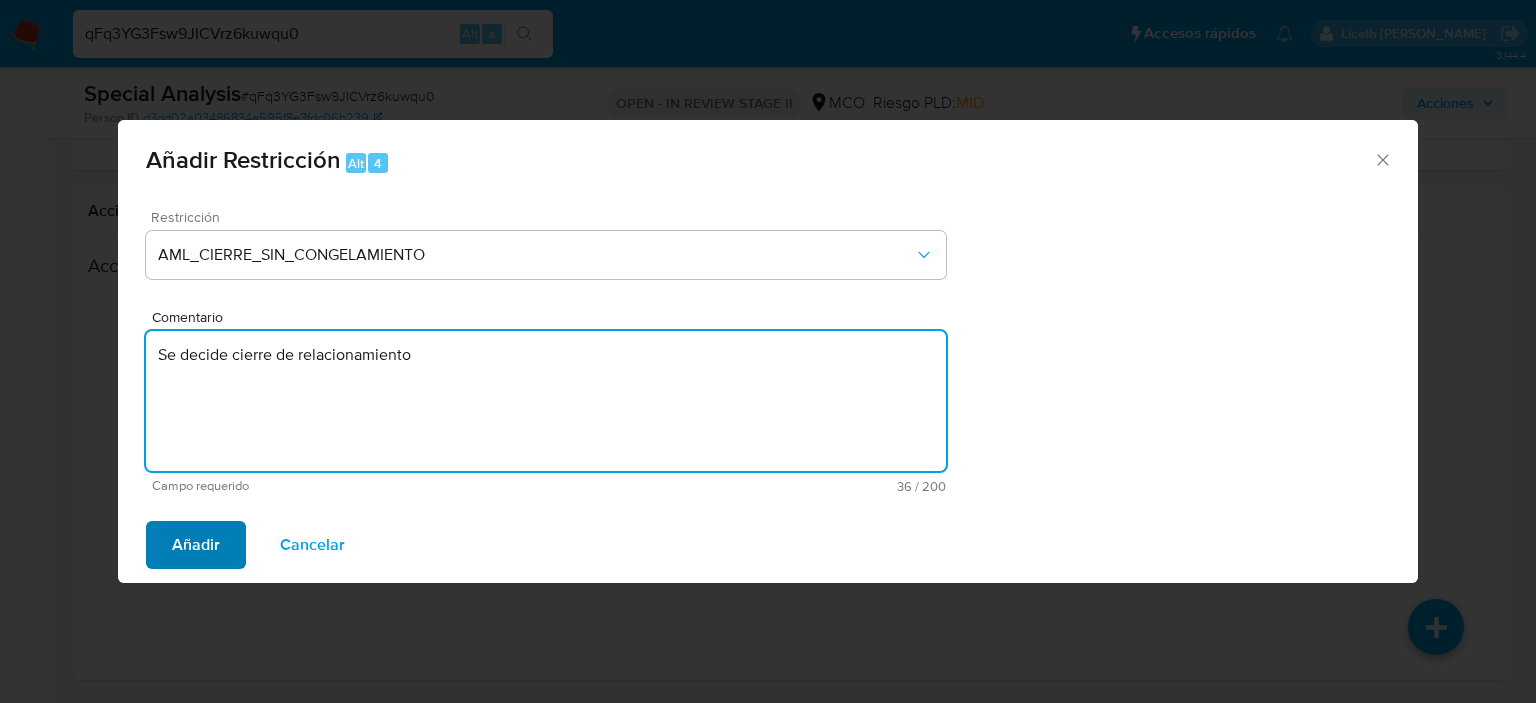type on "Se decide cierre de relacionamiento" 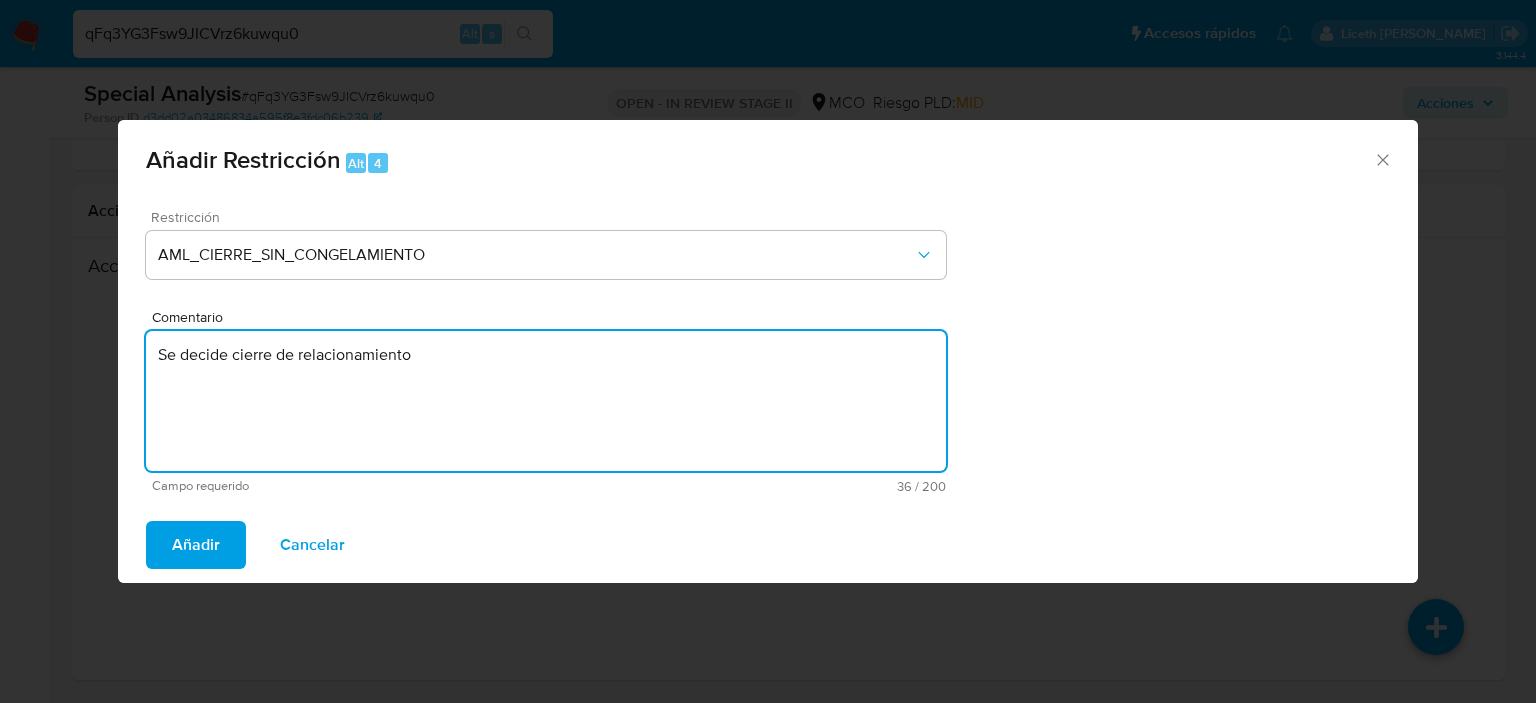 click on "Añadir" at bounding box center [196, 545] 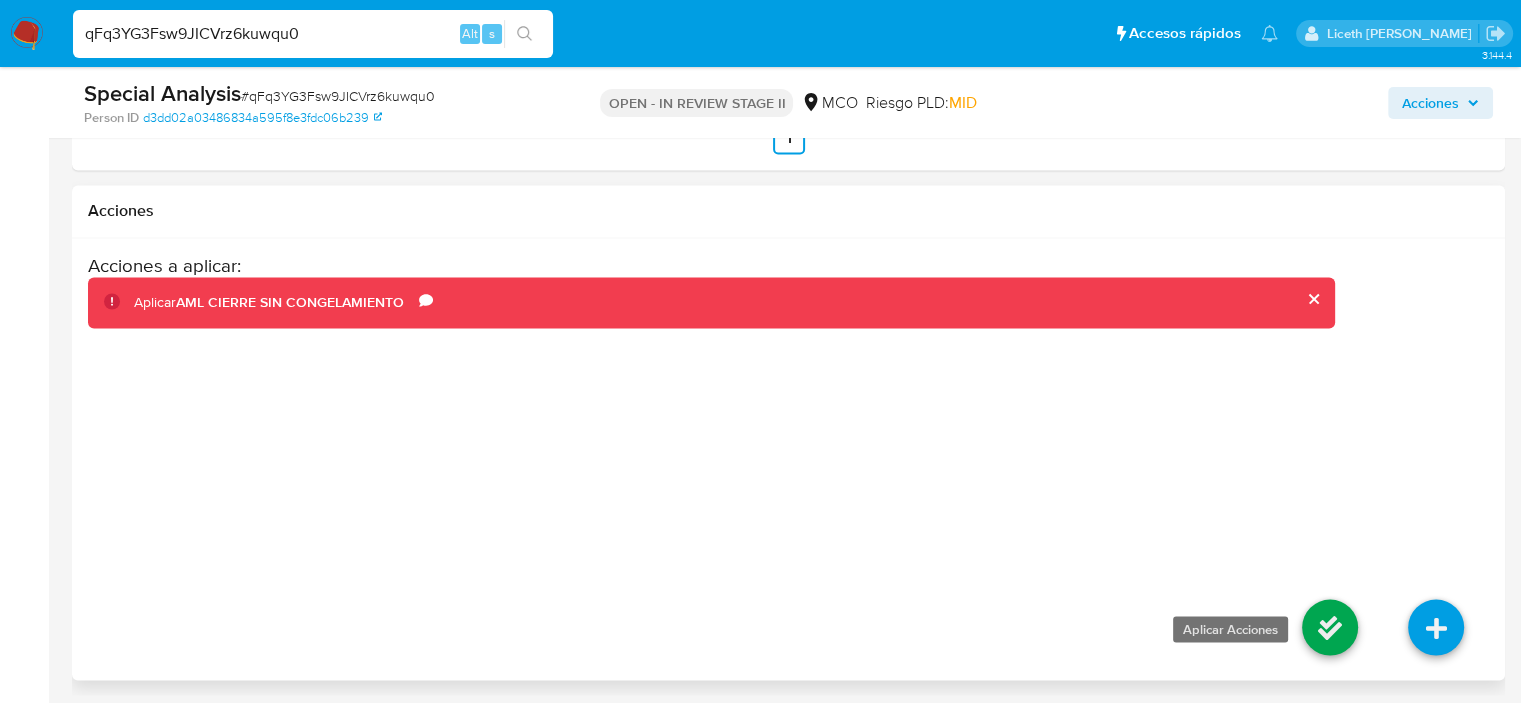 click at bounding box center (1330, 627) 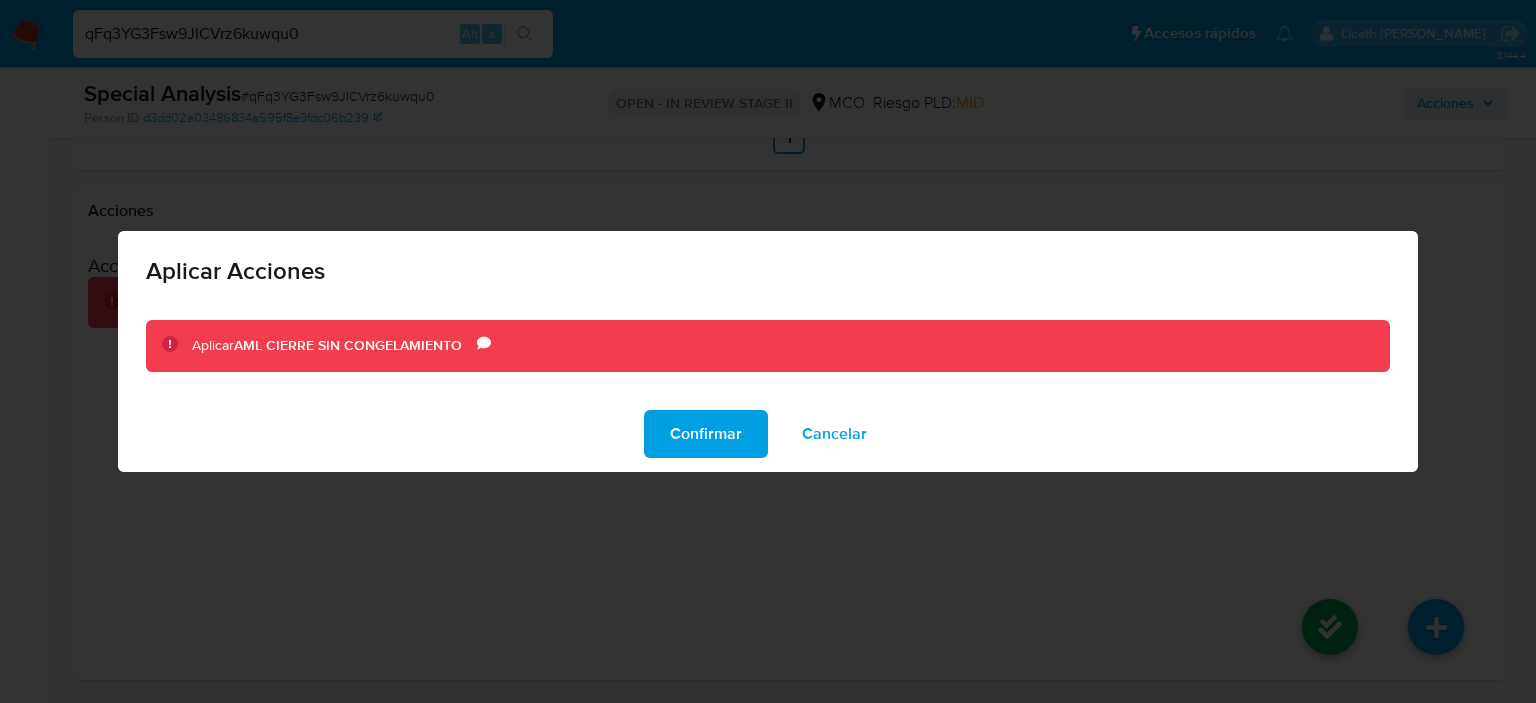 click on "Confirmar" at bounding box center [706, 434] 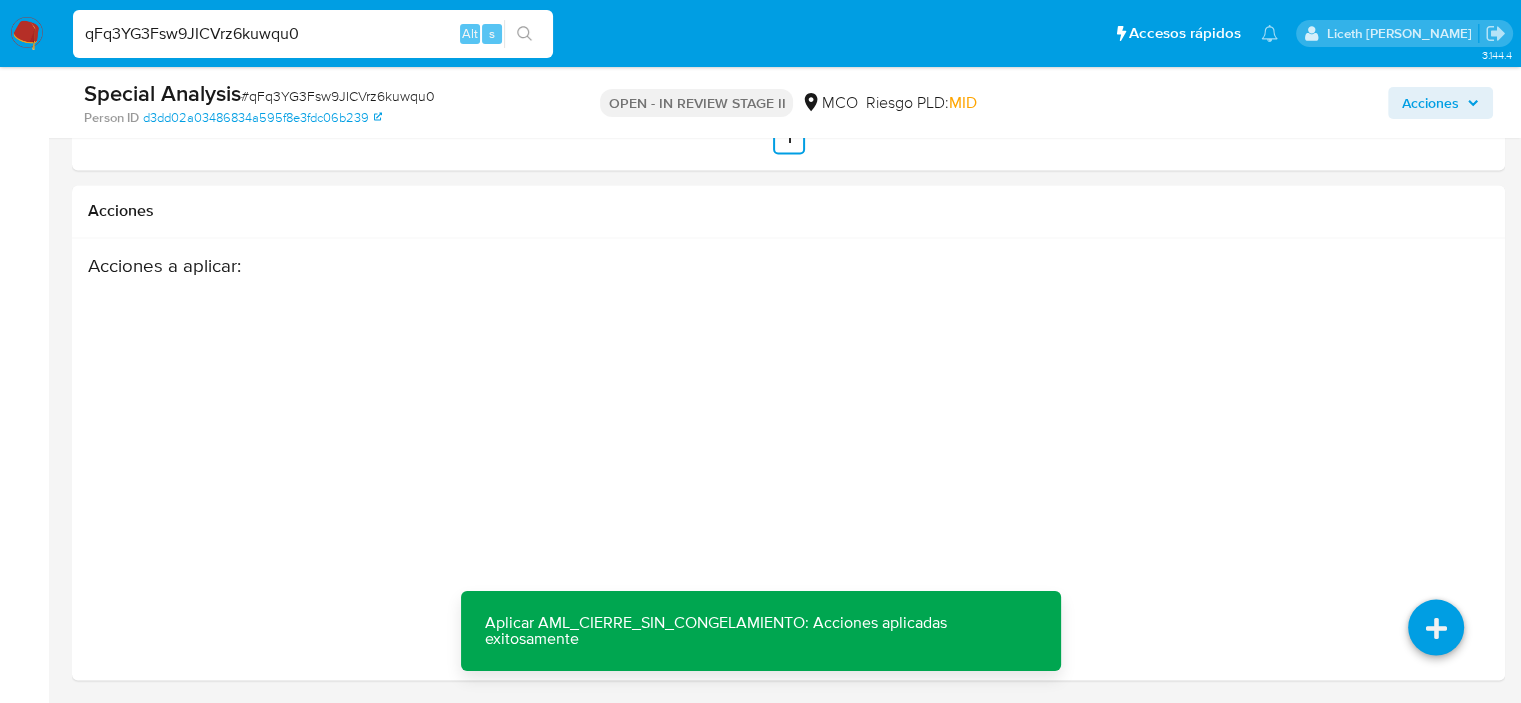 click on "qFq3YG3Fsw9JICVrz6kuwqu0" at bounding box center (313, 34) 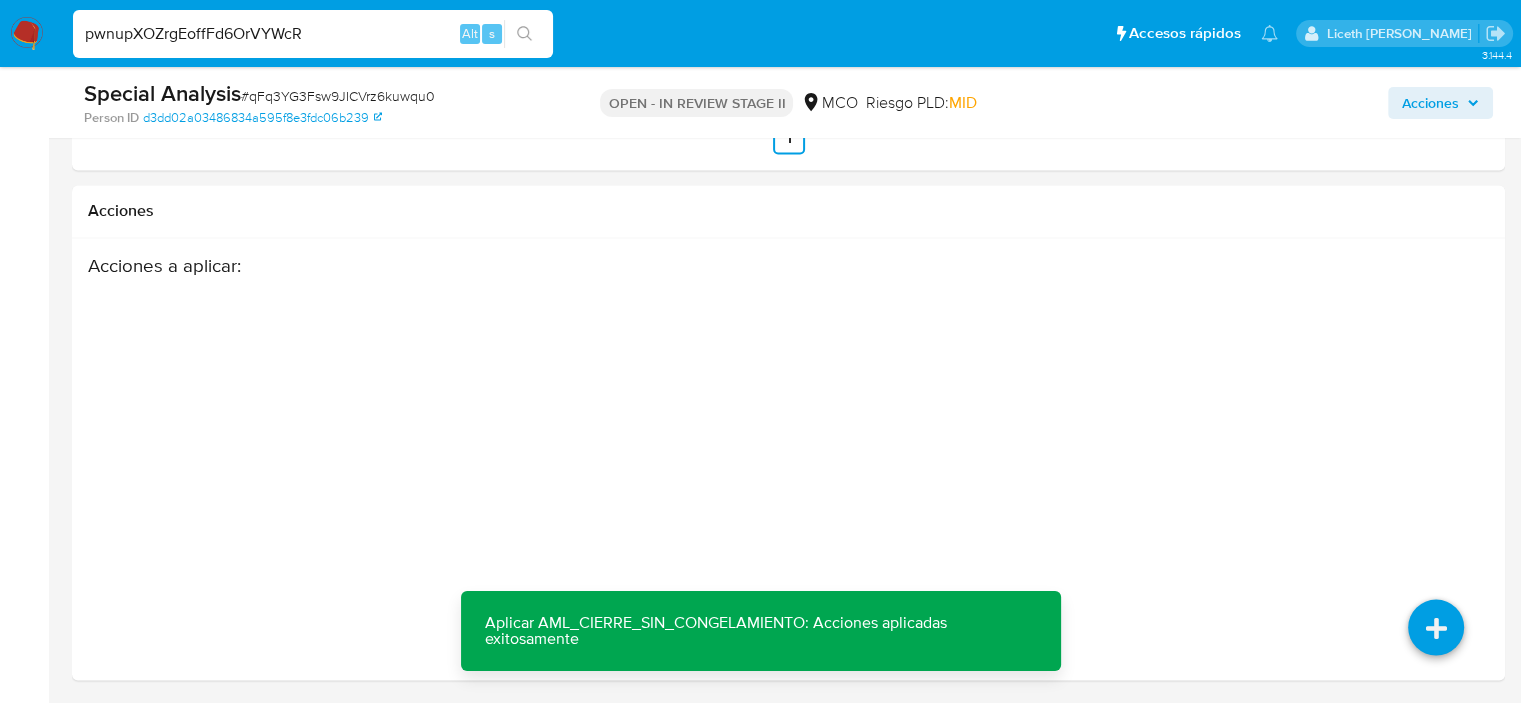 type on "pwnupXOZrgEoffFd6OrVYWcR" 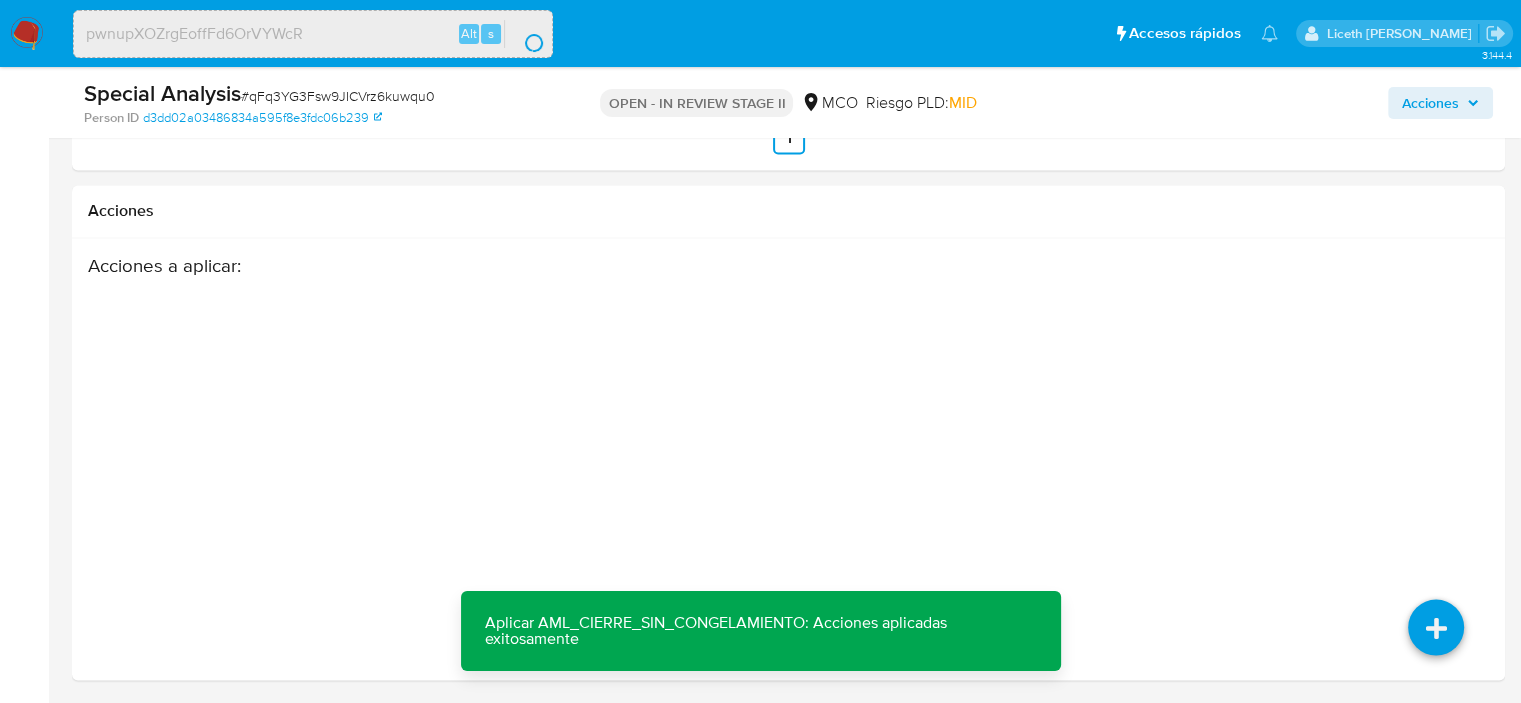 scroll, scrollTop: 0, scrollLeft: 0, axis: both 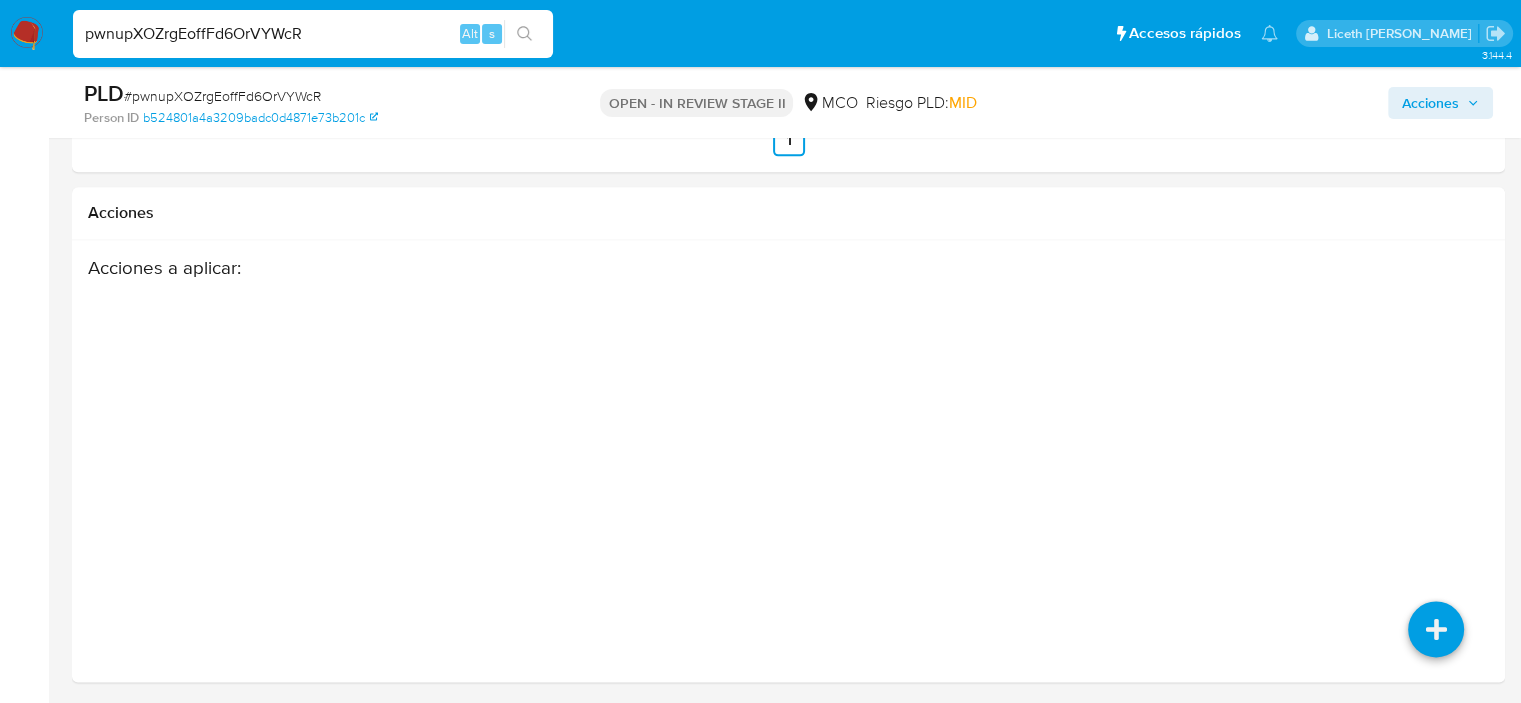 drag, startPoint x: 937, startPoint y: 179, endPoint x: 1180, endPoint y: 733, distance: 604.95044 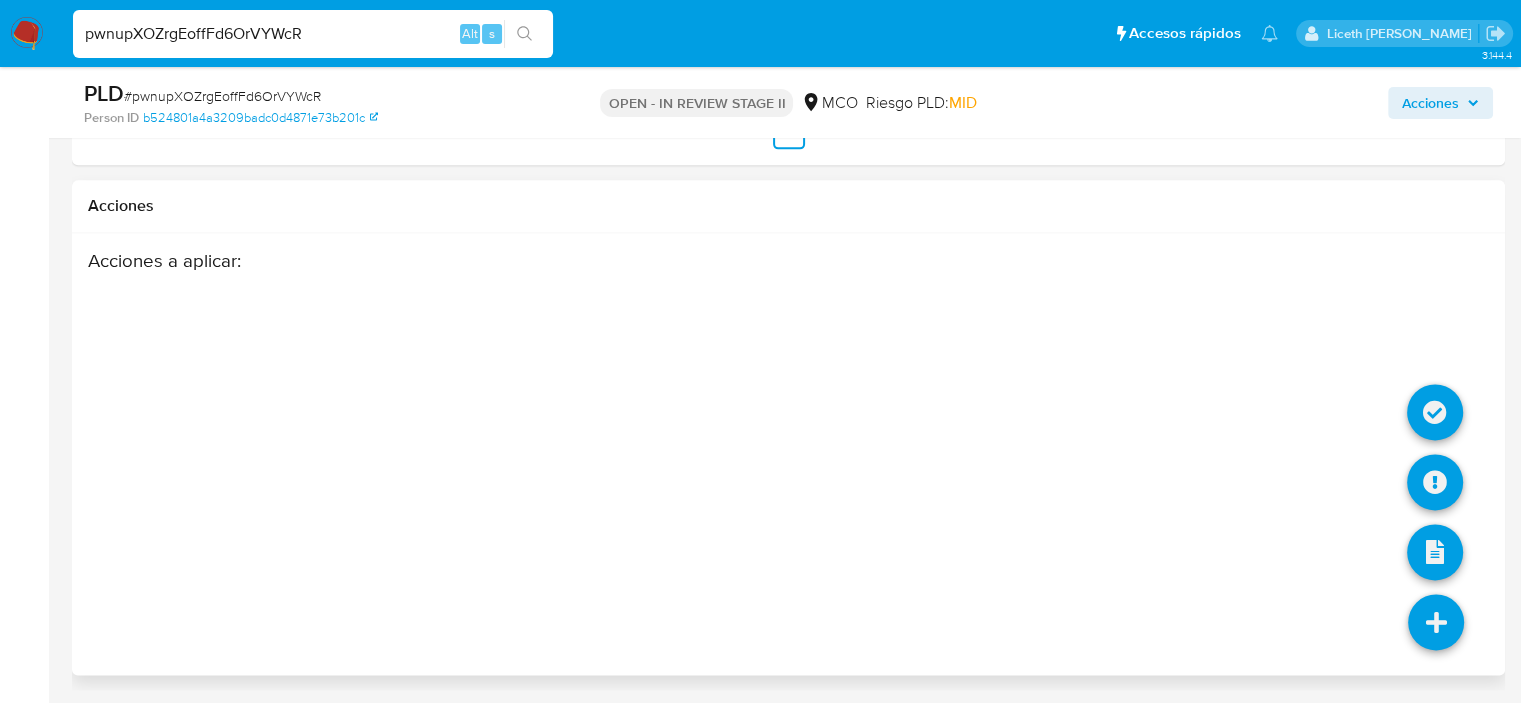 select on "10" 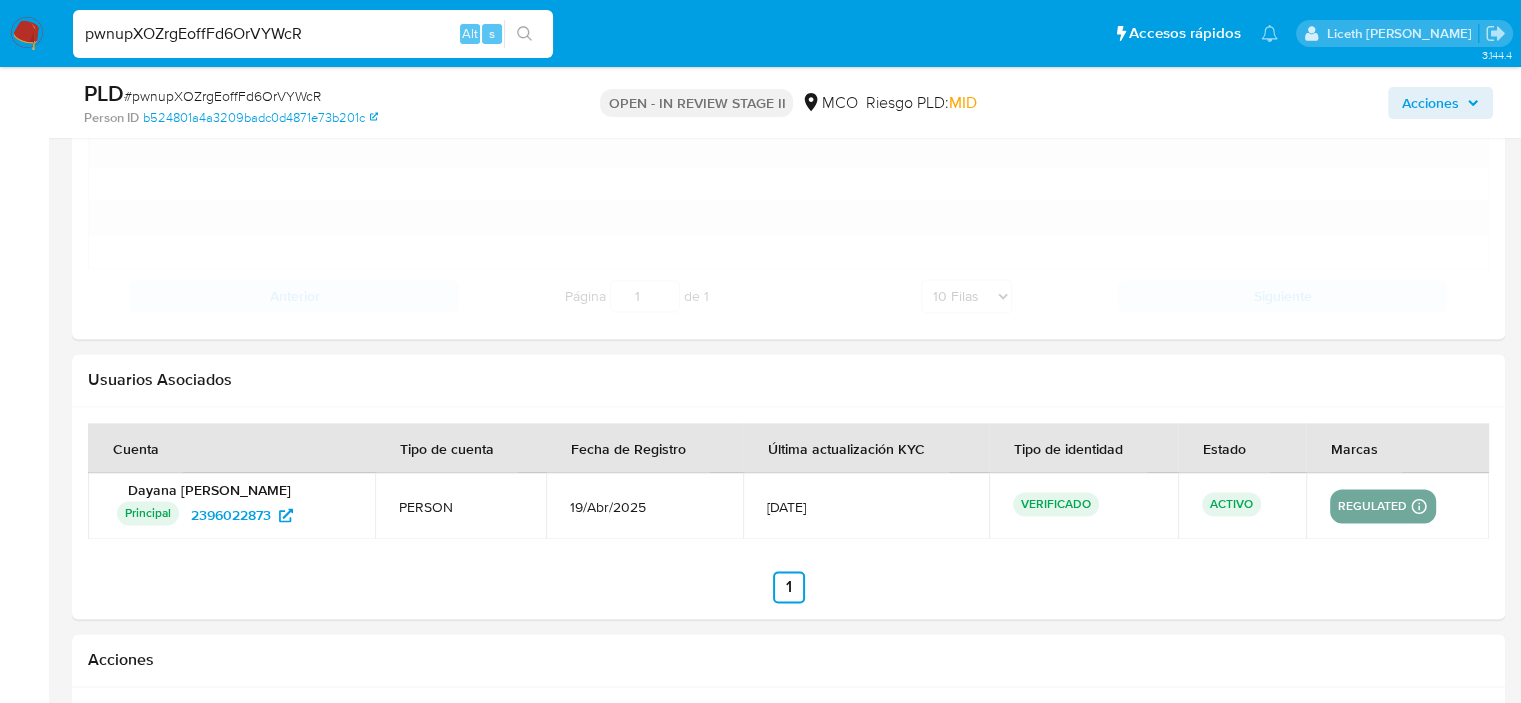 click on "regulated   Detalle MCO SUPERFINANCIERA Evaluation Result COMPLIES User Regulated Date 2025-04-19T15:33:39-04:00 User Cancelled Date - Cancelled Regulation Status BLOCK" at bounding box center [1383, 506] 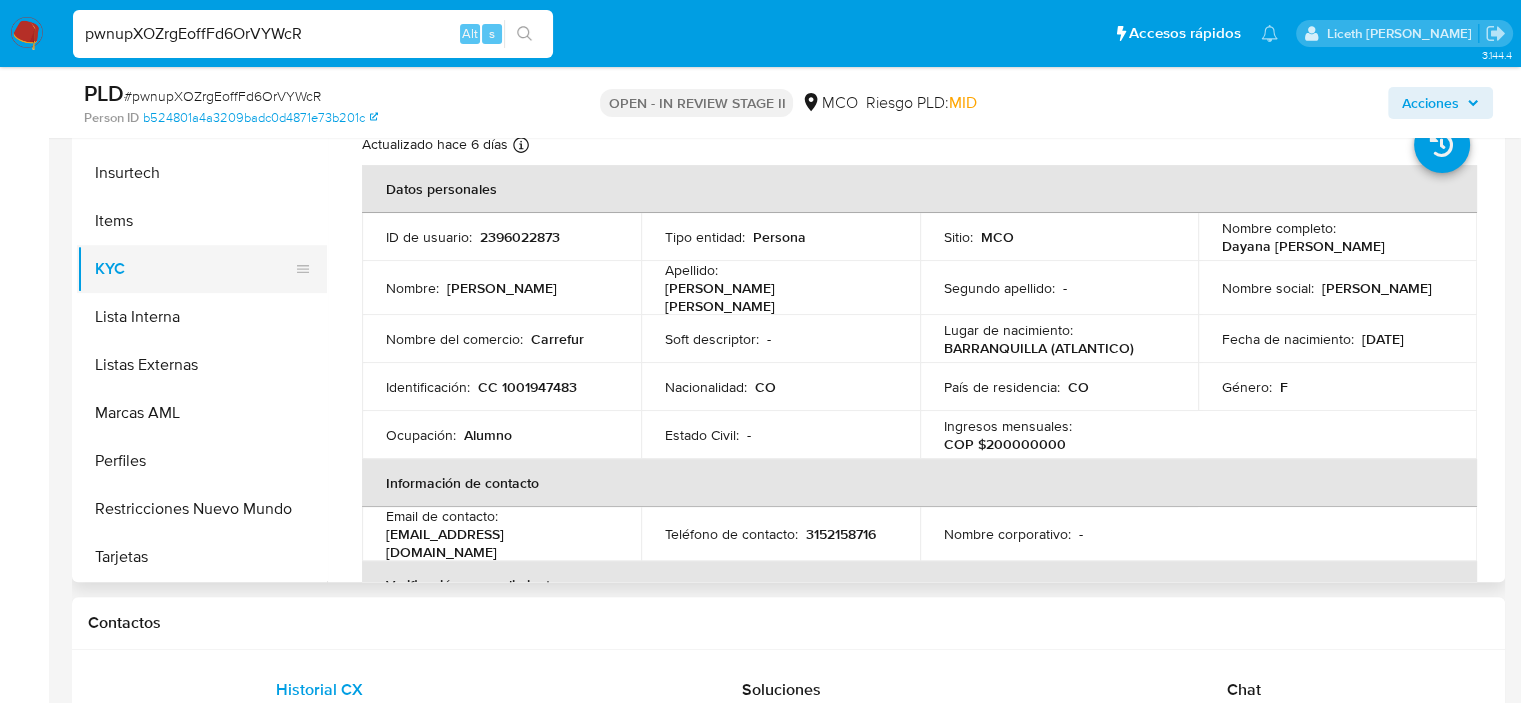 scroll, scrollTop: 332, scrollLeft: 0, axis: vertical 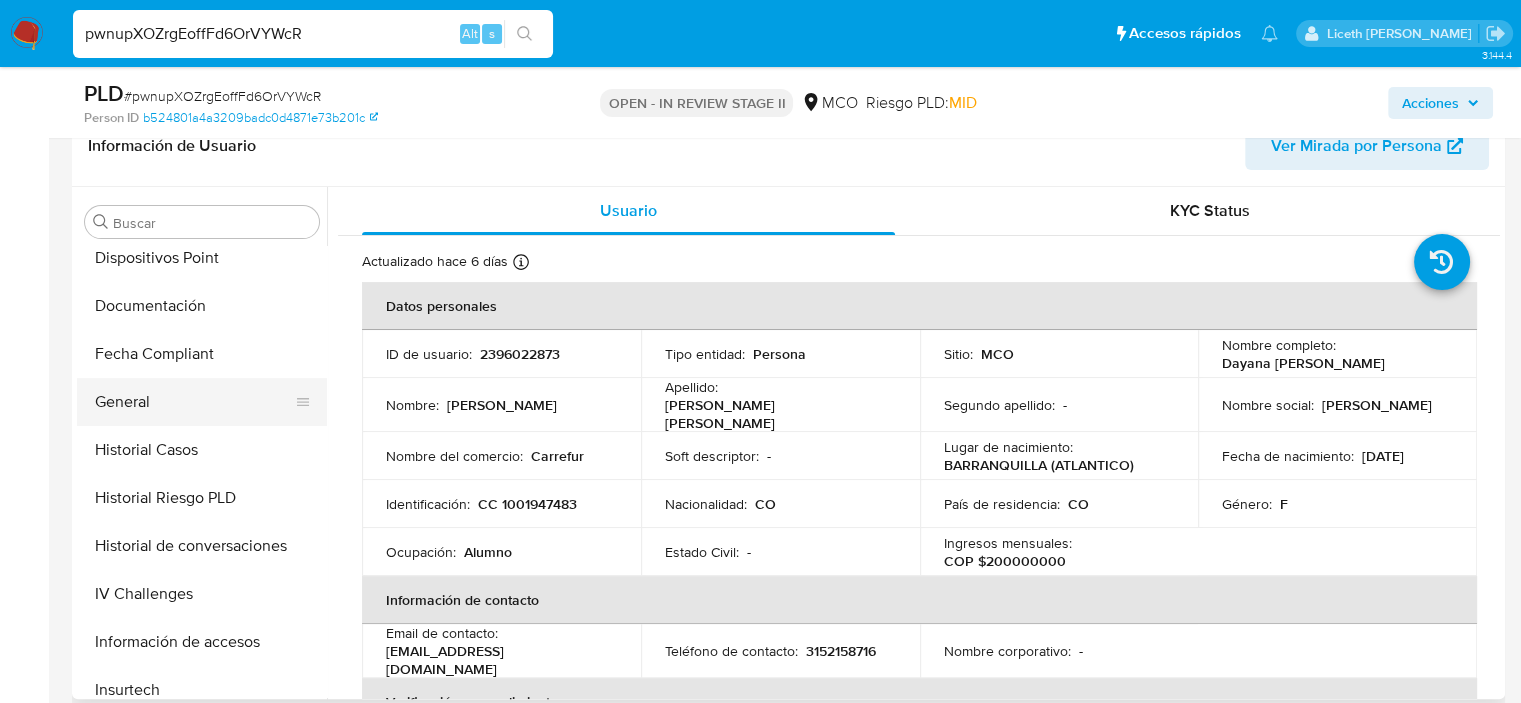 click on "General" at bounding box center [194, 402] 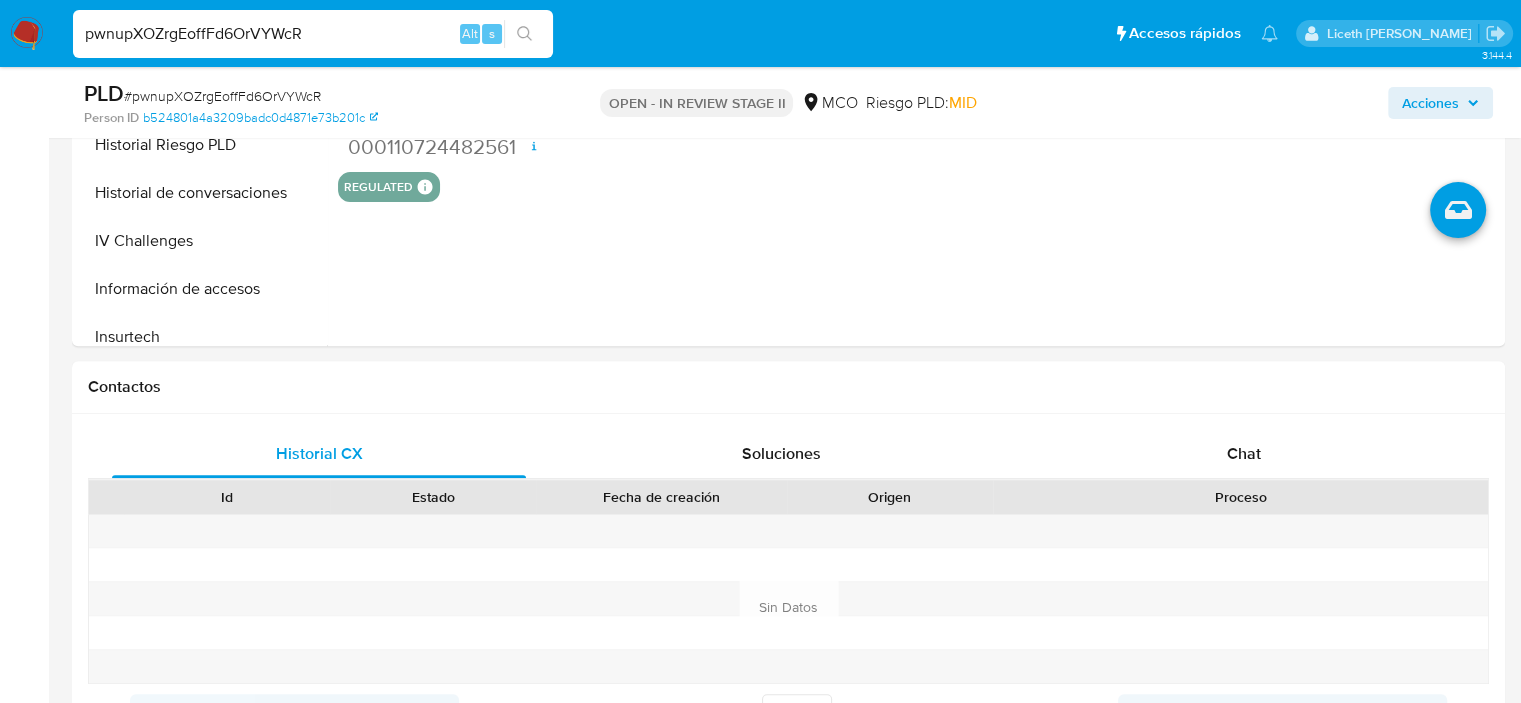 scroll, scrollTop: 3268, scrollLeft: 0, axis: vertical 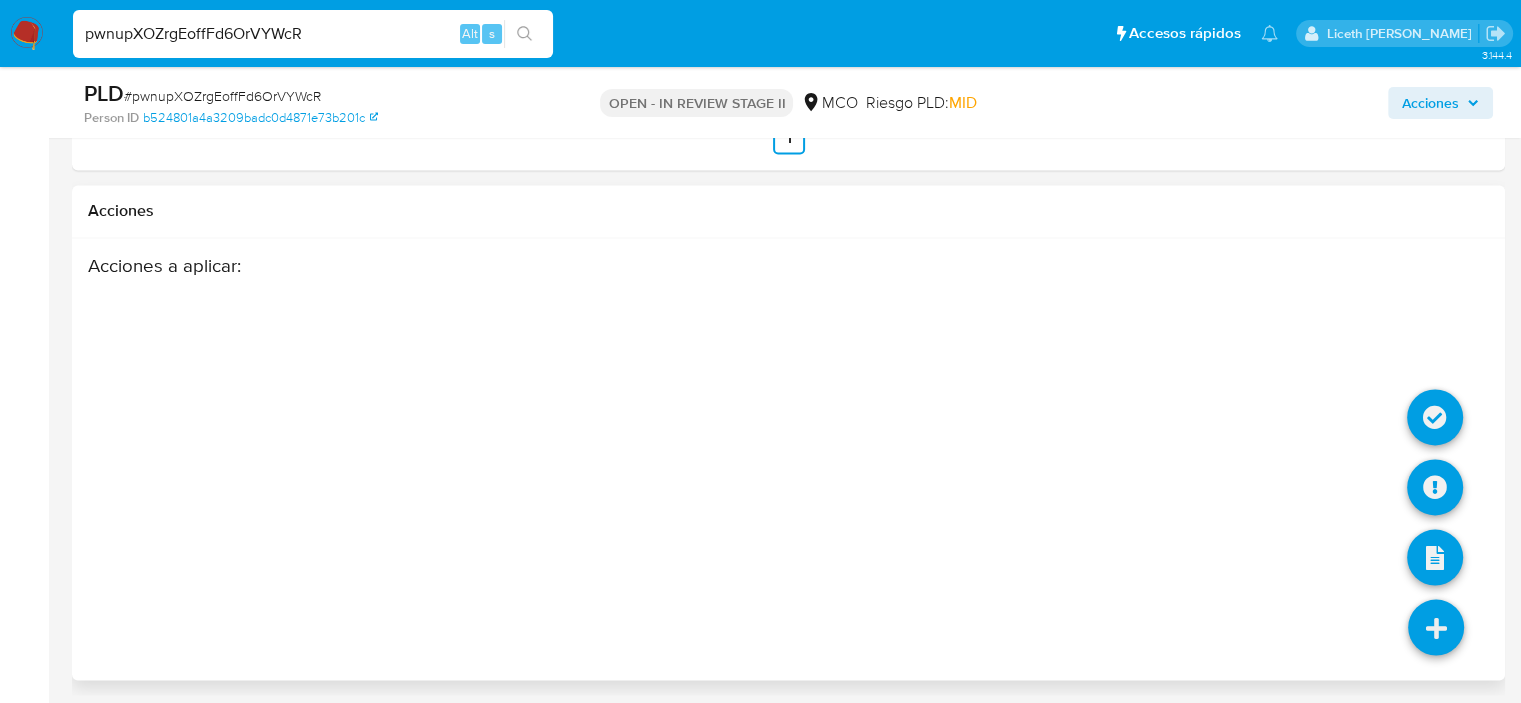 drag, startPoint x: 1352, startPoint y: 112, endPoint x: 1460, endPoint y: 647, distance: 545.7921 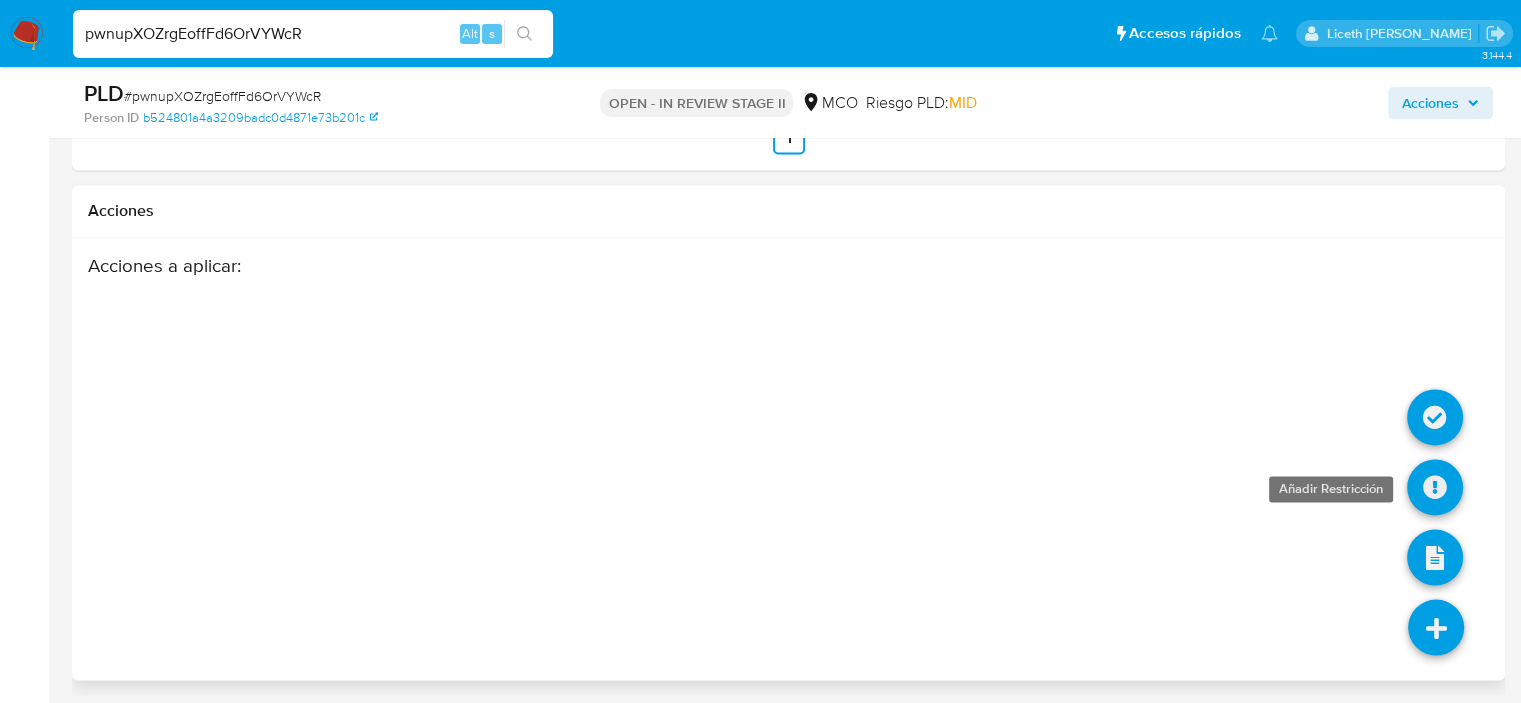 click at bounding box center [1435, 487] 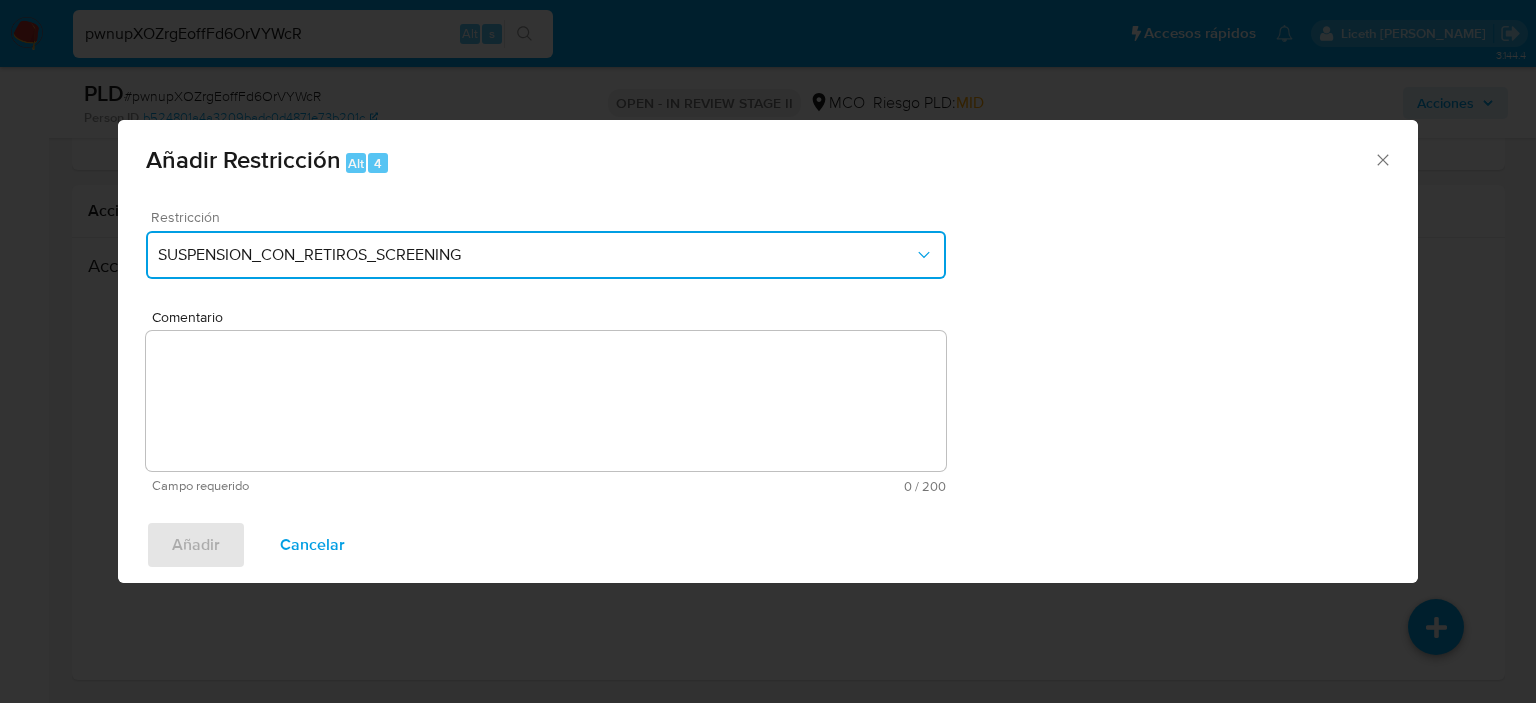 click on "SUSPENSION_CON_RETIROS_SCREENING" at bounding box center [546, 255] 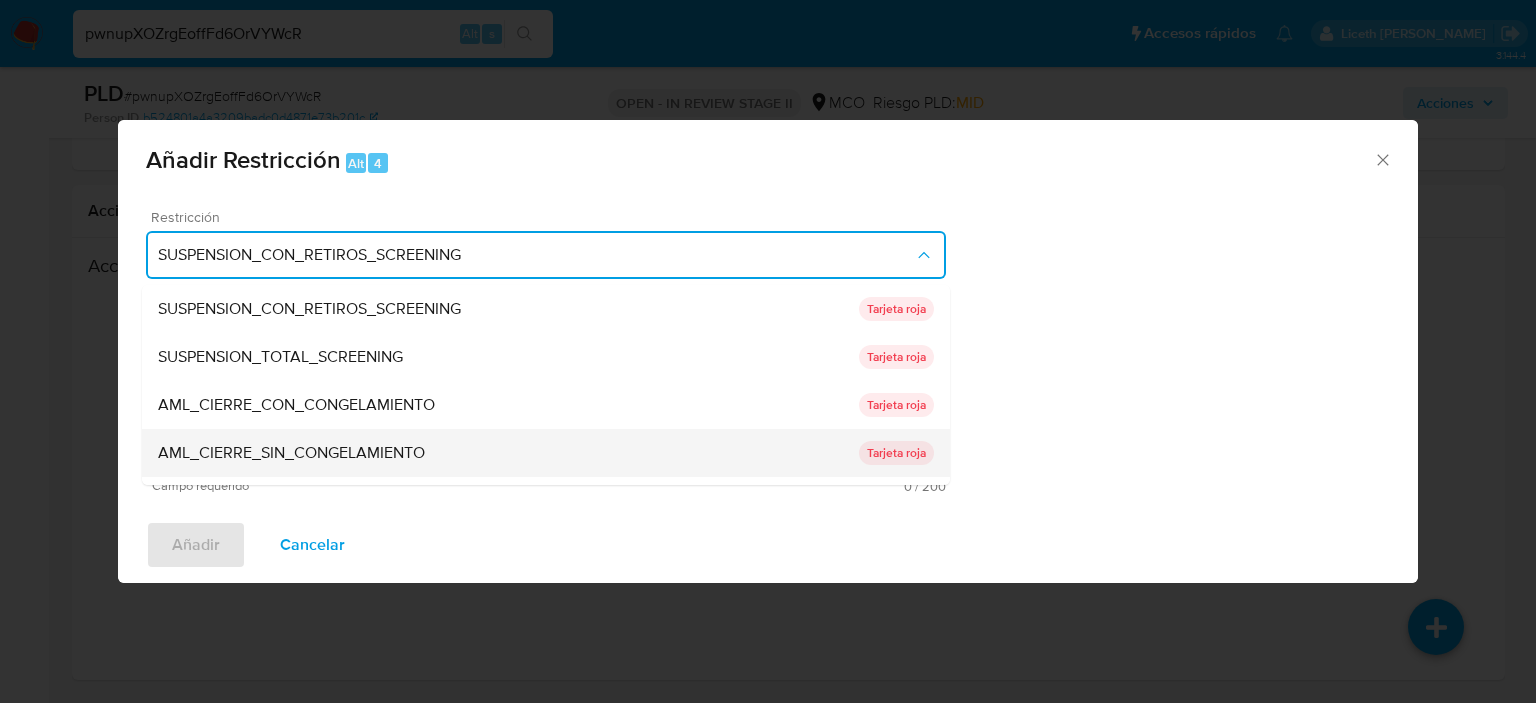 click on "AML_CIERRE_SIN_CONGELAMIENTO" at bounding box center (291, 453) 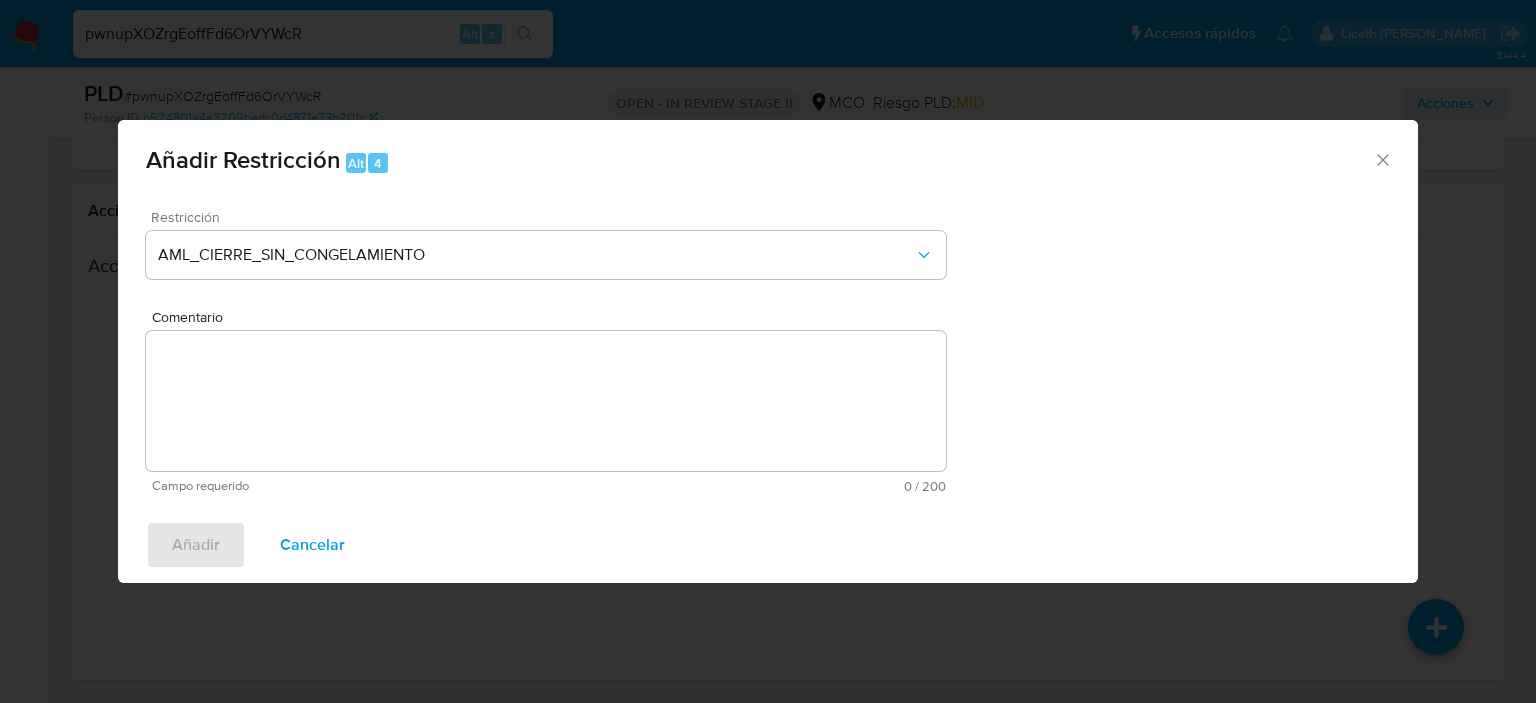 click on "Comentario" at bounding box center (546, 401) 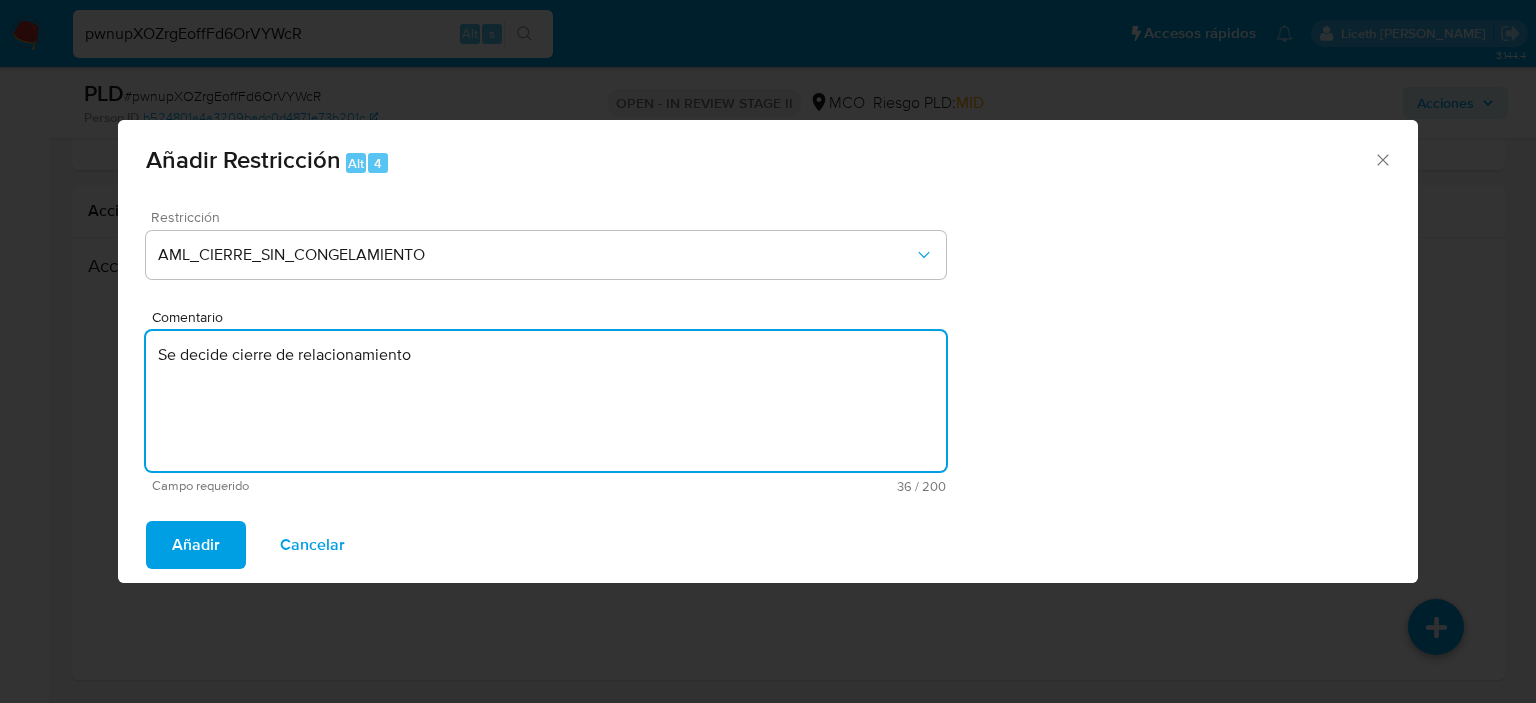 type on "Se decide cierre de relacionamiento" 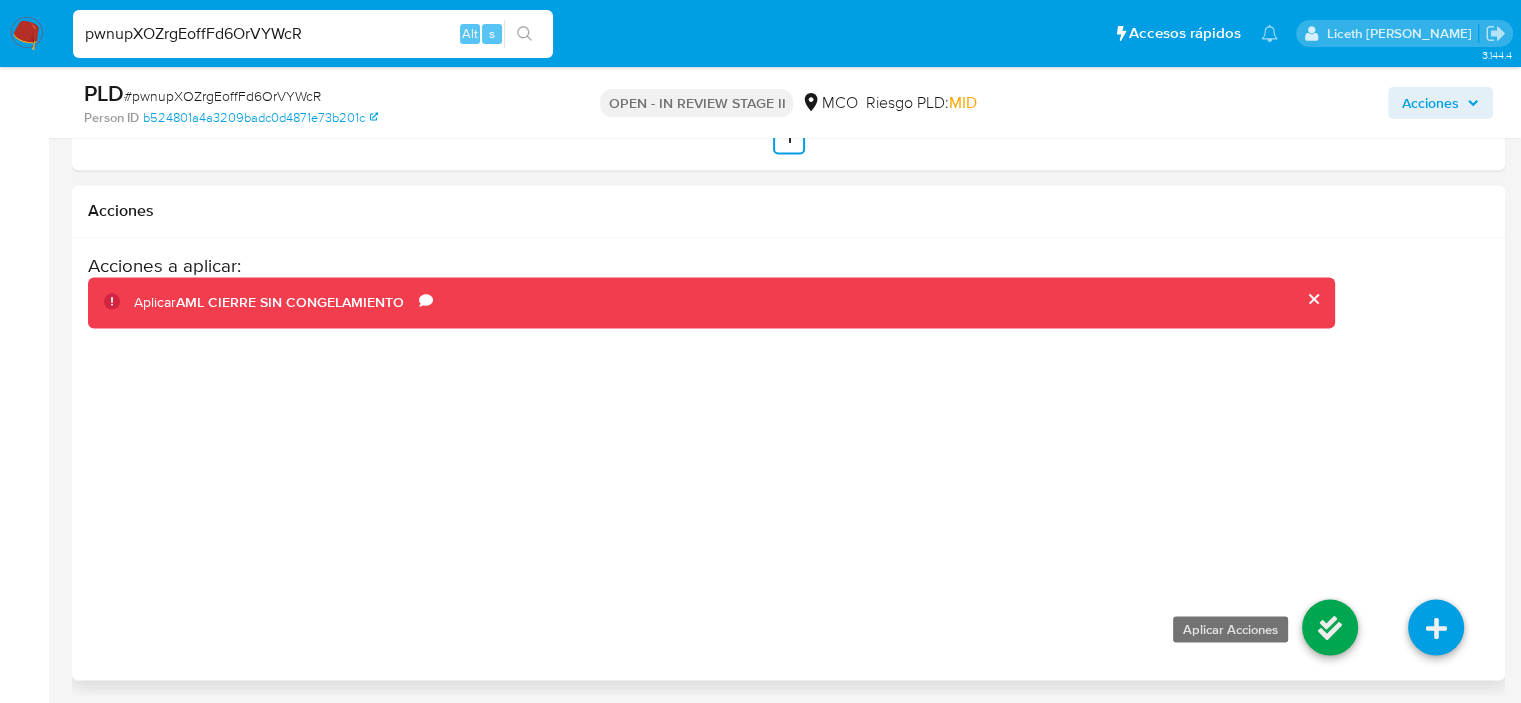 click at bounding box center (1330, 627) 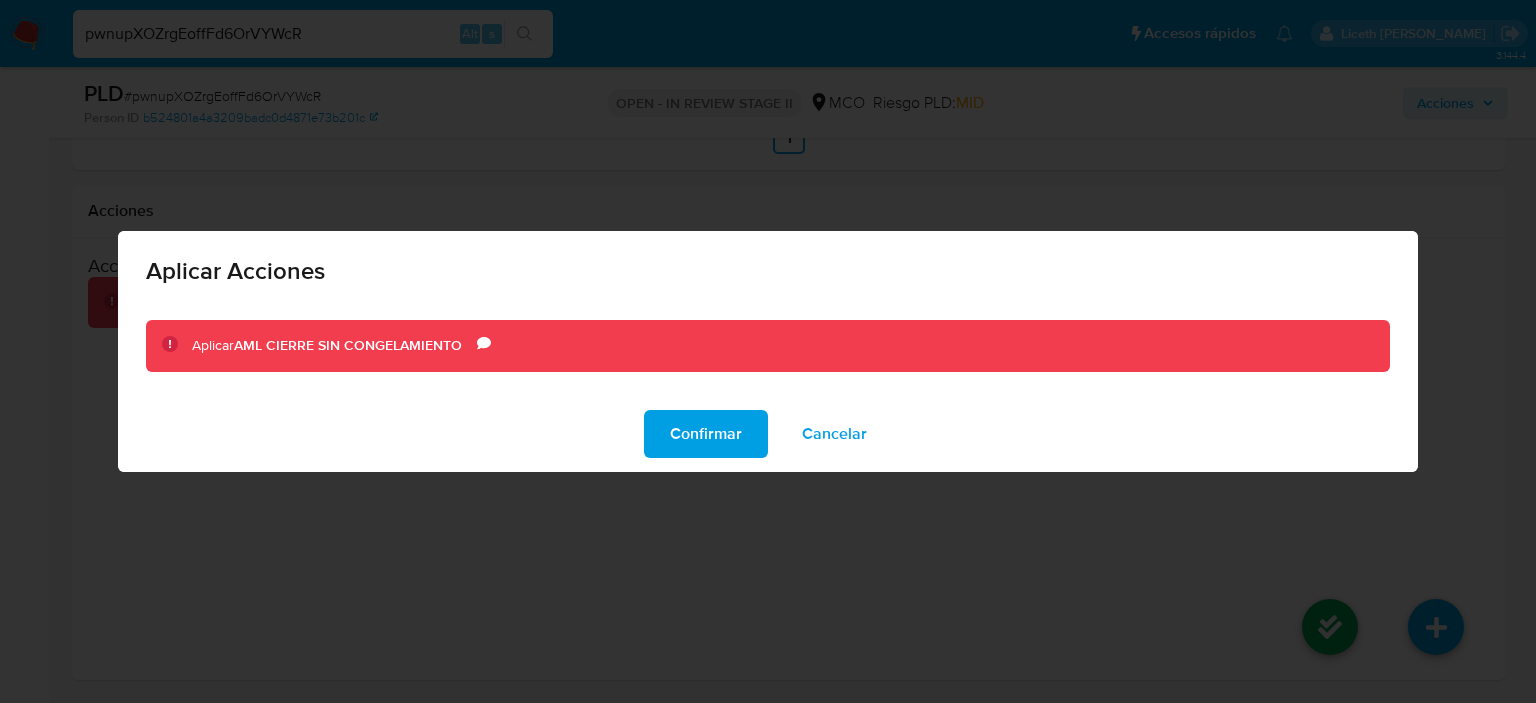 click on "Confirmar" at bounding box center [706, 434] 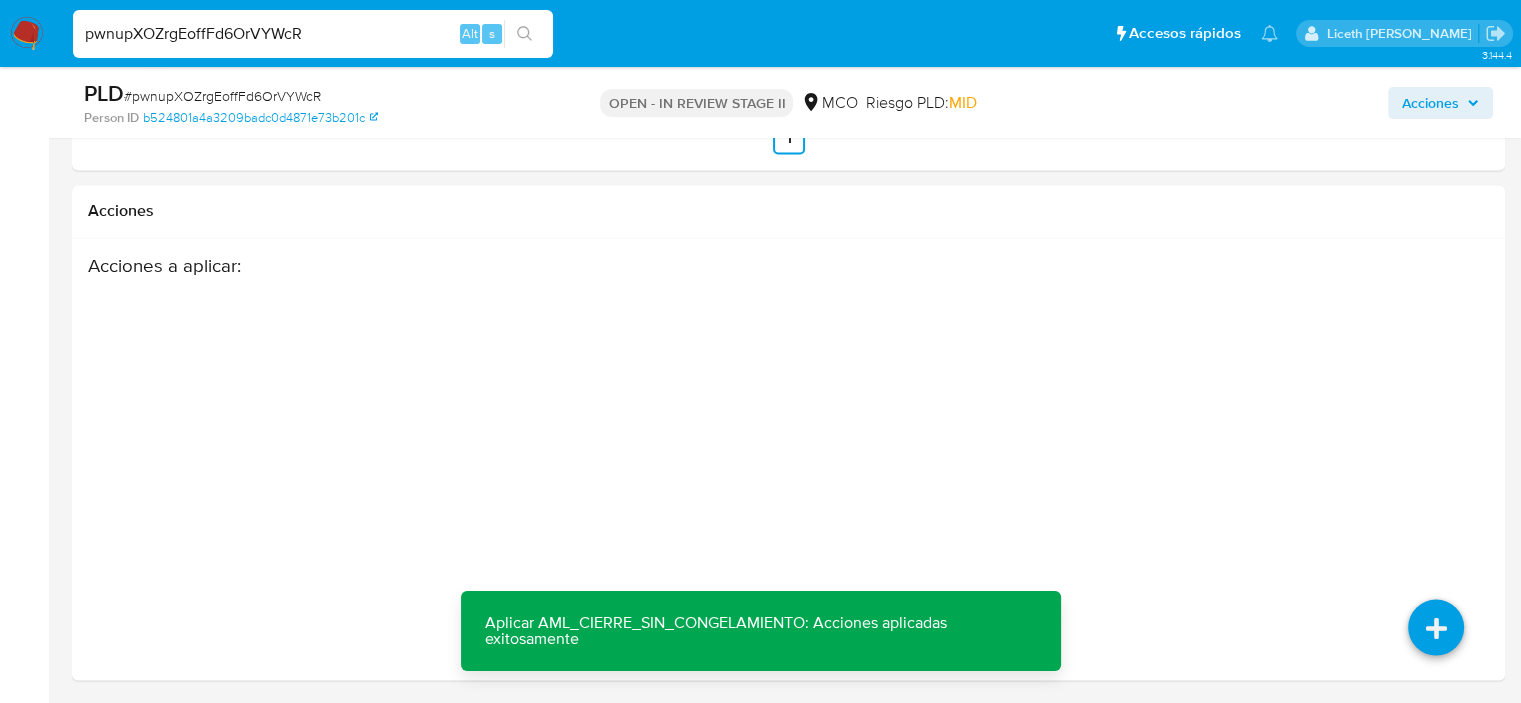 click on "pwnupXOZrgEoffFd6OrVYWcR" at bounding box center (313, 34) 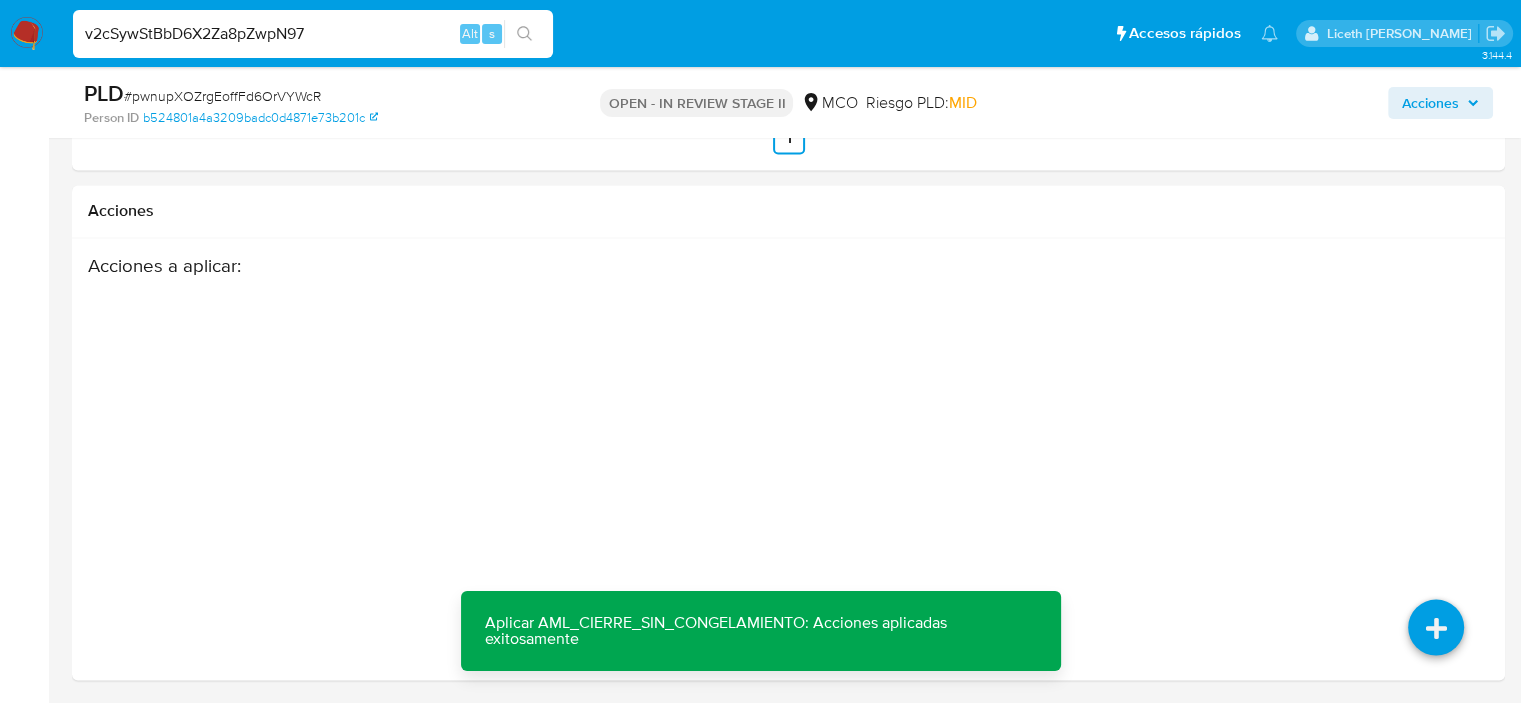 type on "v2cSywStBbD6X2Za8pZwpN97" 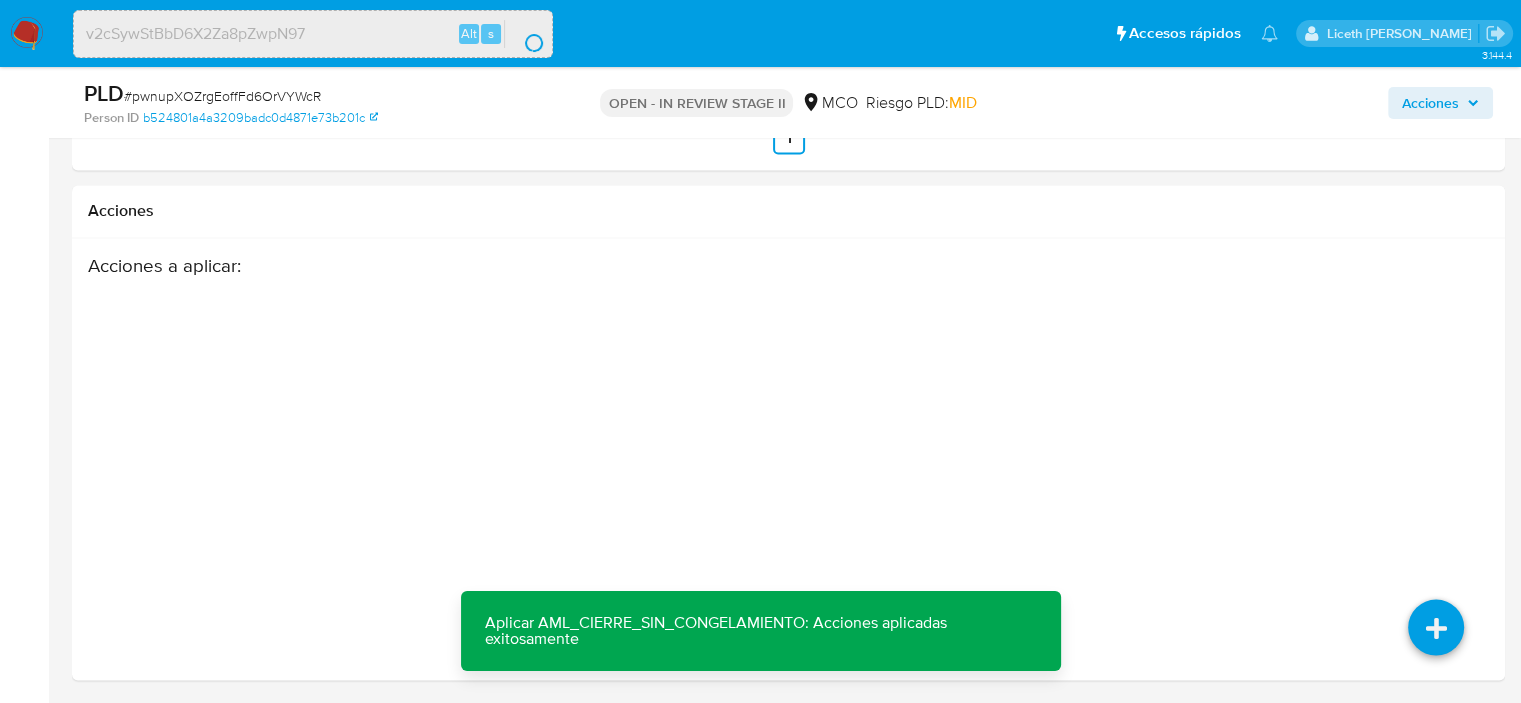 scroll, scrollTop: 0, scrollLeft: 0, axis: both 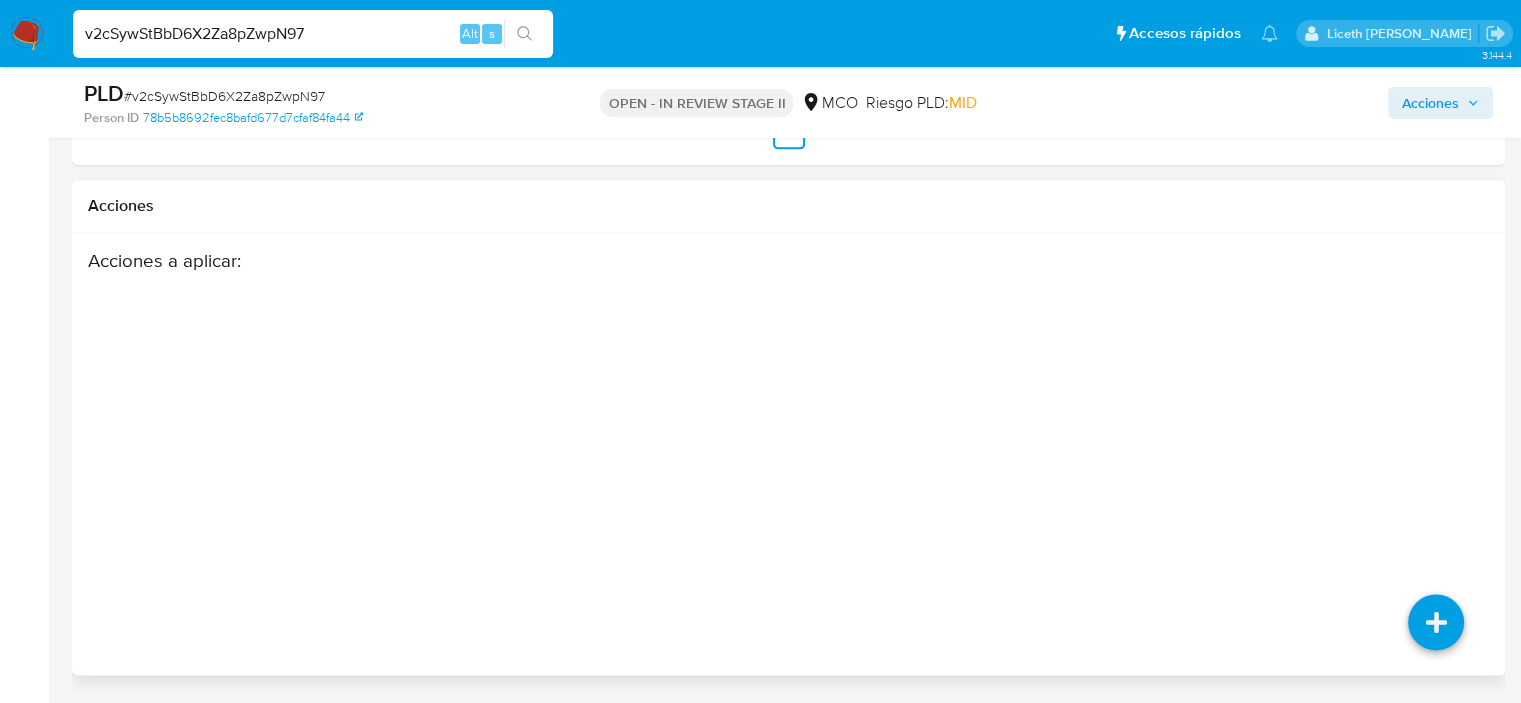 drag, startPoint x: 1137, startPoint y: 147, endPoint x: 1292, endPoint y: 604, distance: 482.5702 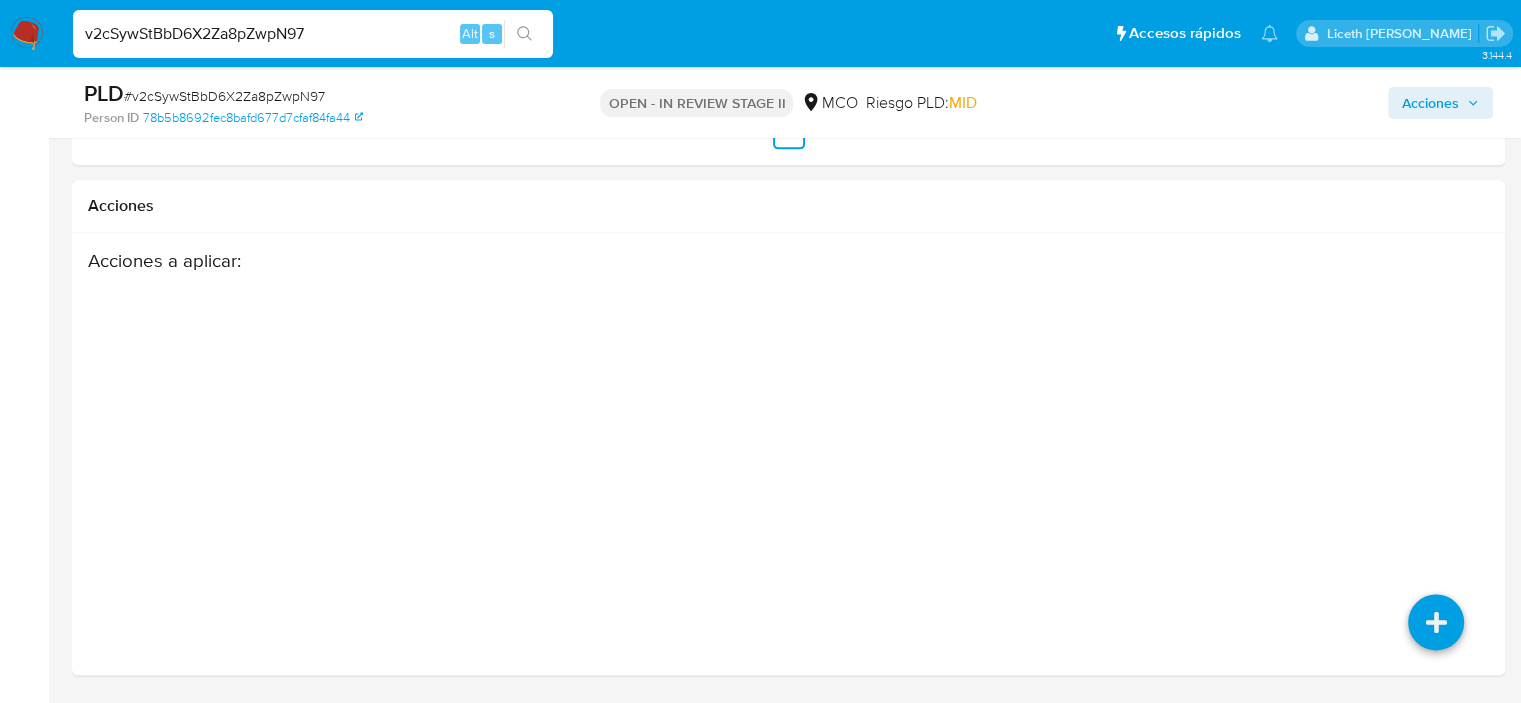 select on "10" 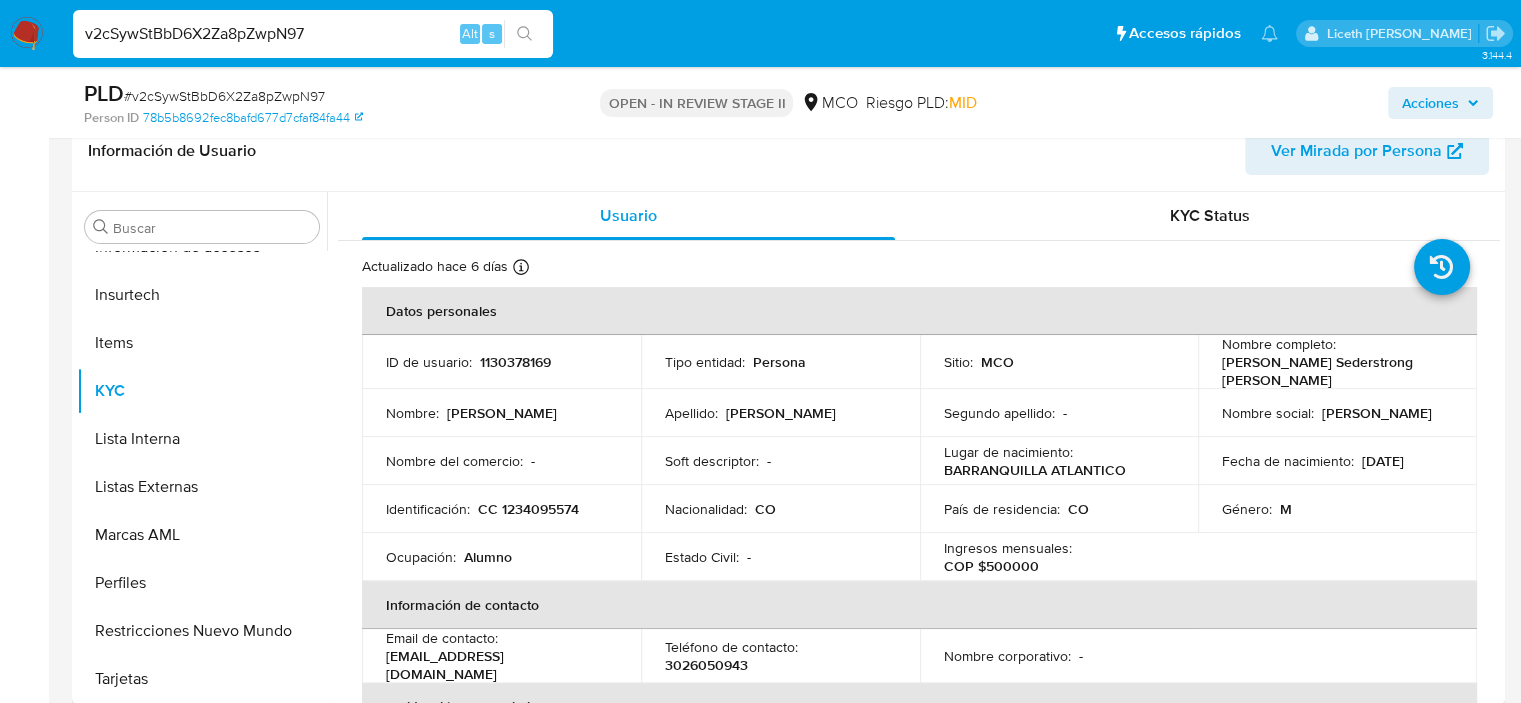 scroll, scrollTop: 400, scrollLeft: 0, axis: vertical 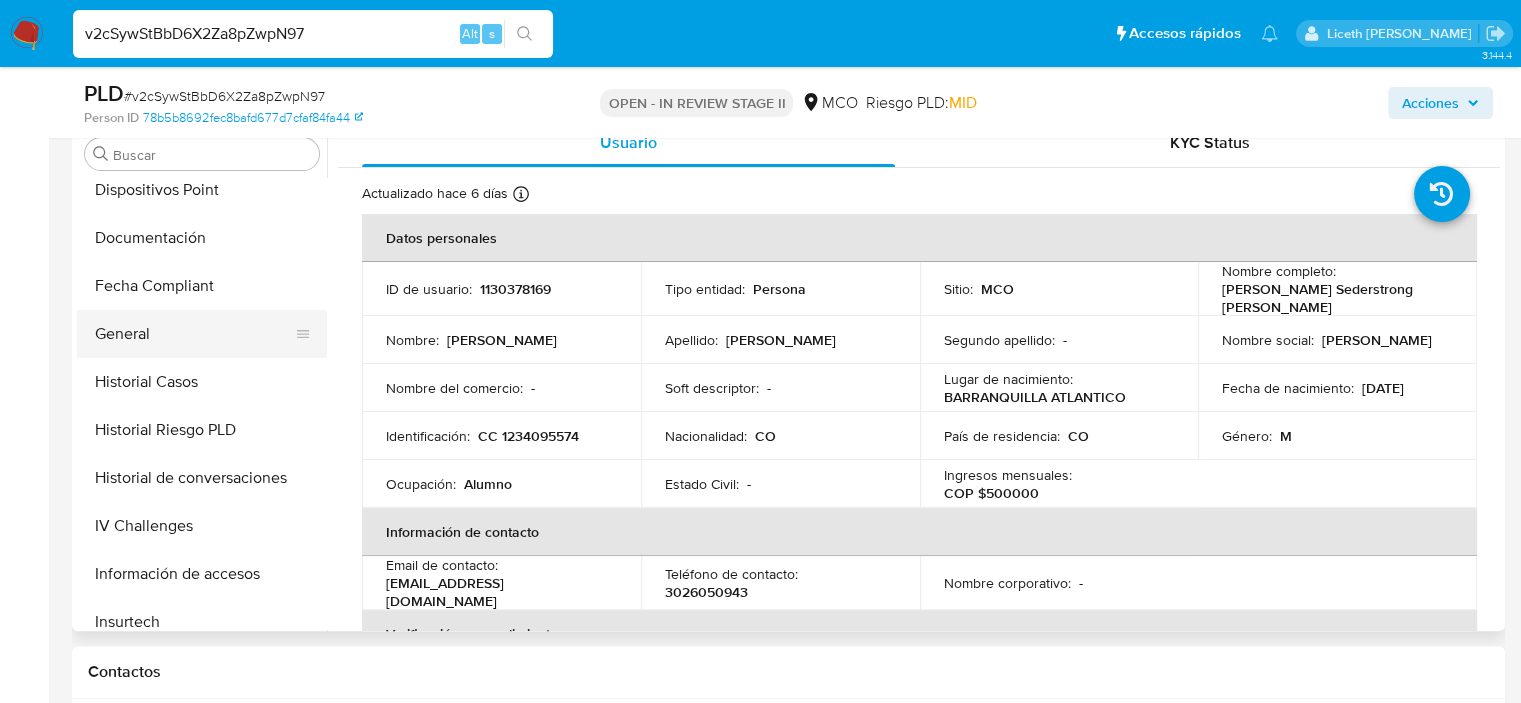 click on "General" at bounding box center (194, 334) 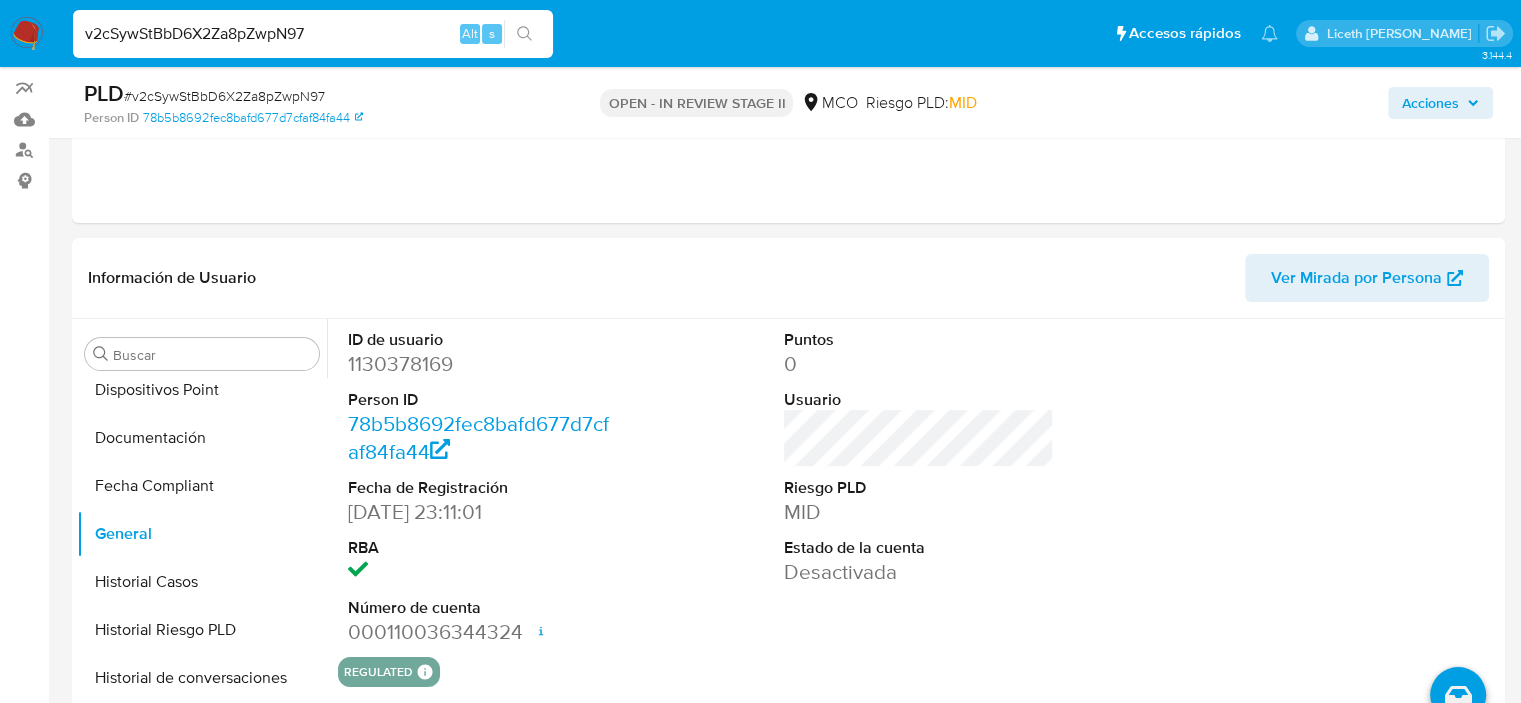 scroll, scrollTop: 300, scrollLeft: 0, axis: vertical 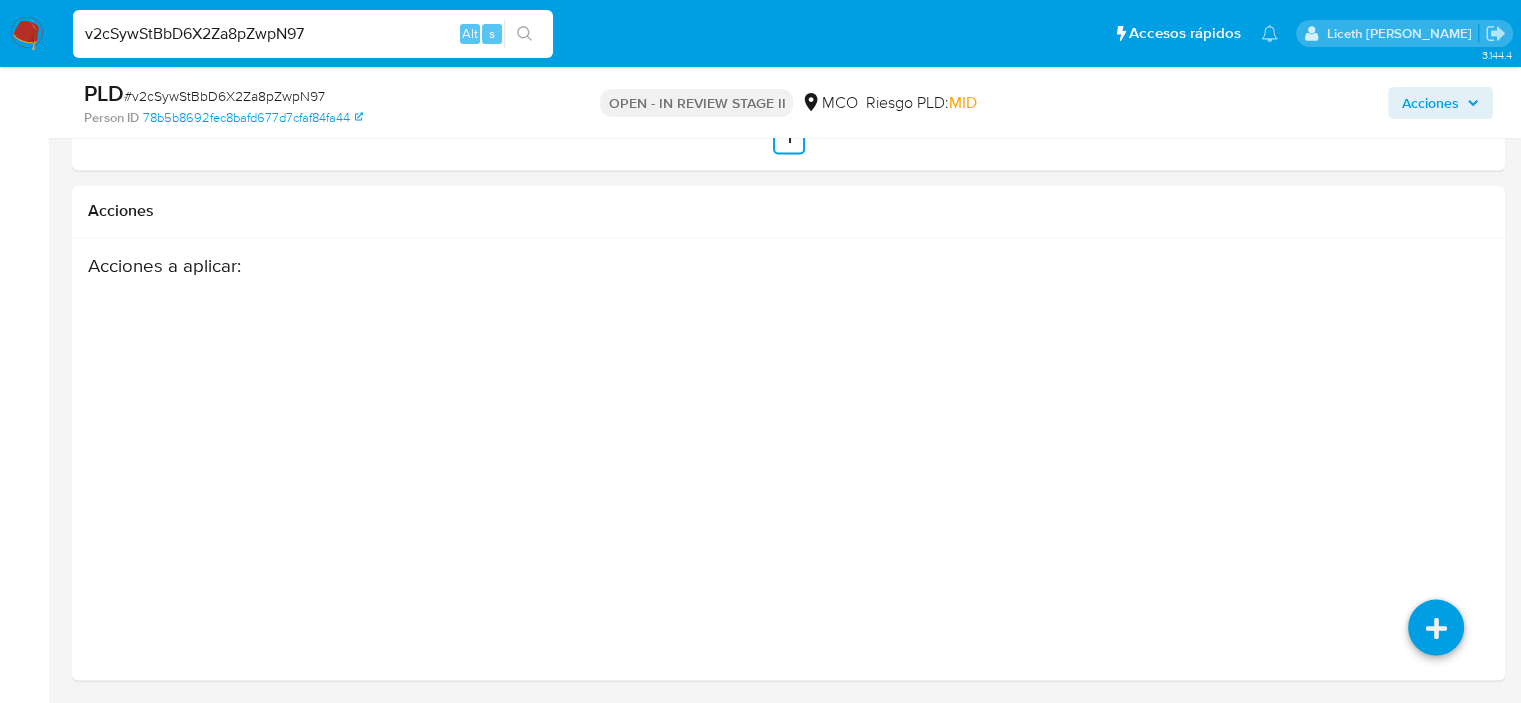 drag, startPoint x: 1275, startPoint y: 118, endPoint x: 1438, endPoint y: 696, distance: 600.54395 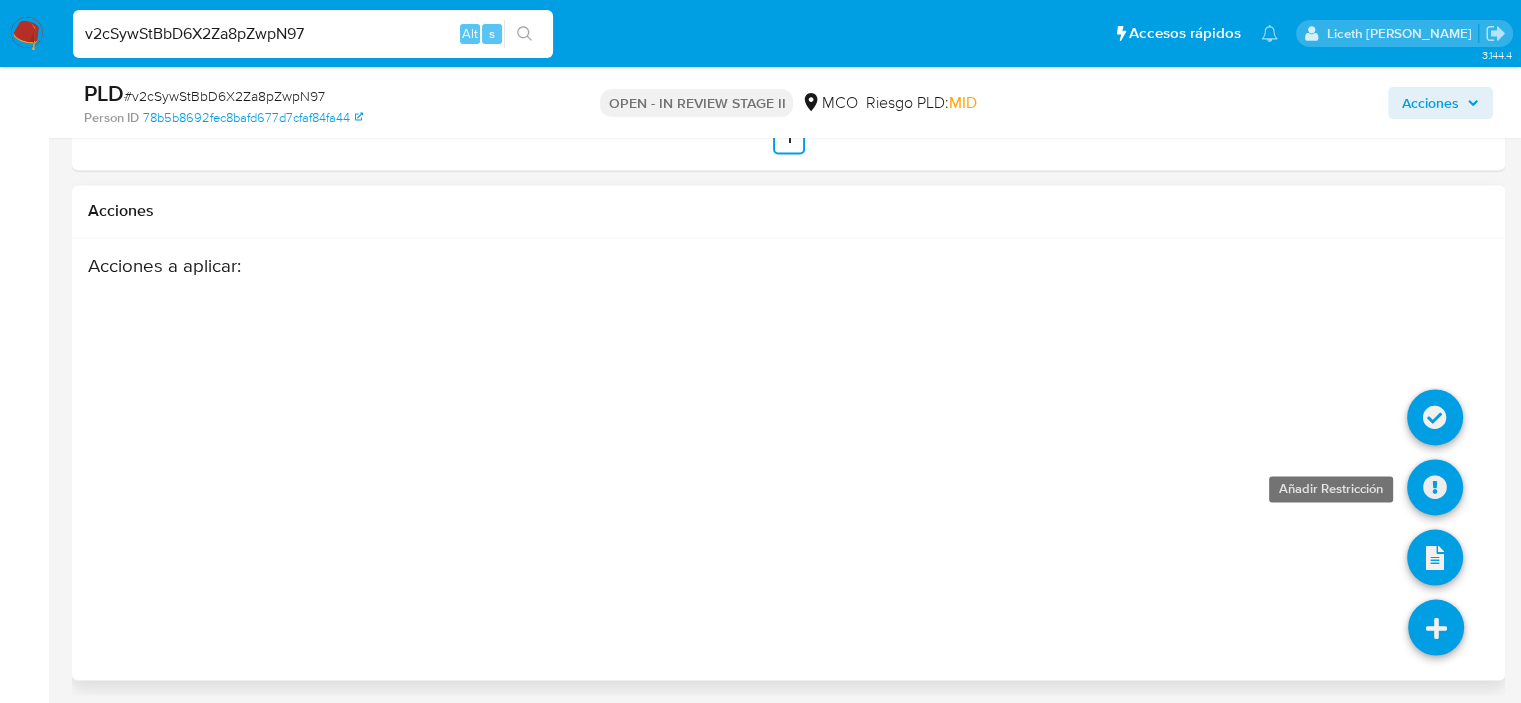 click at bounding box center [1435, 487] 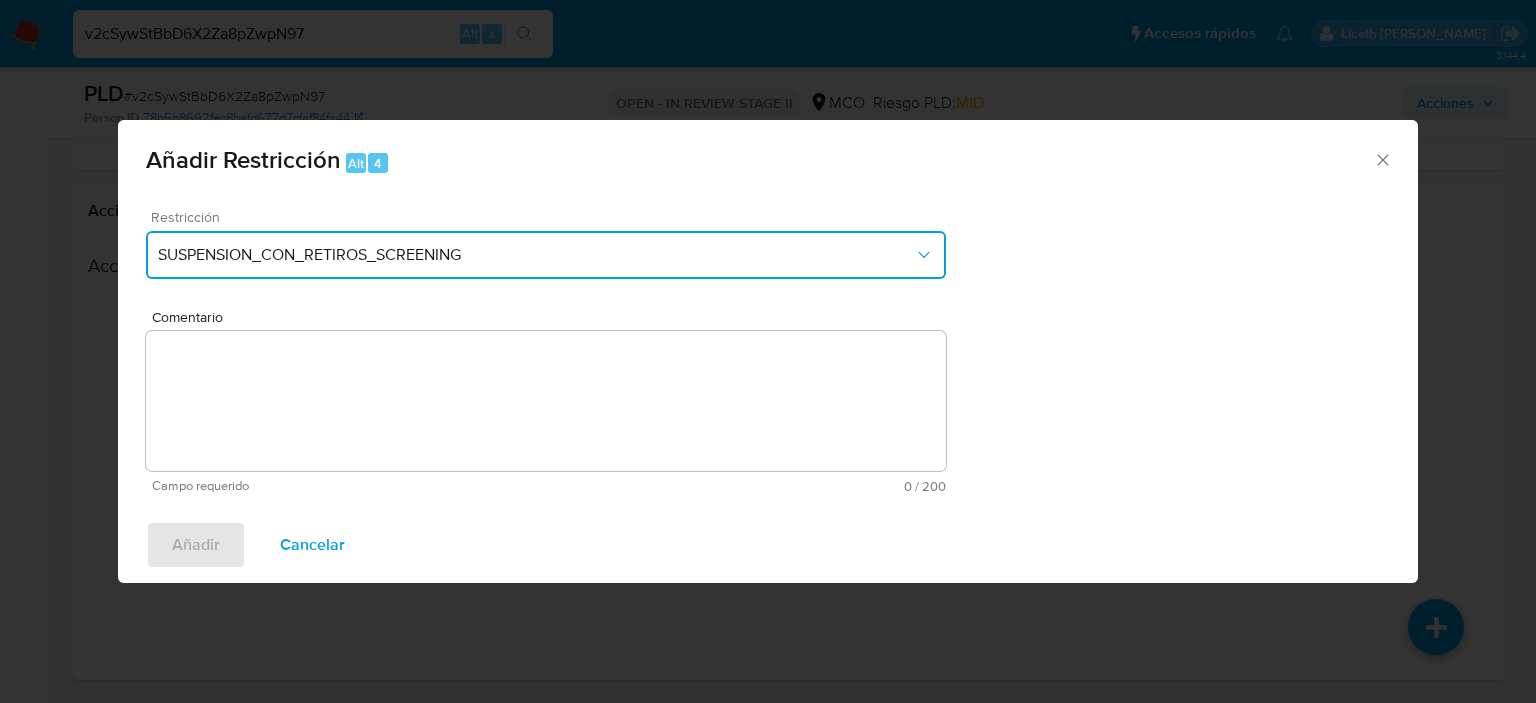 click on "SUSPENSION_CON_RETIROS_SCREENING" at bounding box center [536, 255] 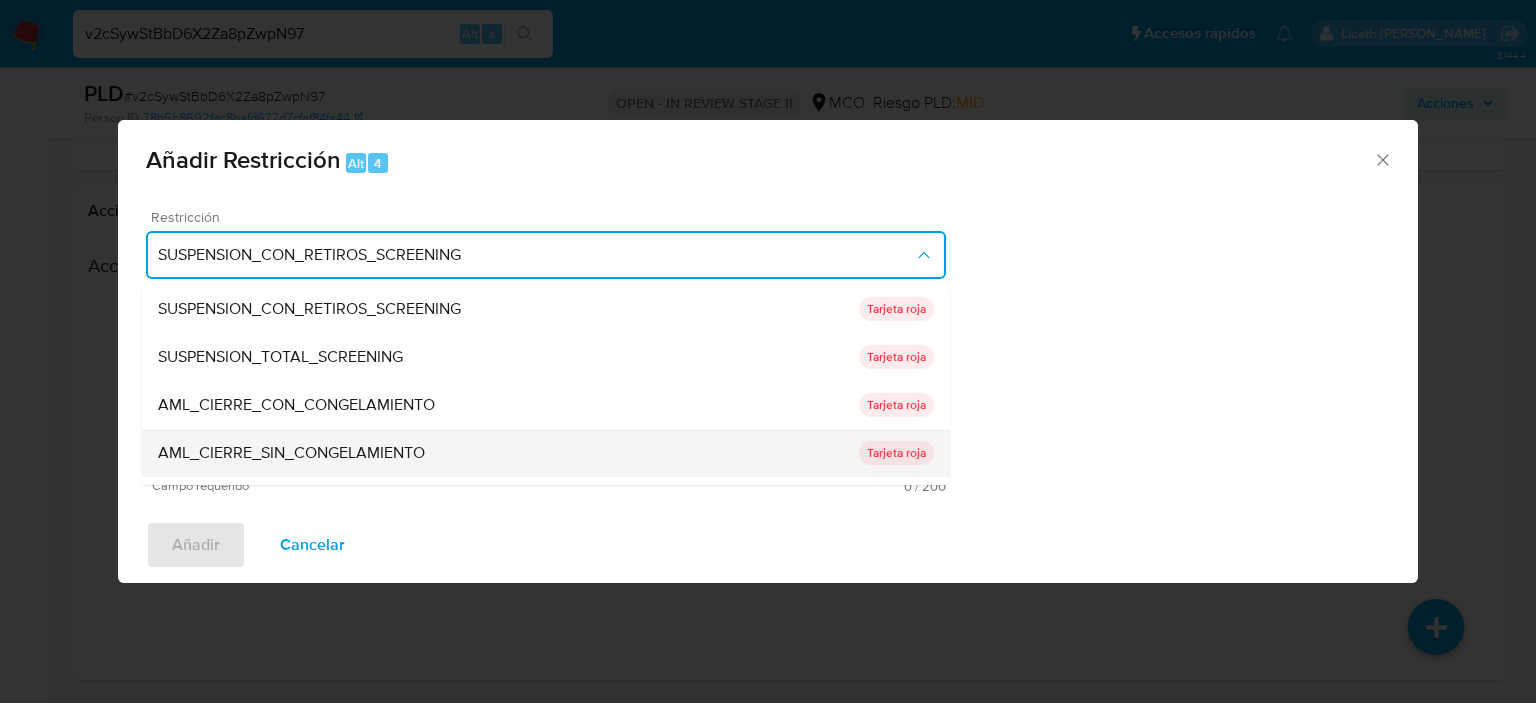 click on "AML_CIERRE_SIN_CONGELAMIENTO" at bounding box center (508, 453) 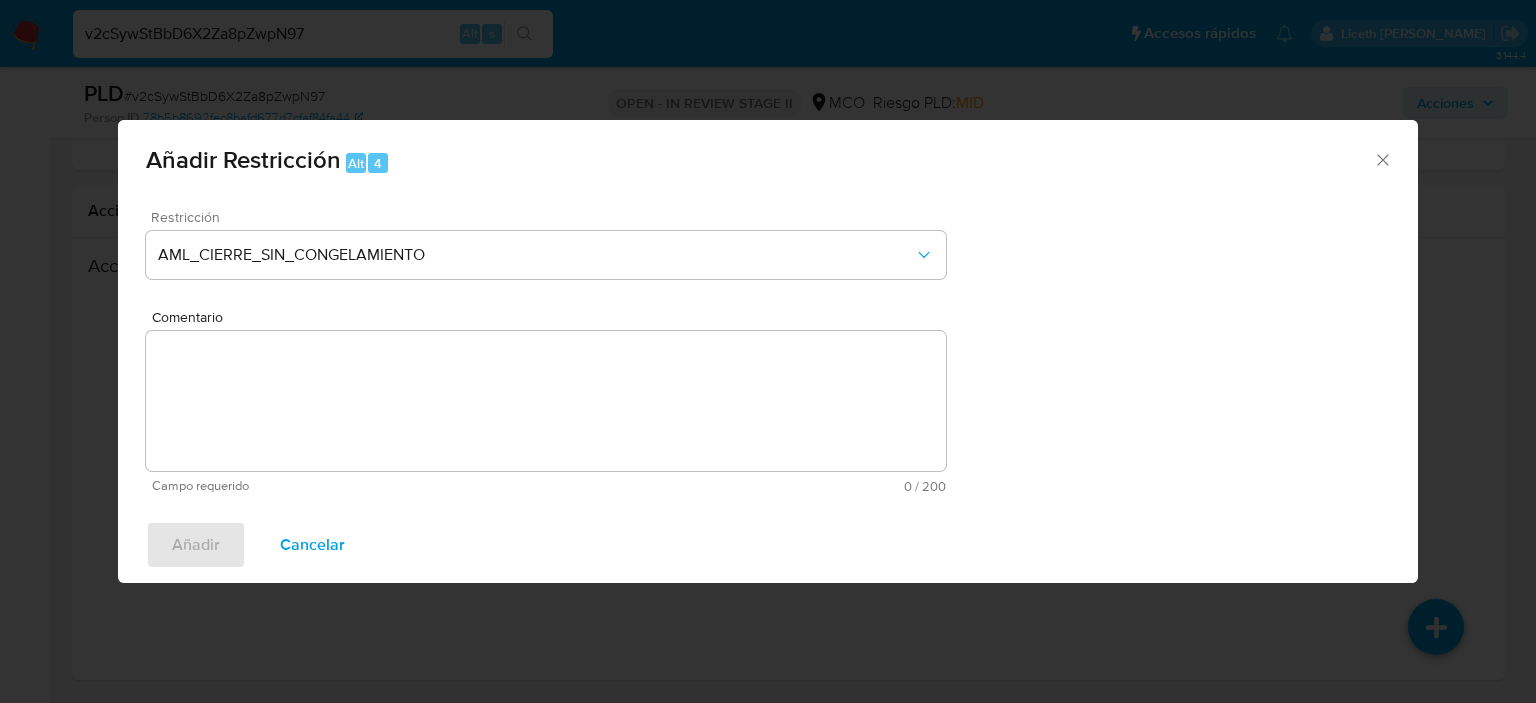 click on "Comentario" at bounding box center [546, 401] 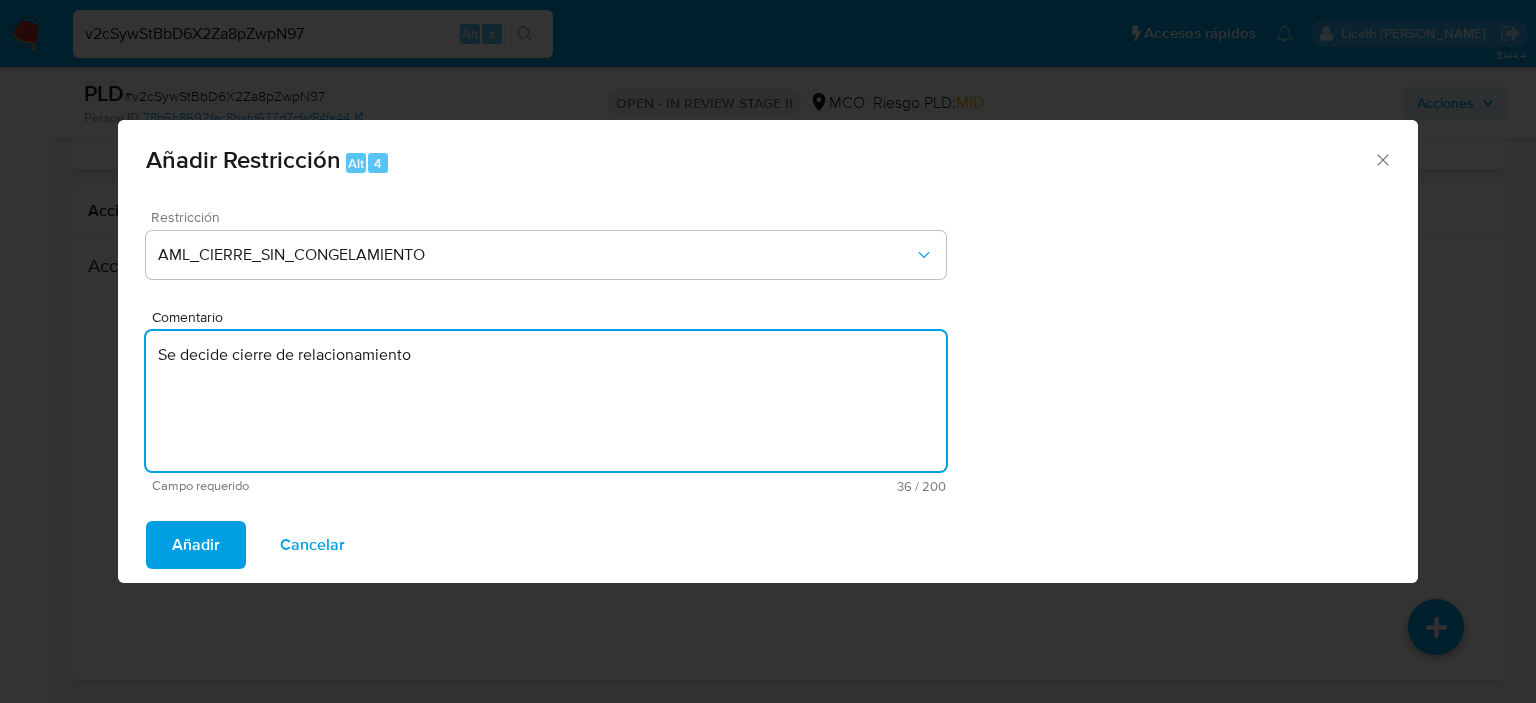 type on "Se decide cierre de relacionamiento" 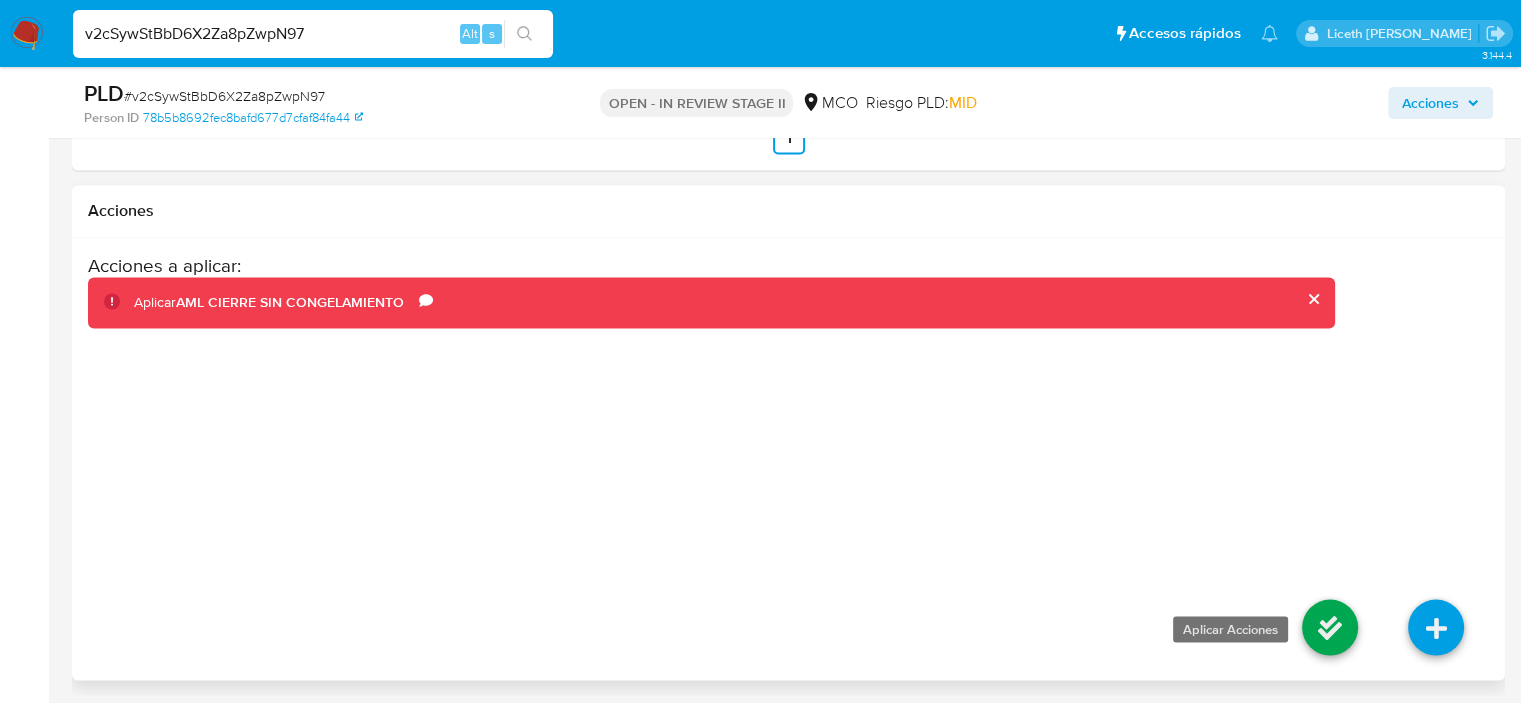 click at bounding box center (1330, 627) 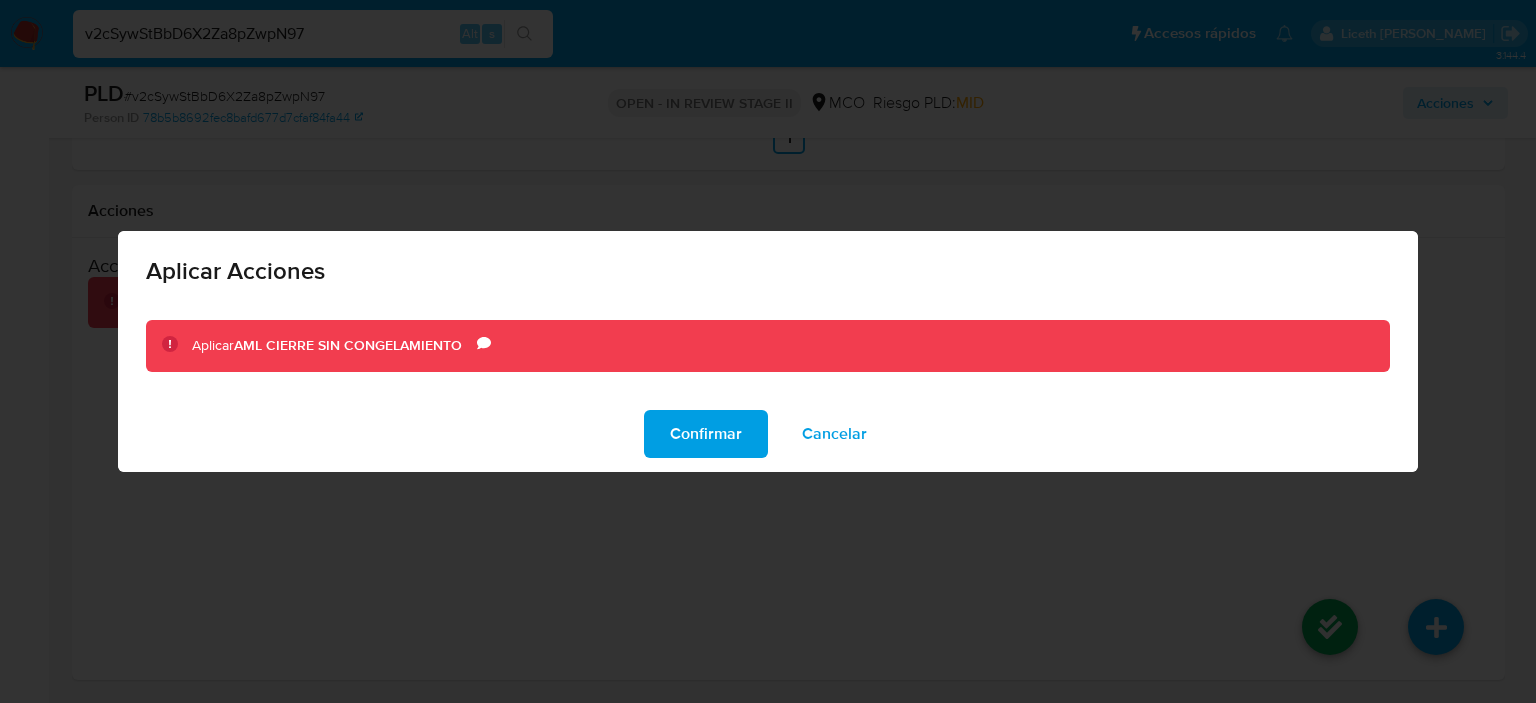 click on "Confirmar" at bounding box center [706, 434] 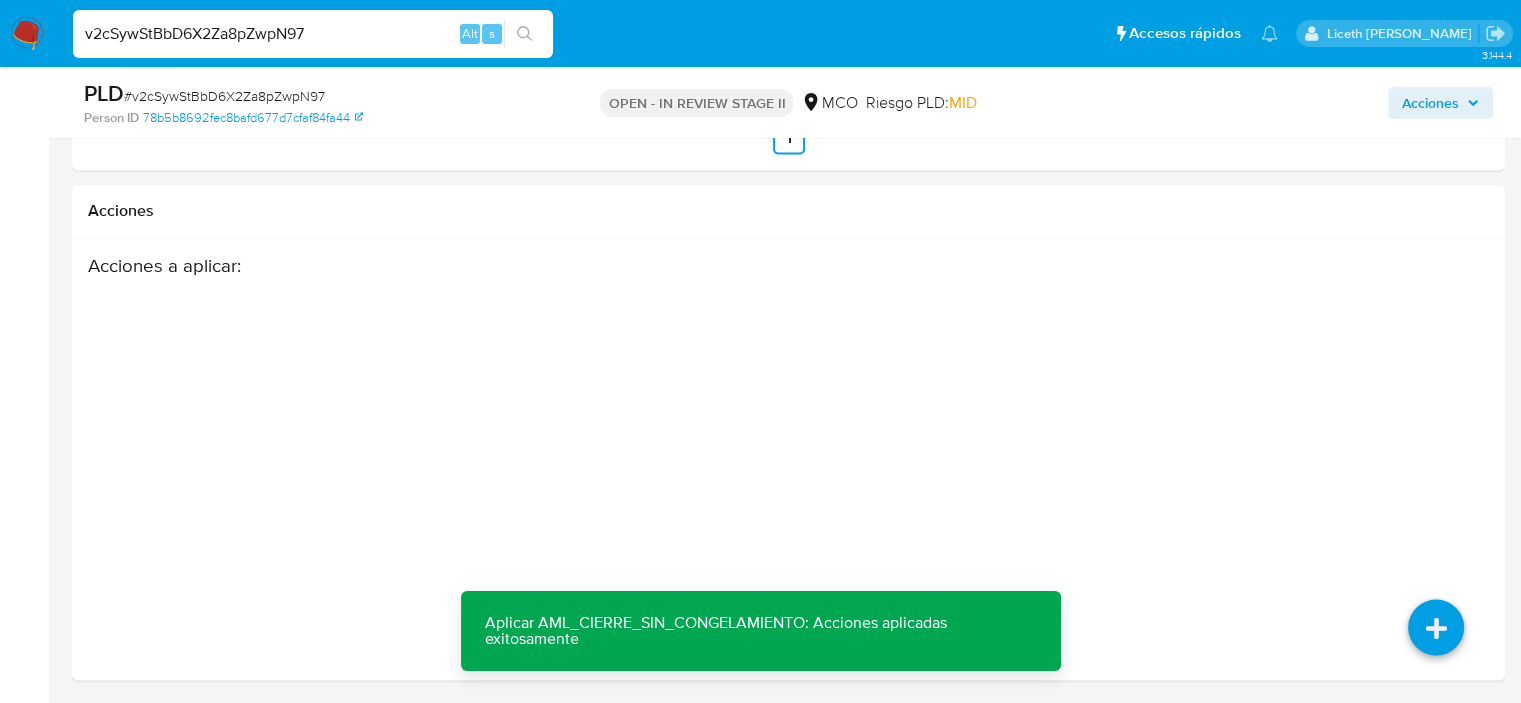 click on "v2cSywStBbD6X2Za8pZwpN97" at bounding box center (313, 34) 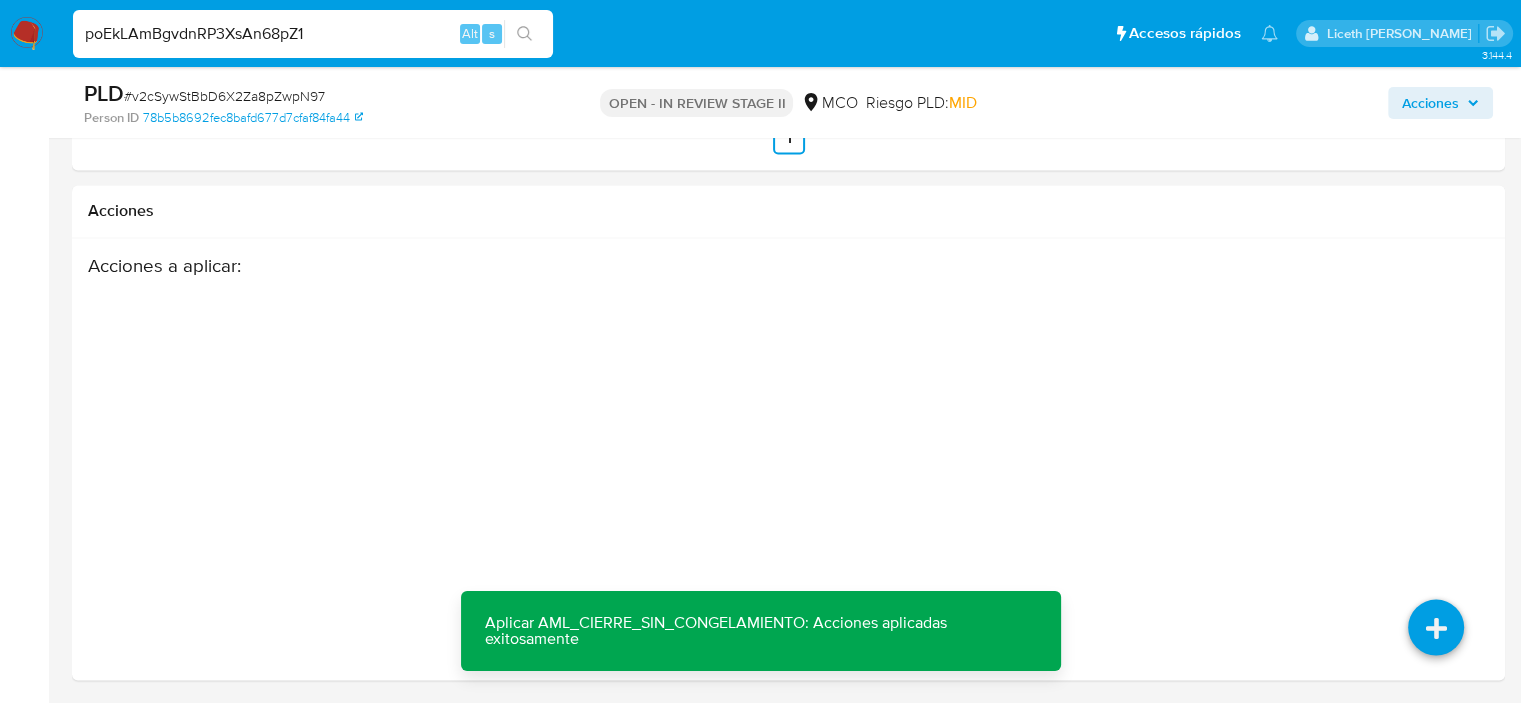 type on "poEkLAmBgvdnRP3XsAn68pZ1" 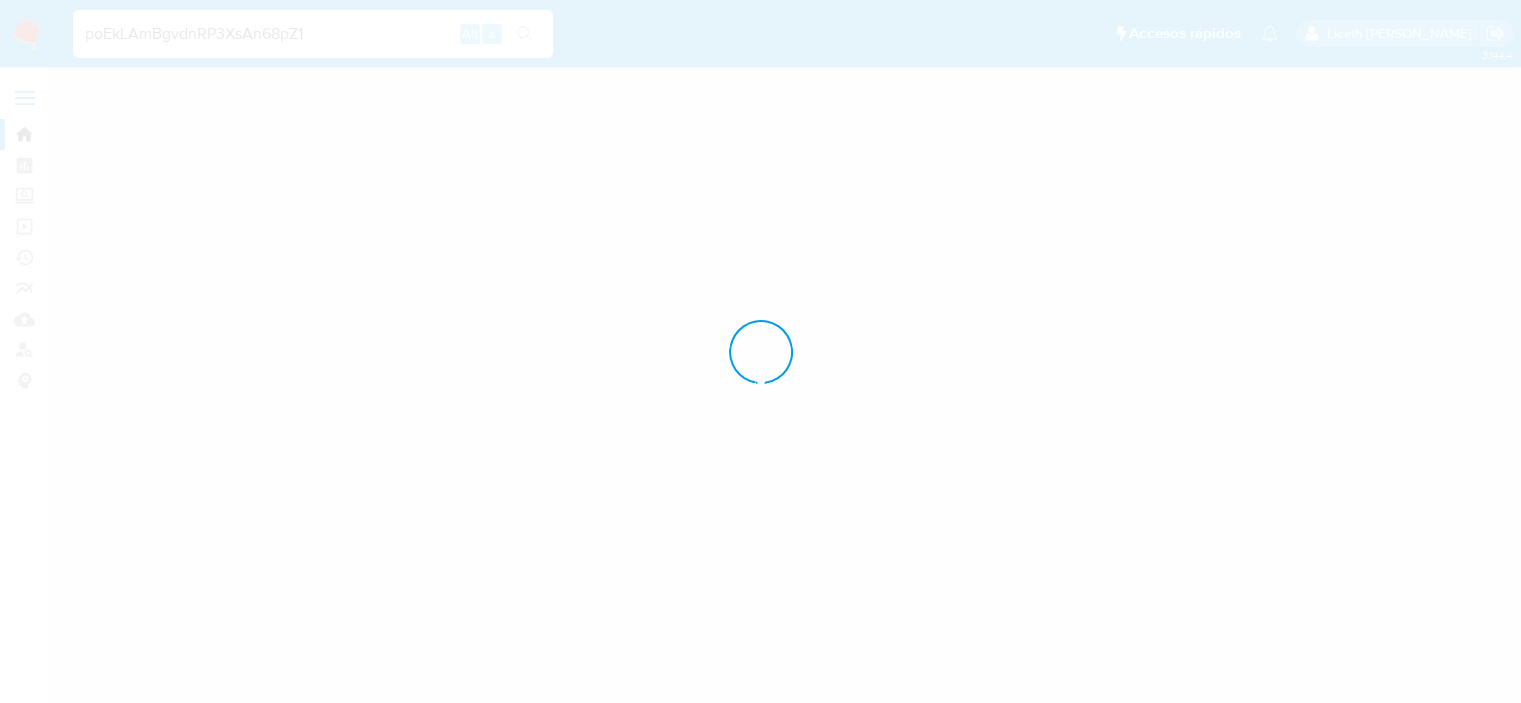 scroll, scrollTop: 0, scrollLeft: 0, axis: both 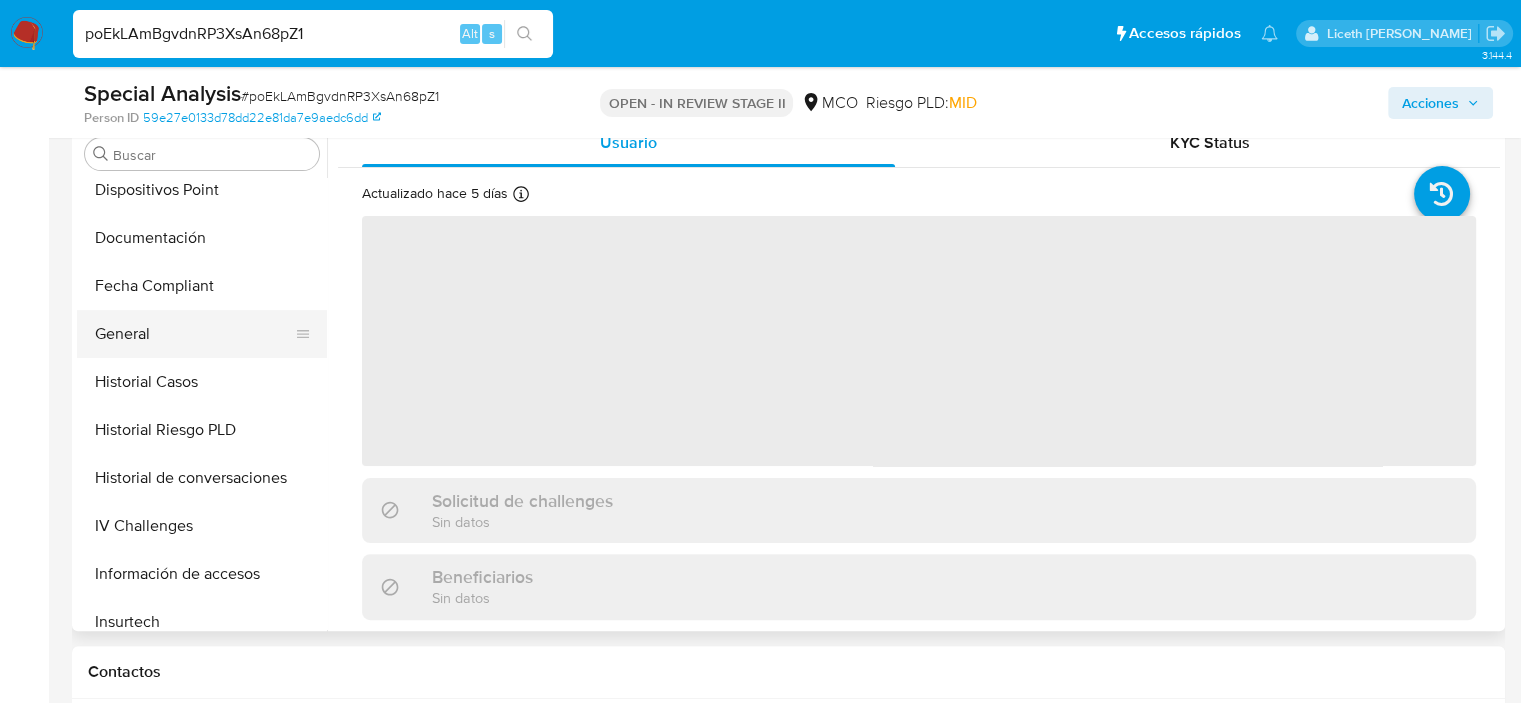 select on "10" 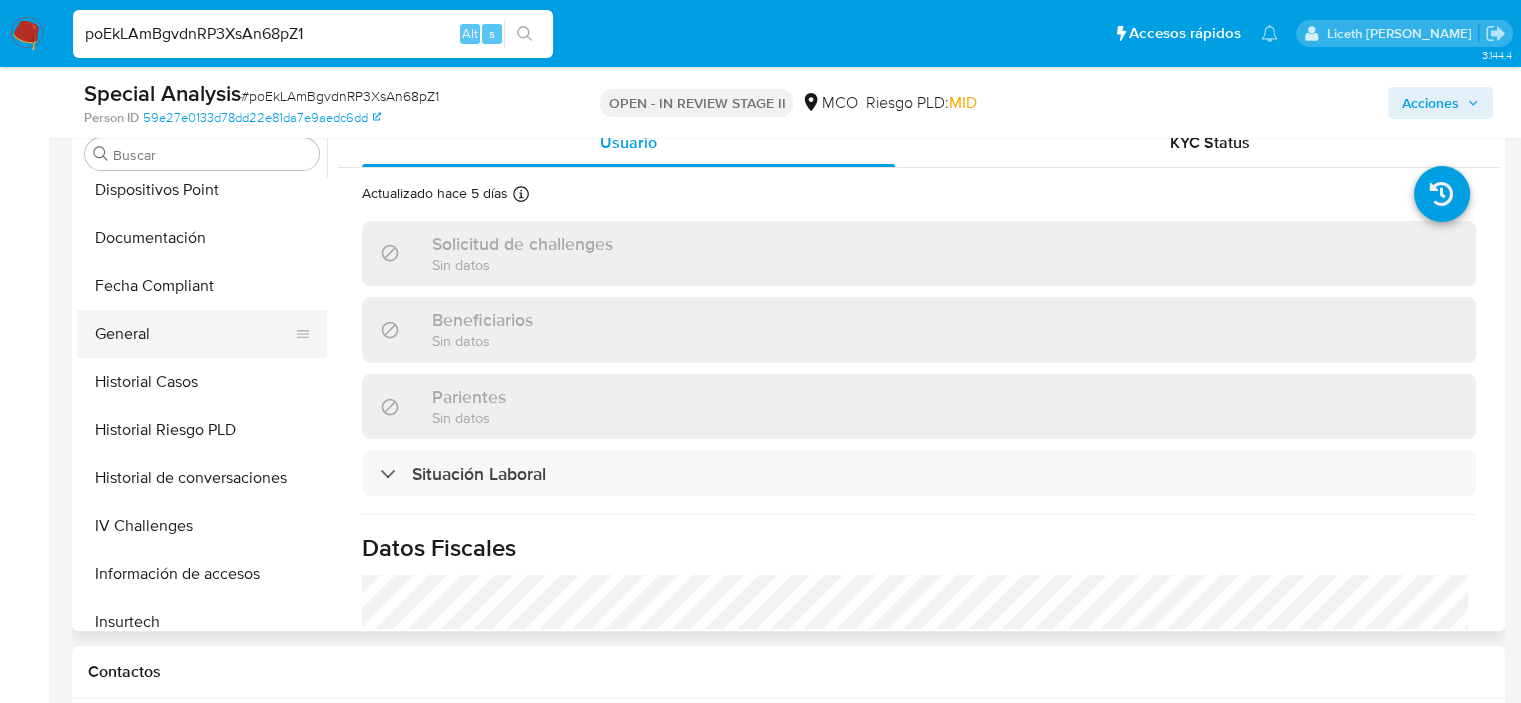 click on "General" at bounding box center [194, 334] 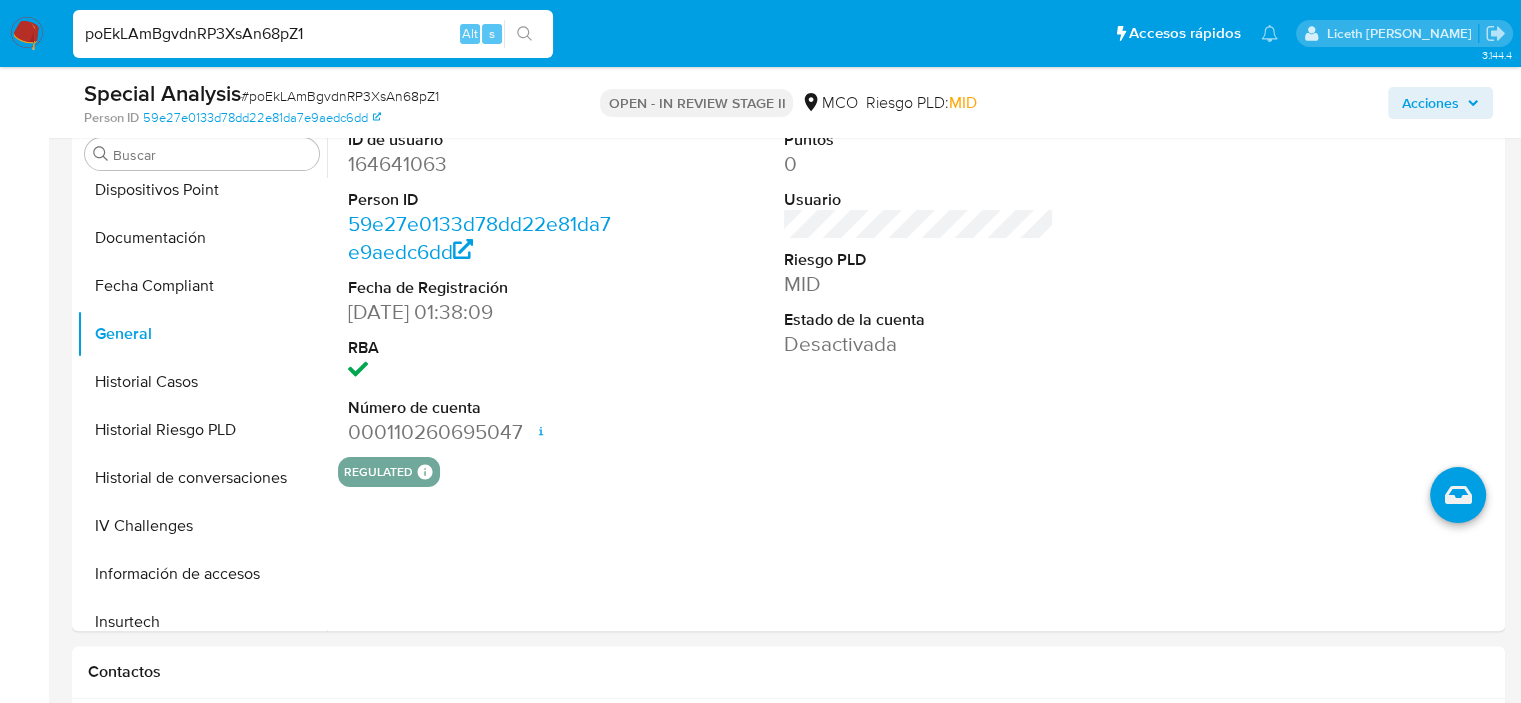 scroll, scrollTop: 3332, scrollLeft: 0, axis: vertical 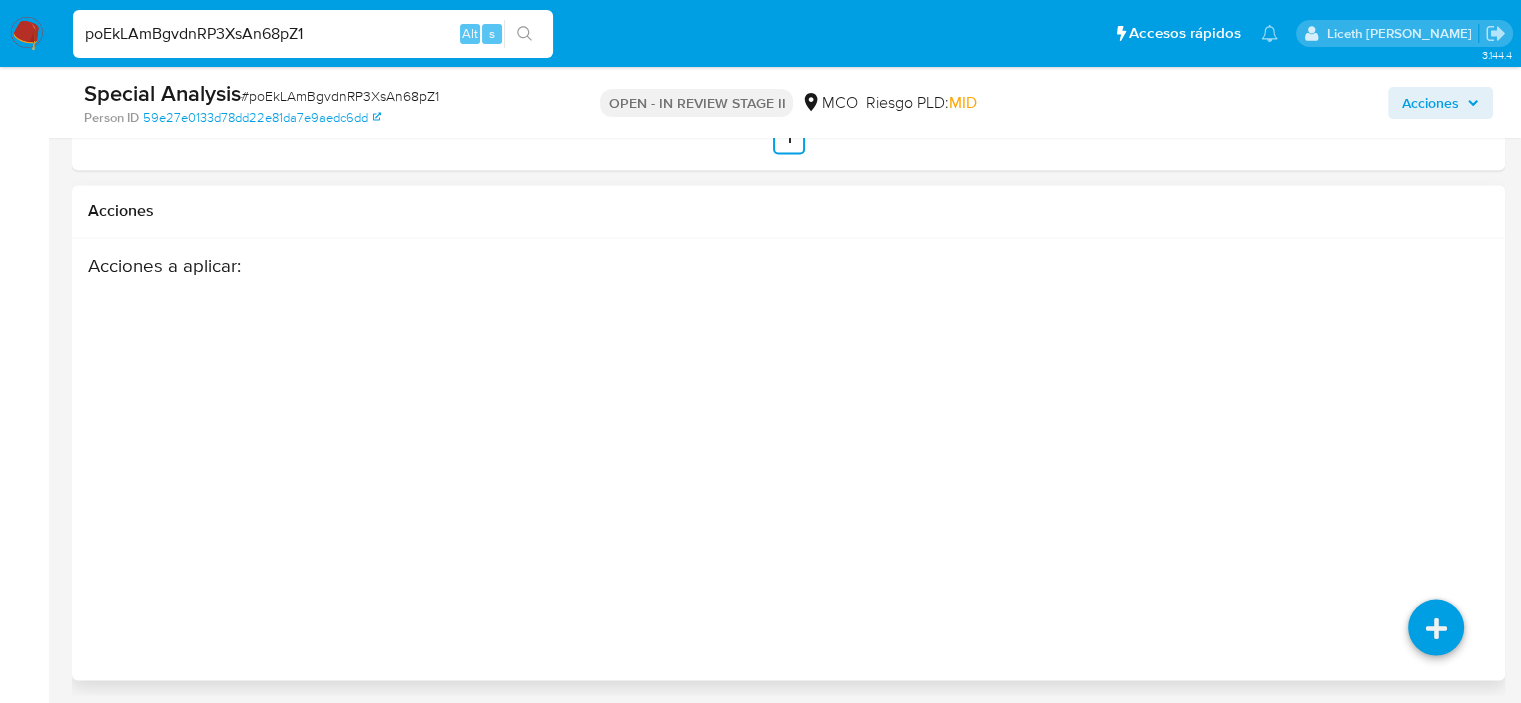 drag, startPoint x: 1320, startPoint y: 101, endPoint x: 1341, endPoint y: 640, distance: 539.40894 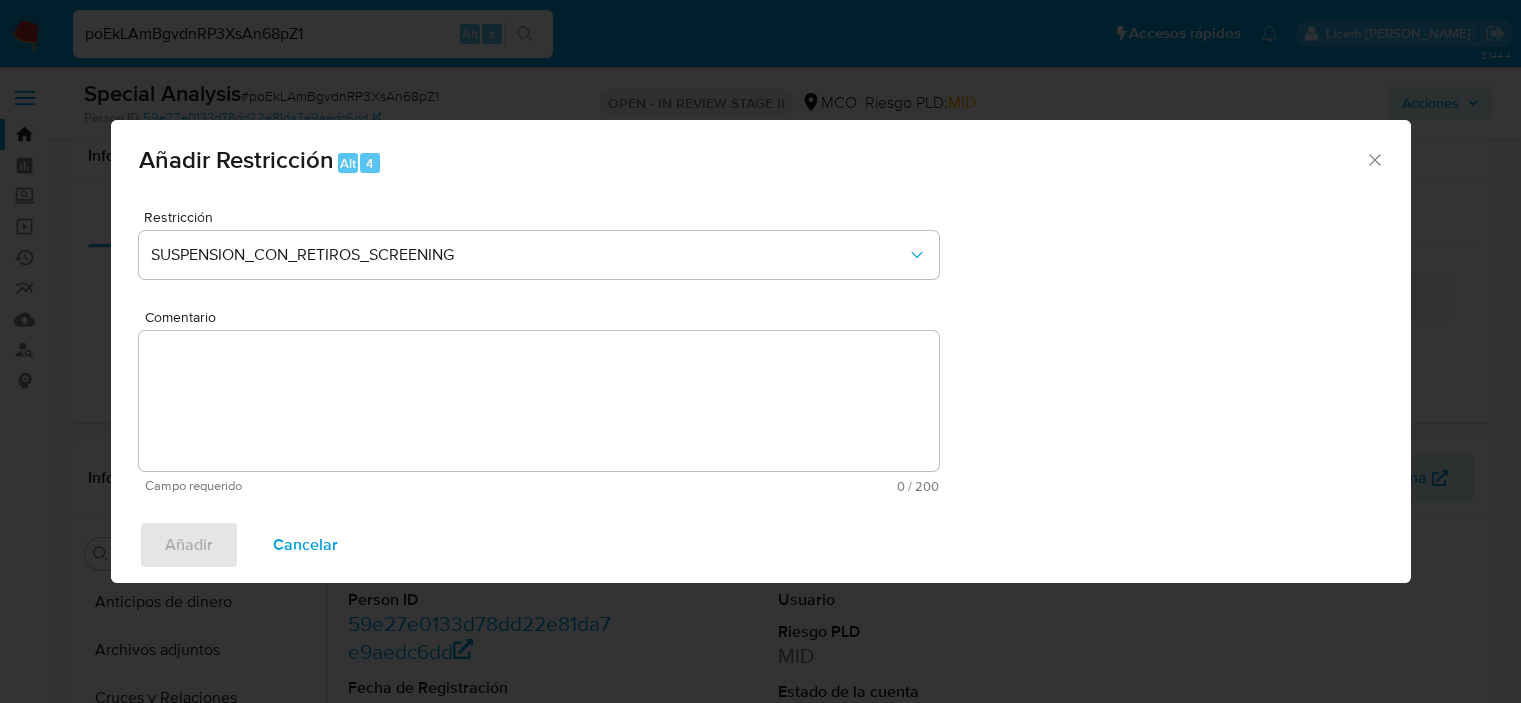 select on "10" 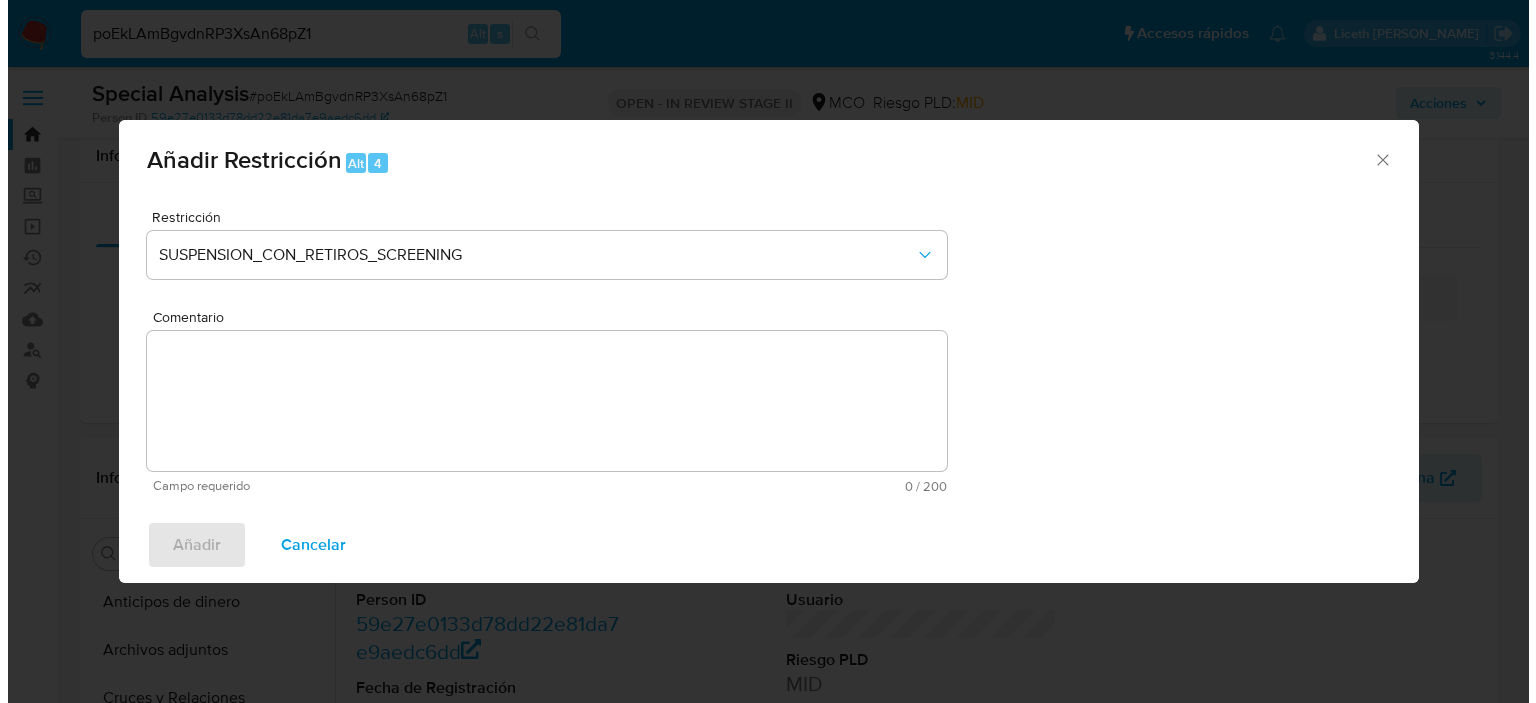 scroll, scrollTop: 3332, scrollLeft: 0, axis: vertical 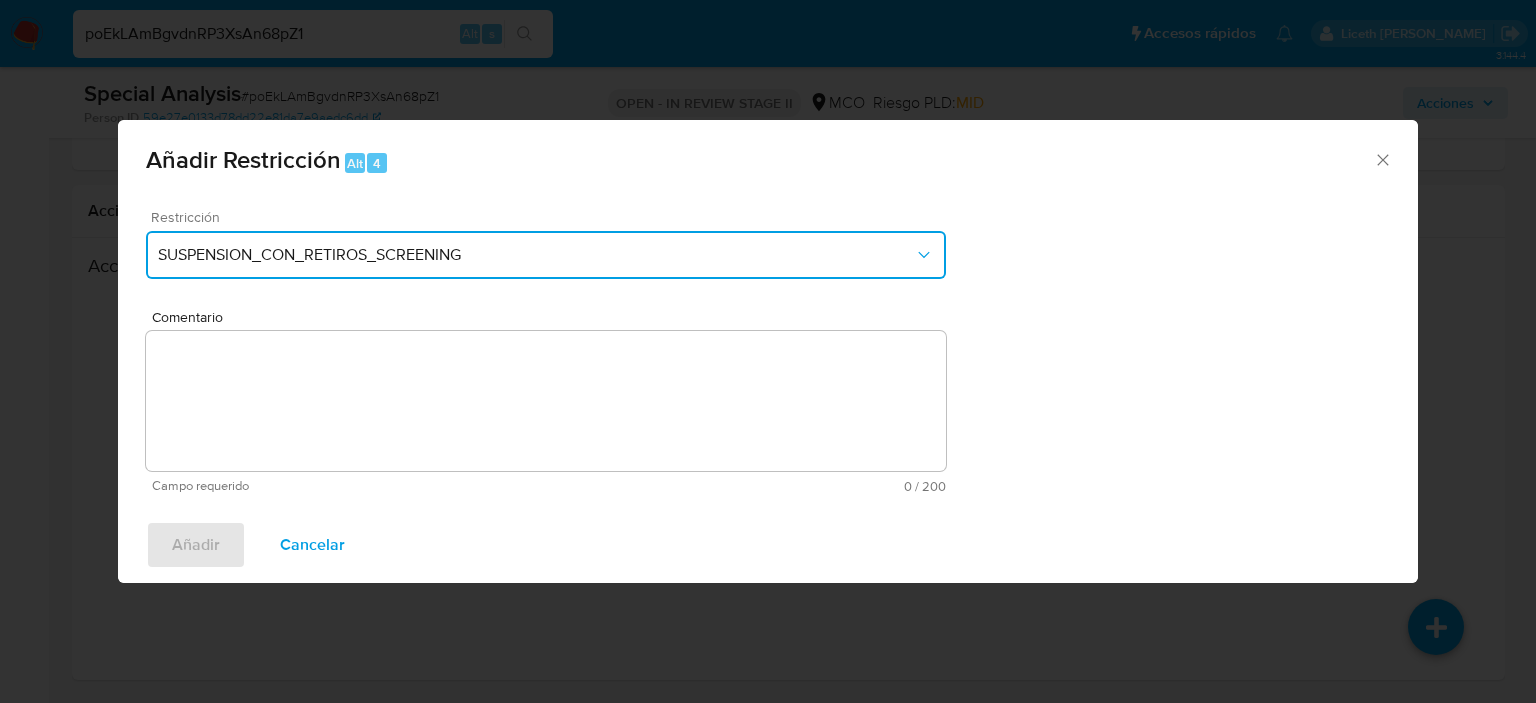 click on "SUSPENSION_CON_RETIROS_SCREENING" at bounding box center [536, 255] 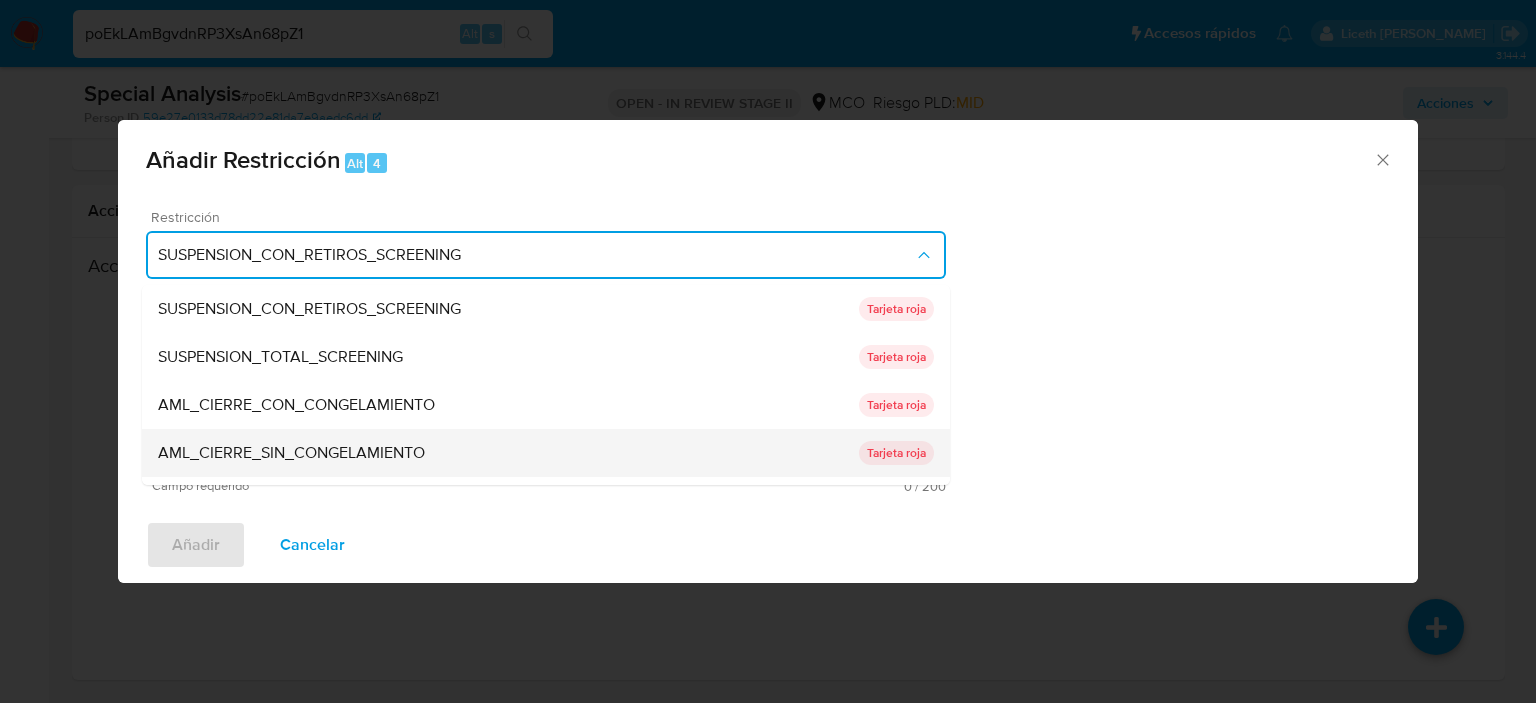 click on "AML_CIERRE_SIN_CONGELAMIENTO" at bounding box center (508, 453) 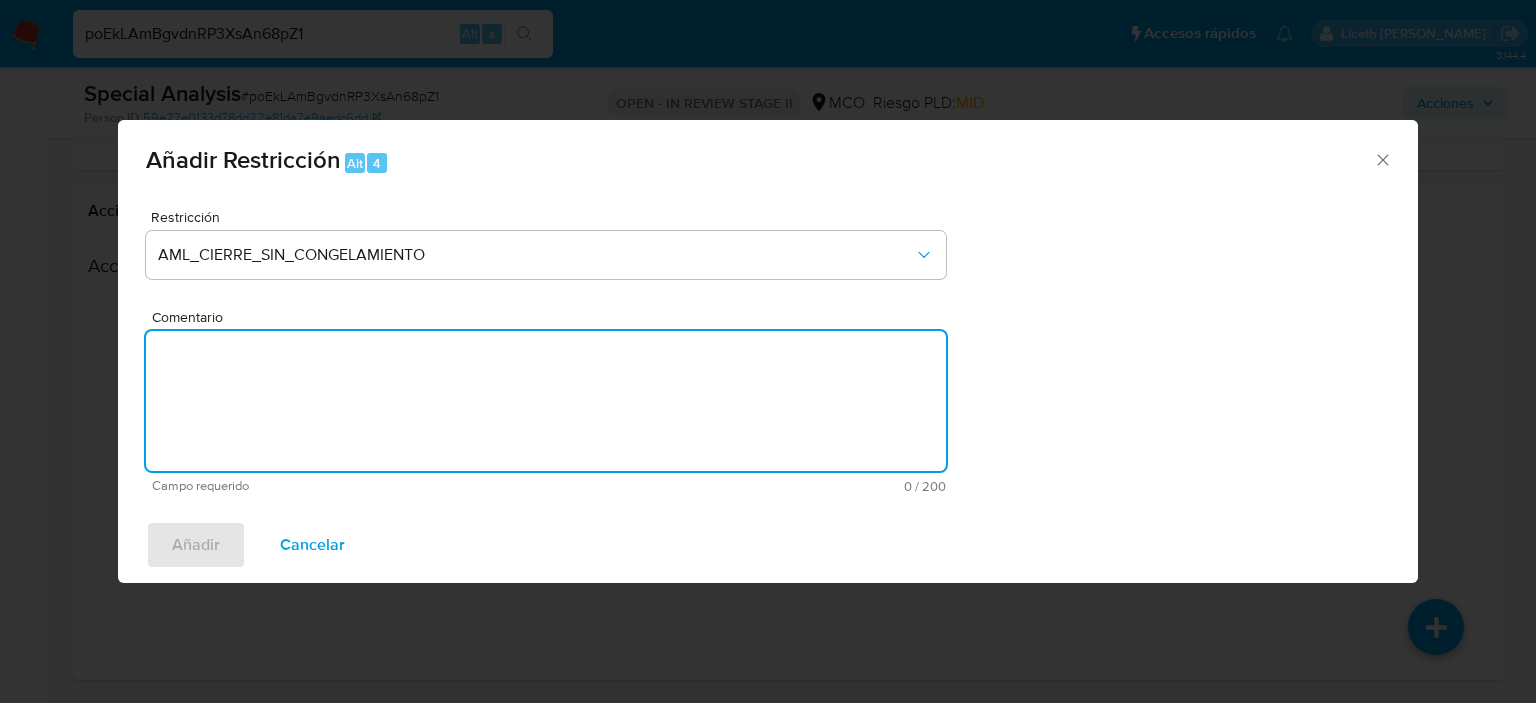 click on "Comentario" at bounding box center (546, 401) 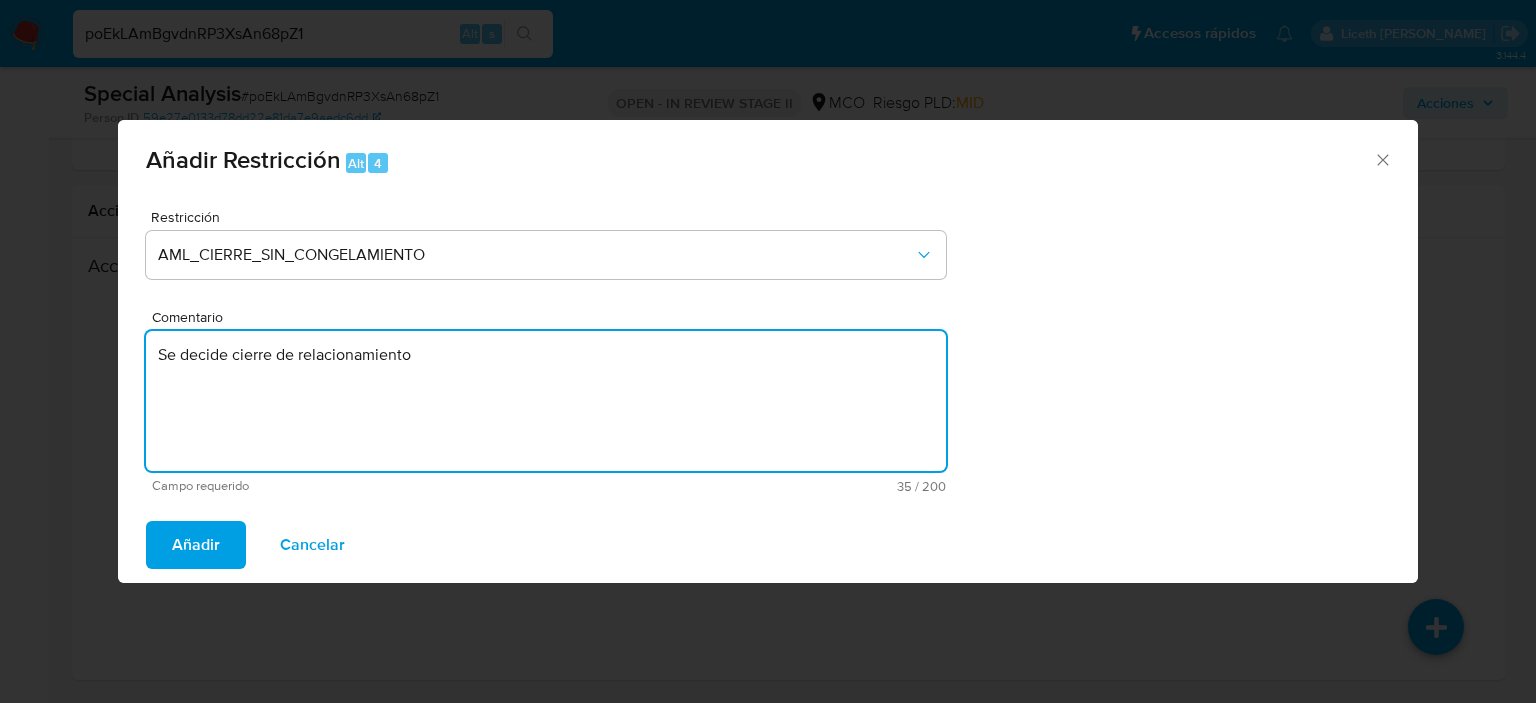 type on "Se decide cierre de relacionamiento" 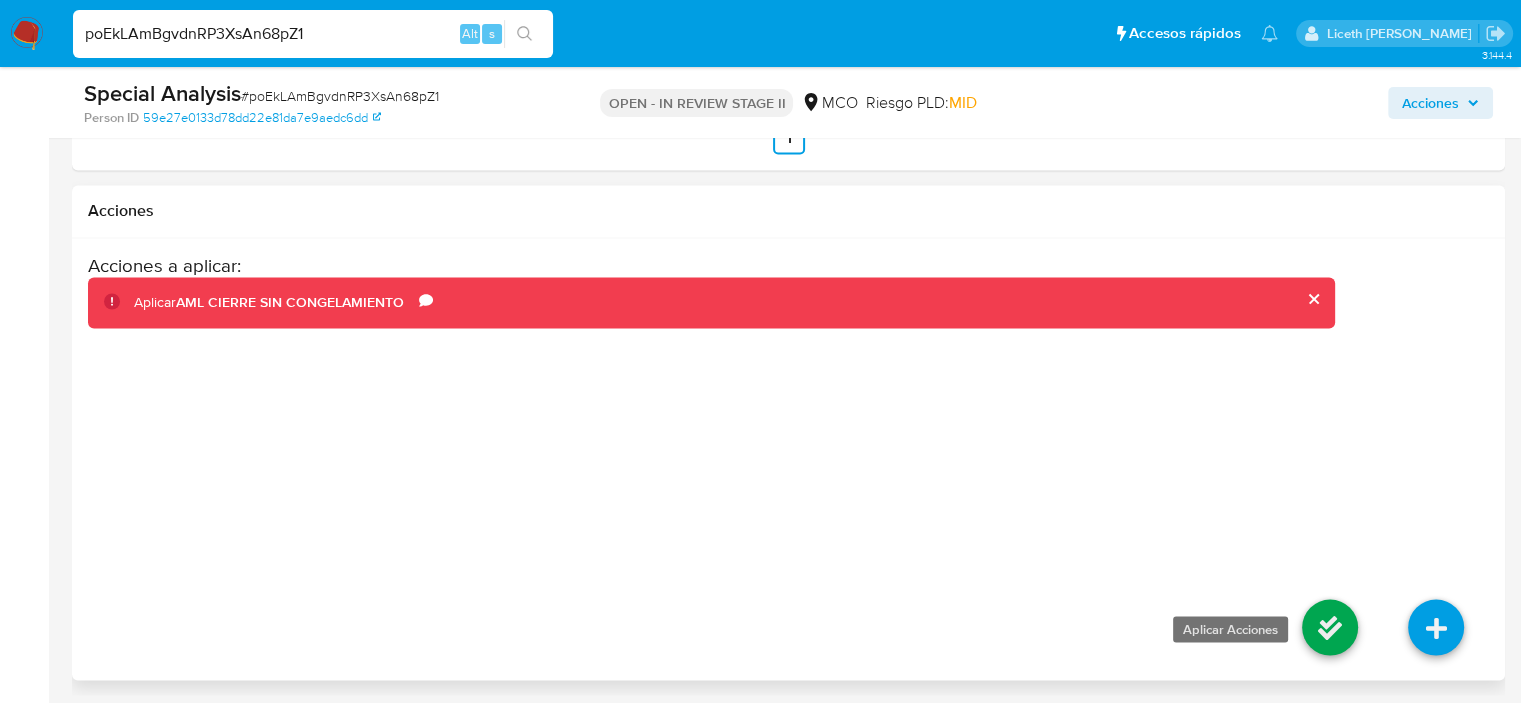 click at bounding box center [1330, 627] 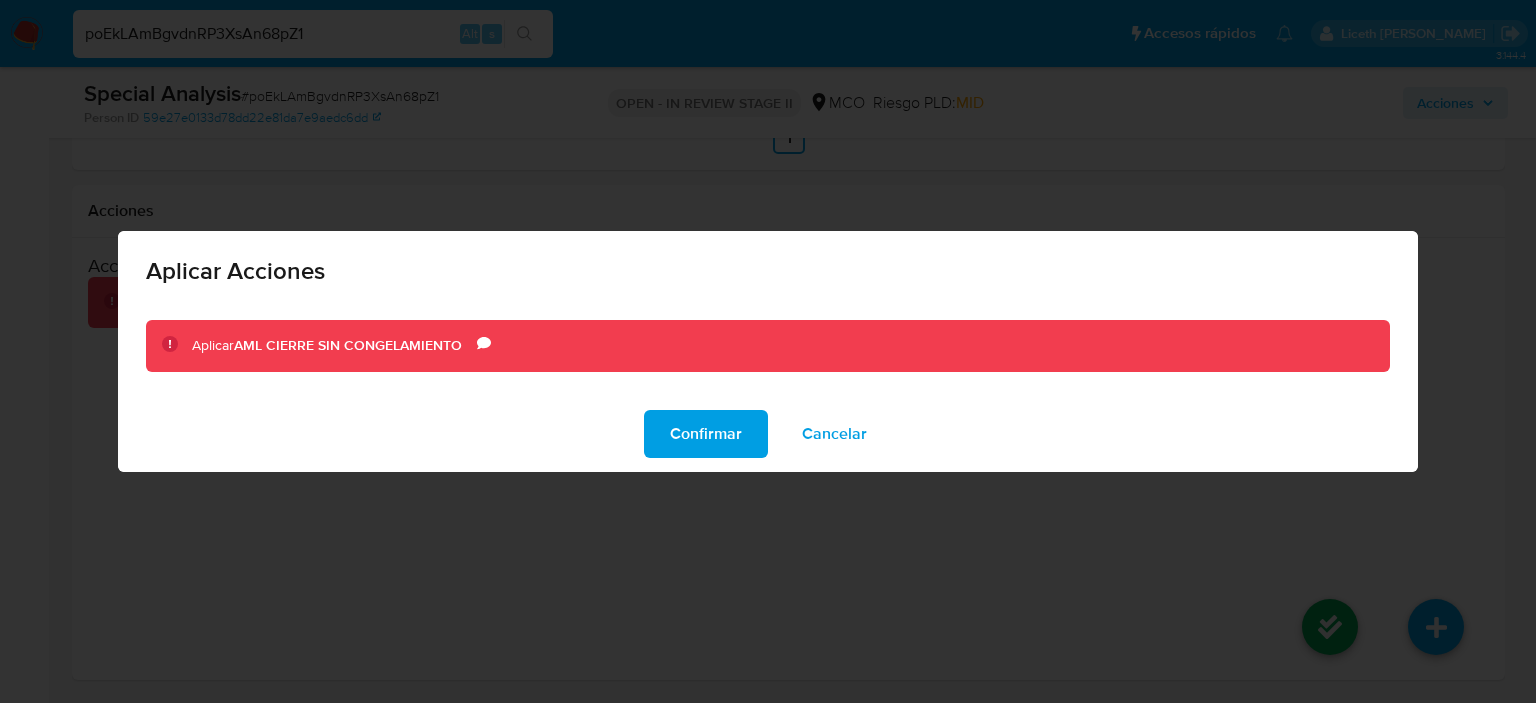 click on "Confirmar" at bounding box center [706, 434] 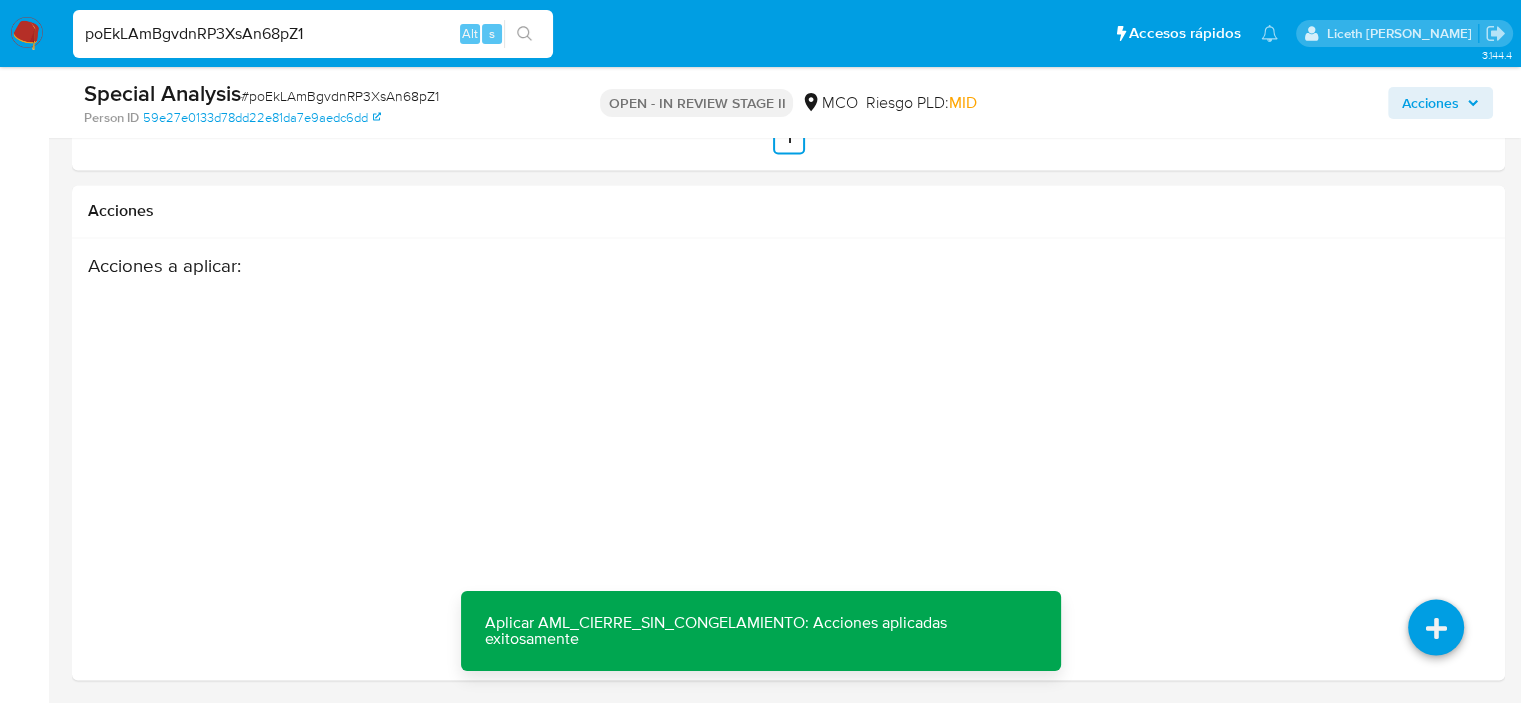 click on "poEkLAmBgvdnRP3XsAn68pZ1" at bounding box center [313, 34] 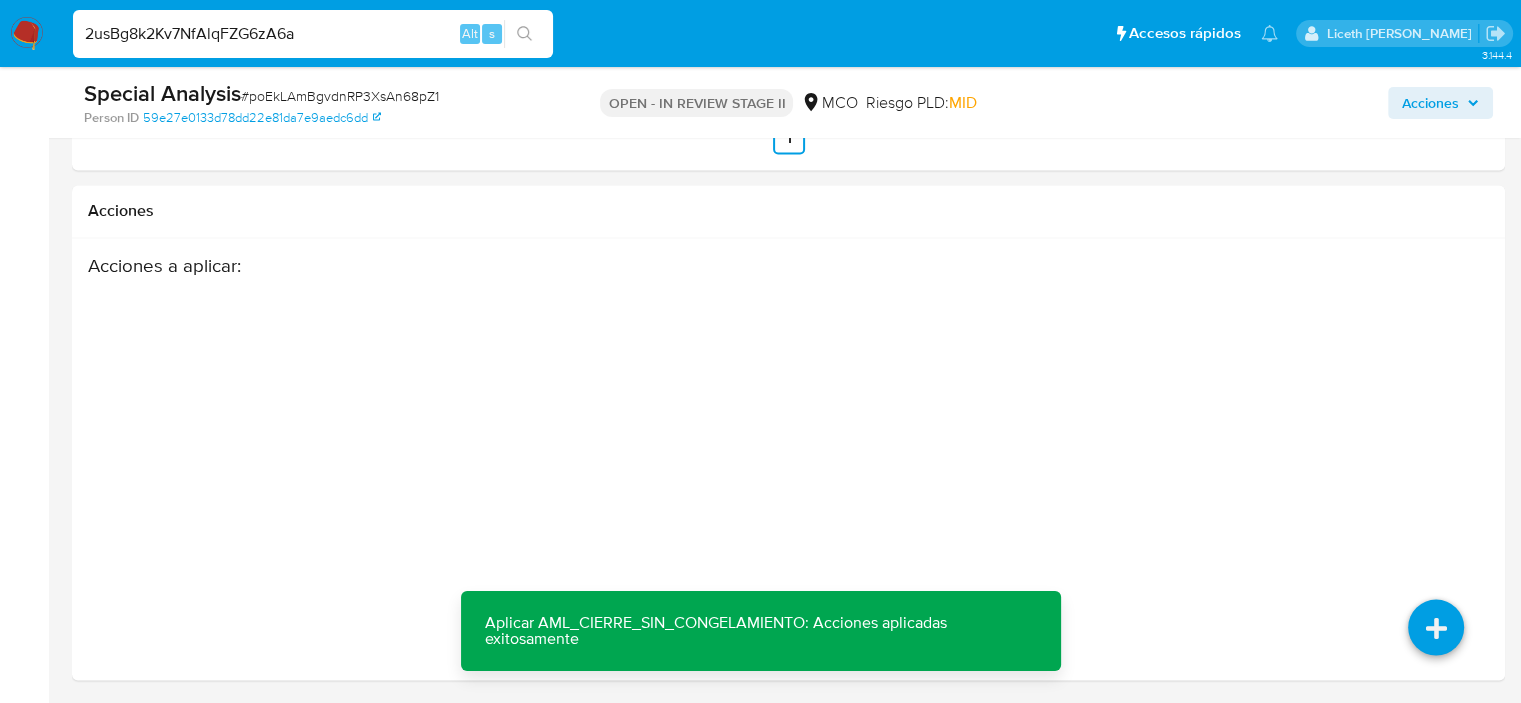 type on "2usBg8k2Kv7NfAlqFZG6zA6a" 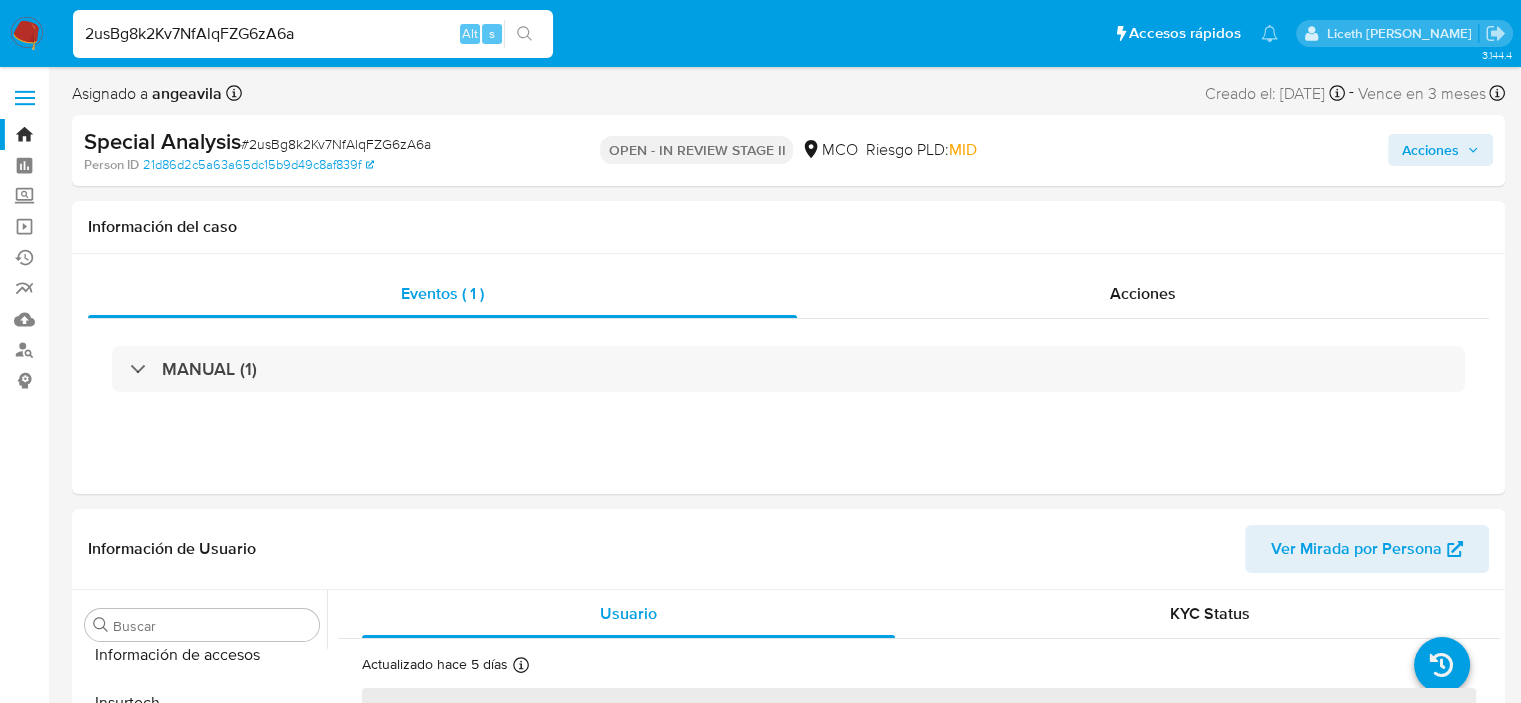 scroll, scrollTop: 796, scrollLeft: 0, axis: vertical 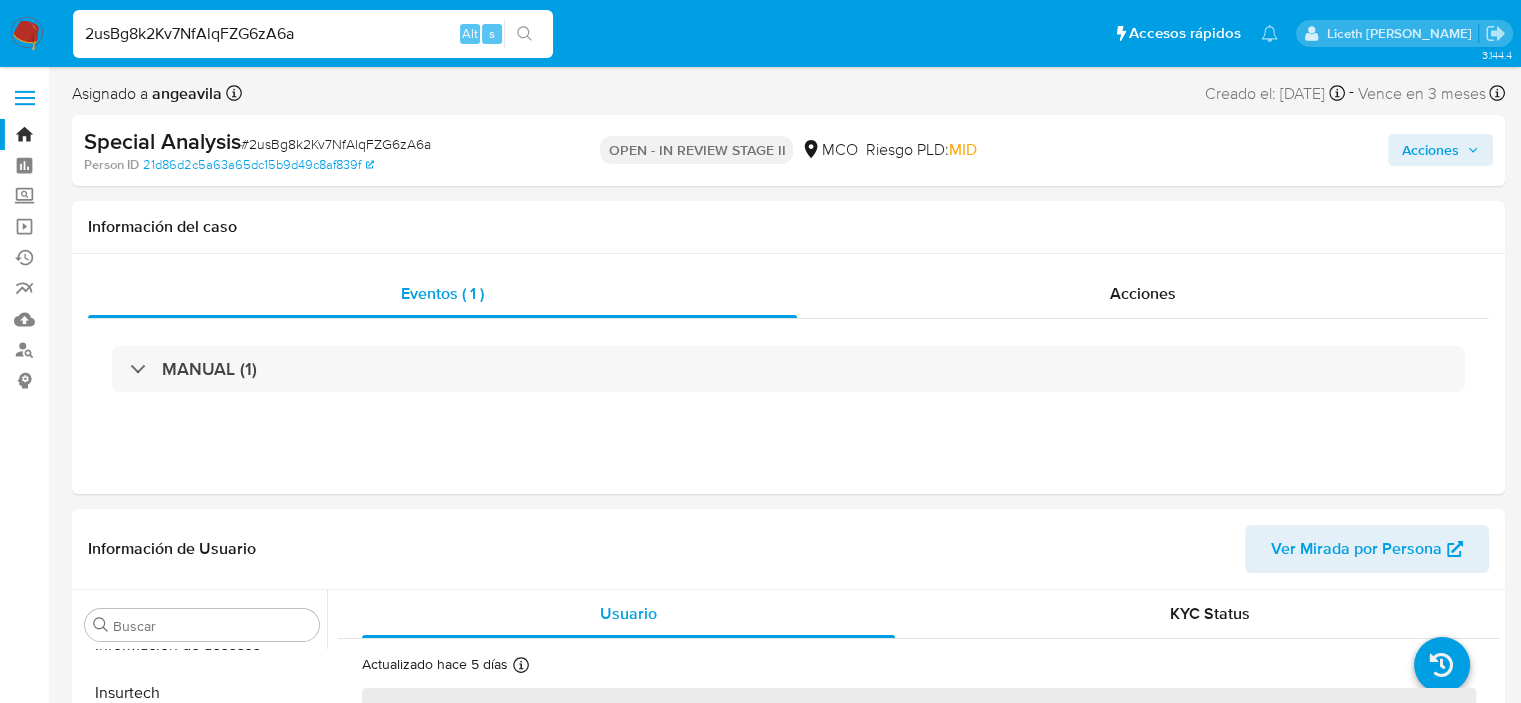 click on "Acciones" at bounding box center (1430, 150) 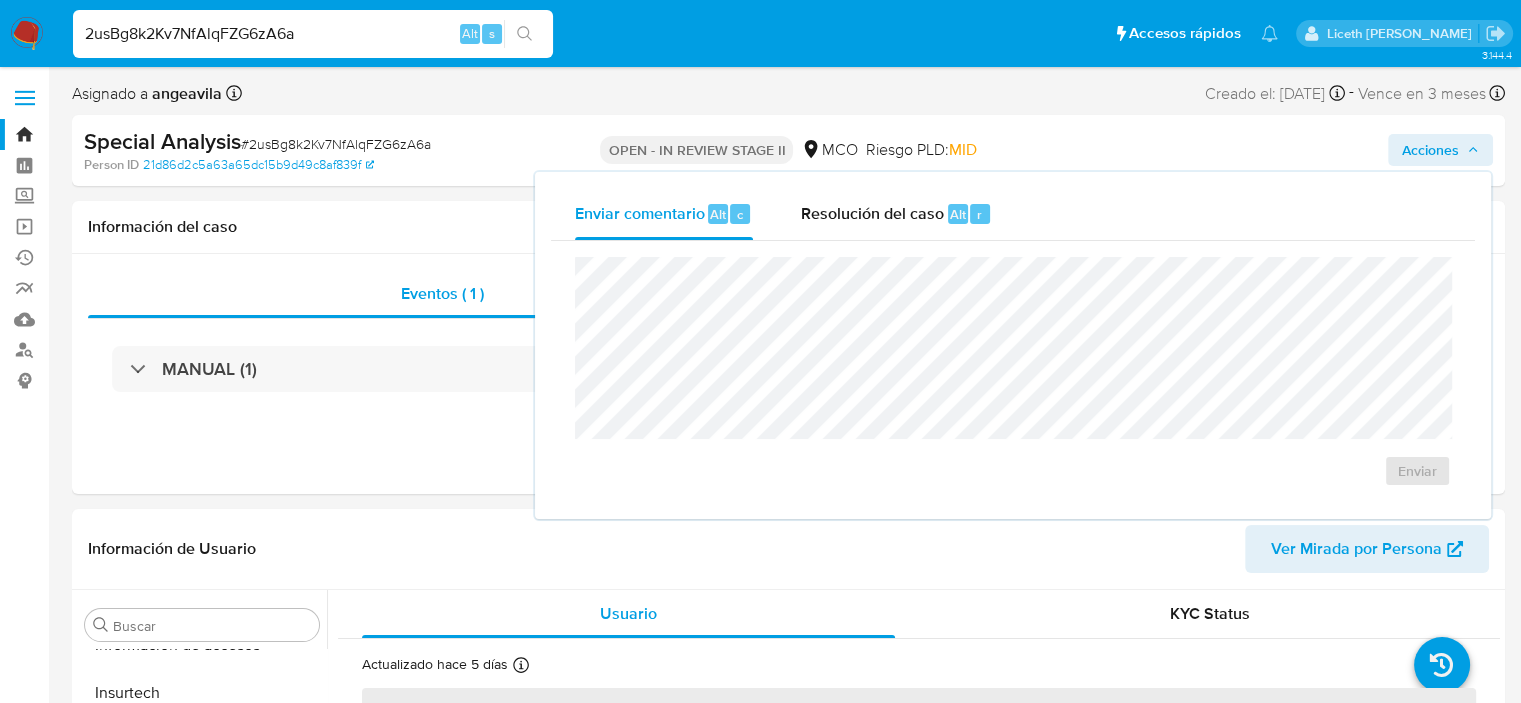 click on "Asignado a   angeavila   Asignado el: 04/07/2025 12:31:26 Creado el: 04/07/2025   Creado el: 04/07/2025 12:31:26 - Vence en 3 meses   Vence el 02/10/2025 12:31:26" at bounding box center (788, 97) 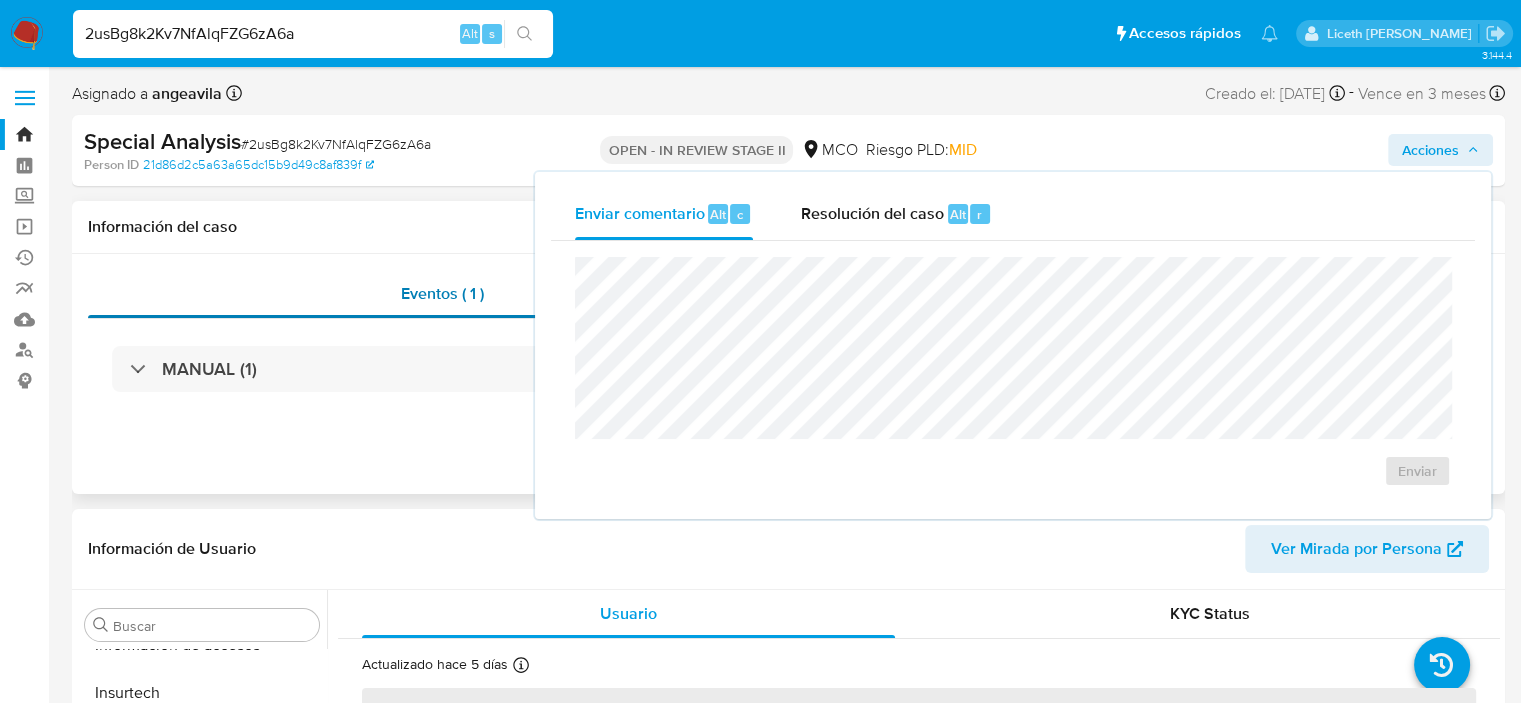 select on "10" 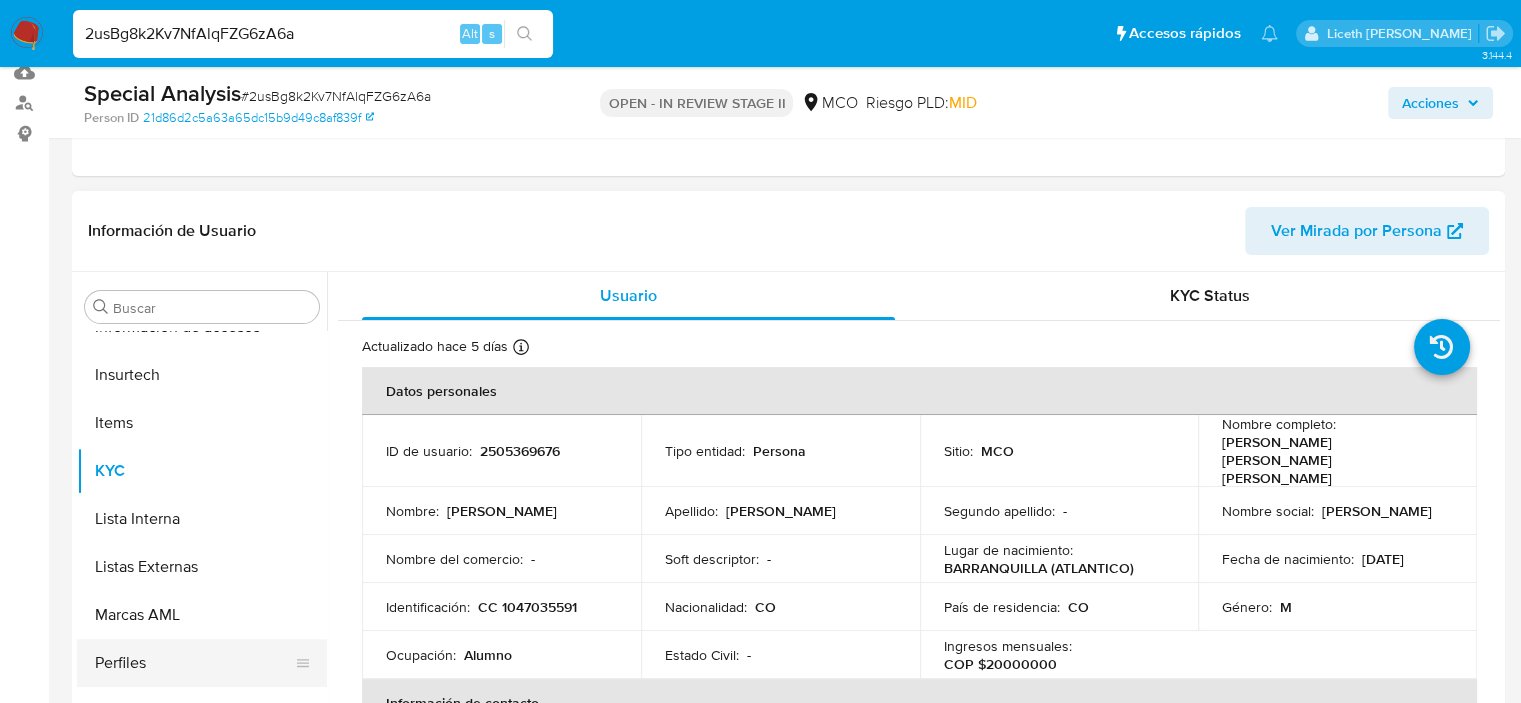 scroll, scrollTop: 400, scrollLeft: 0, axis: vertical 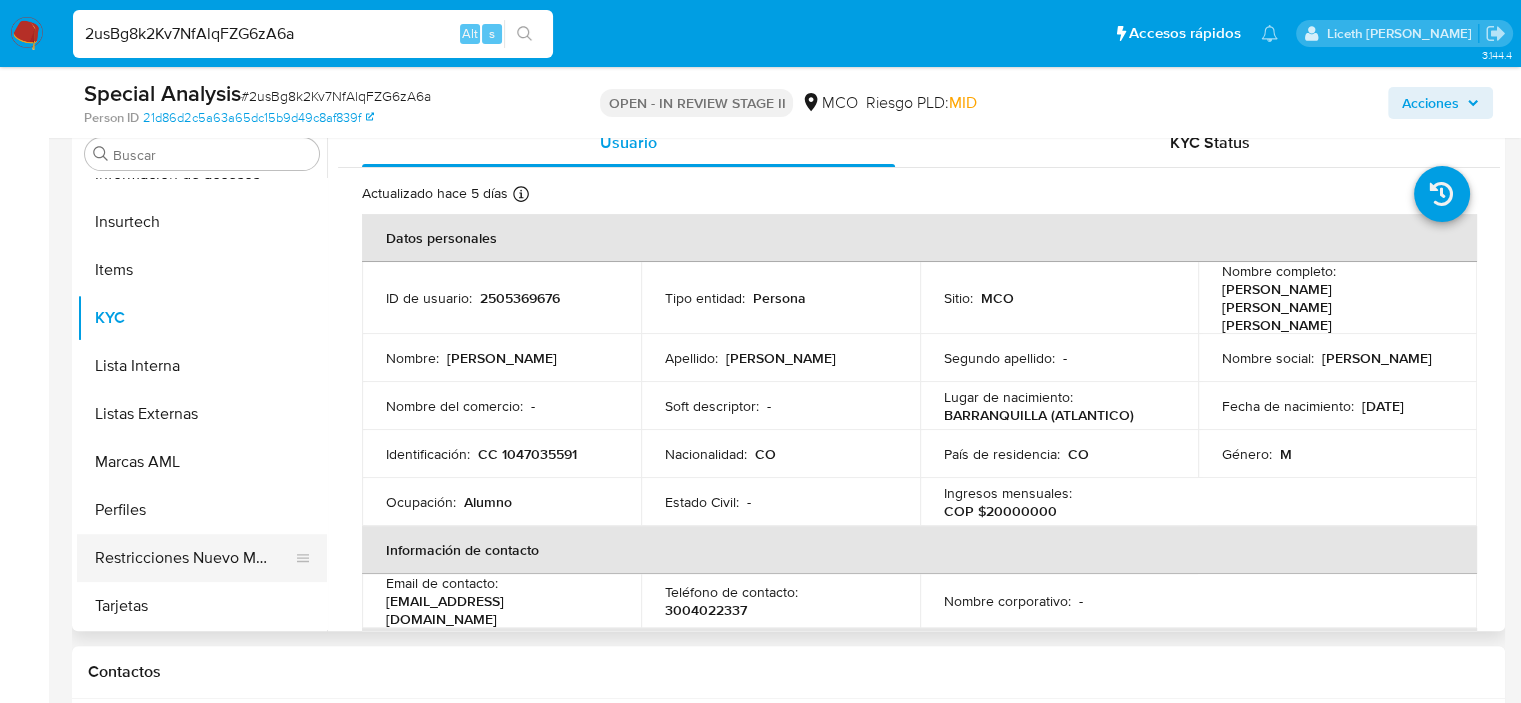 click on "Restricciones Nuevo Mundo" at bounding box center (194, 558) 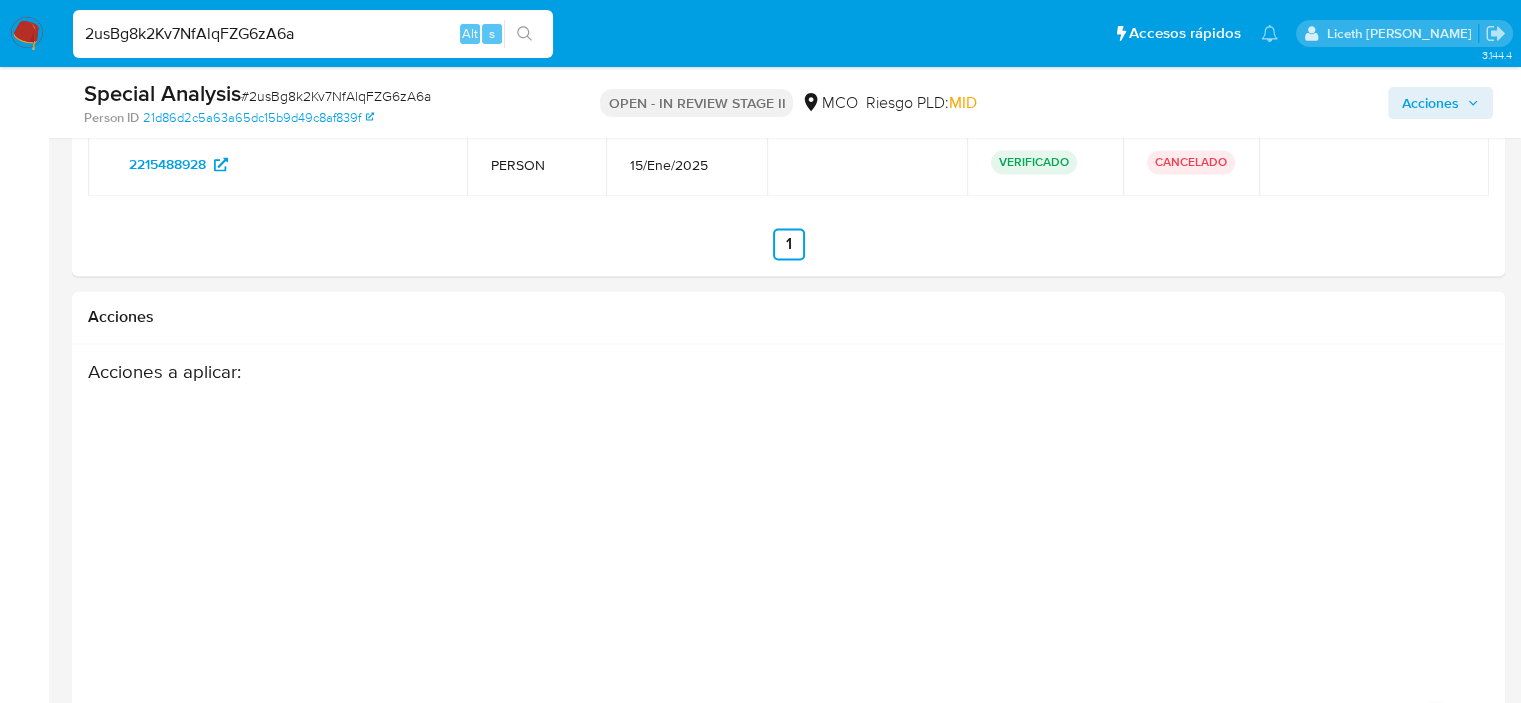 scroll, scrollTop: 3340, scrollLeft: 0, axis: vertical 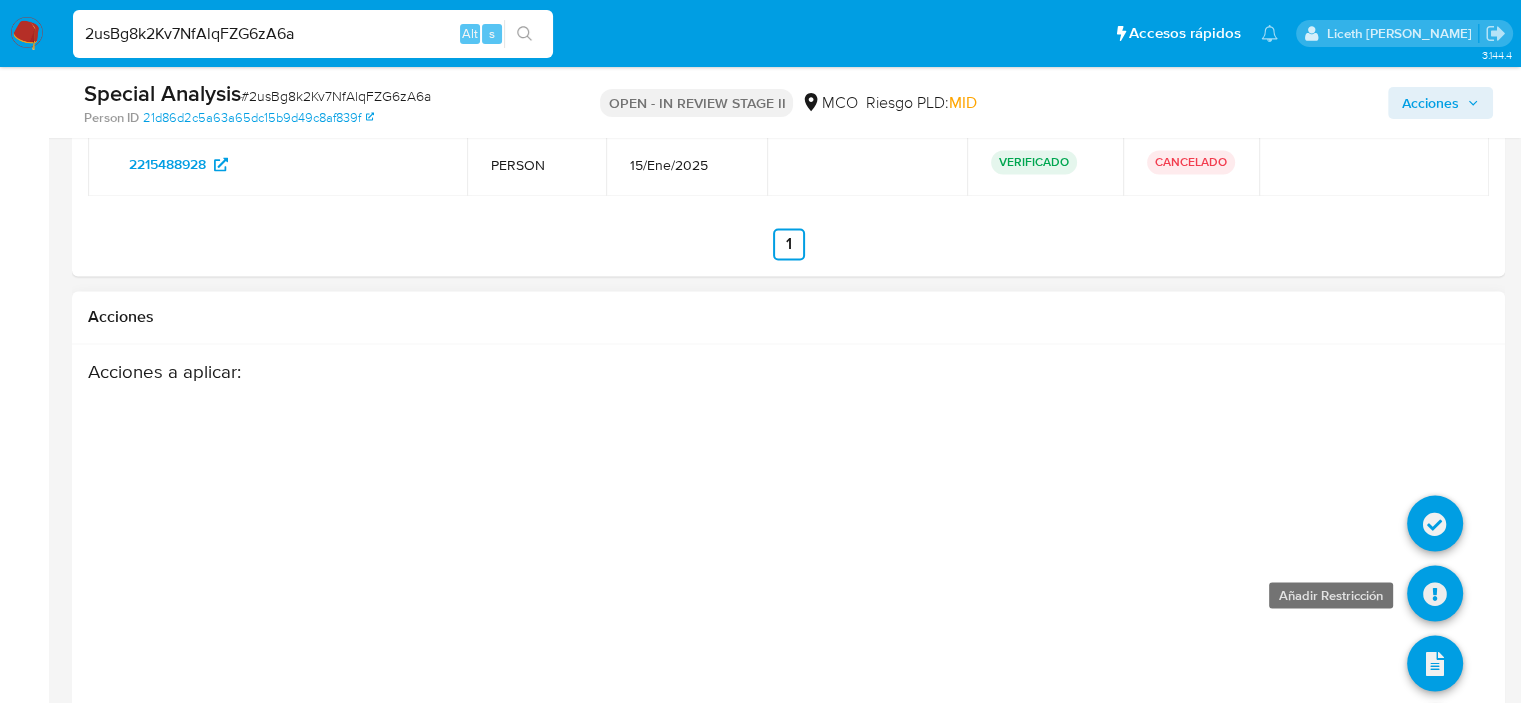click at bounding box center (1435, 593) 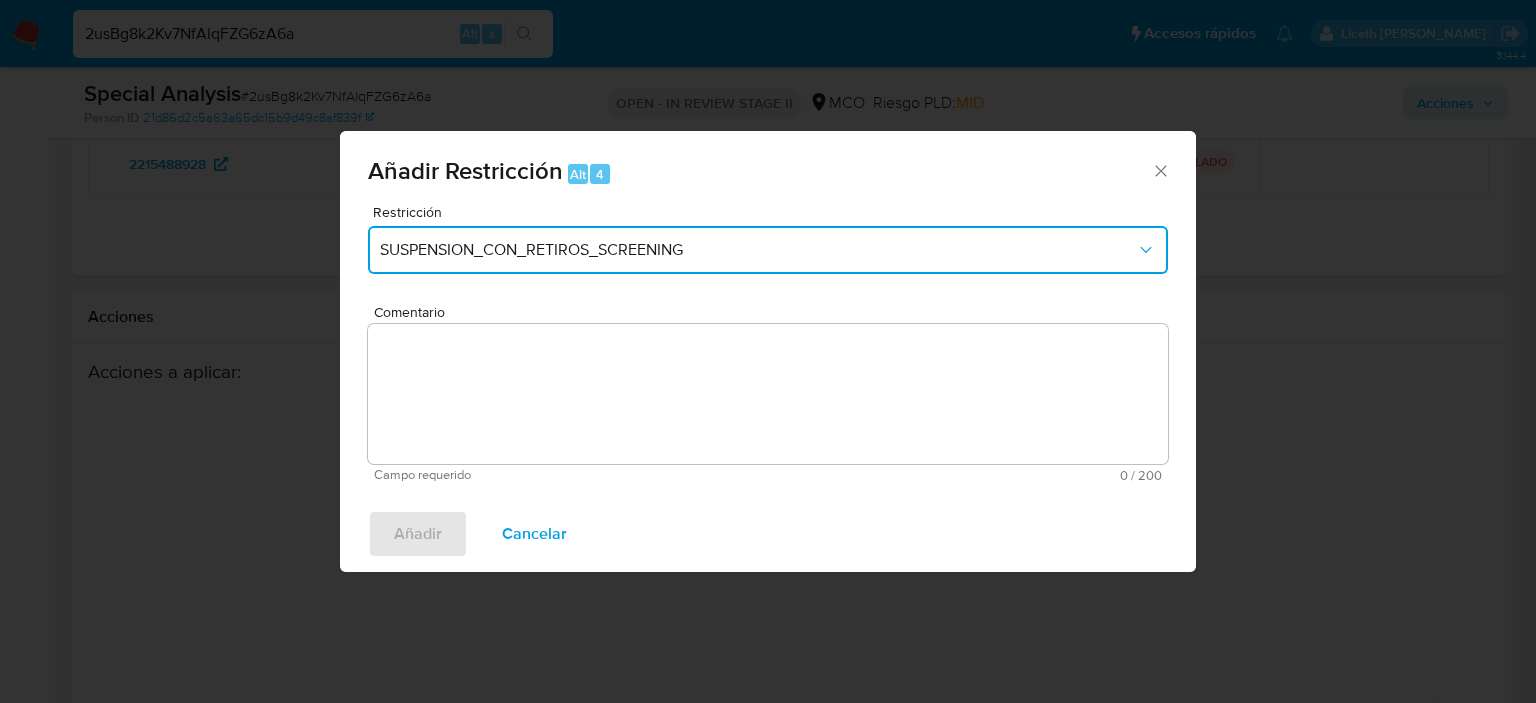 click on "SUSPENSION_CON_RETIROS_SCREENING" at bounding box center (758, 250) 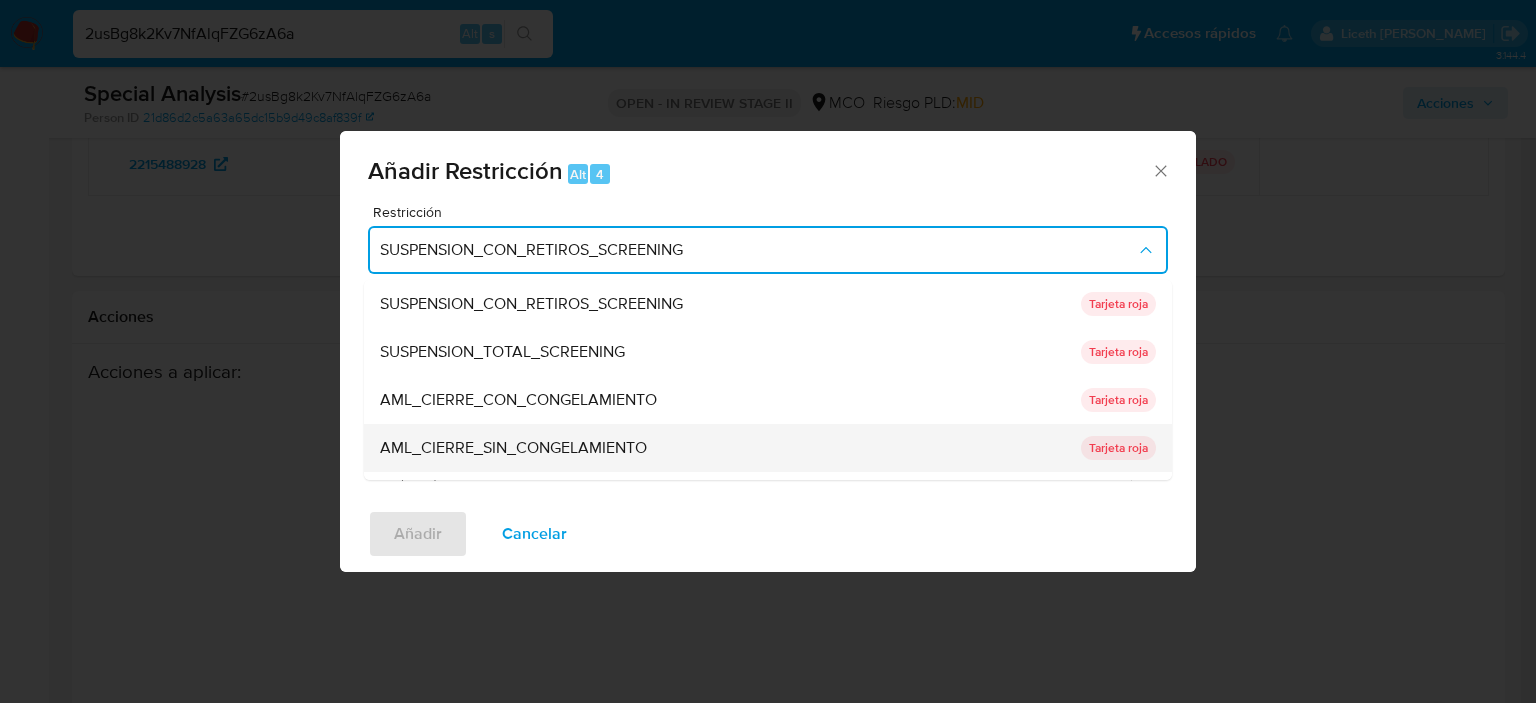 click on "AML_CIERRE_SIN_CONGELAMIENTO" at bounding box center [513, 448] 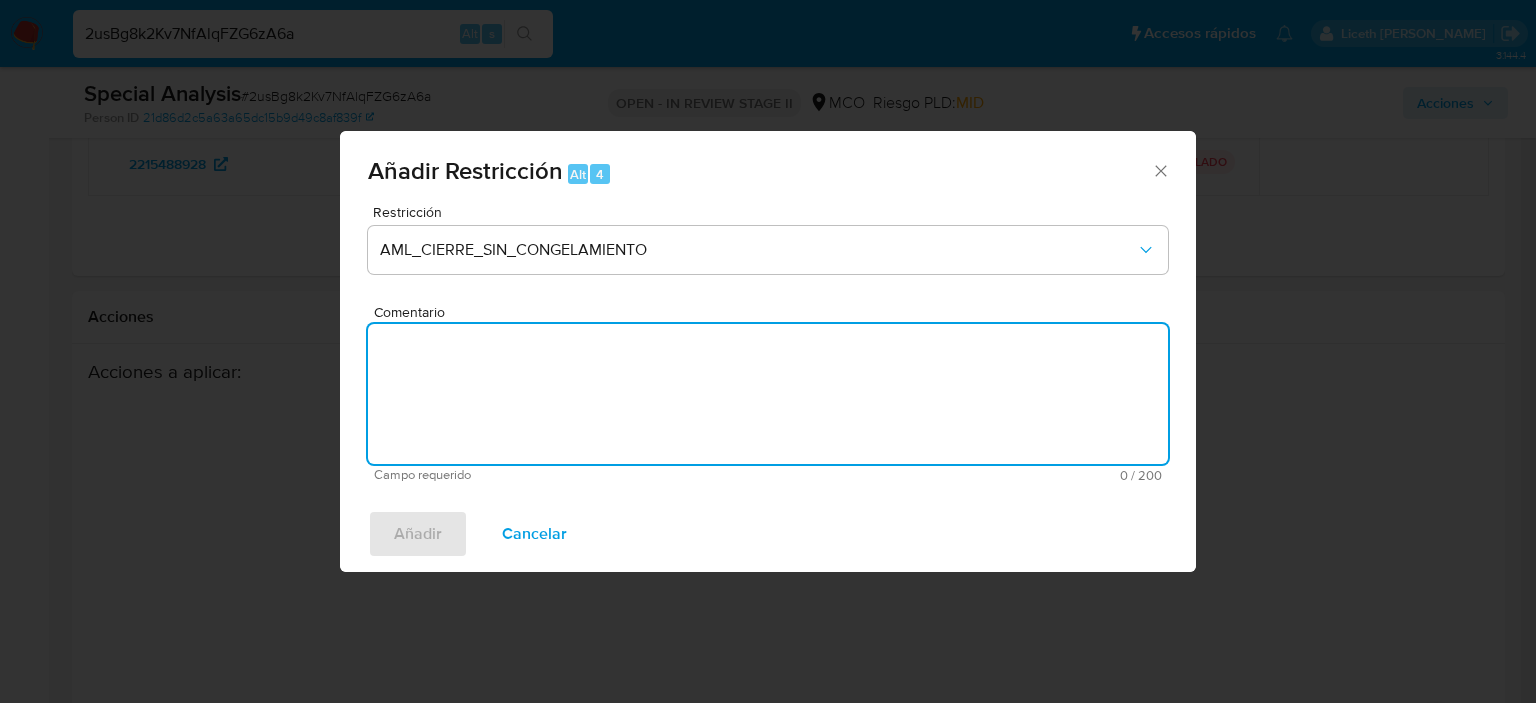 click on "Comentario" at bounding box center (768, 394) 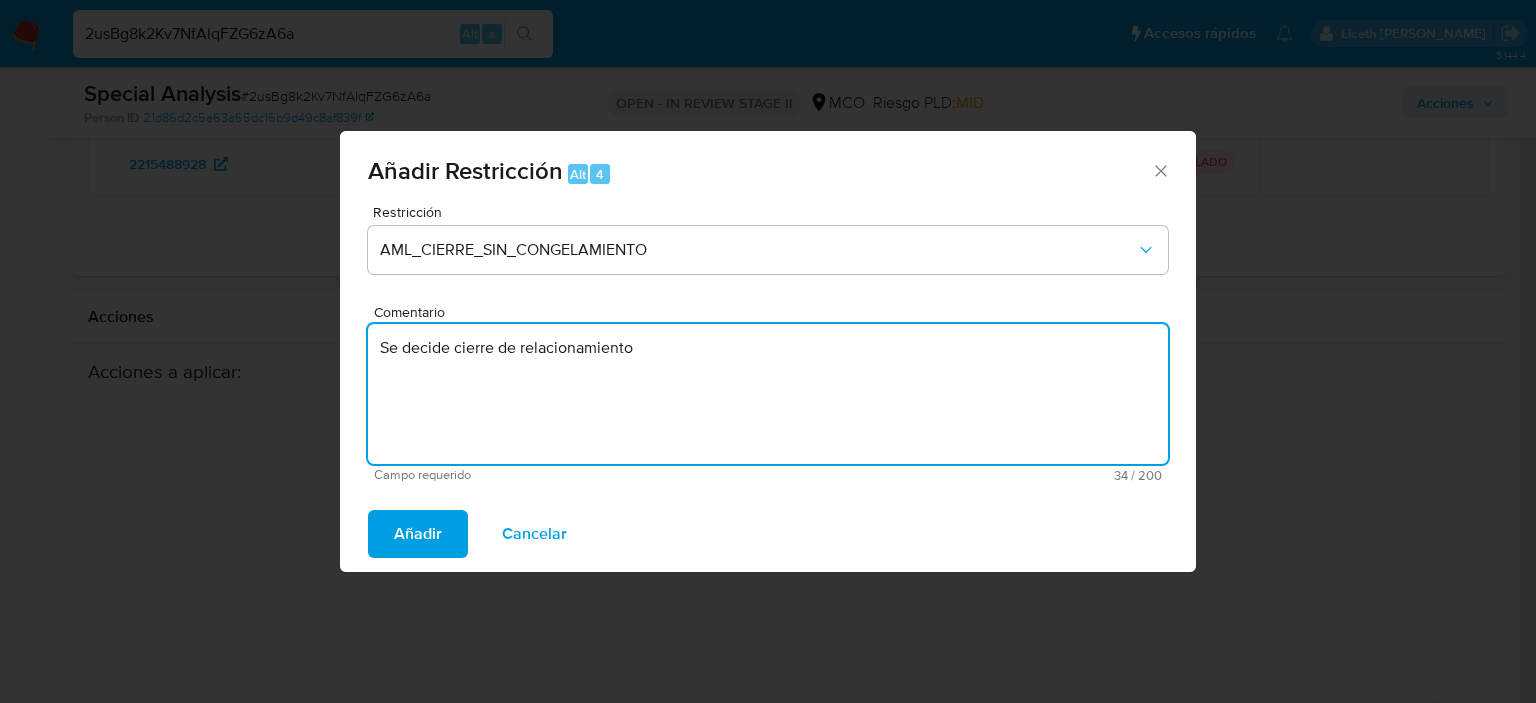 type on "Se decide cierre de relacionamiento" 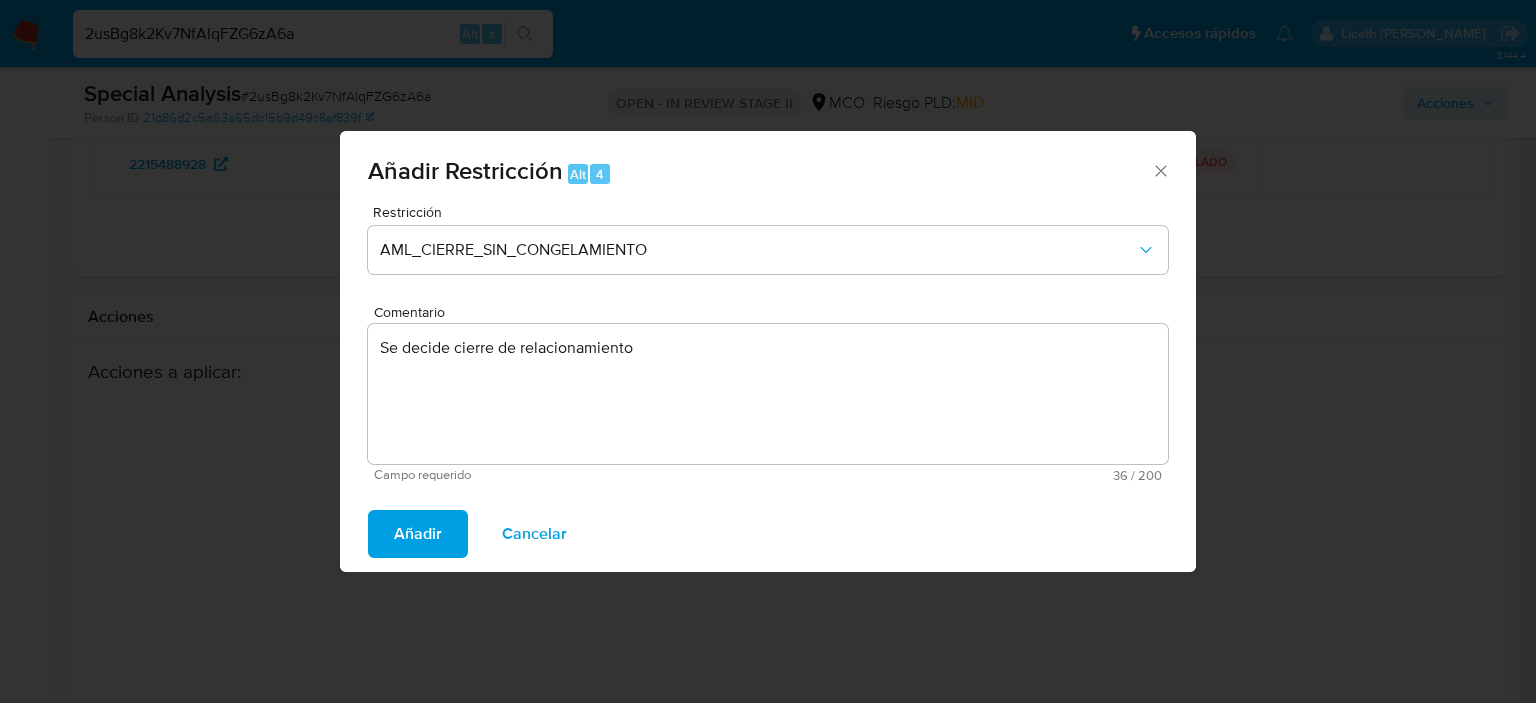 click on "Añadir" at bounding box center [418, 534] 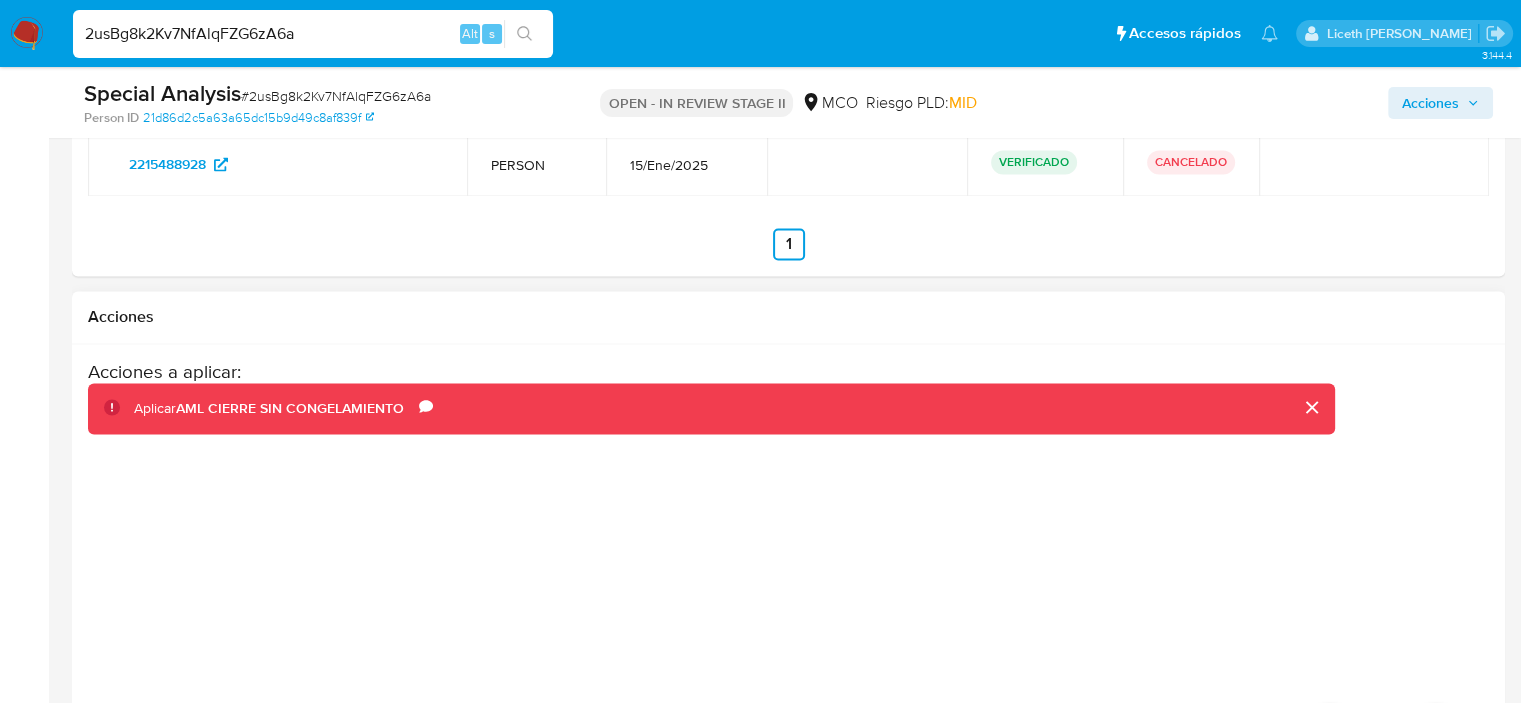 click at bounding box center [1330, 733] 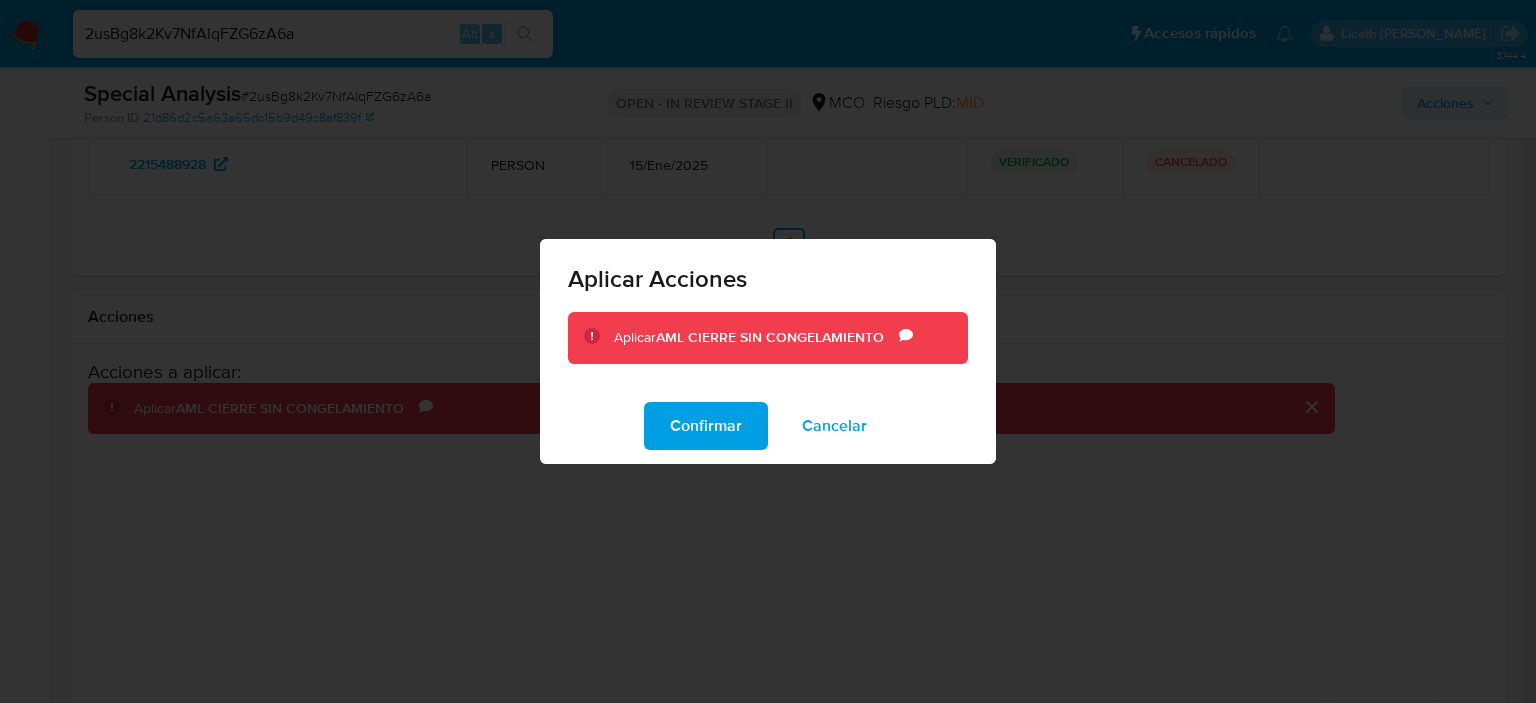 click on "Confirmar" at bounding box center (706, 426) 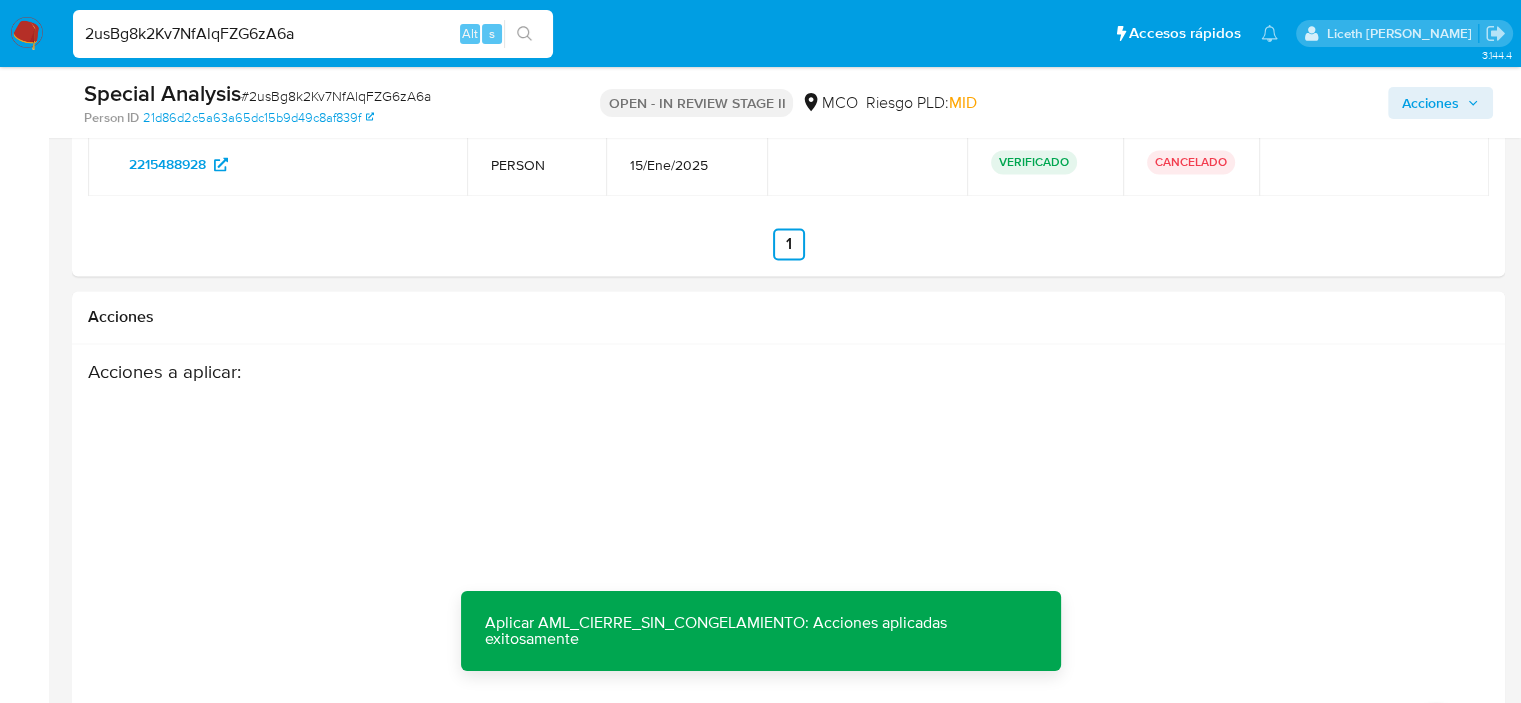 click on "2usBg8k2Kv7NfAlqFZG6zA6a" at bounding box center [313, 34] 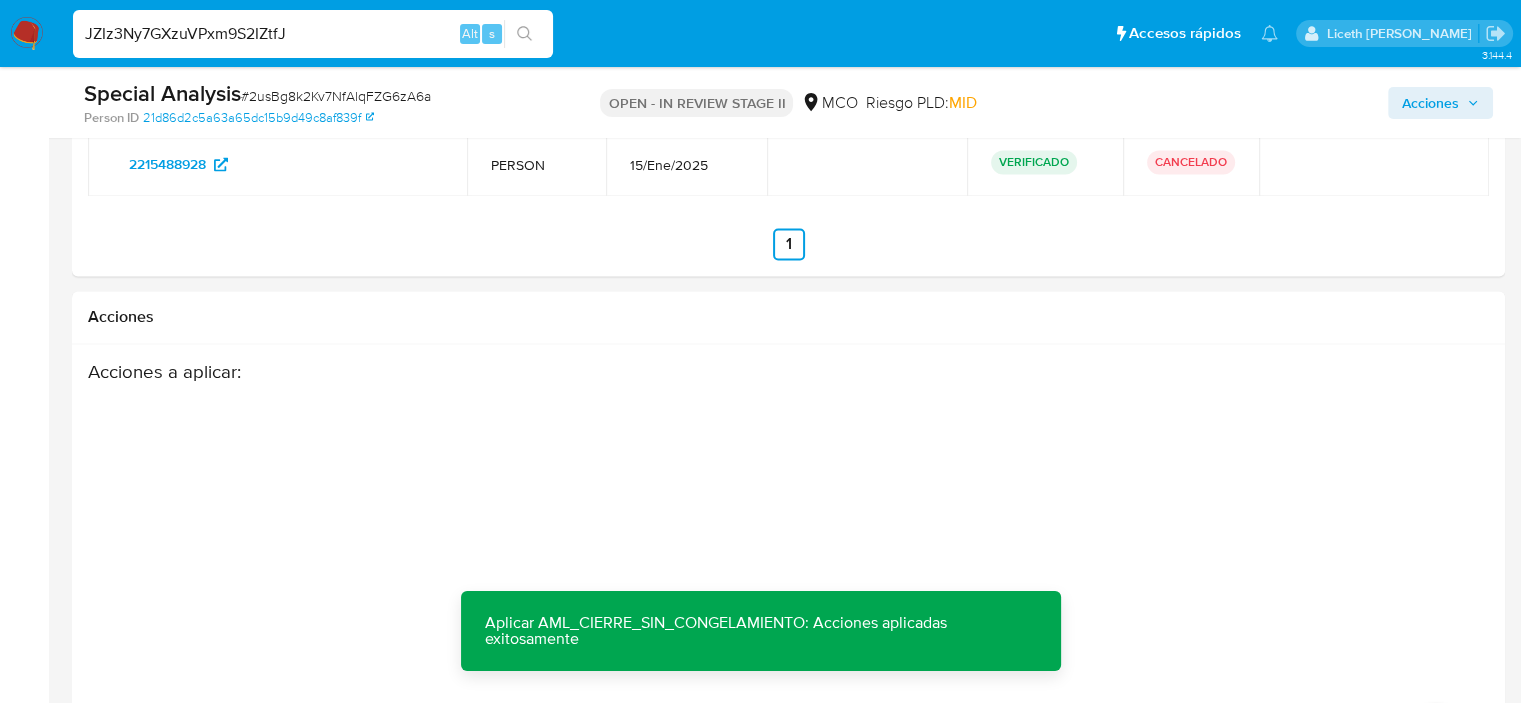 type on "JZIz3Ny7GXzuVPxm9S2IZtfJ" 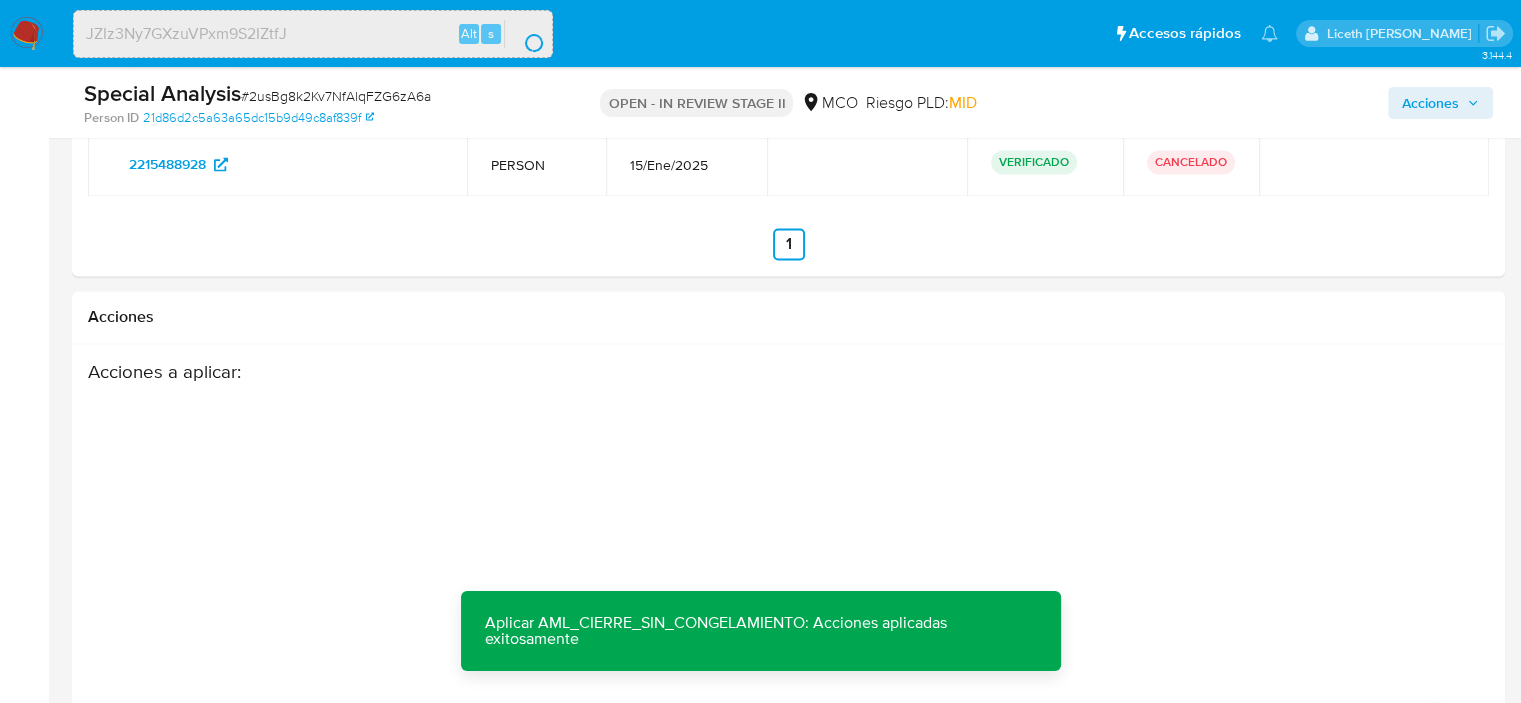 scroll, scrollTop: 0, scrollLeft: 0, axis: both 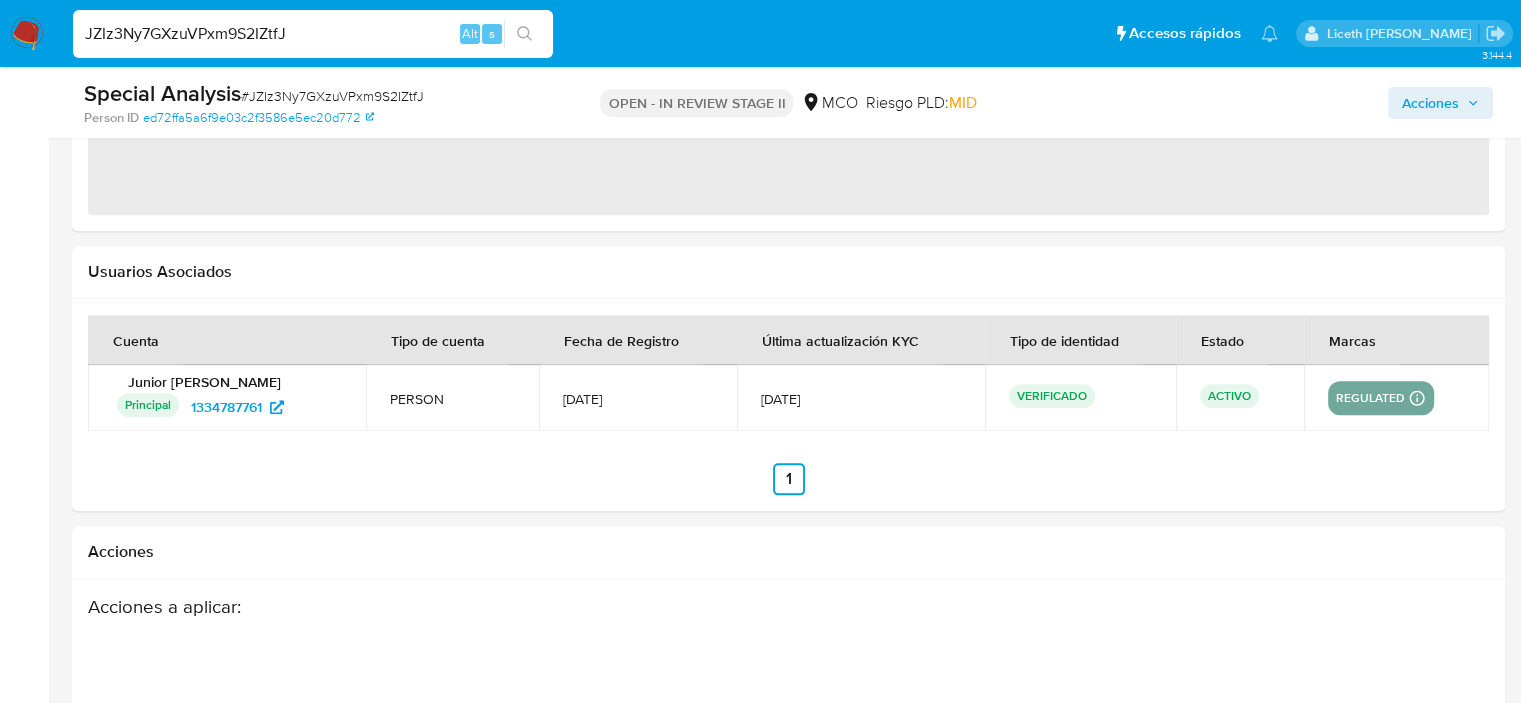 select on "10" 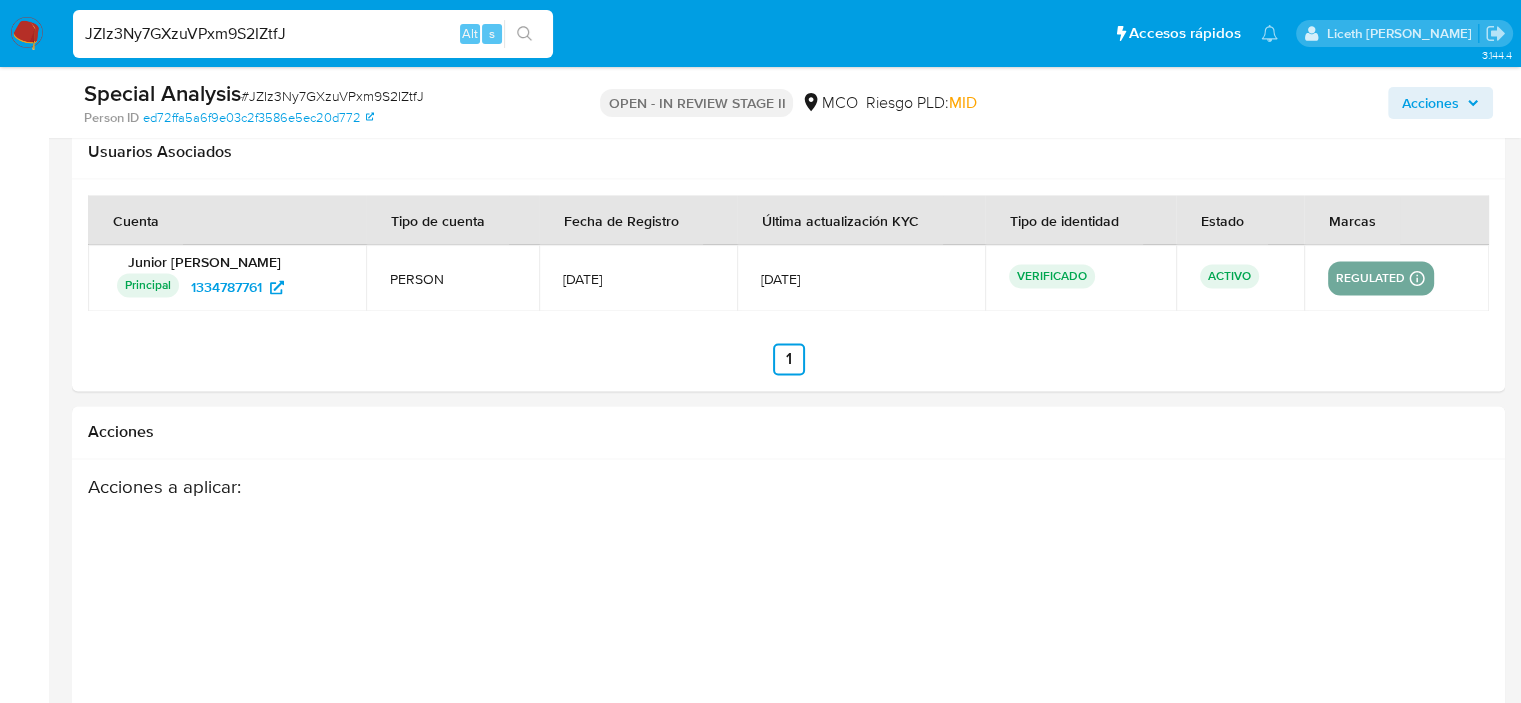 scroll, scrollTop: 3195, scrollLeft: 0, axis: vertical 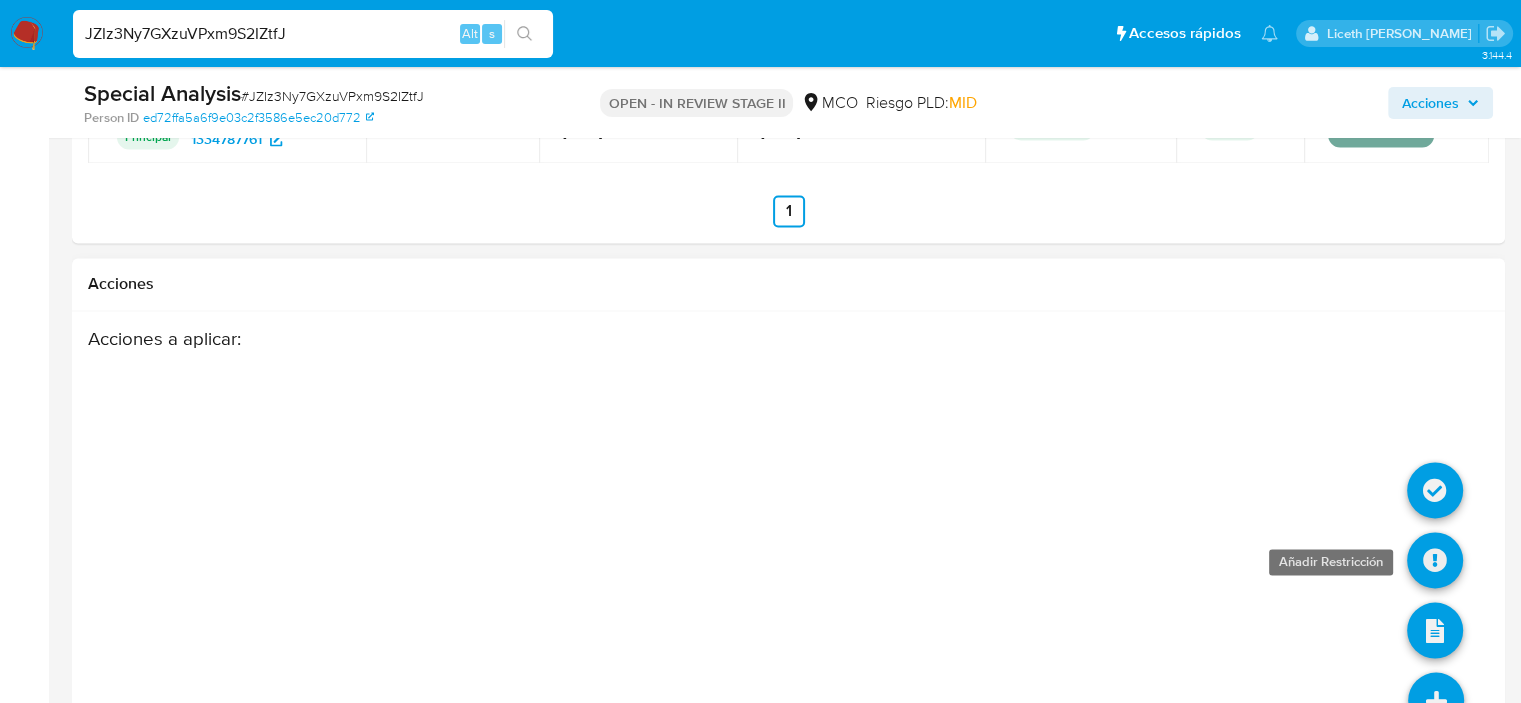 click at bounding box center (1435, 560) 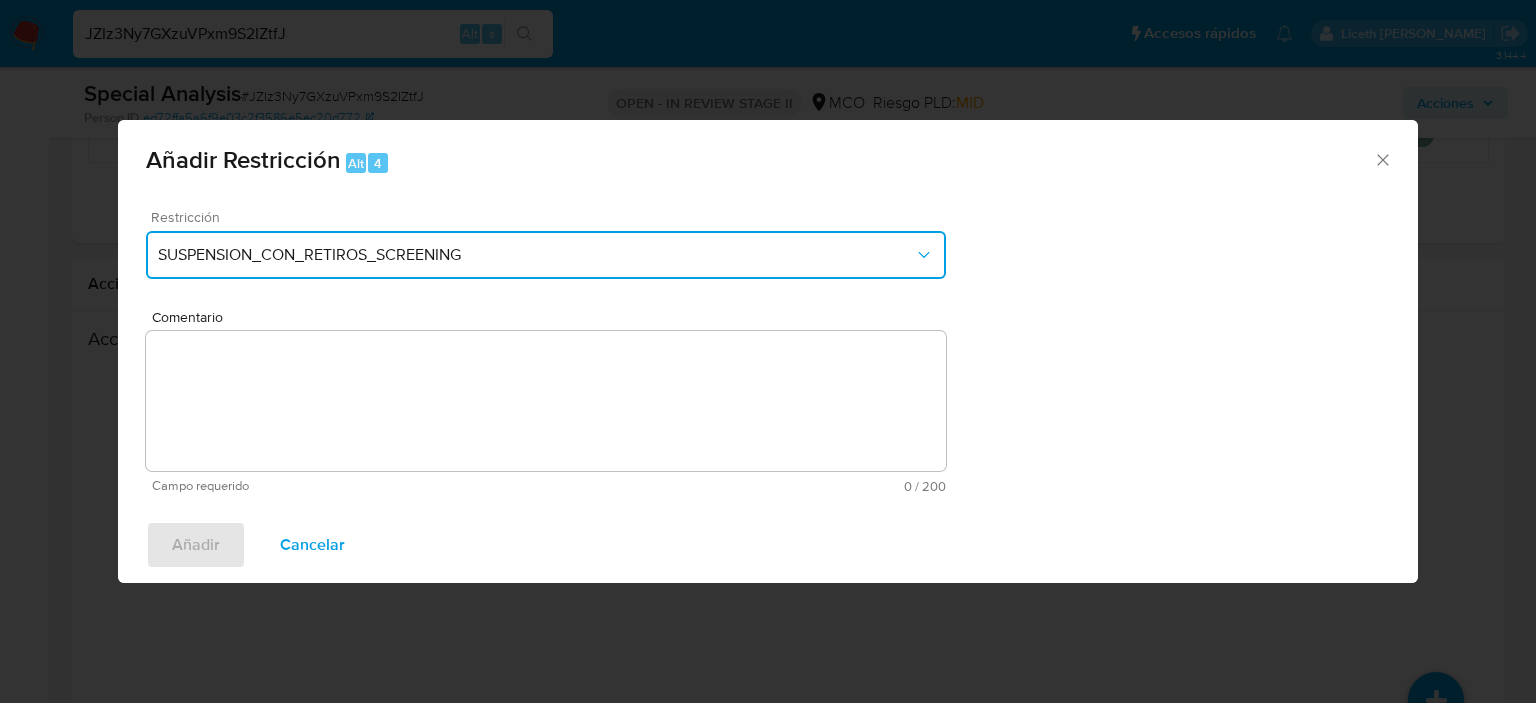 click on "SUSPENSION_CON_RETIROS_SCREENING" at bounding box center [536, 255] 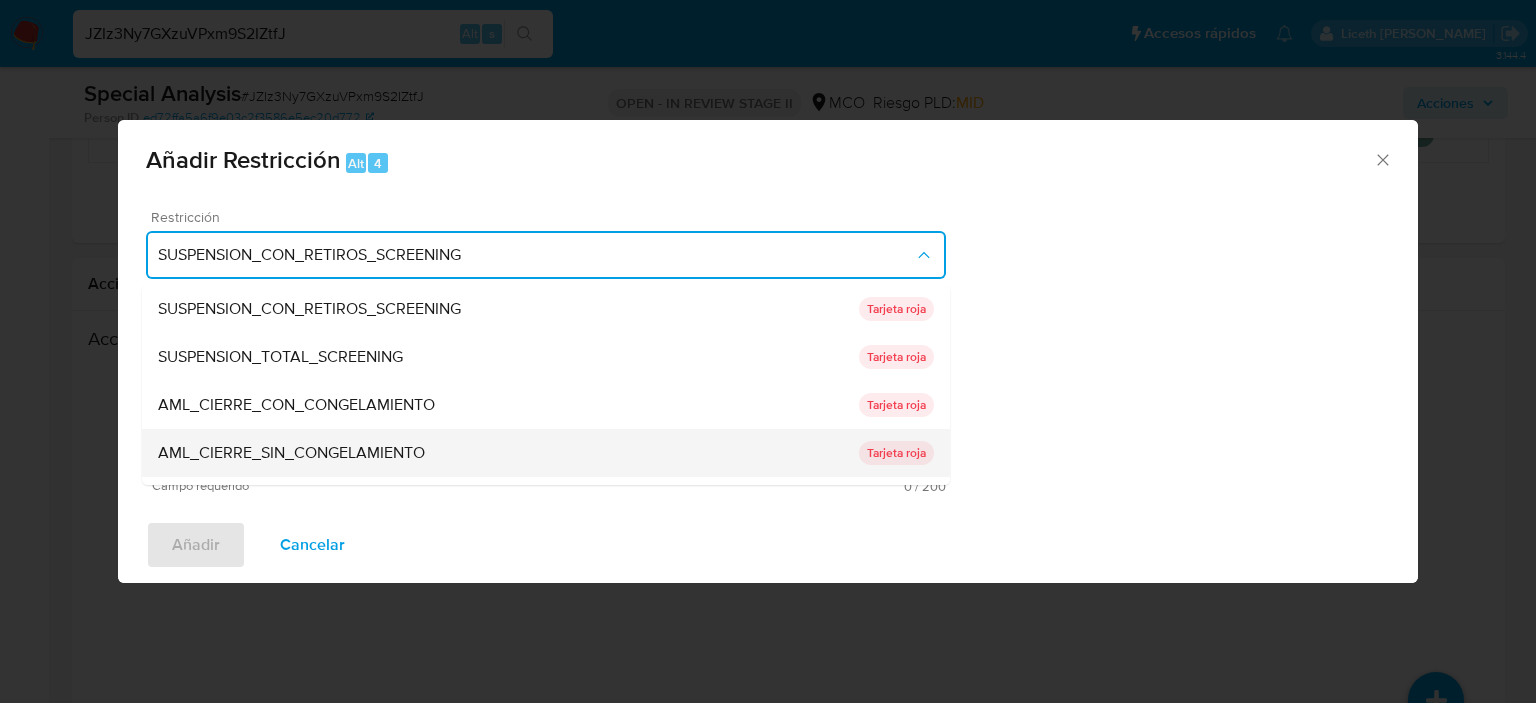 click on "AML_CIERRE_SIN_CONGELAMIENTO" at bounding box center [508, 453] 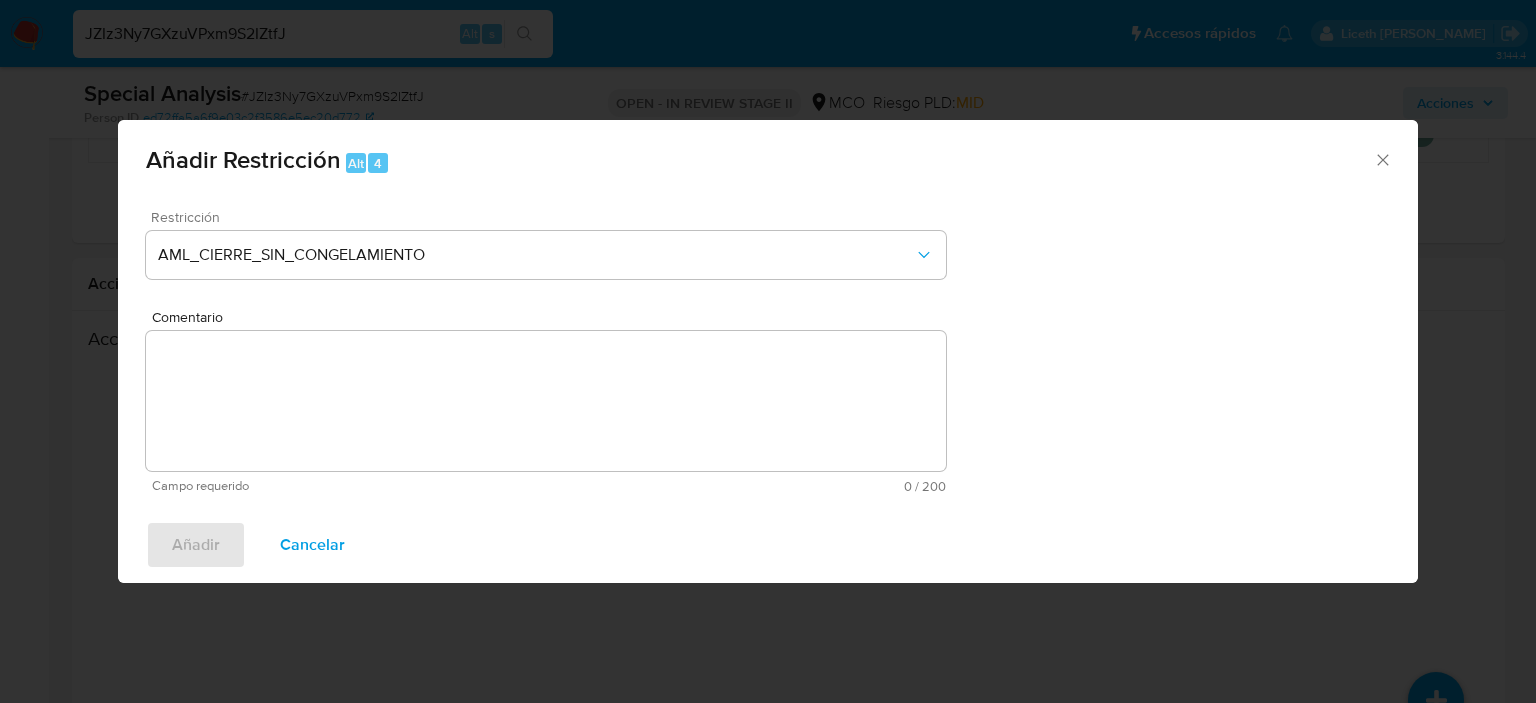 click on "Comentario" at bounding box center (546, 401) 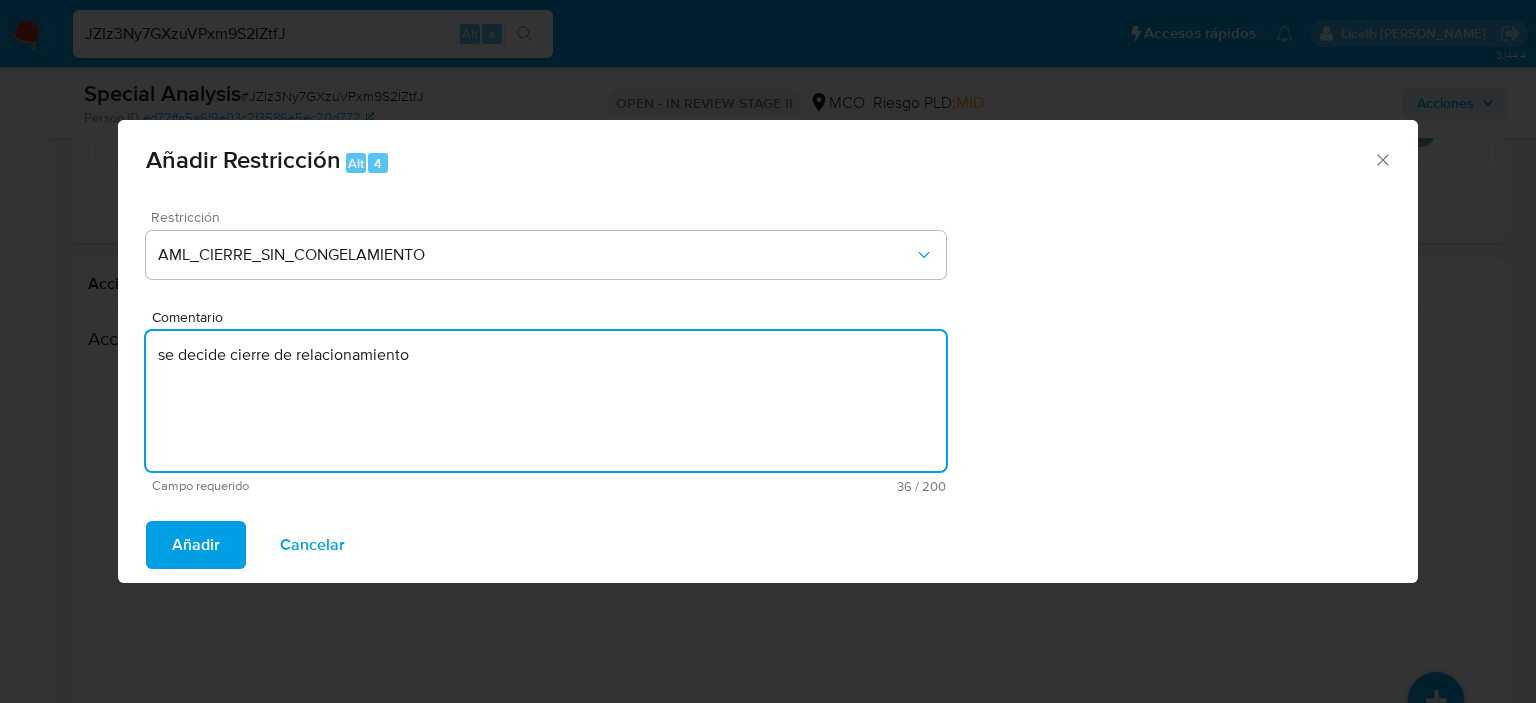 type on "se decide cierre de relacionamiento" 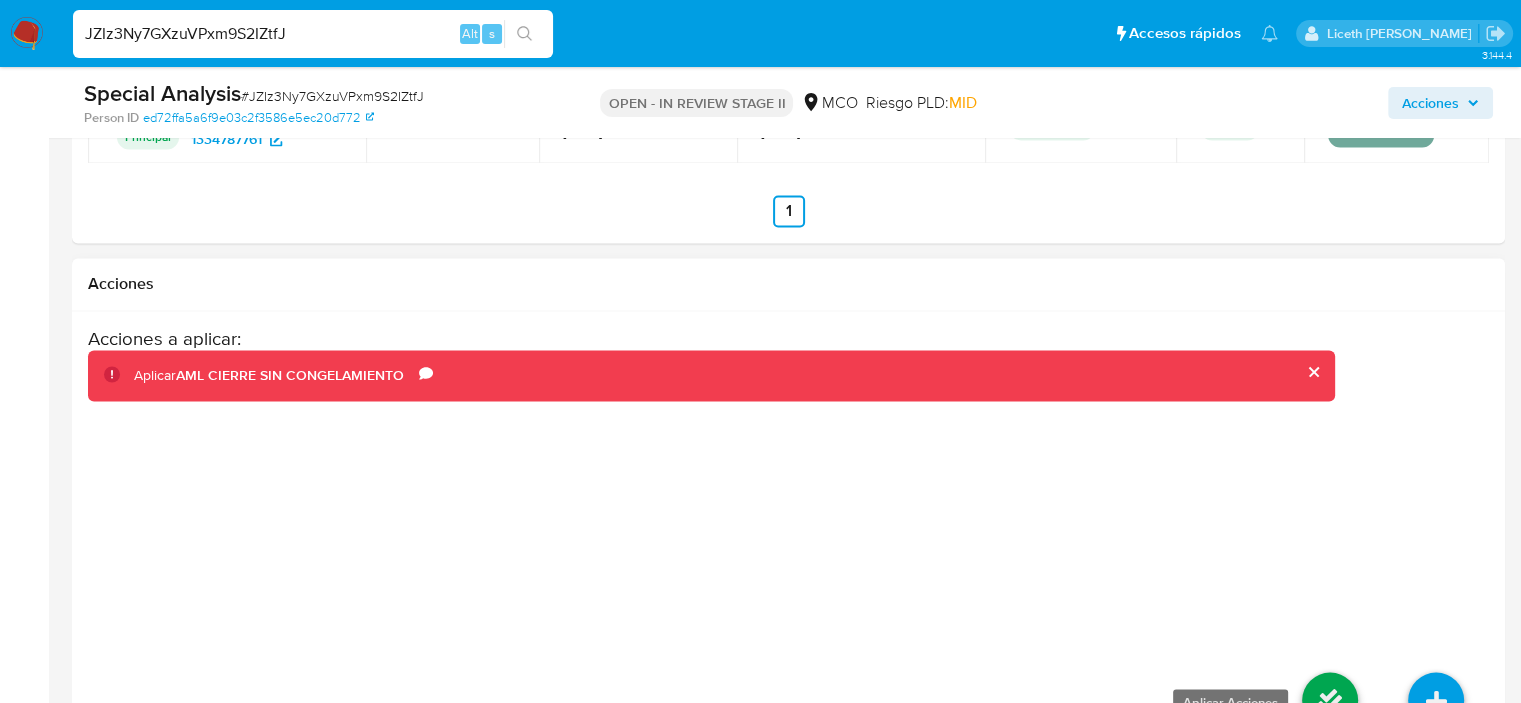 click at bounding box center [1330, 700] 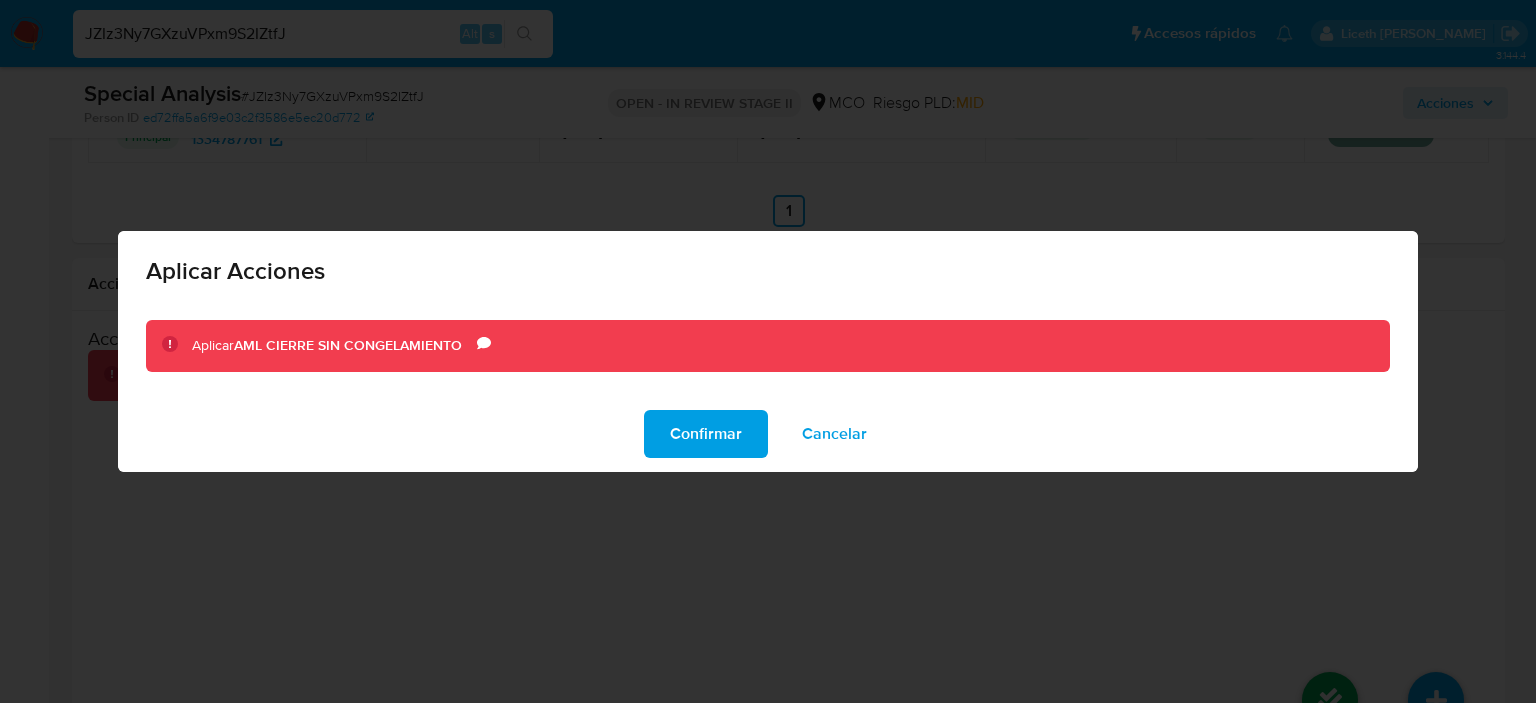 click on "Confirmar" at bounding box center [706, 434] 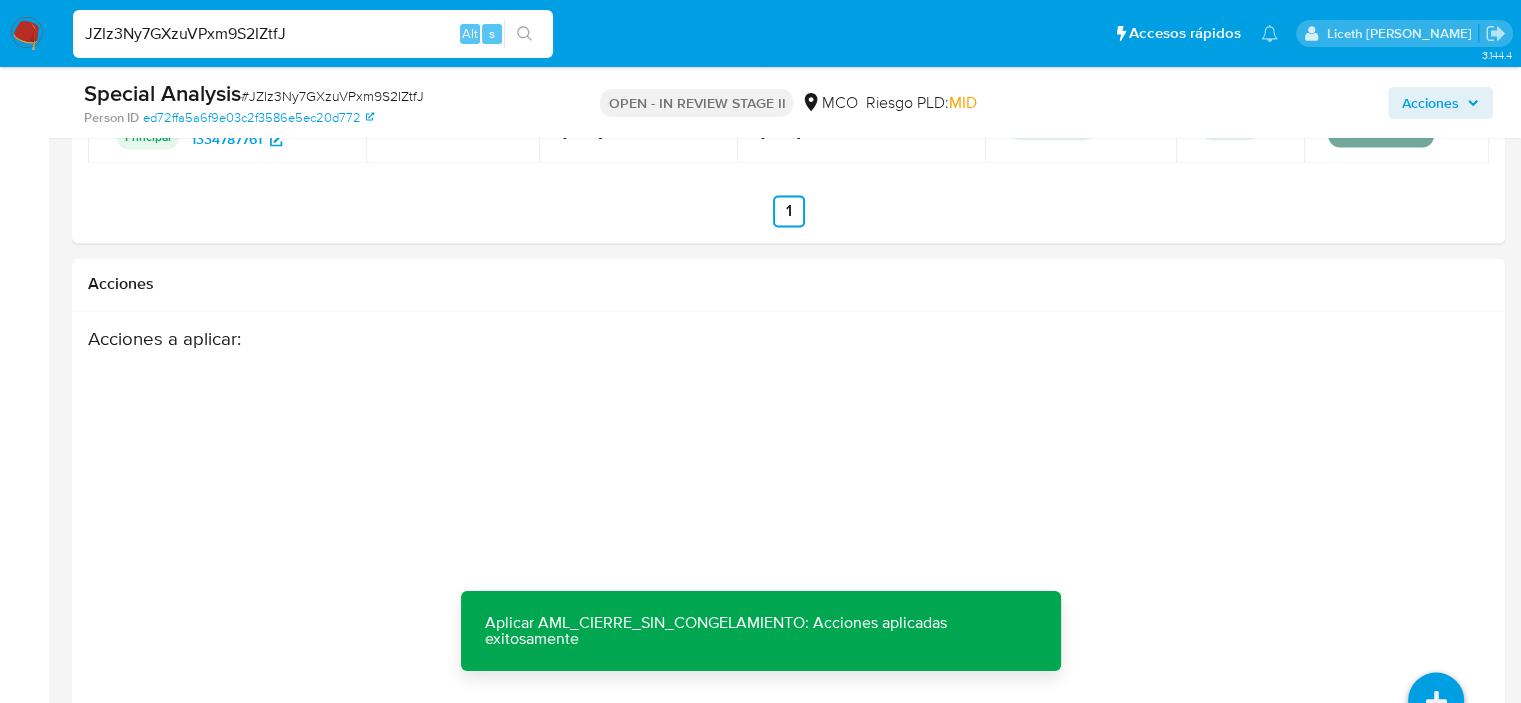 click on "JZIz3Ny7GXzuVPxm9S2IZtfJ" at bounding box center (313, 34) 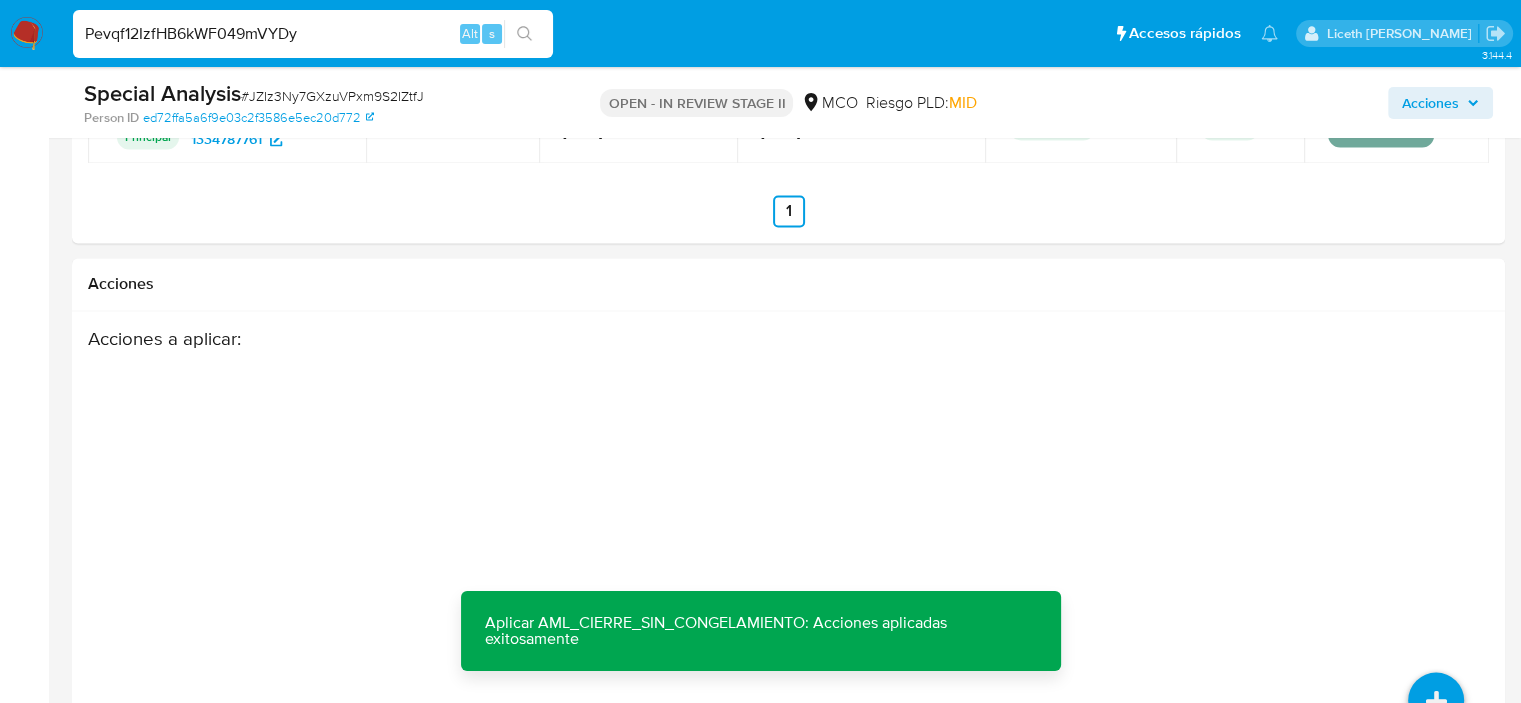 type on "Pevqf12IzfHB6kWF049mVYDy" 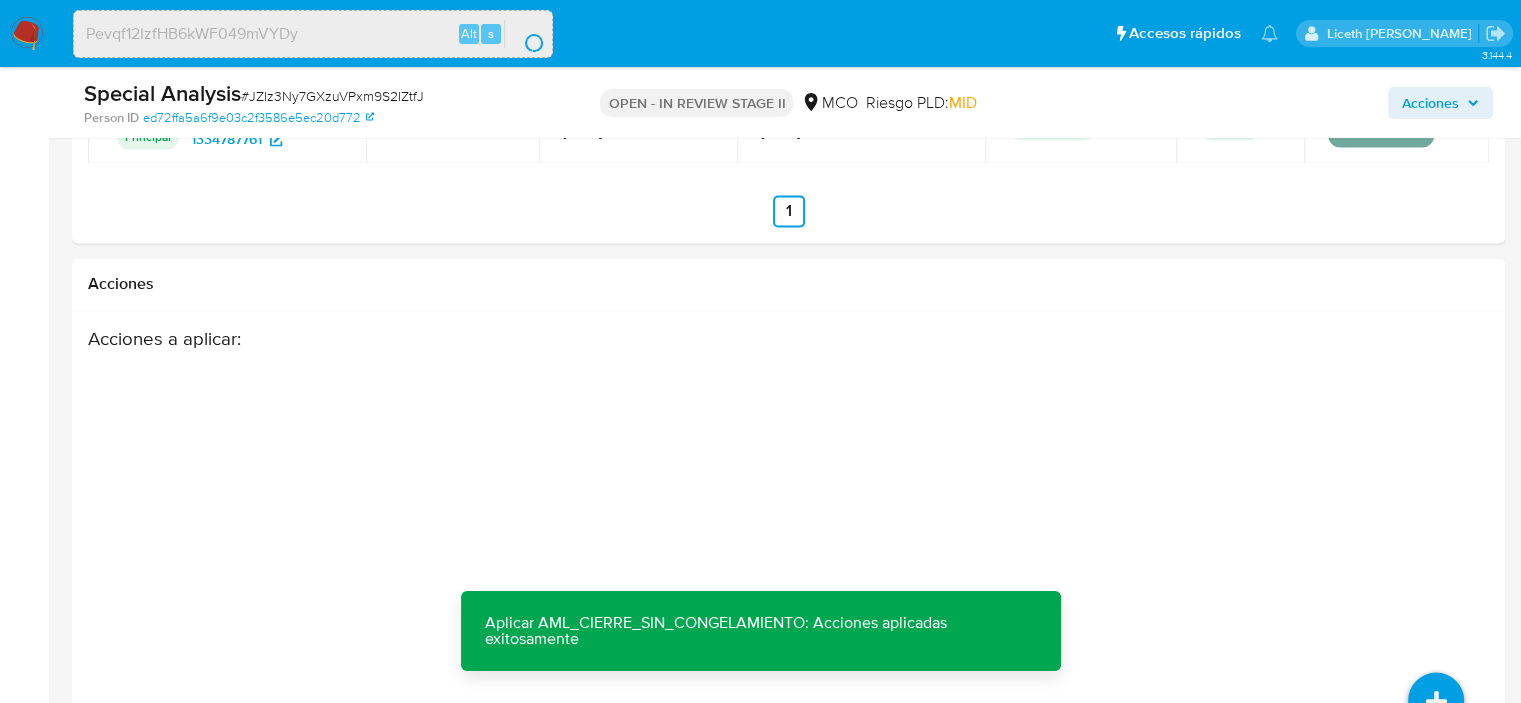 scroll, scrollTop: 0, scrollLeft: 0, axis: both 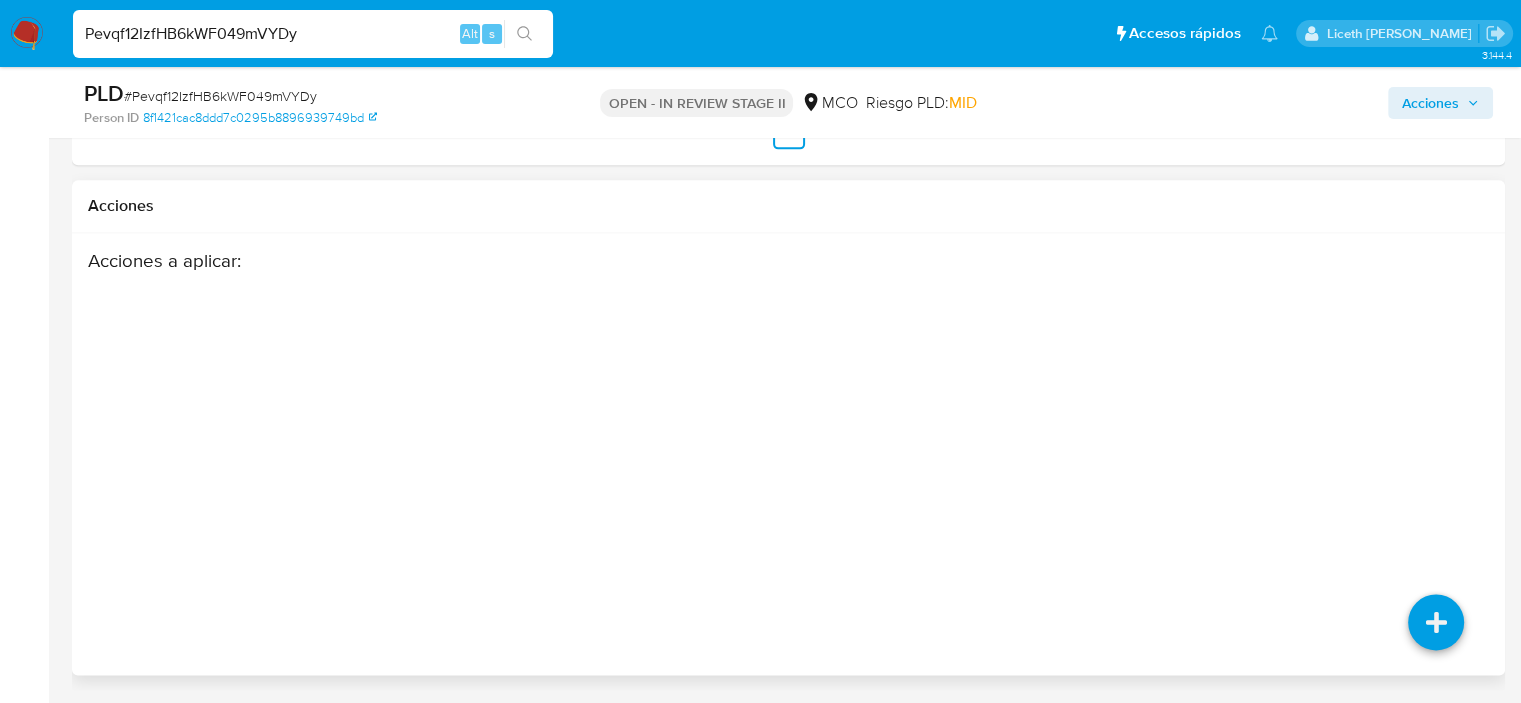 drag, startPoint x: 1075, startPoint y: 89, endPoint x: 1140, endPoint y: 632, distance: 546.8766 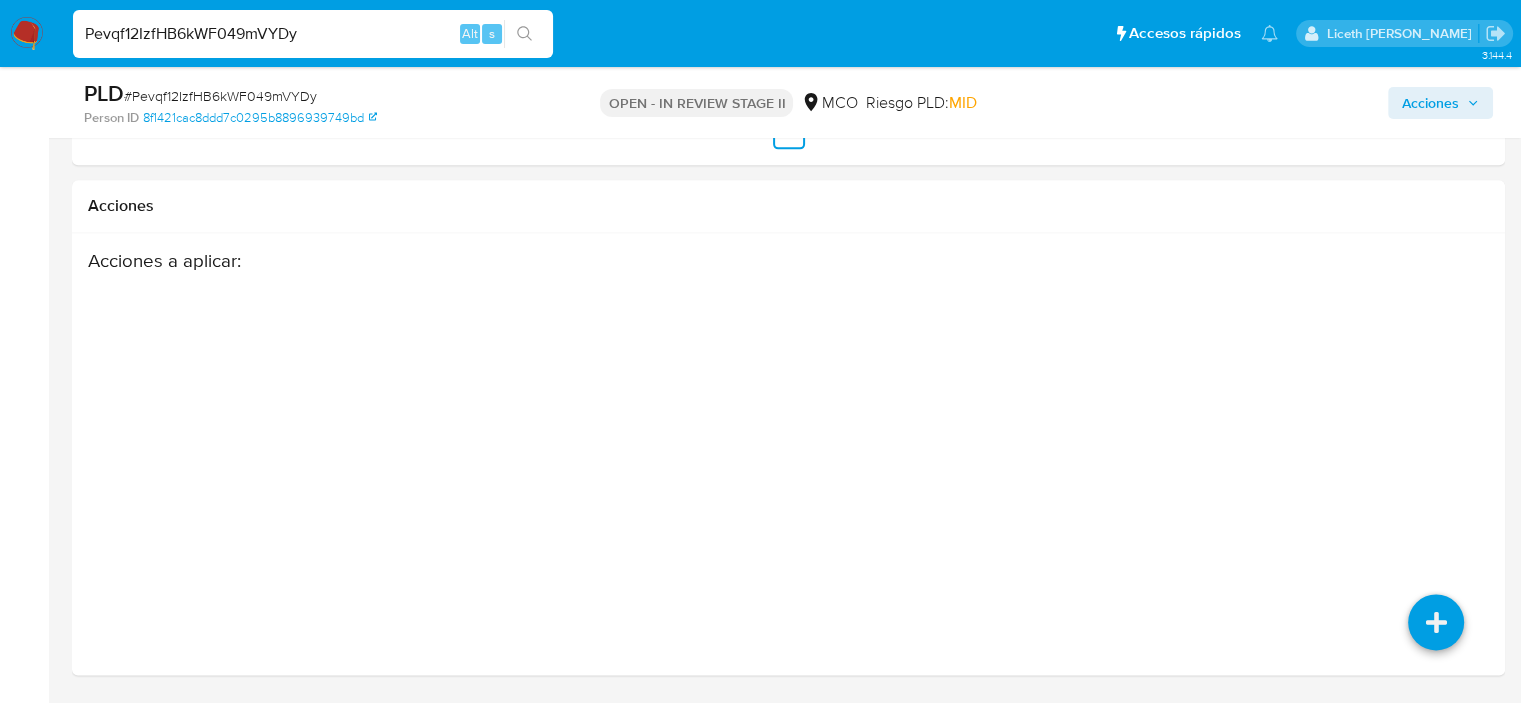 select on "10" 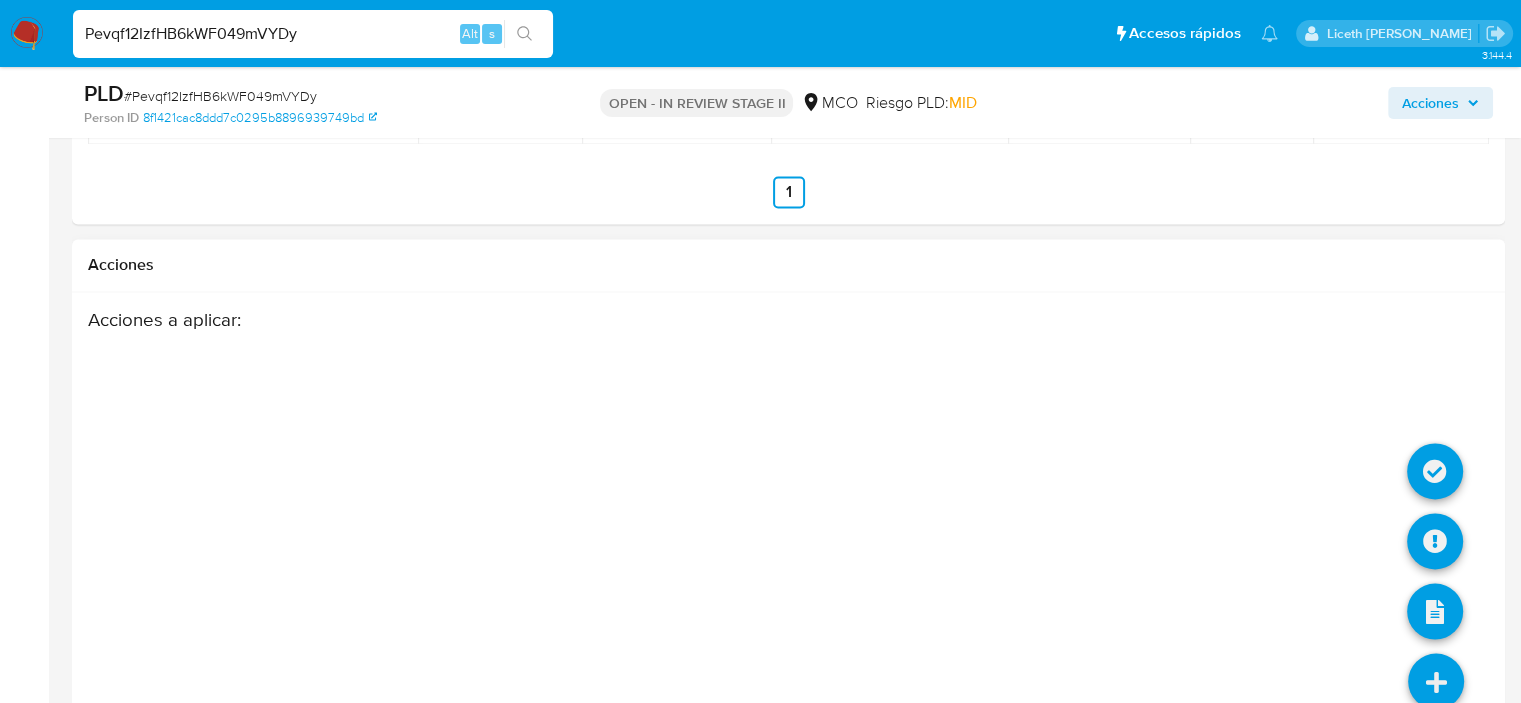 scroll, scrollTop: 3268, scrollLeft: 0, axis: vertical 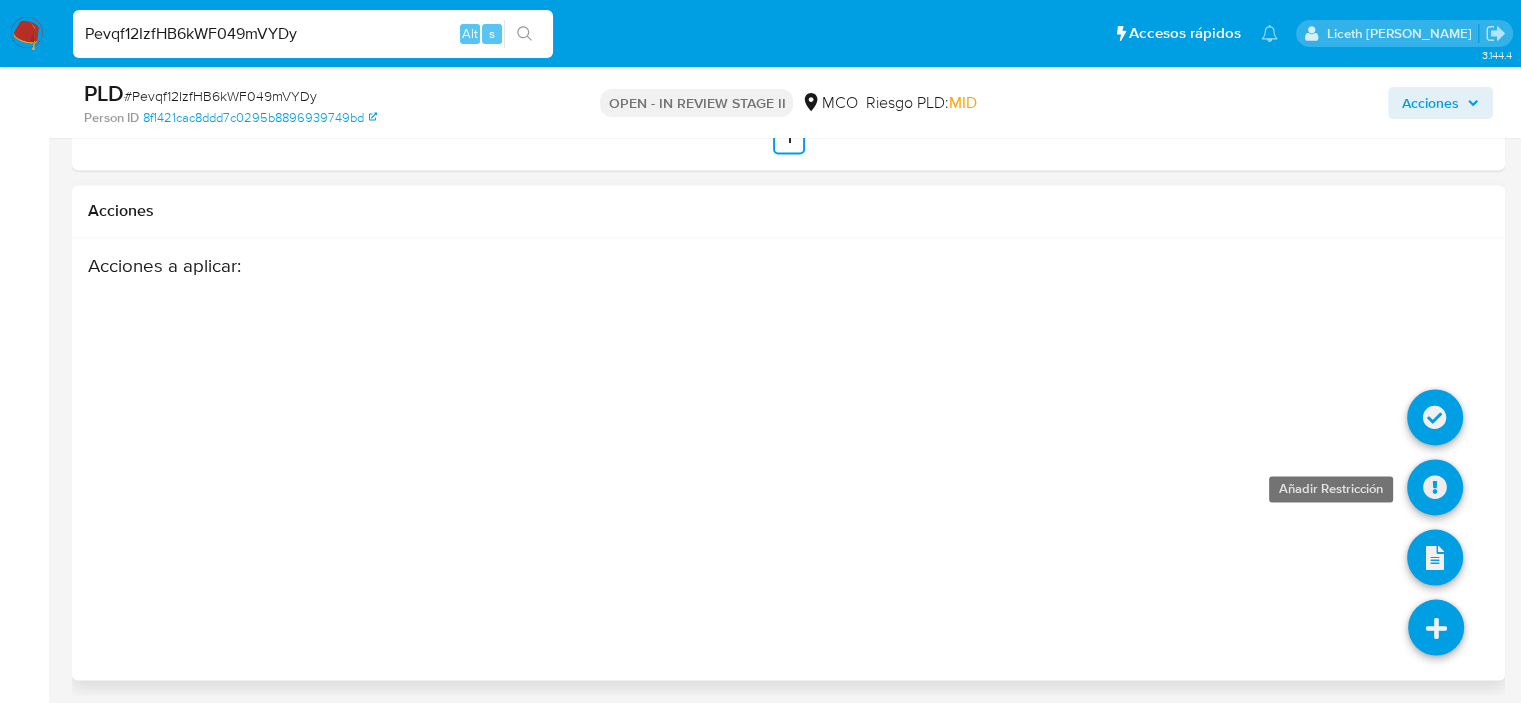click at bounding box center (1435, 487) 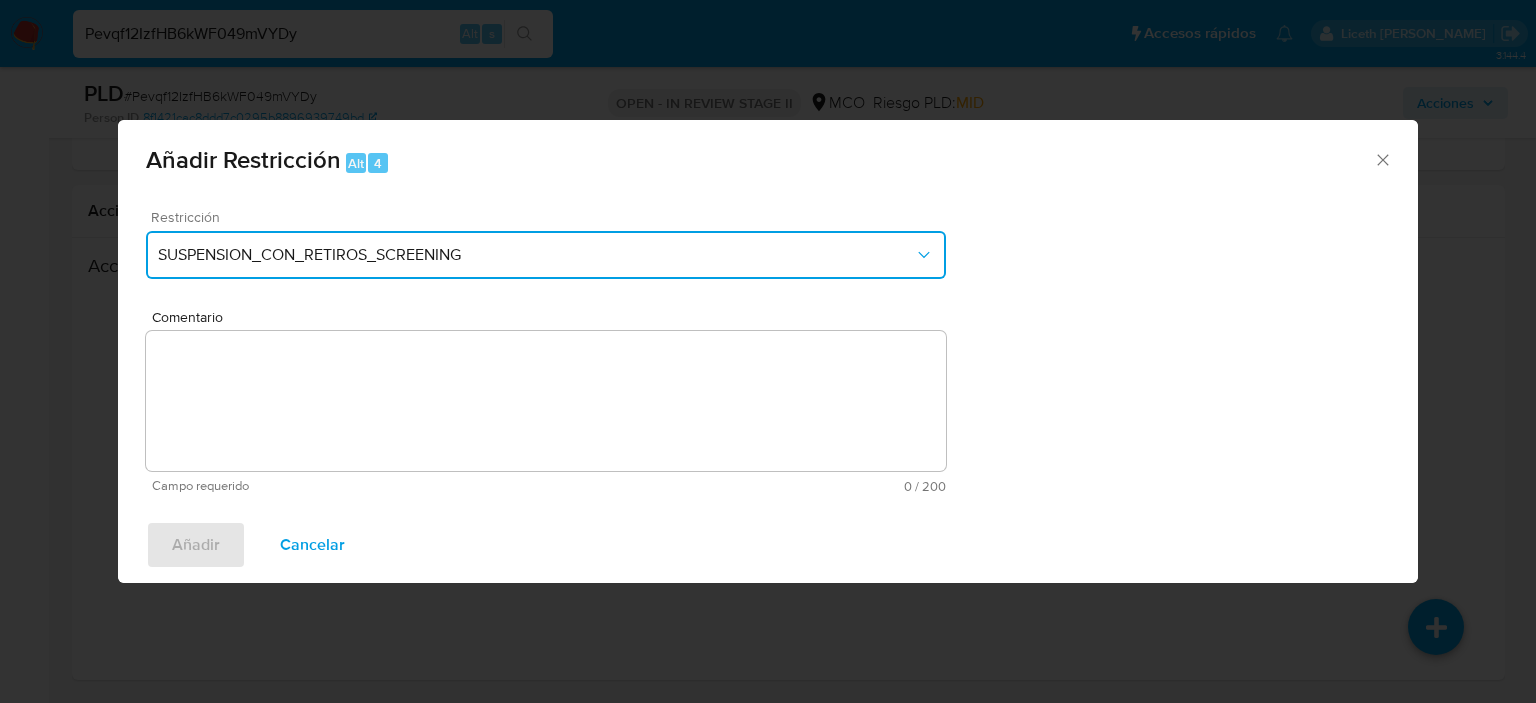 click on "SUSPENSION_CON_RETIROS_SCREENING" at bounding box center [536, 255] 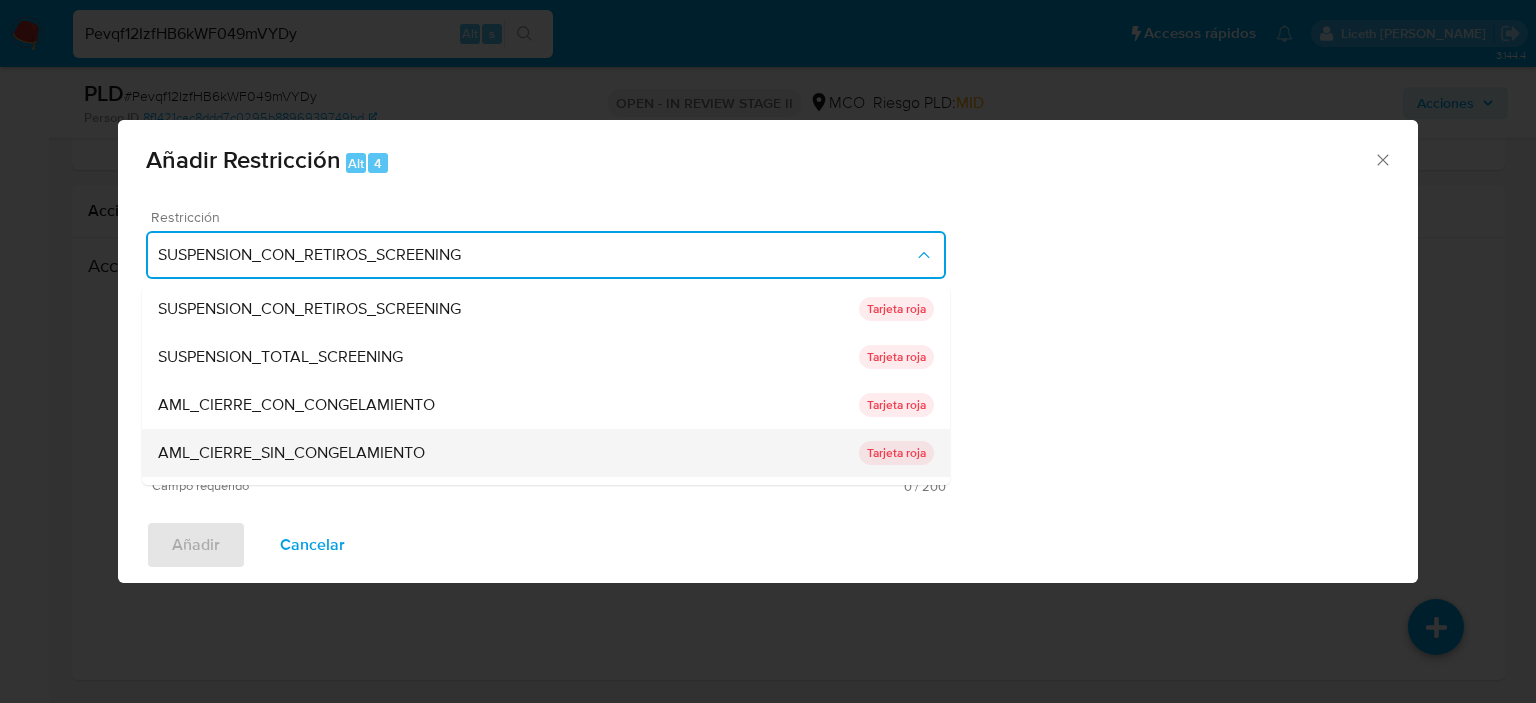 click on "AML_CIERRE_SIN_CONGELAMIENTO" at bounding box center [291, 453] 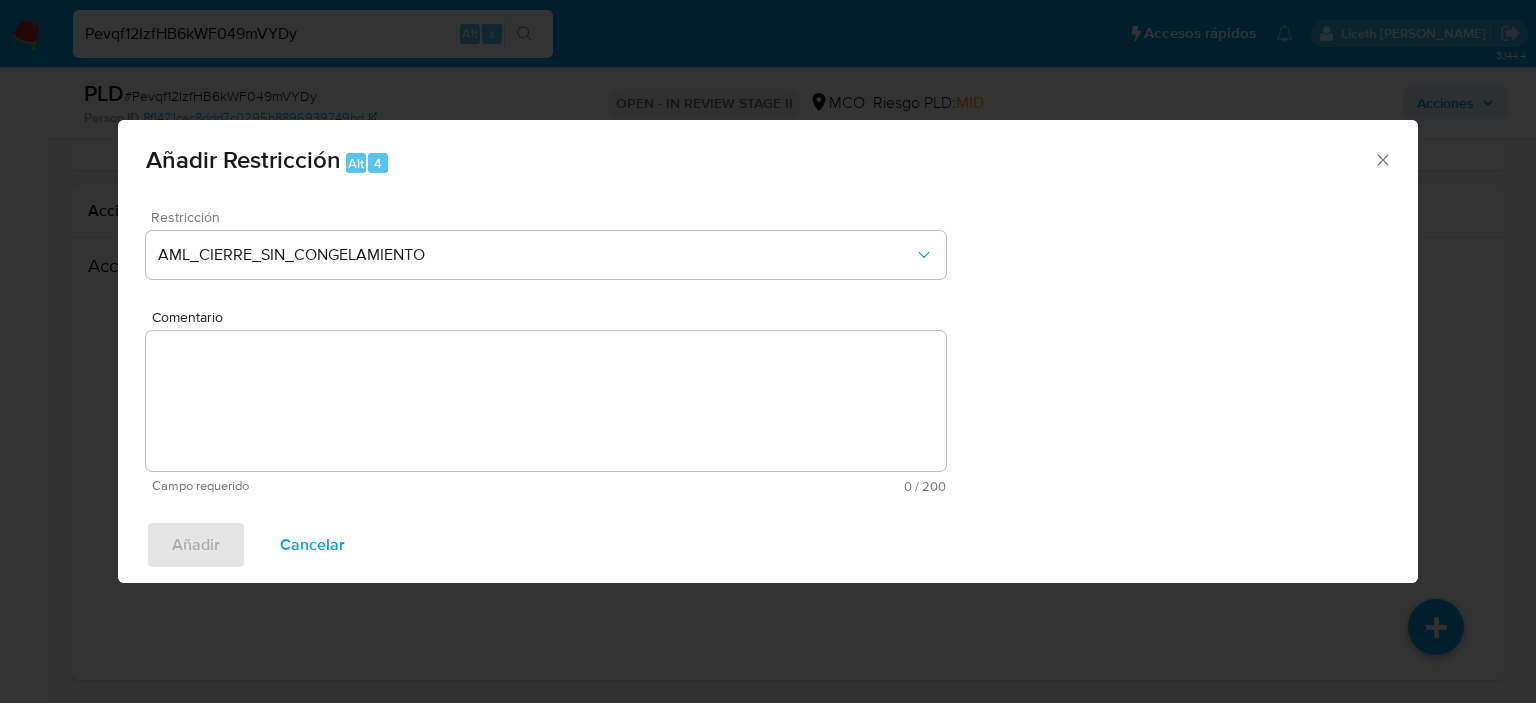 click on "Comentario" at bounding box center [546, 401] 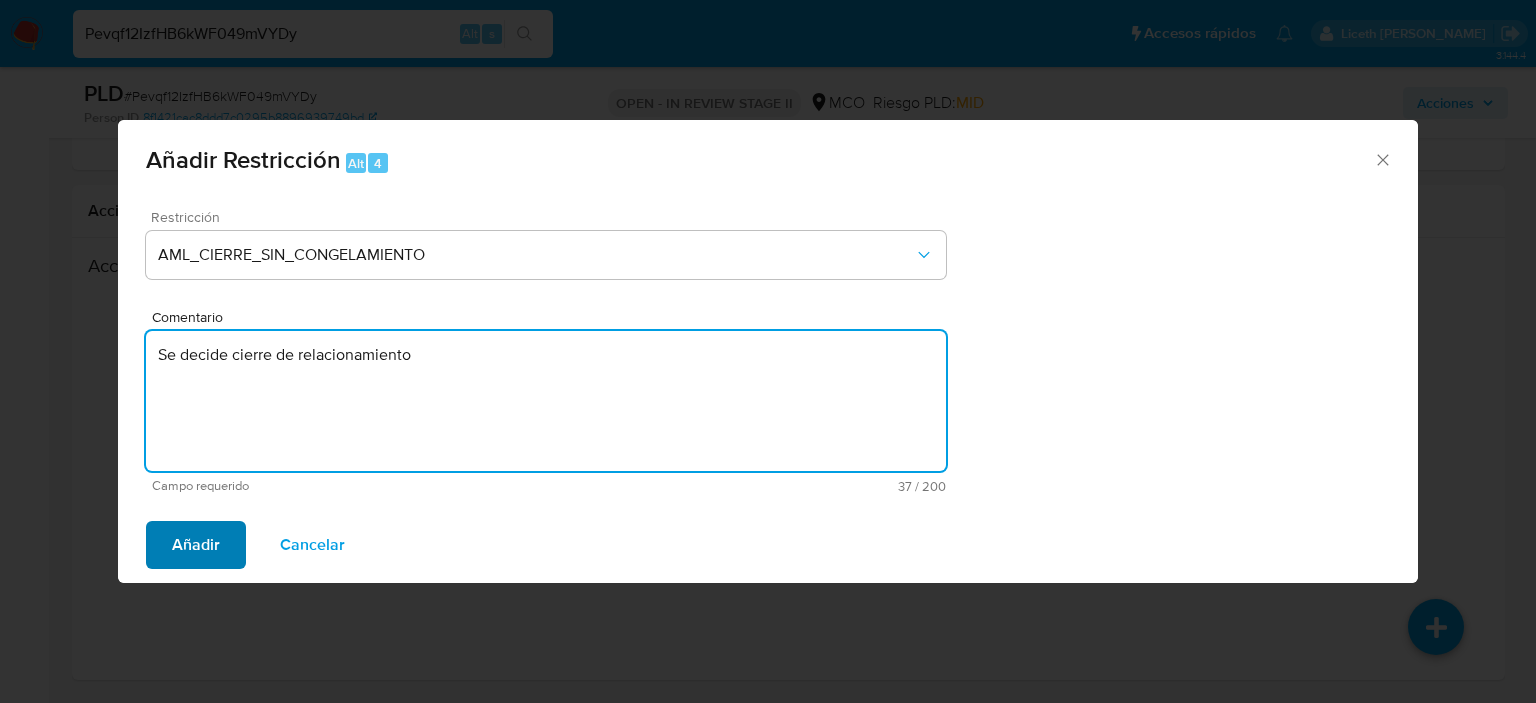 type on "Se decide cierre de relacionamiento" 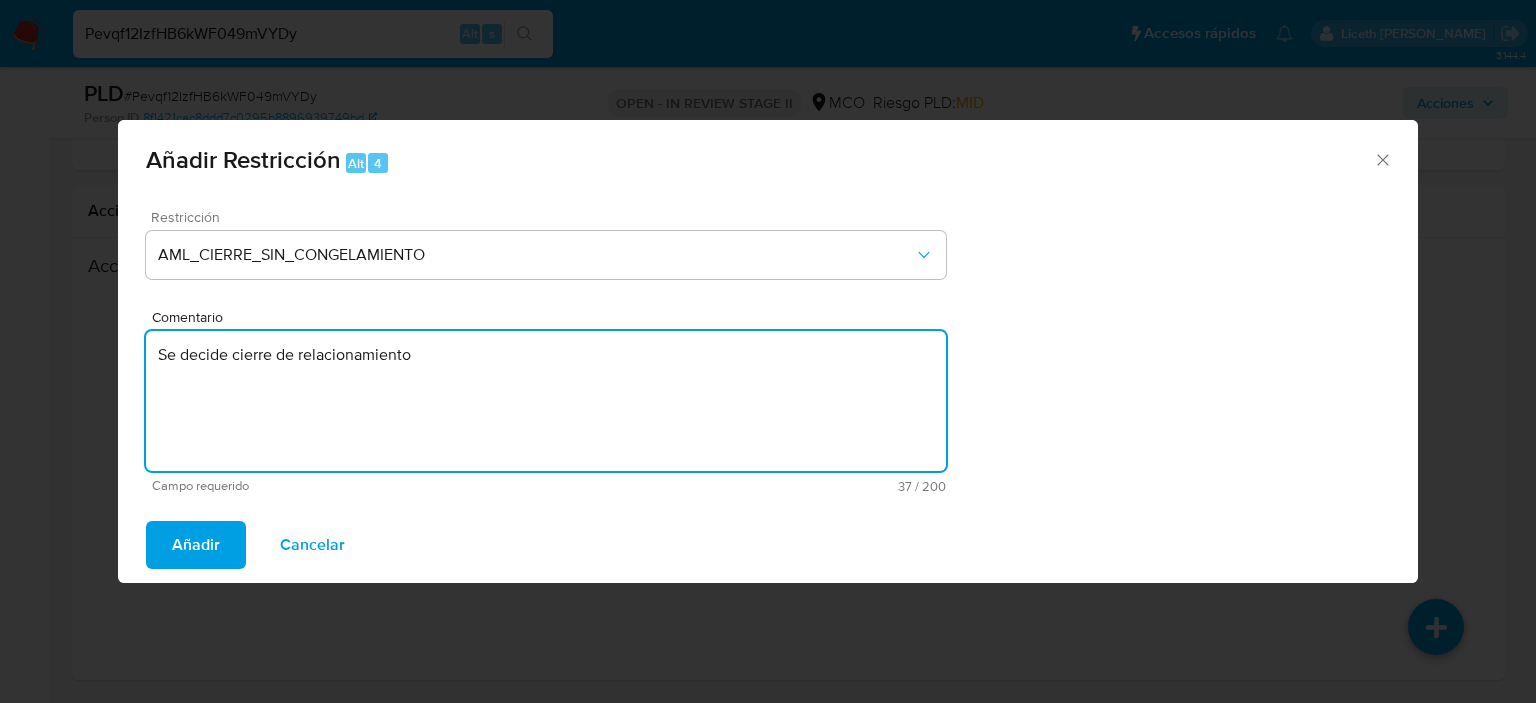 click on "Añadir" at bounding box center [196, 545] 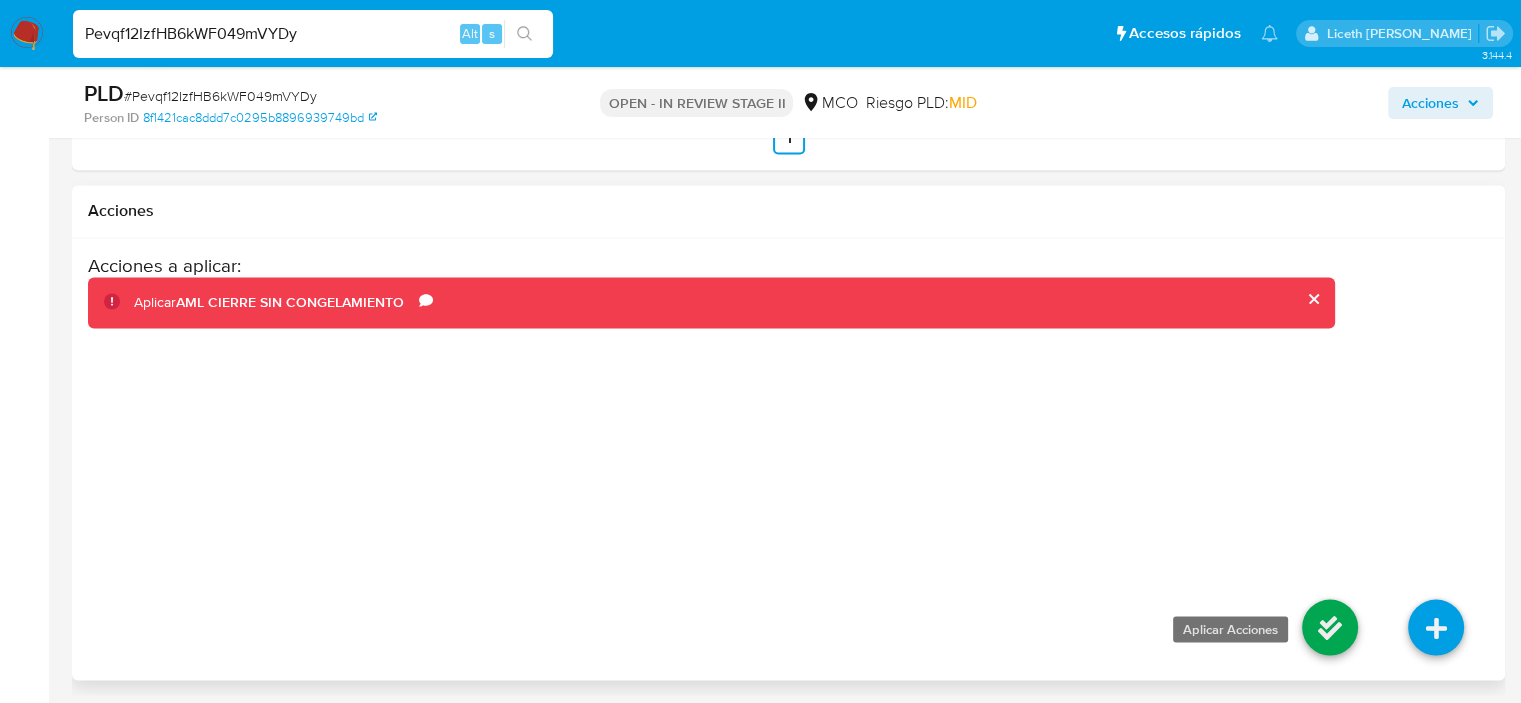 click at bounding box center (1330, 627) 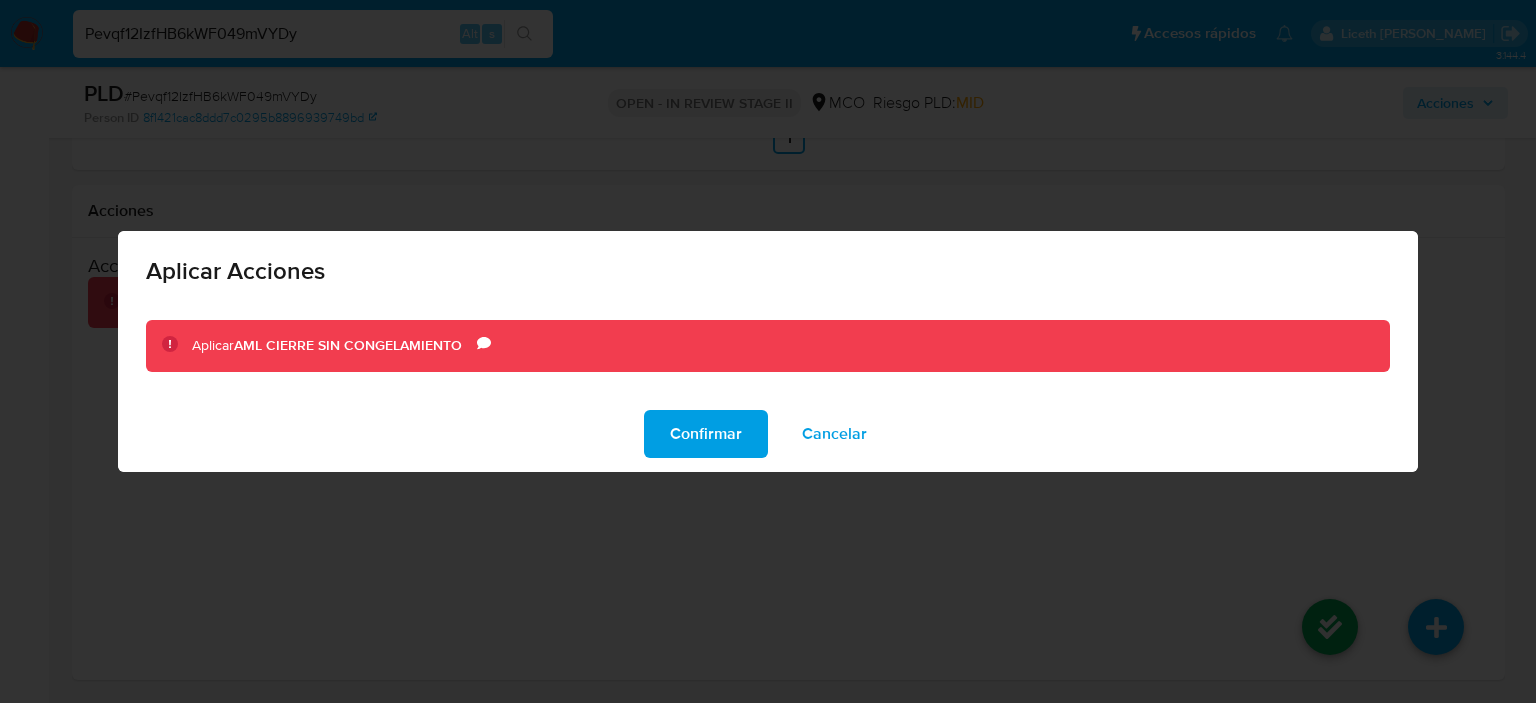 click on "Confirmar" at bounding box center (706, 434) 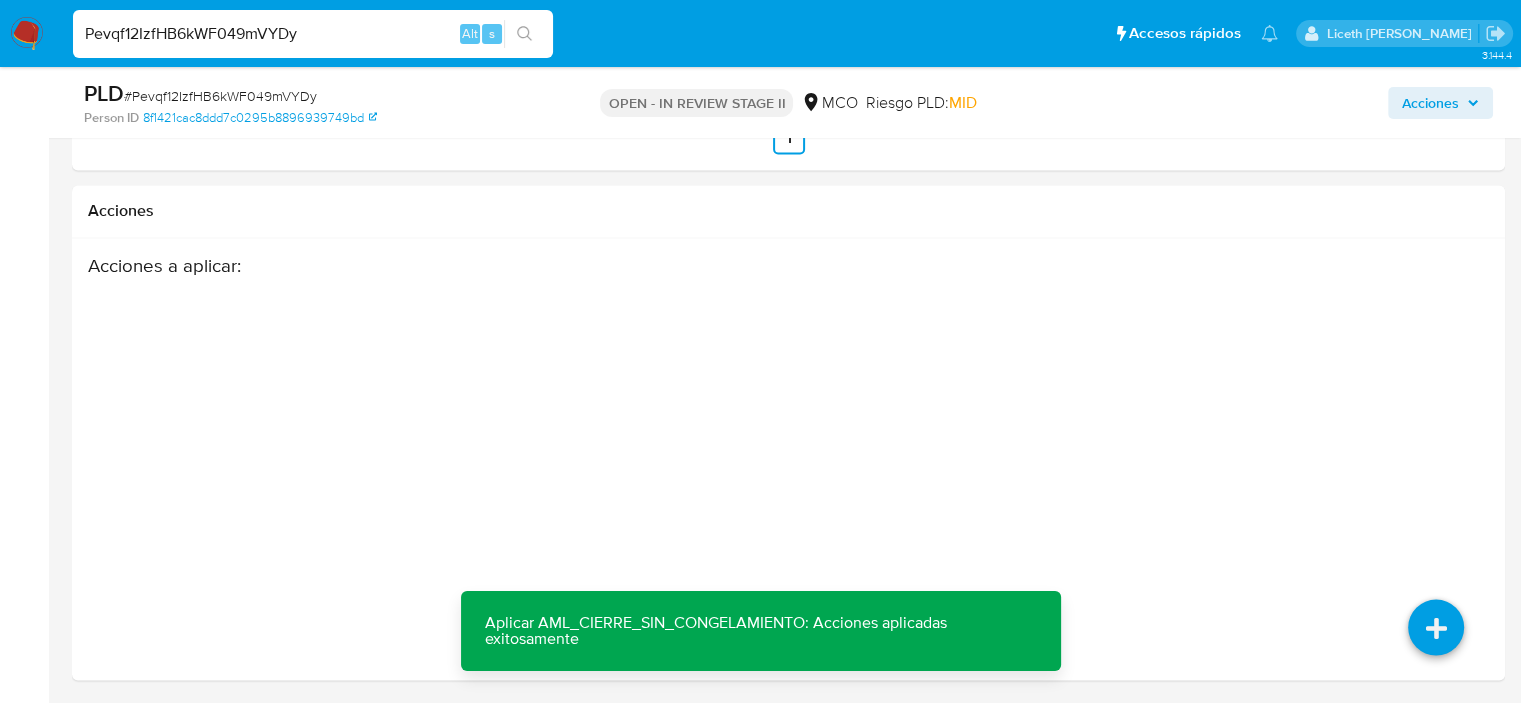 click on "Pevqf12IzfHB6kWF049mVYDy" at bounding box center (313, 34) 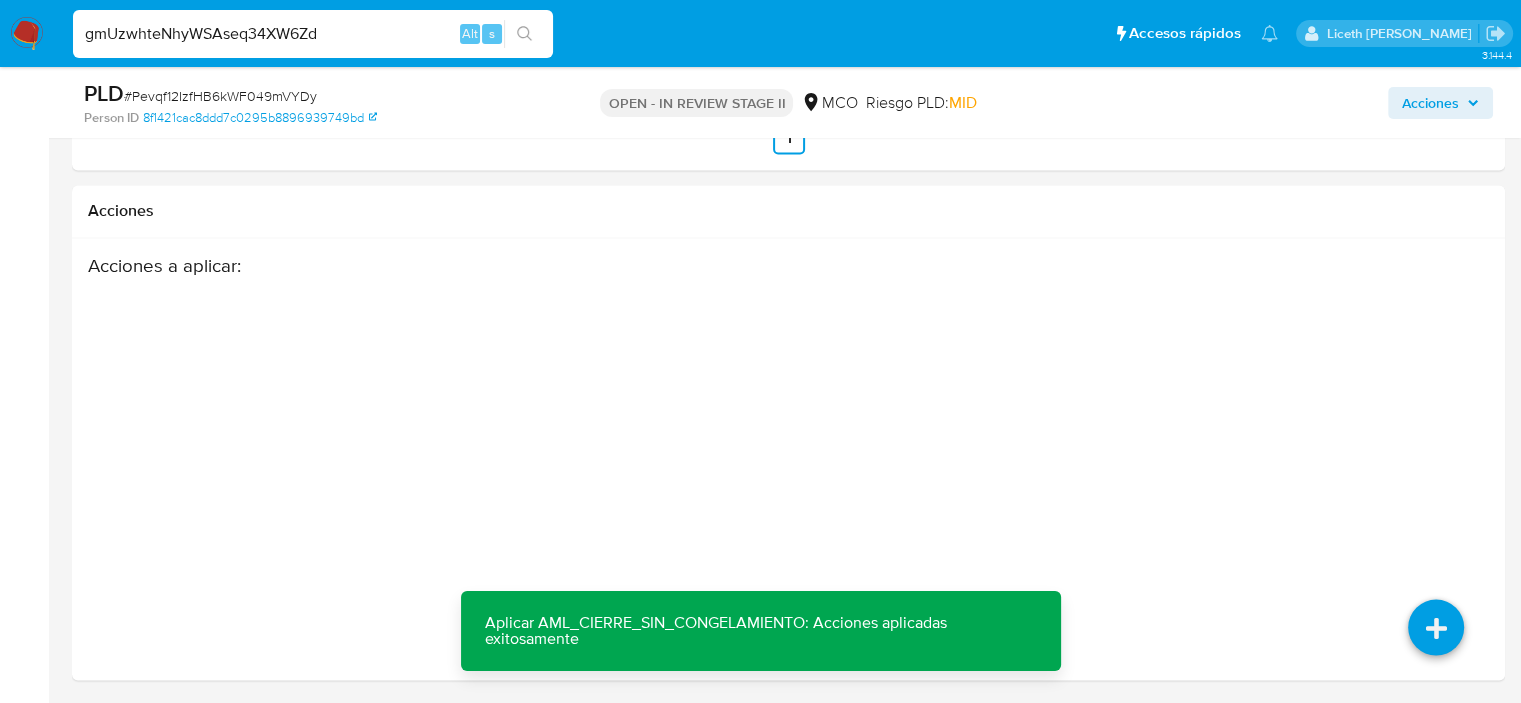 type on "gmUzwhteNhyWSAseq34XW6Zd" 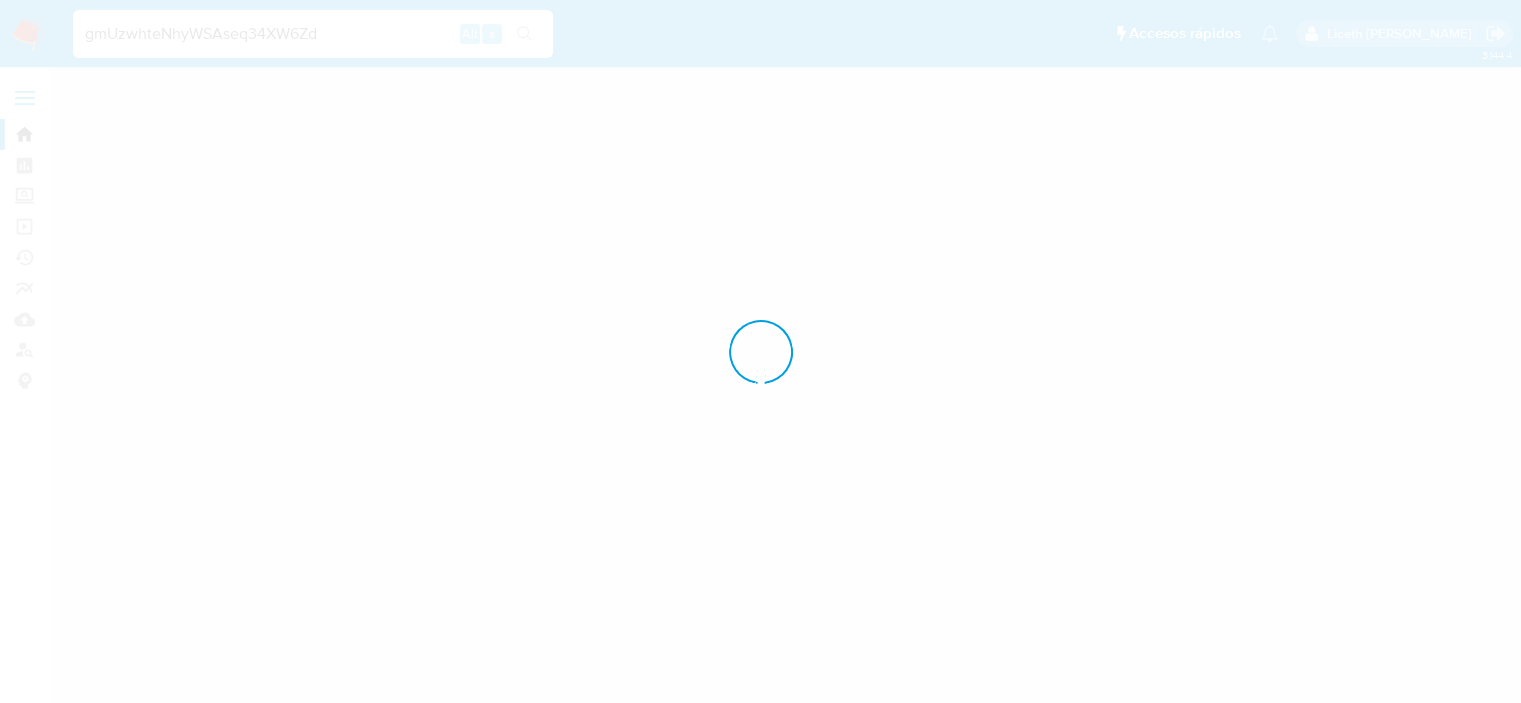 scroll, scrollTop: 0, scrollLeft: 0, axis: both 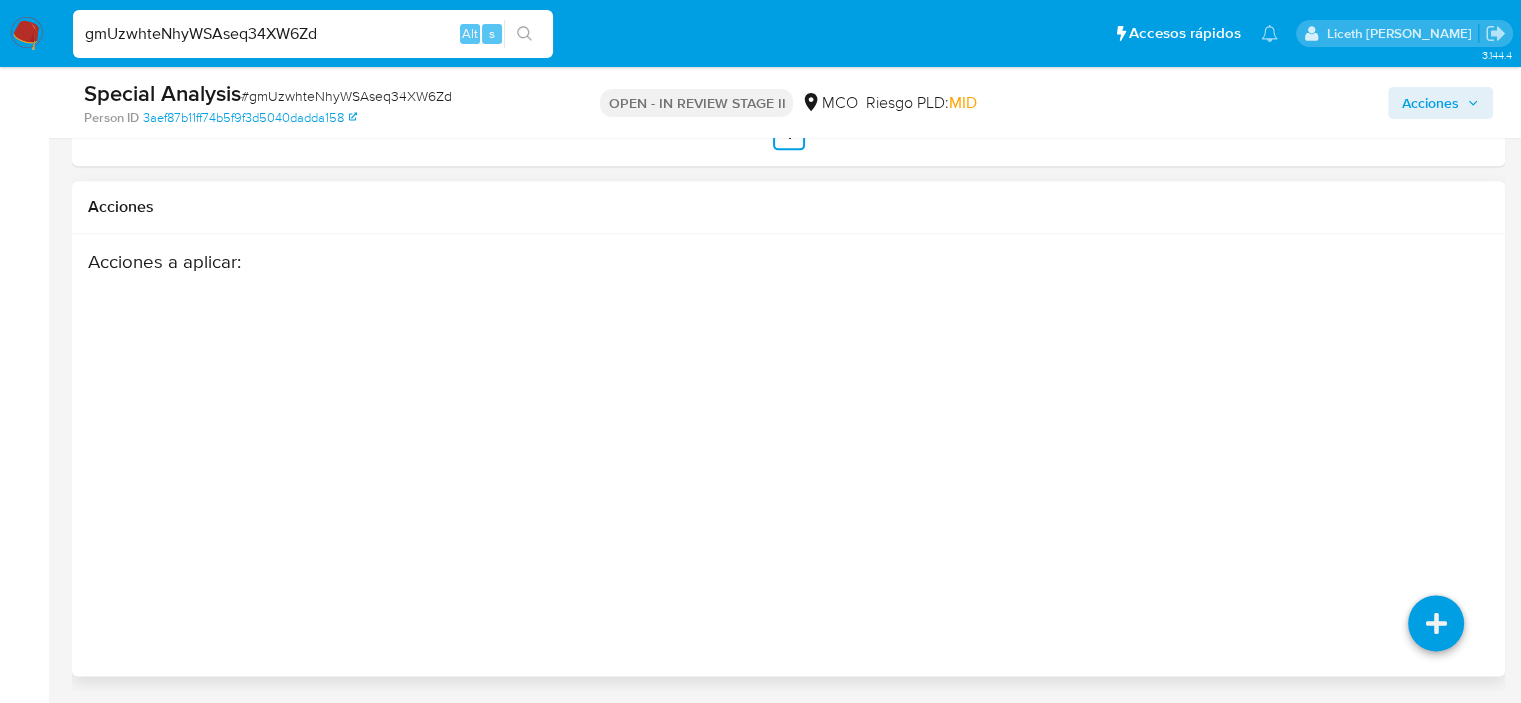 drag, startPoint x: 1323, startPoint y: 132, endPoint x: 1365, endPoint y: 641, distance: 510.72986 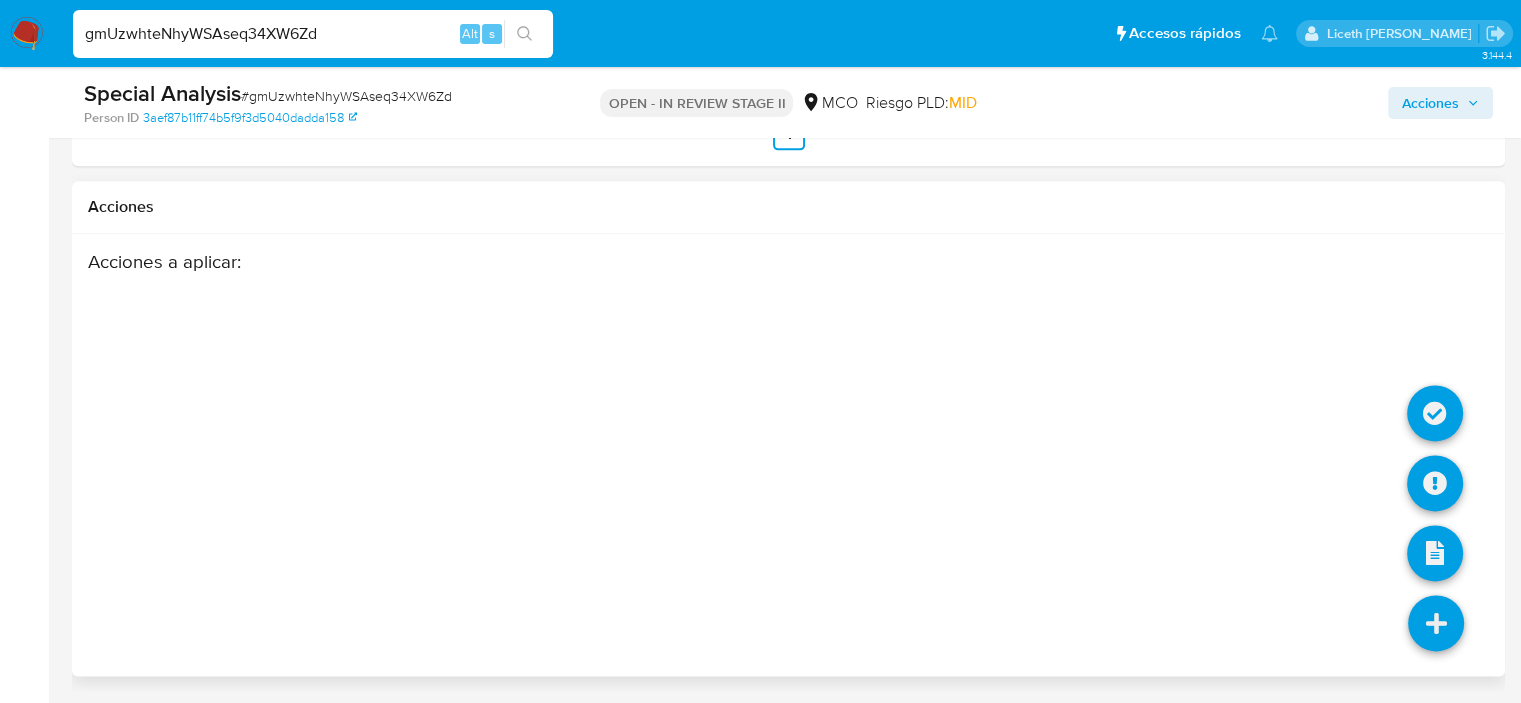 click at bounding box center [1436, 623] 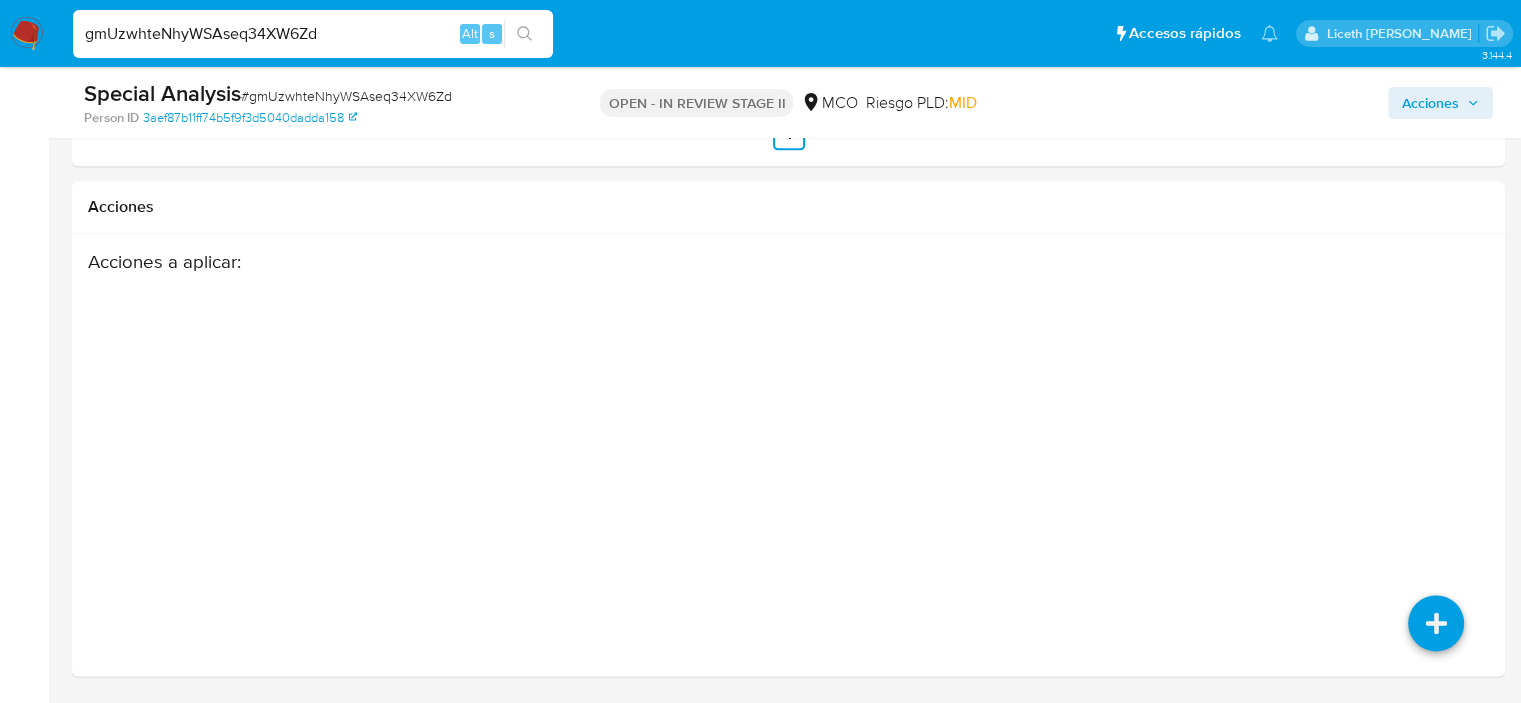select on "10" 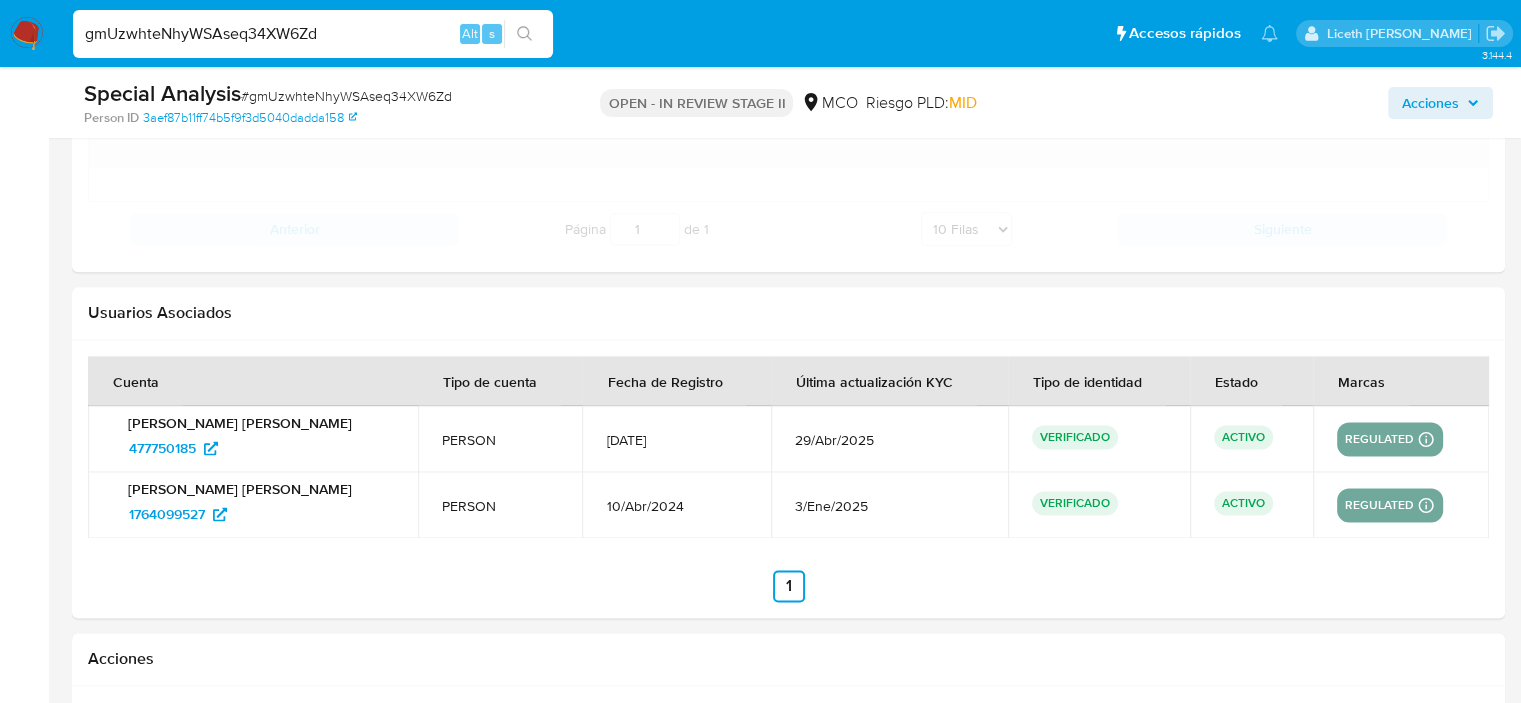 click on "regulated   Detalle MCO PASARELA Evaluation Result COMPLIES User Regulated Date 2024-07-07T14:38:15-04:00 User Cancelled Date - Cancelled Regulation Status APPLIED" at bounding box center (1401, 505) 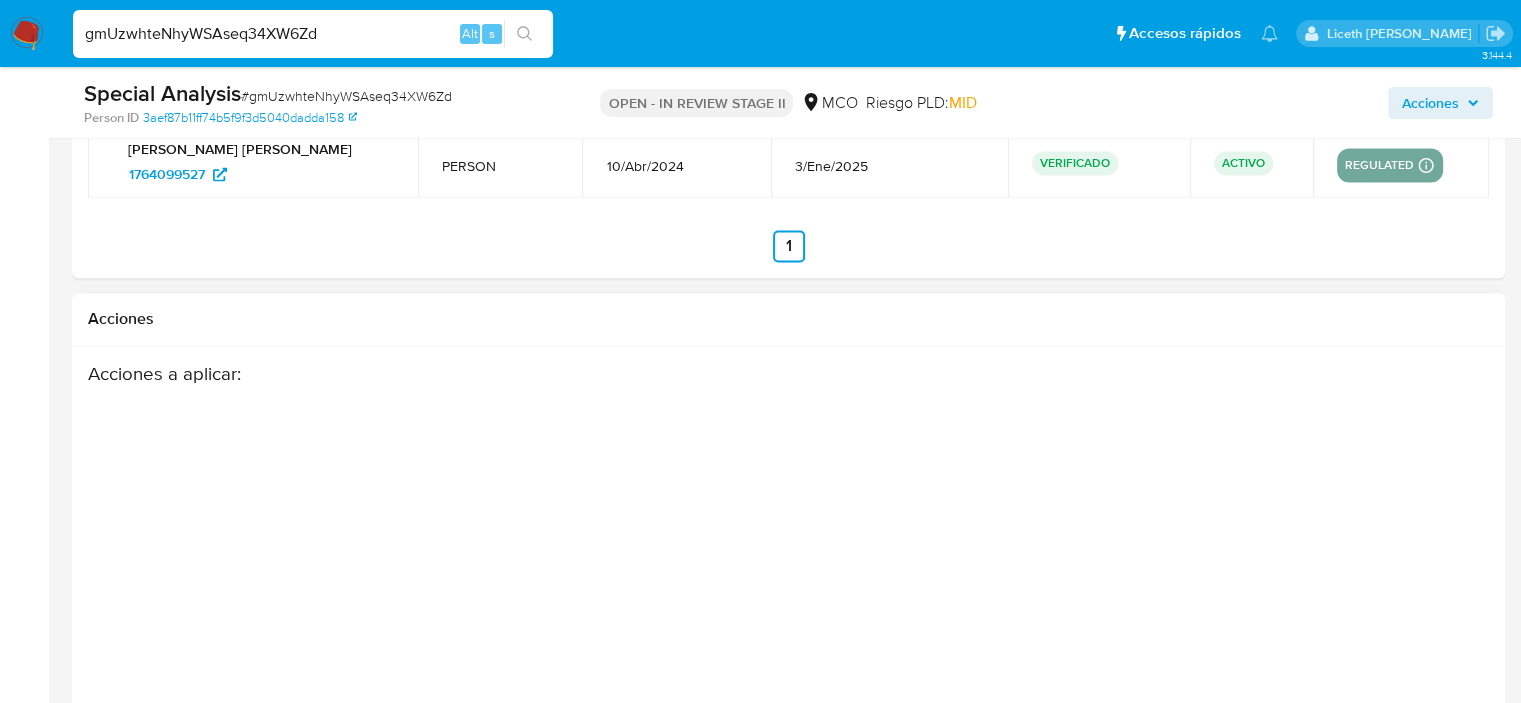 scroll, scrollTop: 3199, scrollLeft: 0, axis: vertical 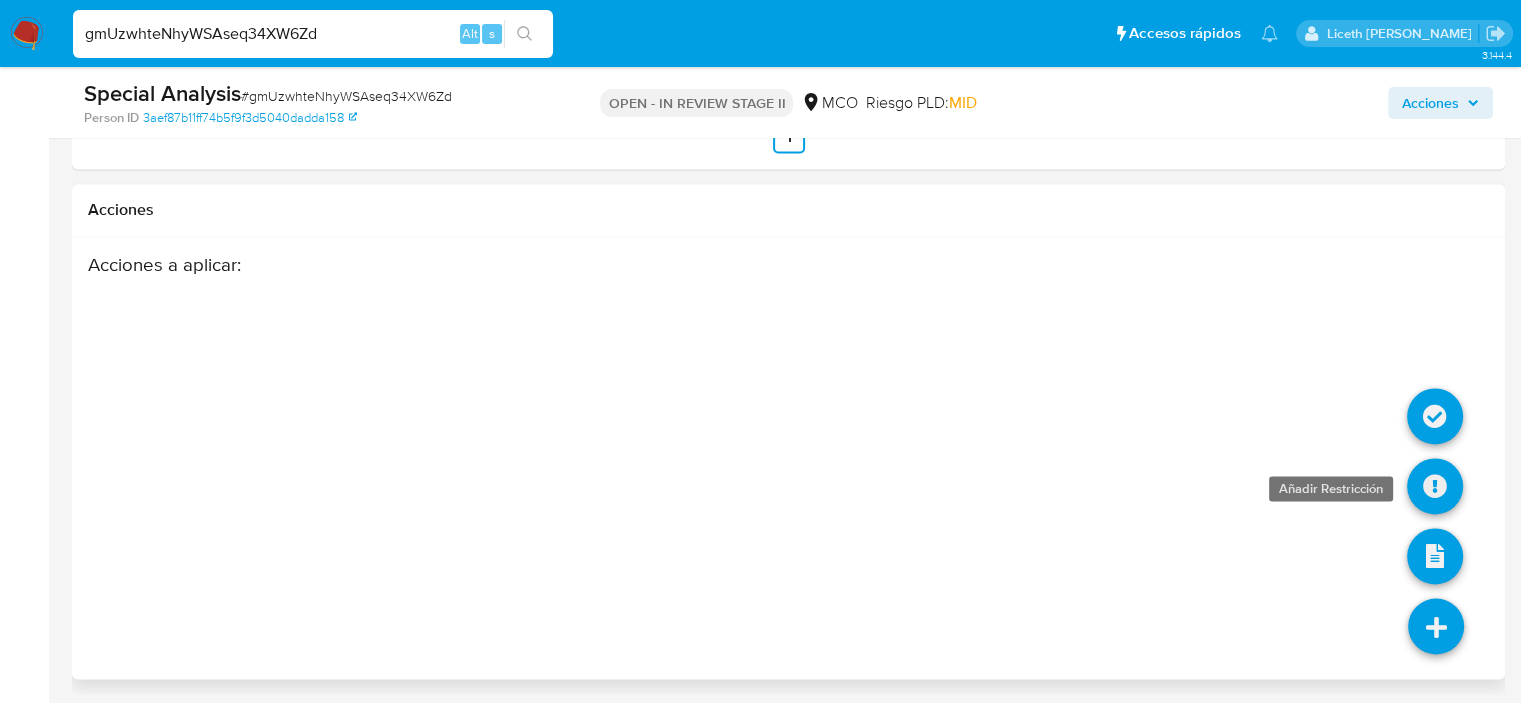 click at bounding box center [1435, 486] 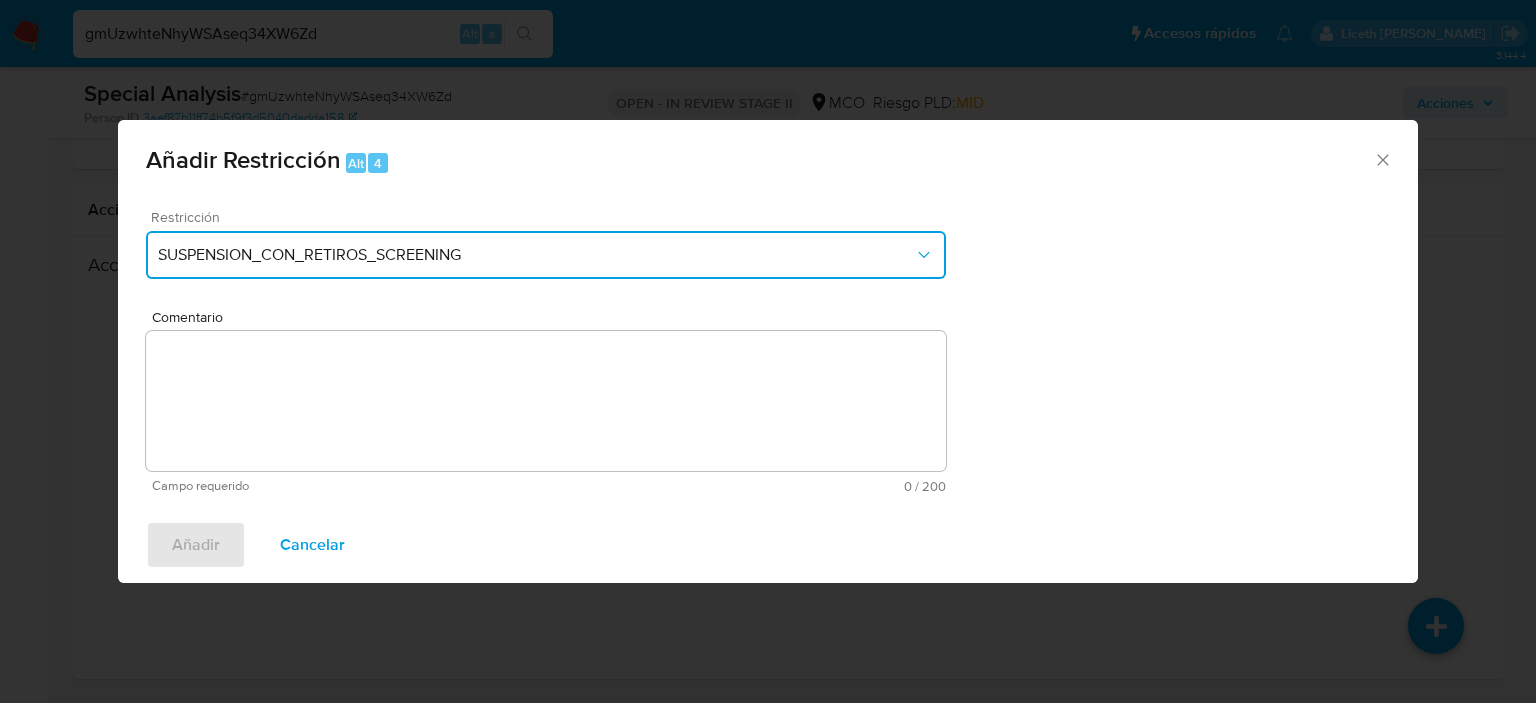click on "SUSPENSION_CON_RETIROS_SCREENING" at bounding box center [536, 255] 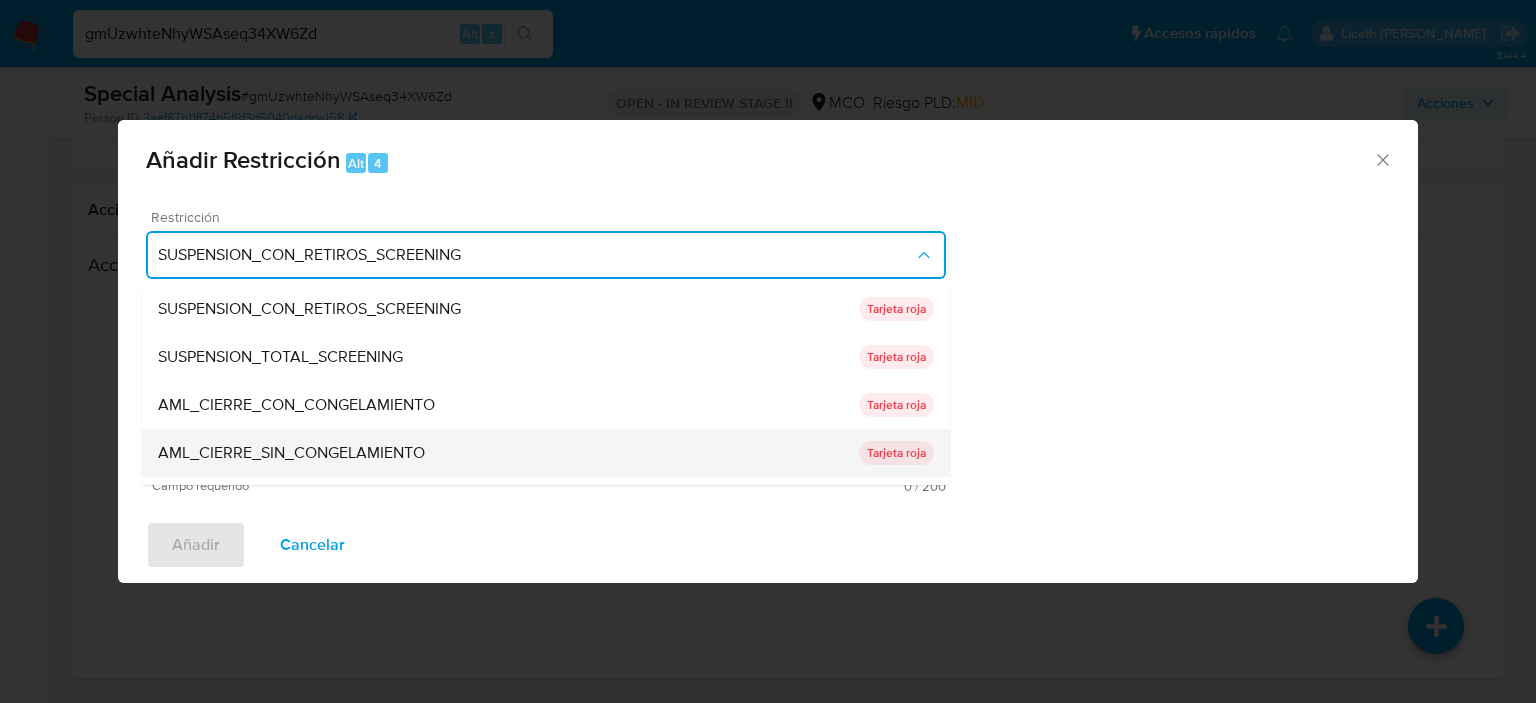click on "AML_CIERRE_SIN_CONGELAMIENTO" at bounding box center [291, 453] 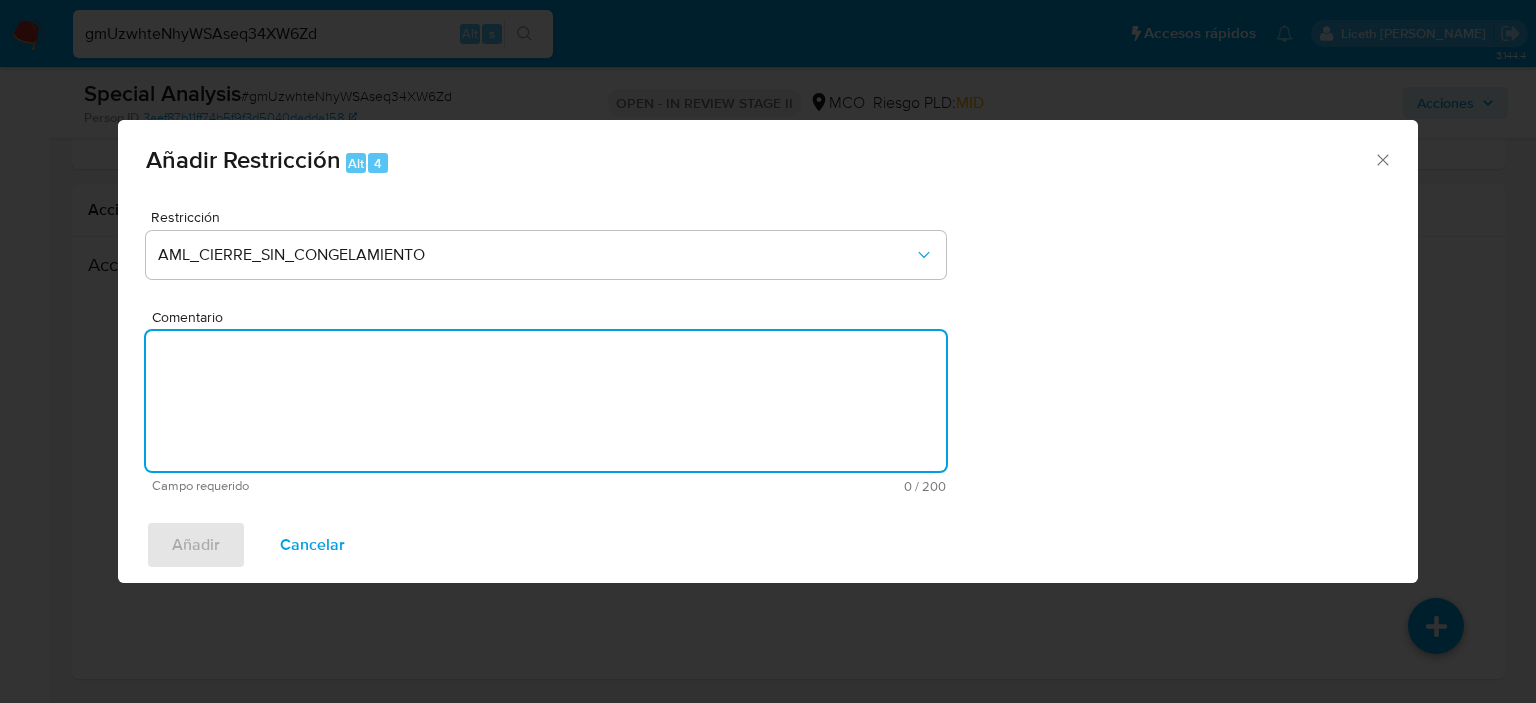 click on "Comentario" at bounding box center (546, 401) 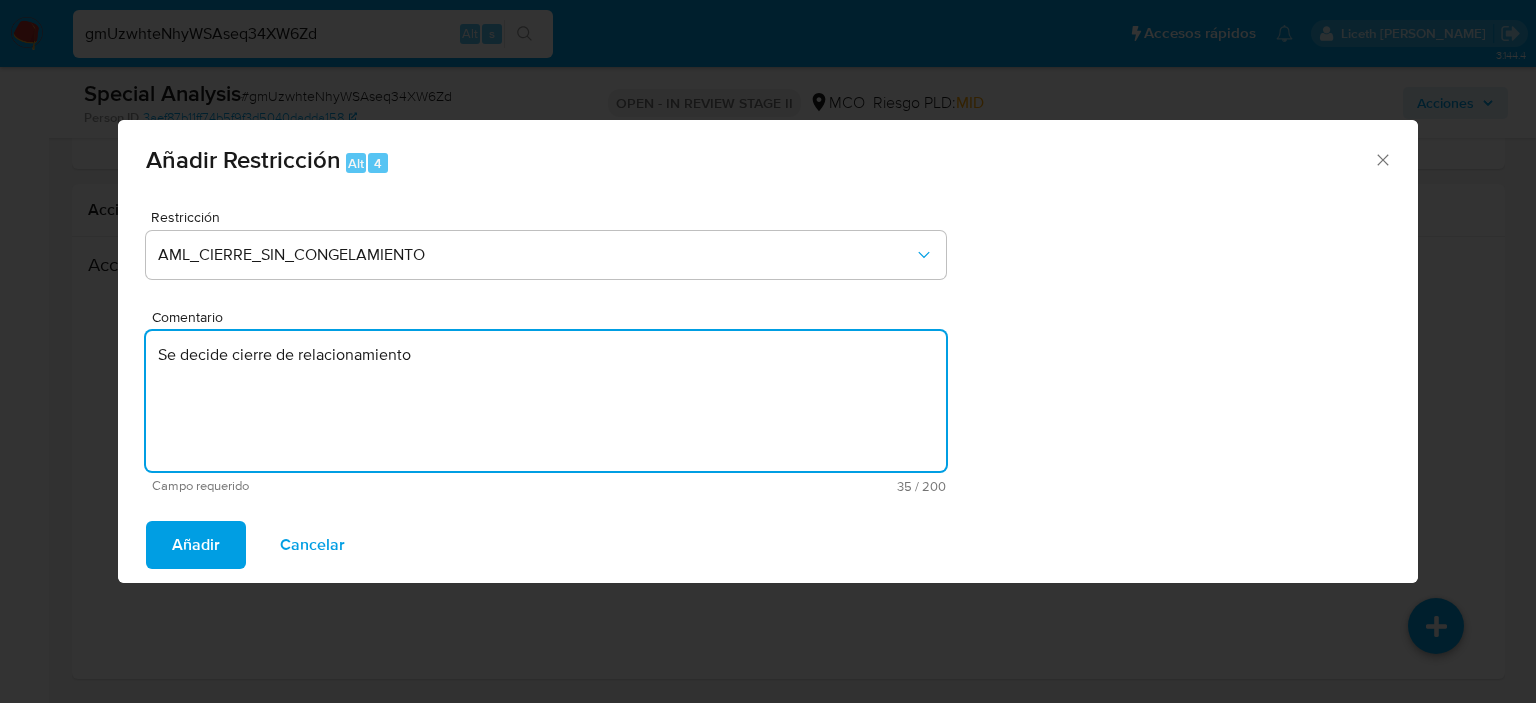 type on "Se decide cierre de relacionamiento" 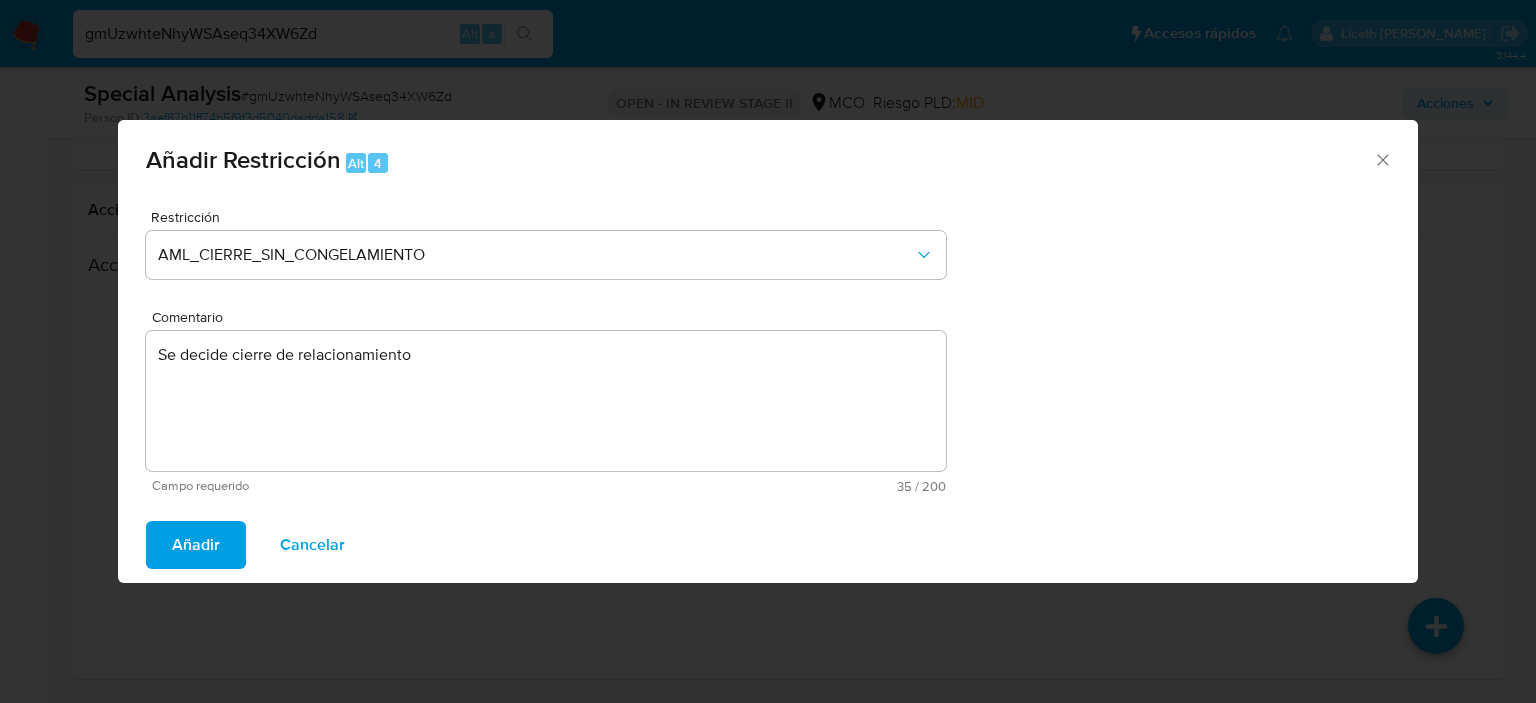 type 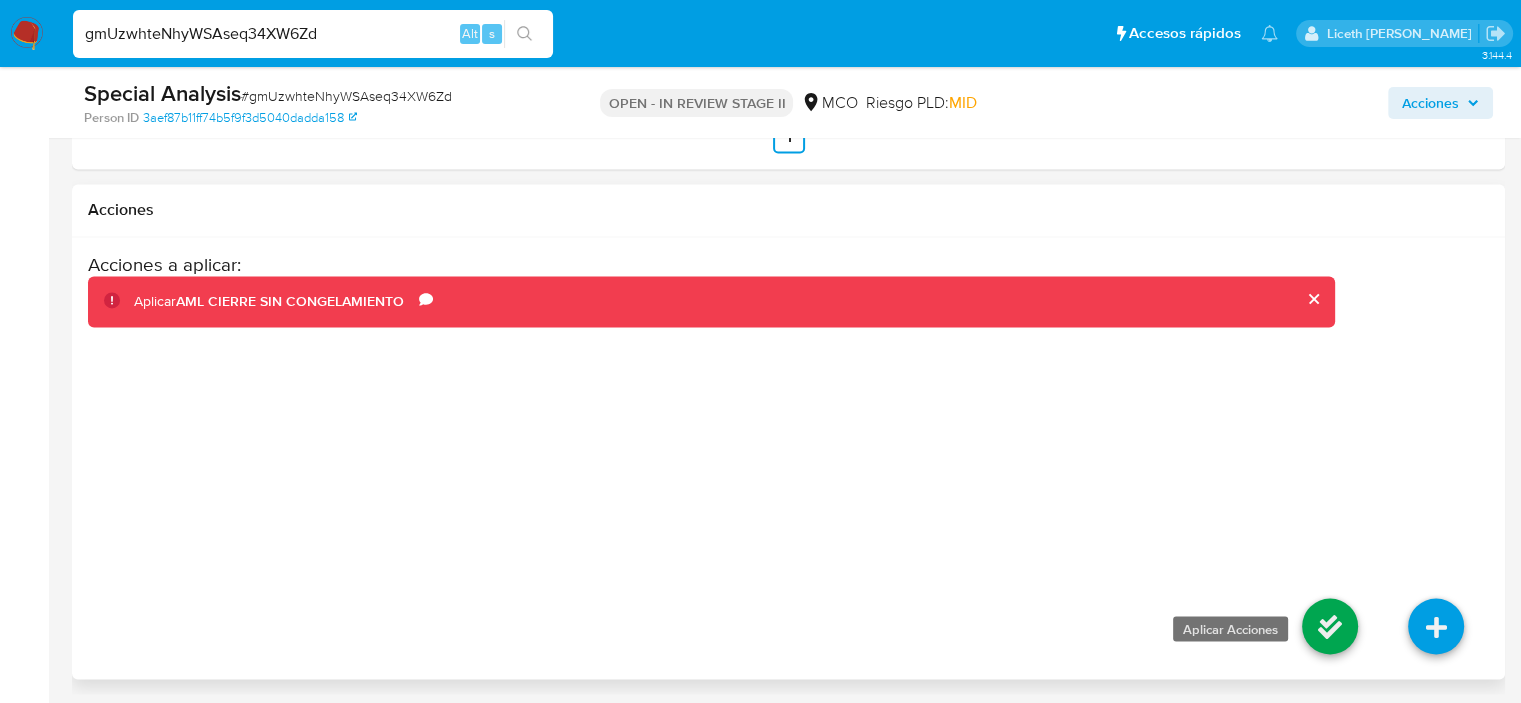 click at bounding box center [1330, 626] 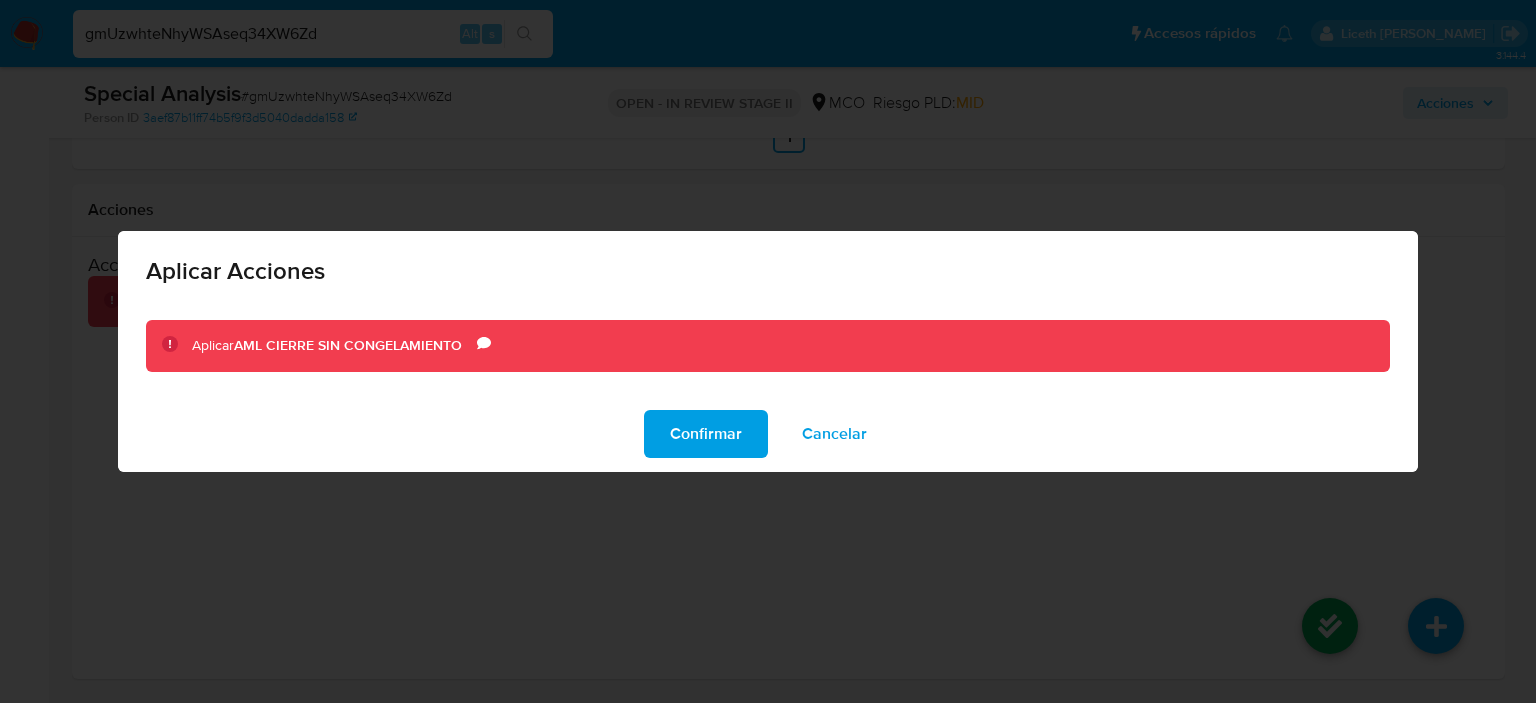 click on "Confirmar" at bounding box center (706, 434) 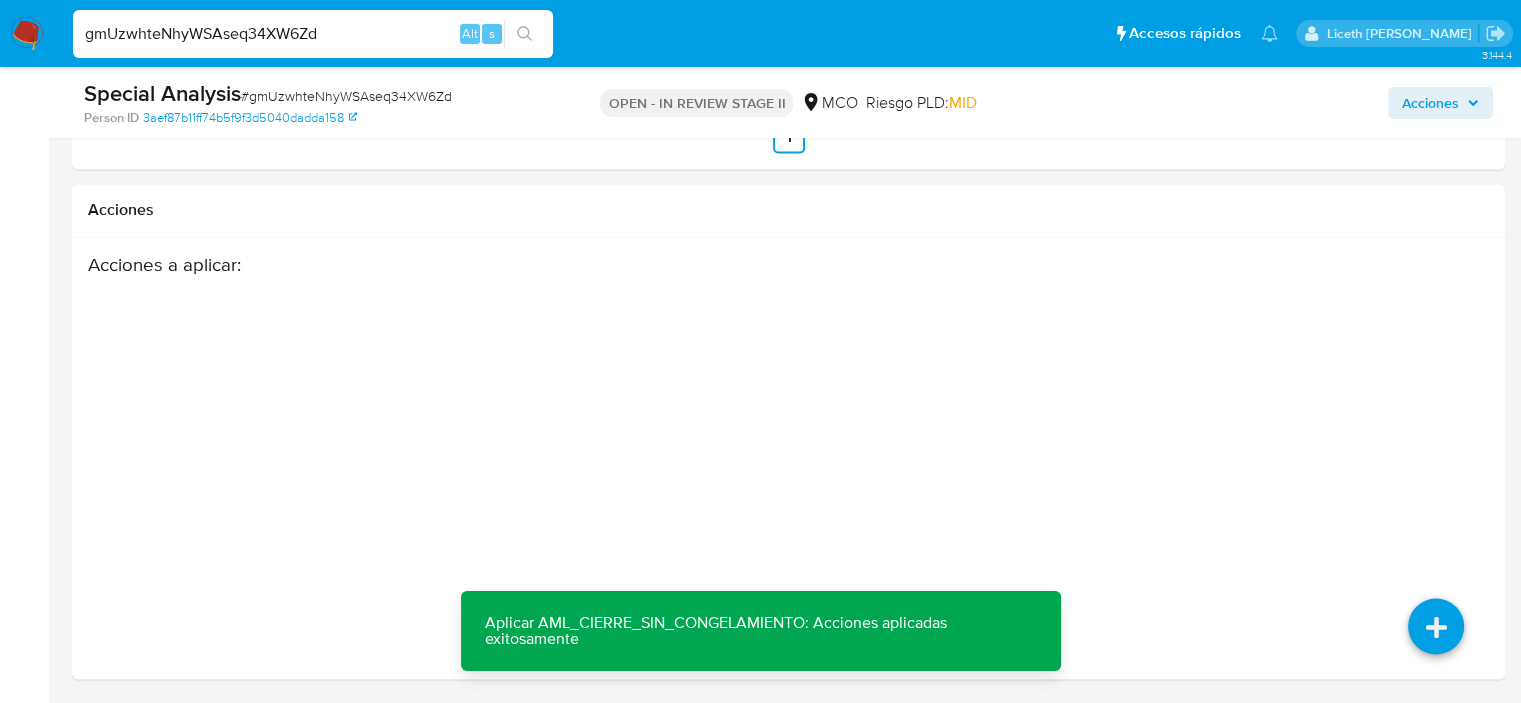 click on "gmUzwhteNhyWSAseq34XW6Zd" at bounding box center (313, 34) 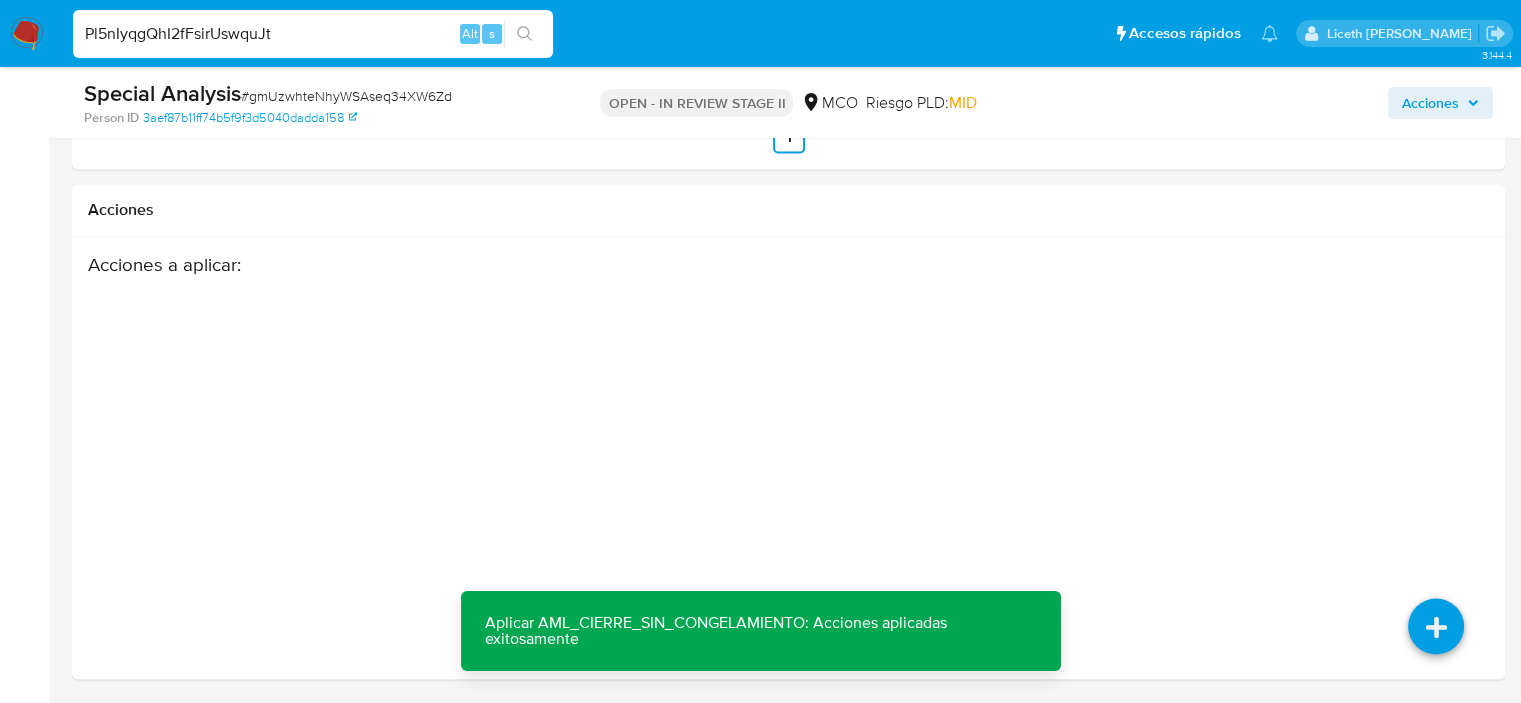 type on "Pl5nIyqgQhI2fFsirUswquJt" 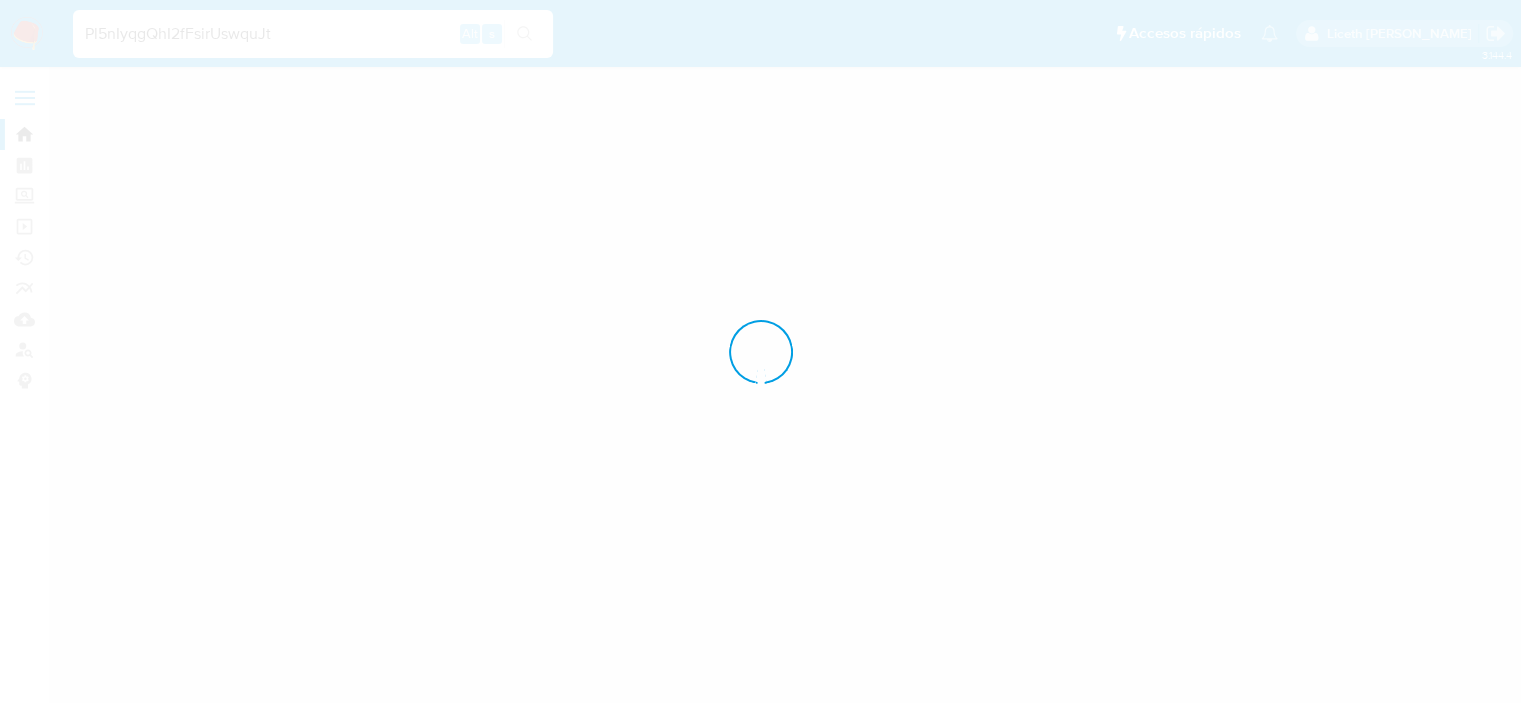 scroll, scrollTop: 0, scrollLeft: 0, axis: both 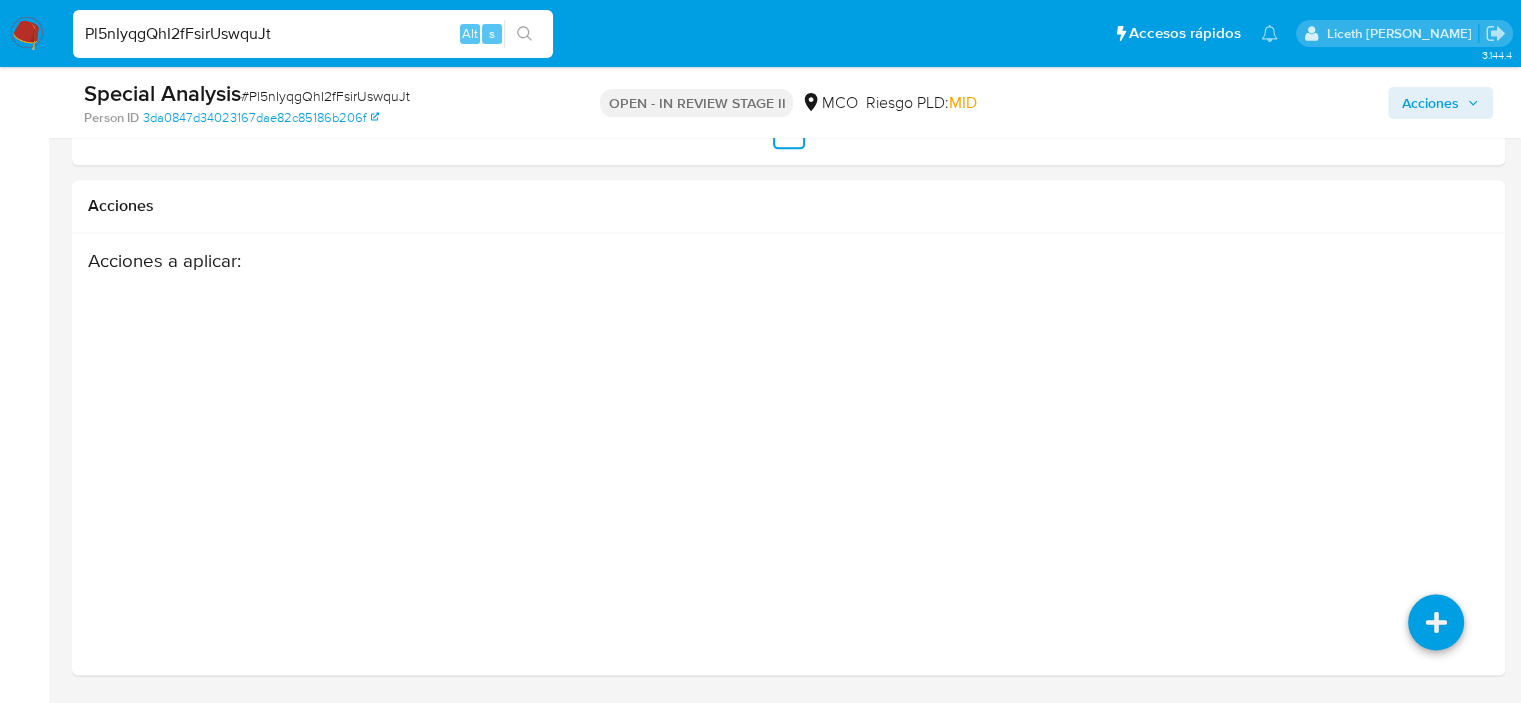 drag, startPoint x: 1386, startPoint y: 131, endPoint x: 1472, endPoint y: 551, distance: 428.71436 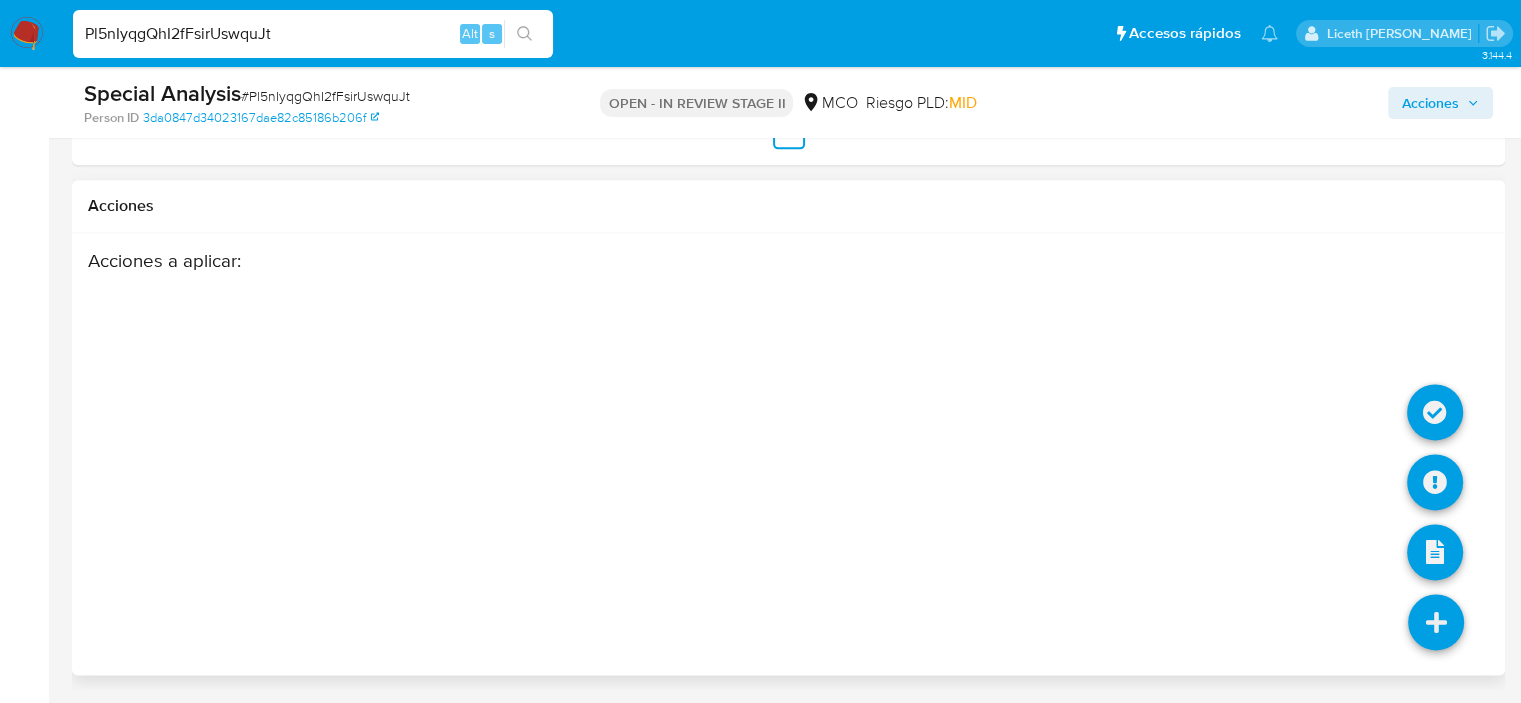 click on "Acciones" at bounding box center [788, 206] 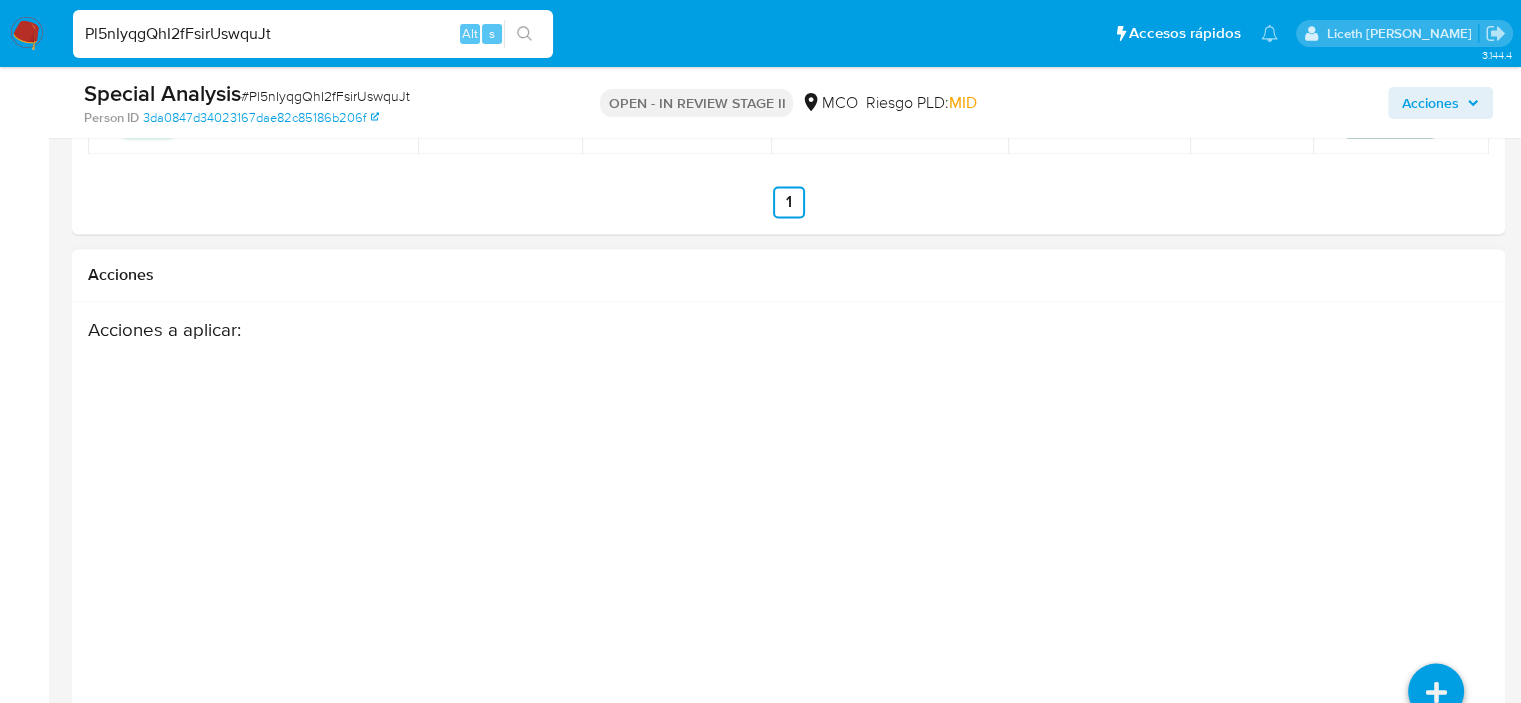 scroll, scrollTop: 3268, scrollLeft: 0, axis: vertical 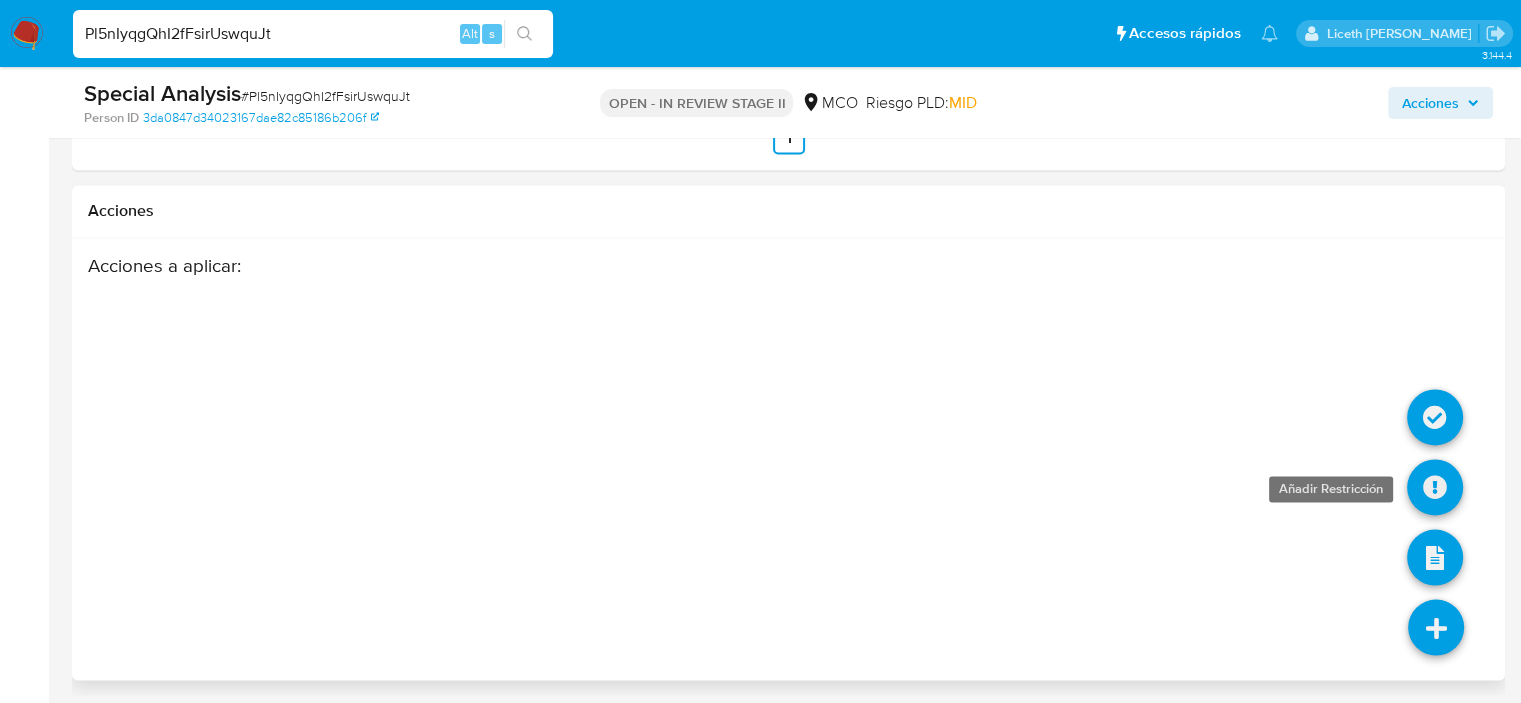 click at bounding box center (1435, 487) 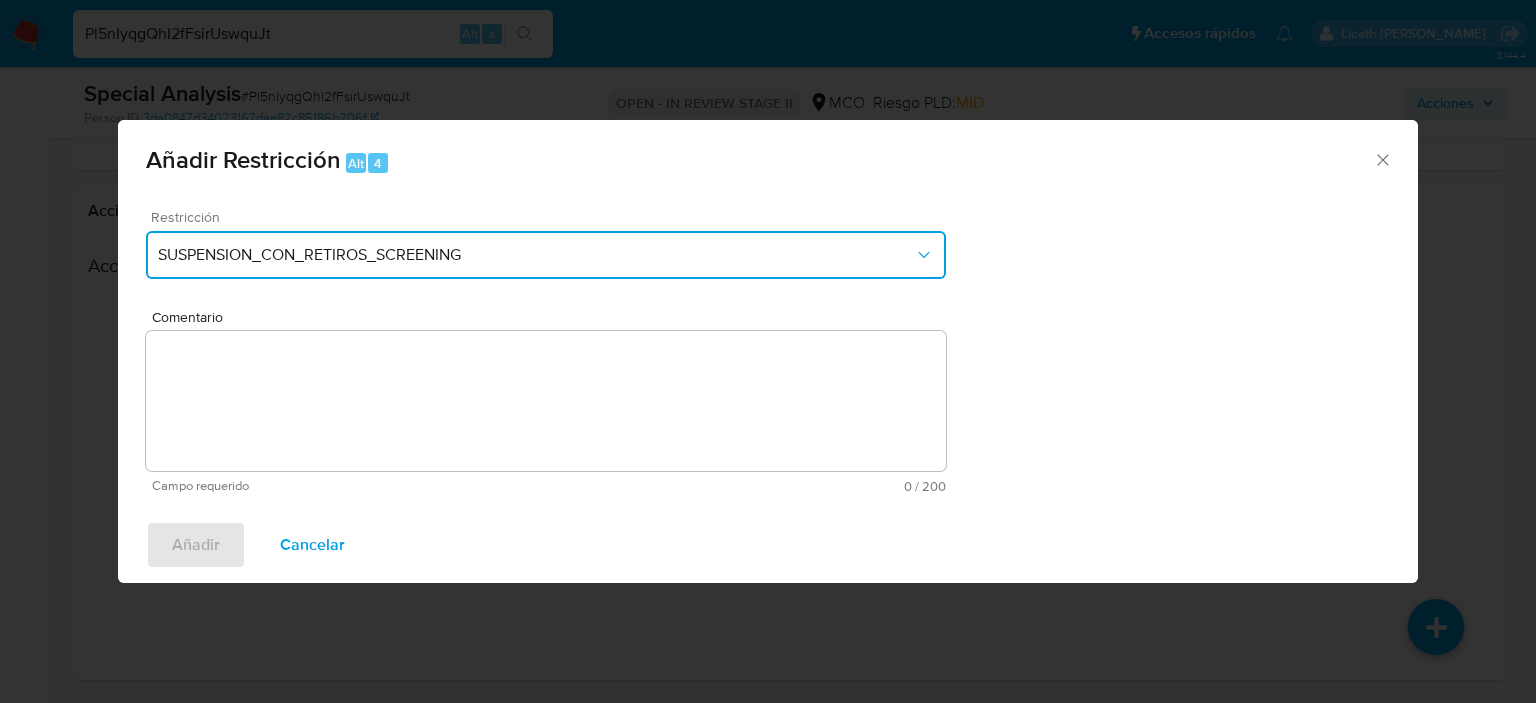 click on "SUSPENSION_CON_RETIROS_SCREENING" at bounding box center [546, 255] 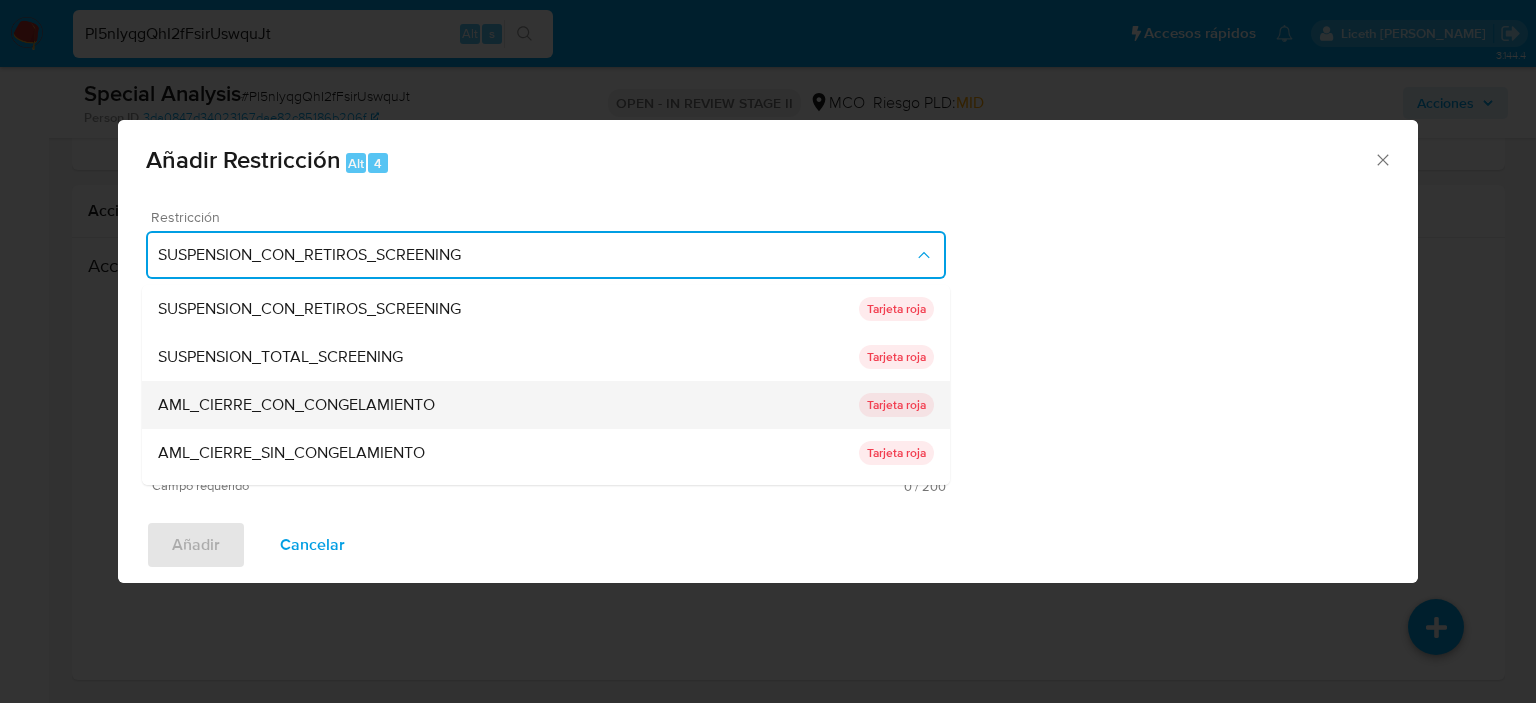 click on "AML_CIERRE_CON_CONGELAMIENTO" at bounding box center [508, 405] 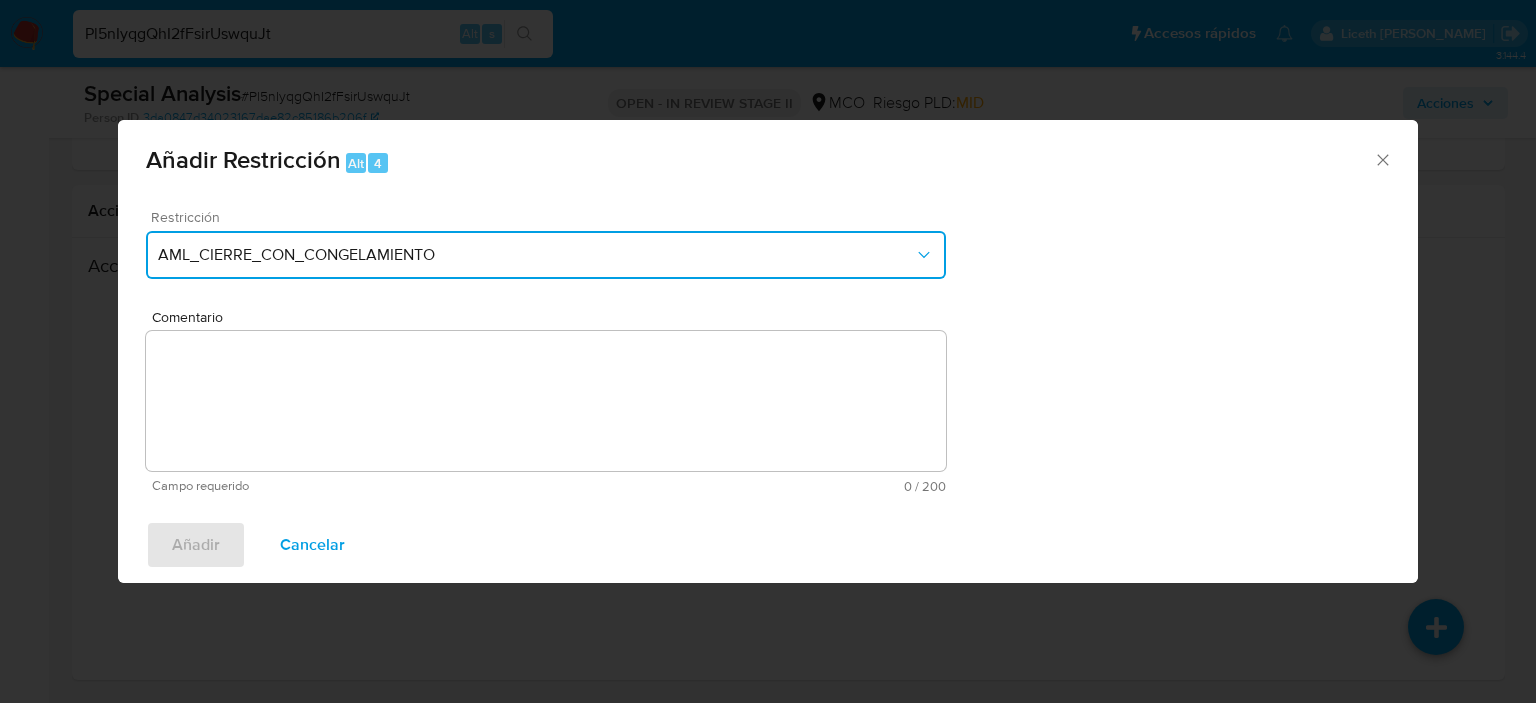 click on "AML_CIERRE_CON_CONGELAMIENTO" at bounding box center (536, 255) 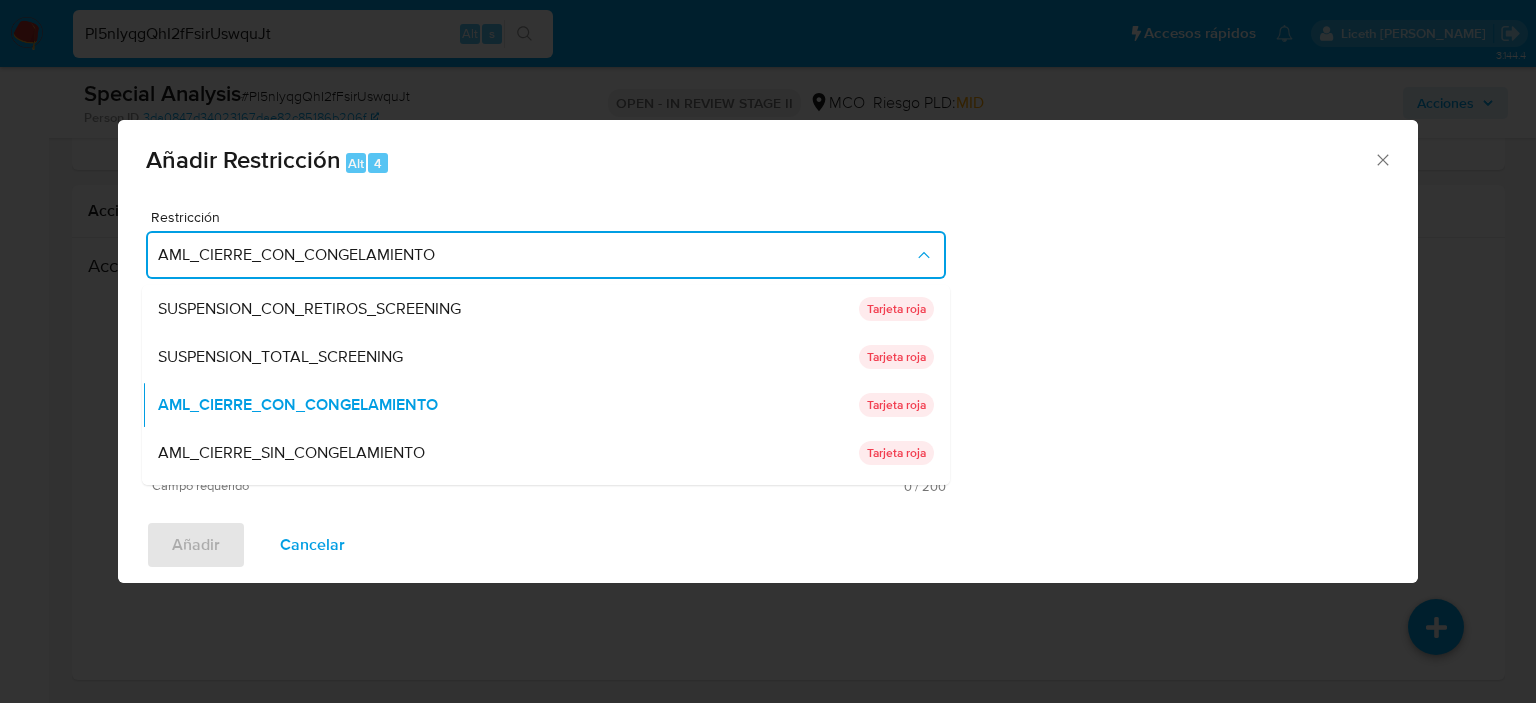 drag, startPoint x: 446, startPoint y: 446, endPoint x: 459, endPoint y: 415, distance: 33.61547 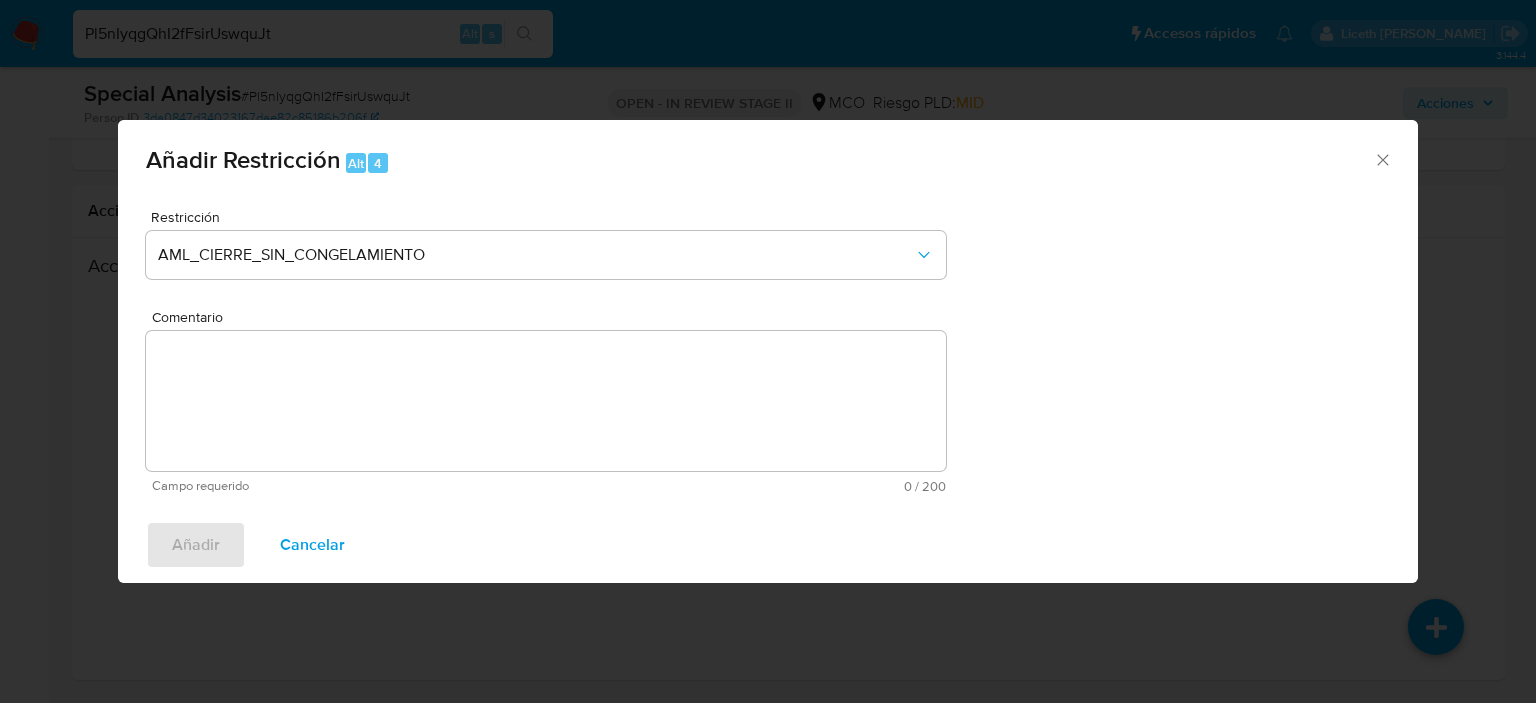 click on "Comentario" at bounding box center [546, 401] 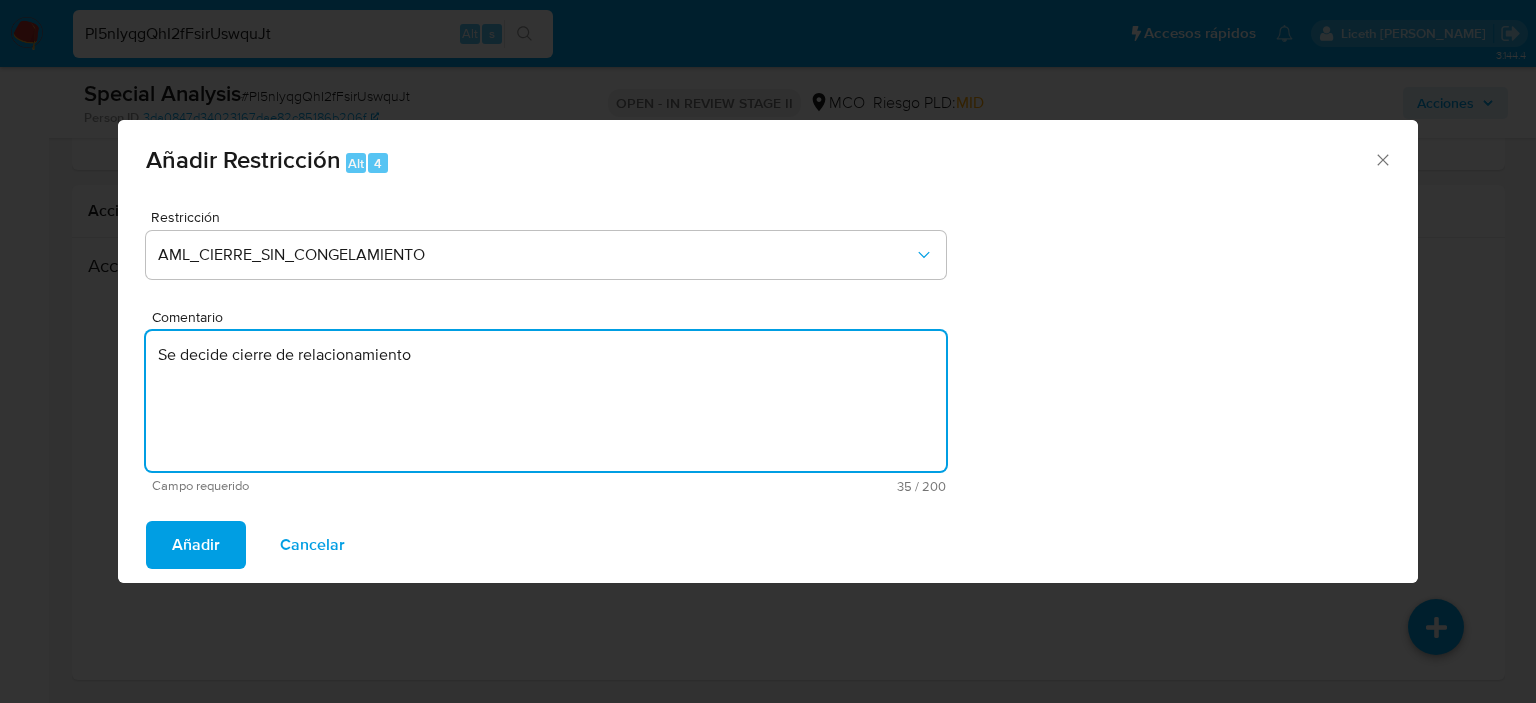 type on "Se decide cierre de relacionamiento" 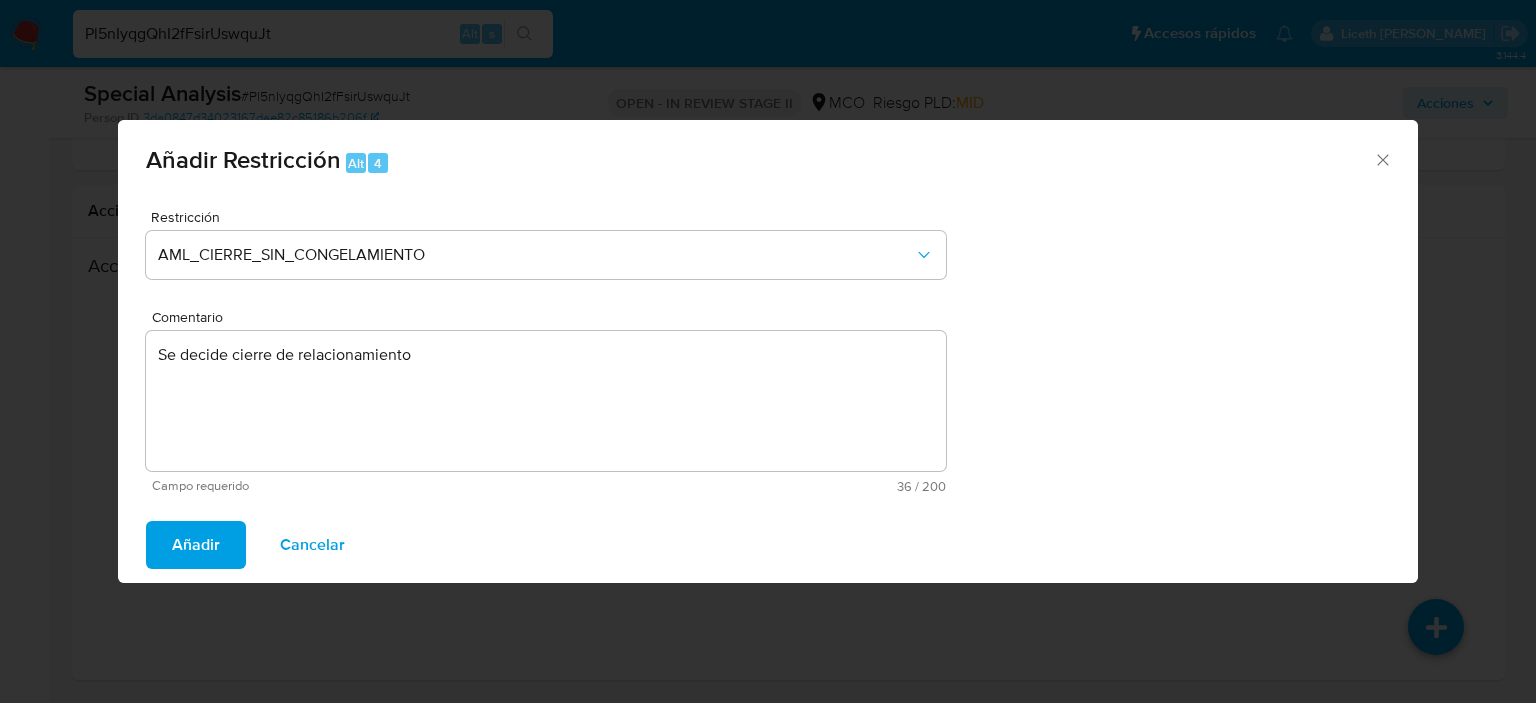 type 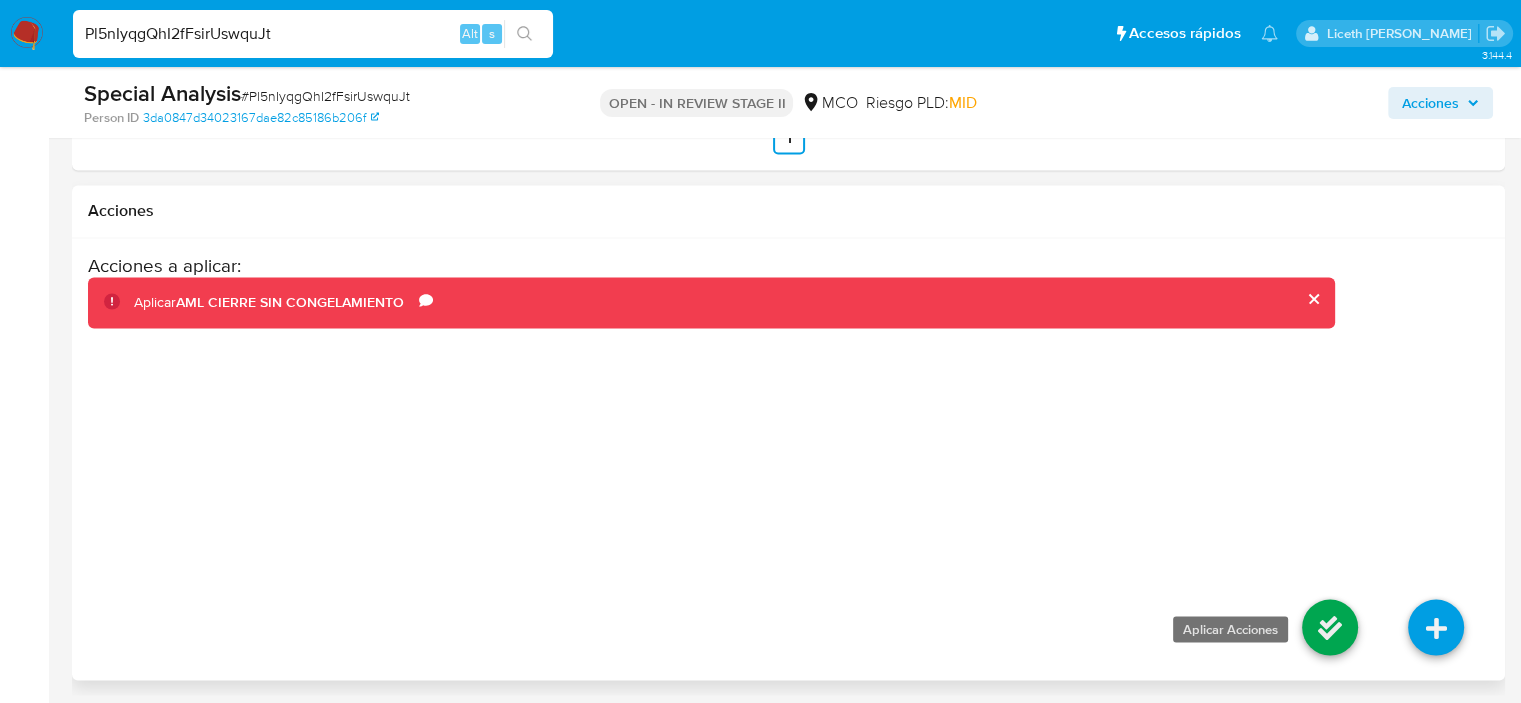 click at bounding box center [1330, 627] 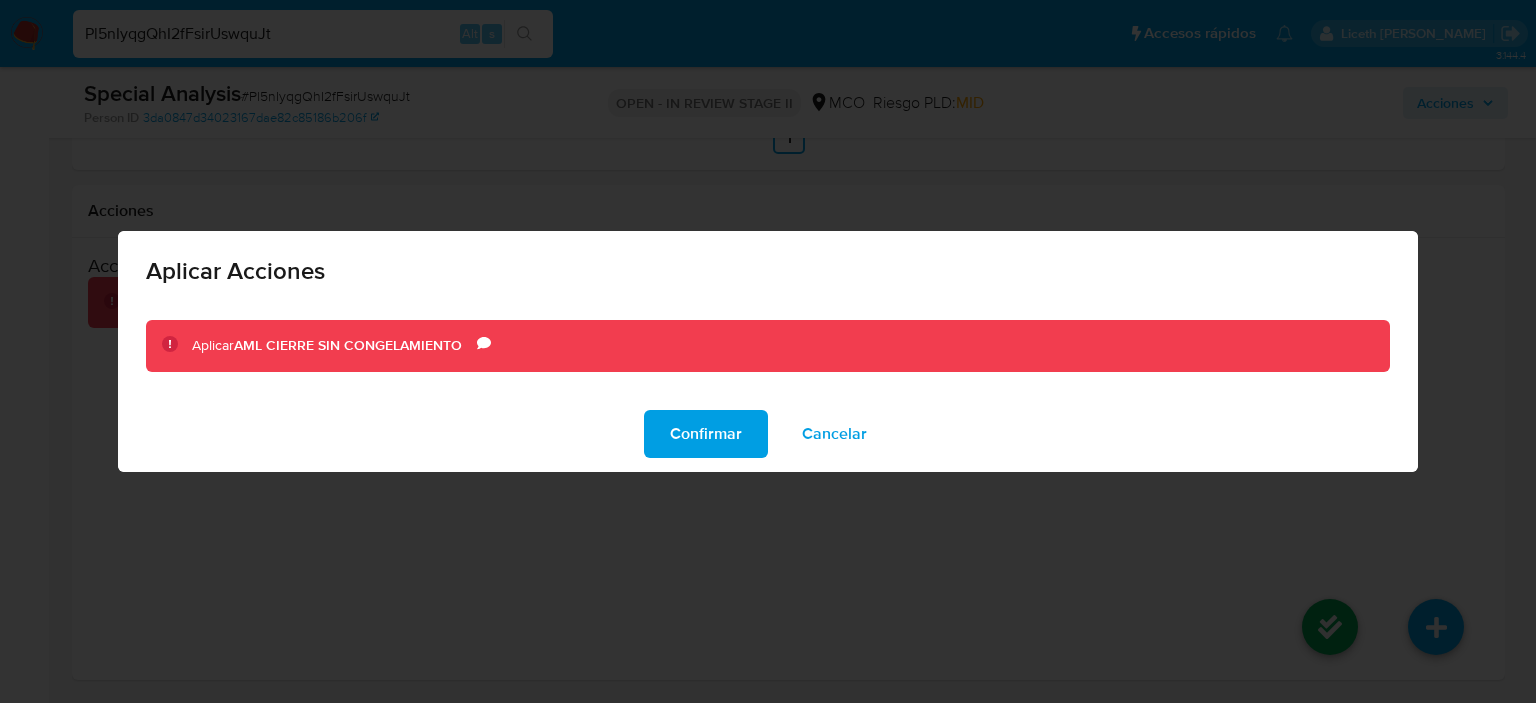 click on "Confirmar" at bounding box center (706, 434) 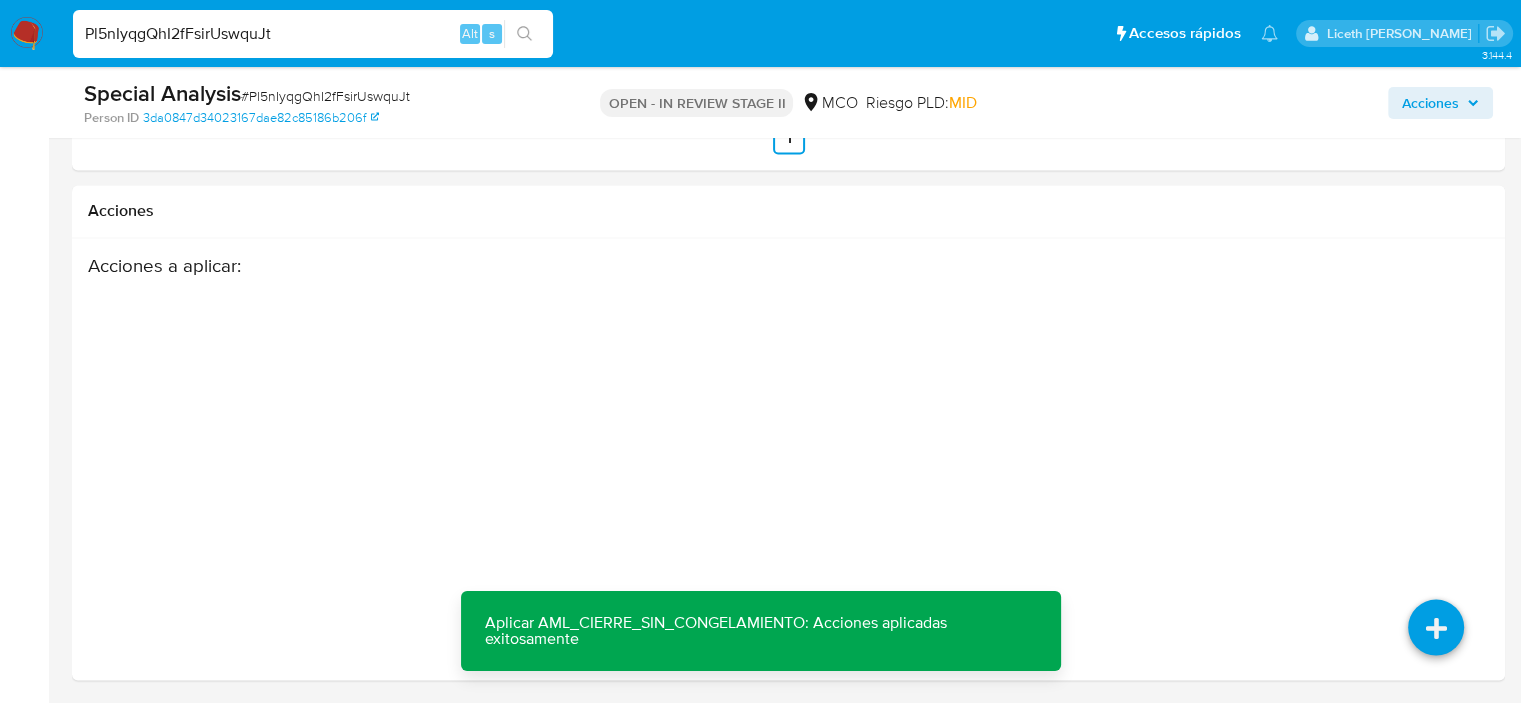 click on "Pl5nIyqgQhI2fFsirUswquJt" at bounding box center [313, 34] 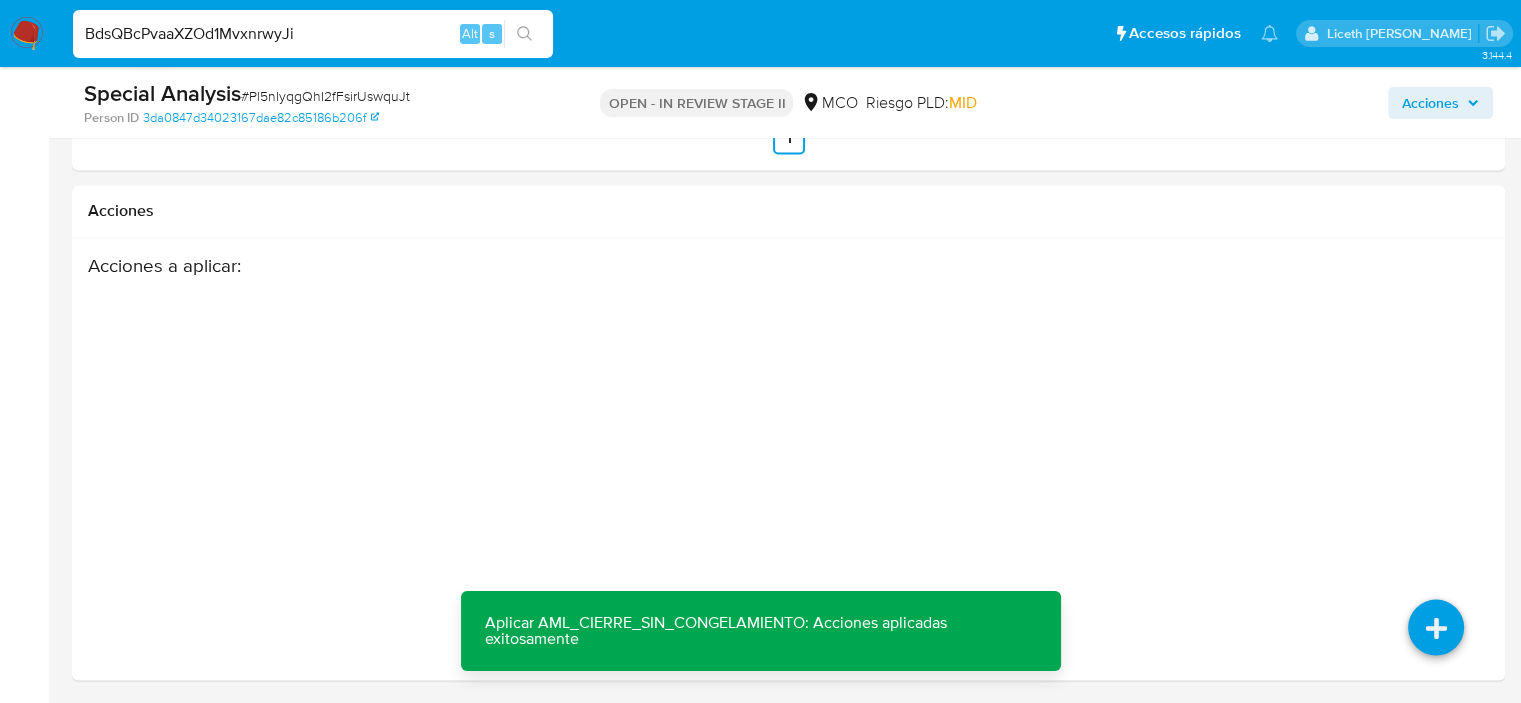 type on "BdsQBcPvaaXZOd1MvxnrwyJi" 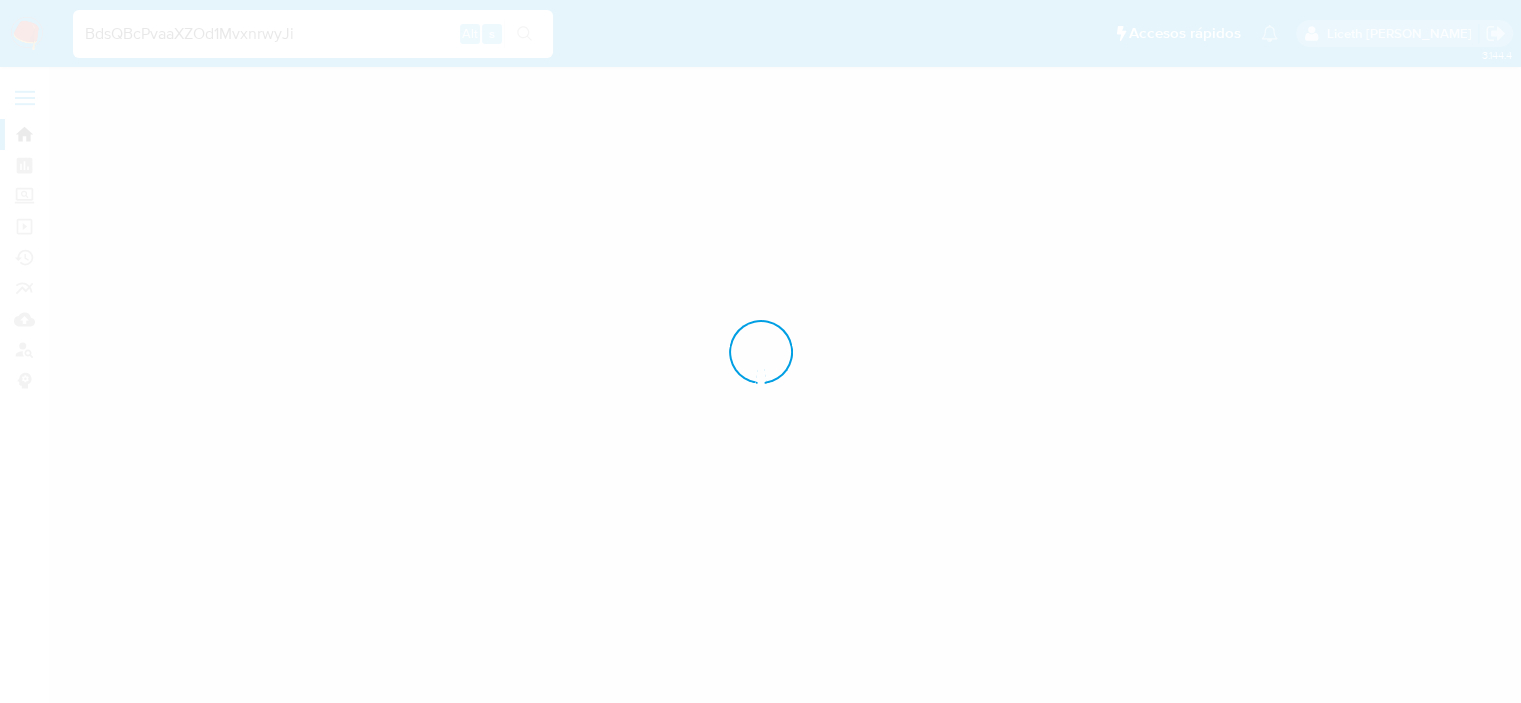 scroll, scrollTop: 0, scrollLeft: 0, axis: both 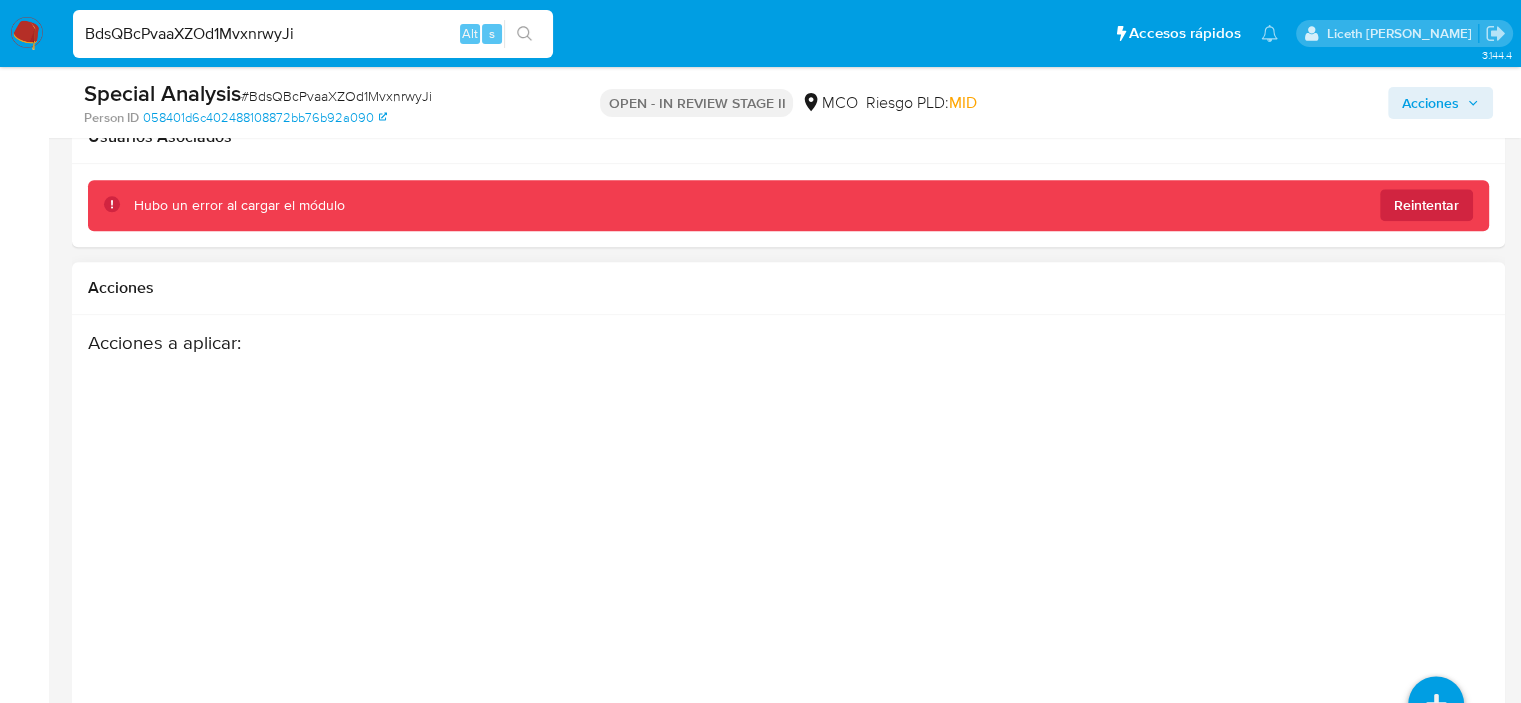 drag, startPoint x: 1236, startPoint y: 153, endPoint x: 1287, endPoint y: 530, distance: 380.43396 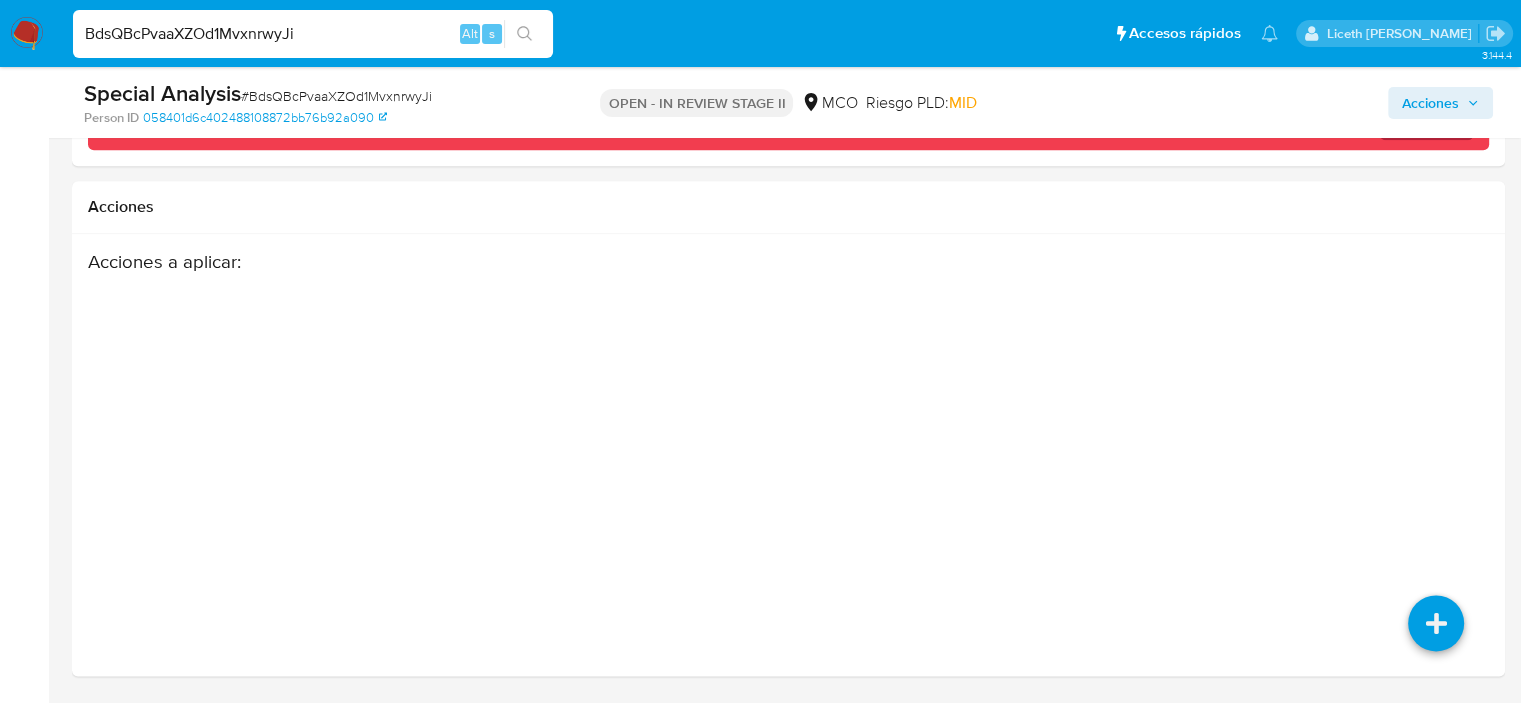 select on "10" 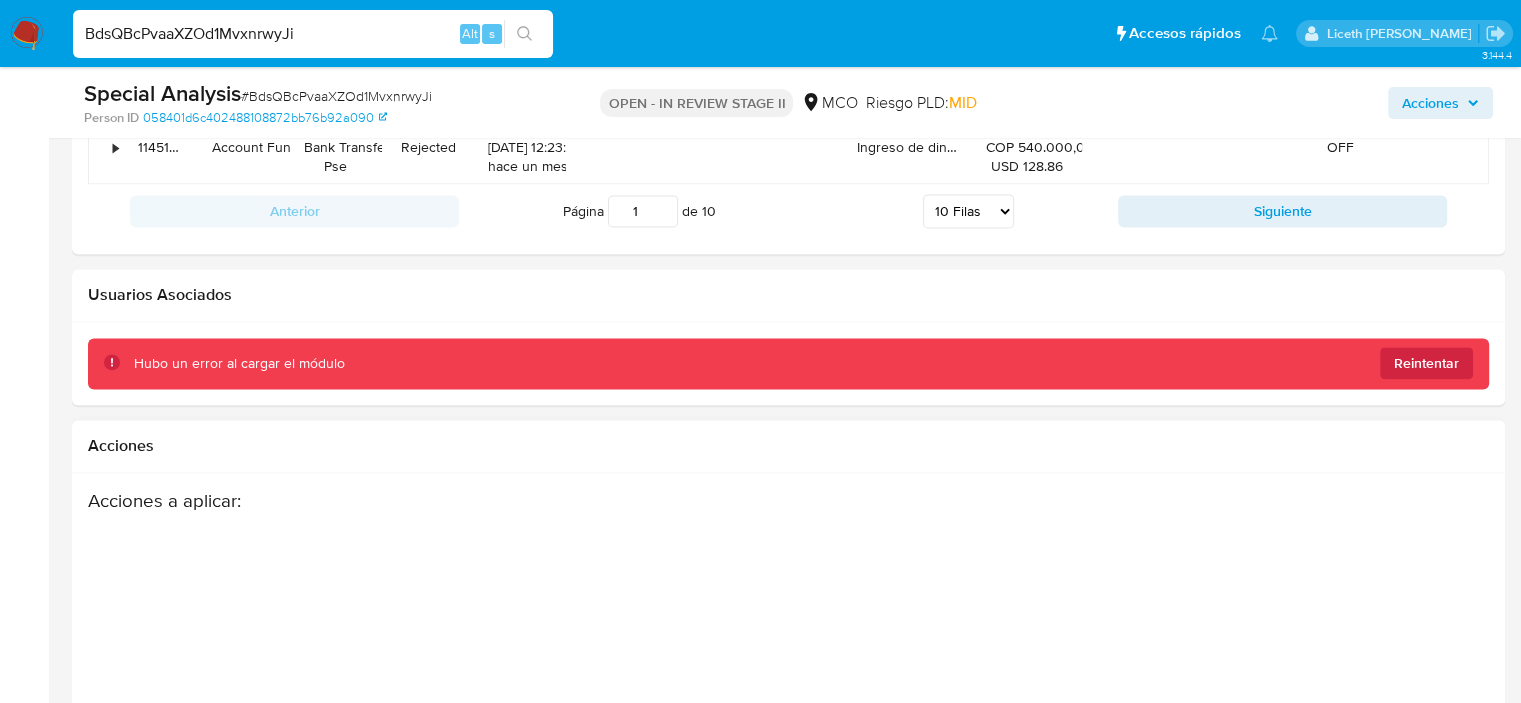 scroll, scrollTop: 3004, scrollLeft: 0, axis: vertical 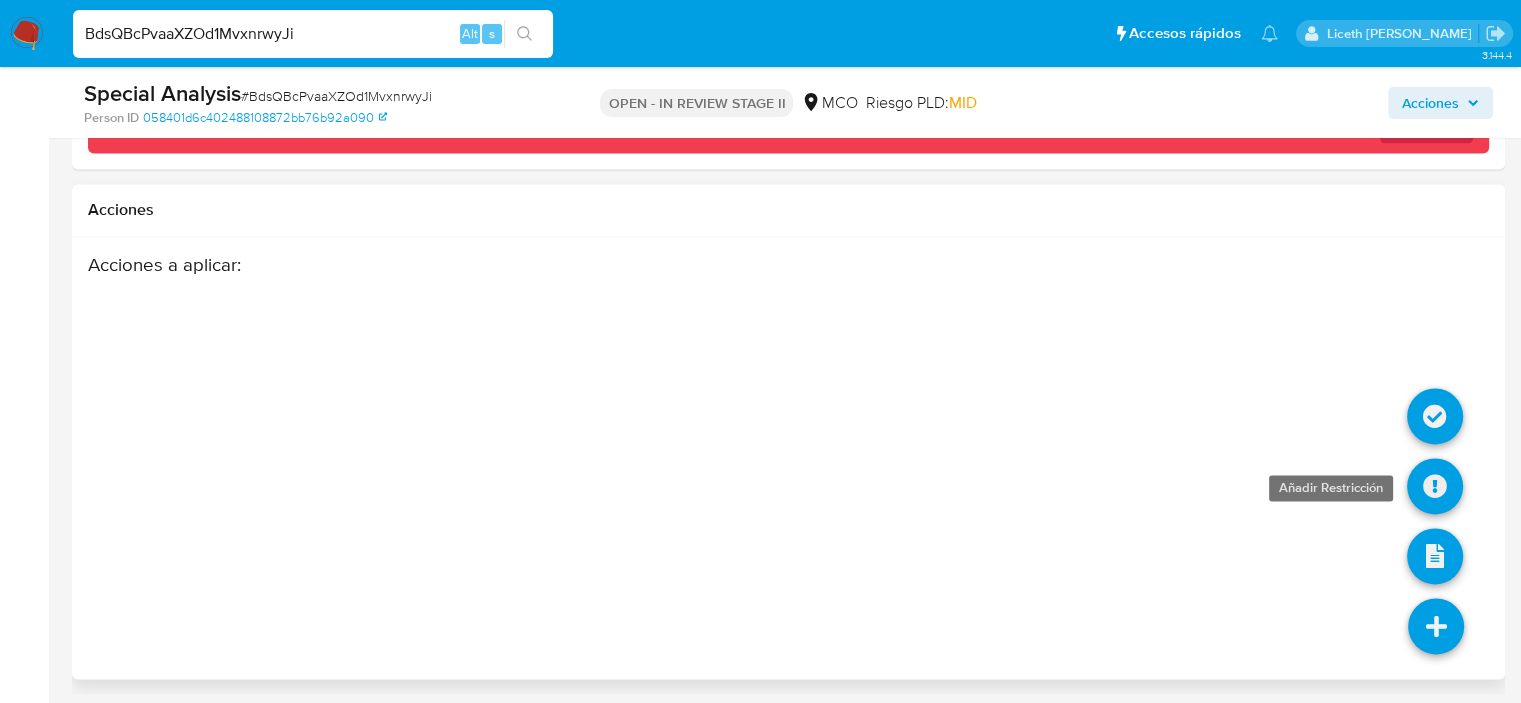 click at bounding box center [1435, 486] 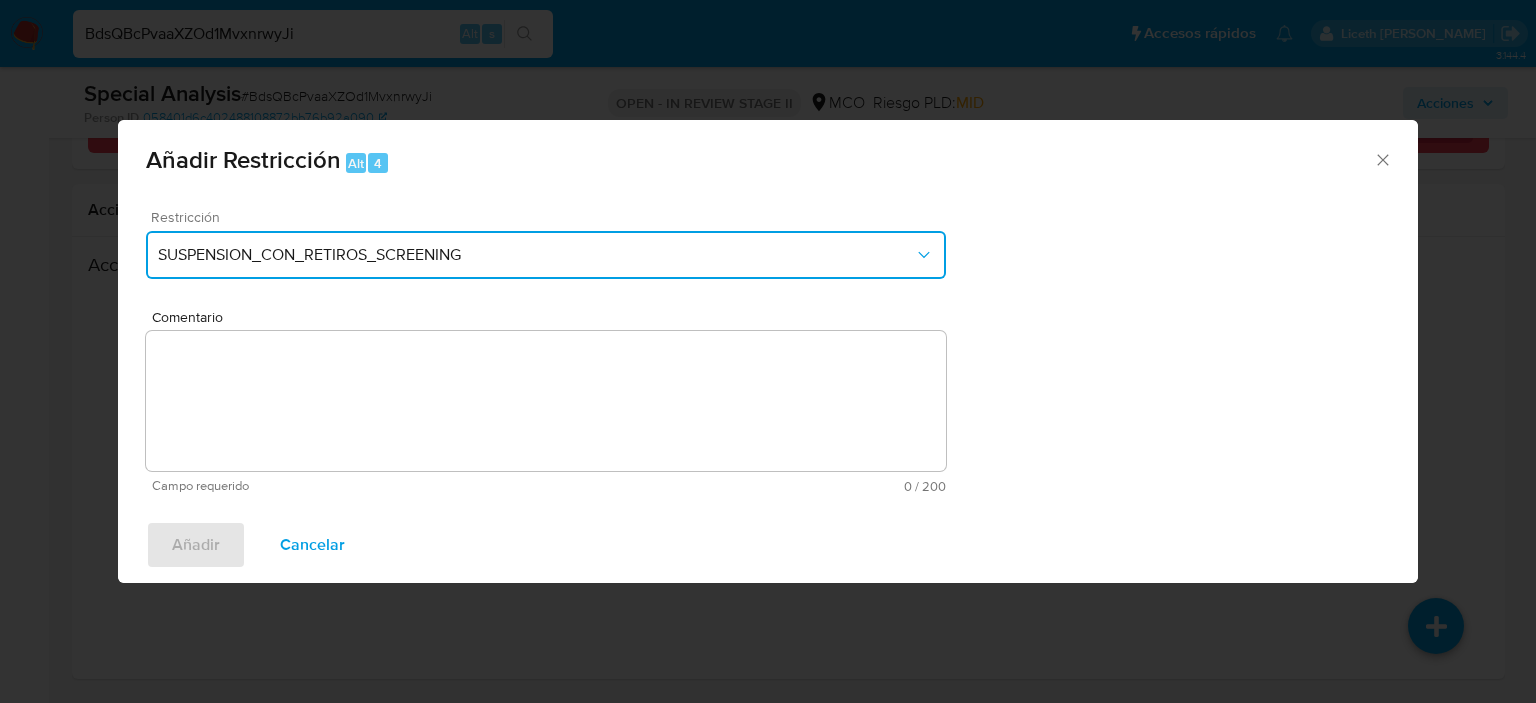 click on "SUSPENSION_CON_RETIROS_SCREENING" at bounding box center [536, 255] 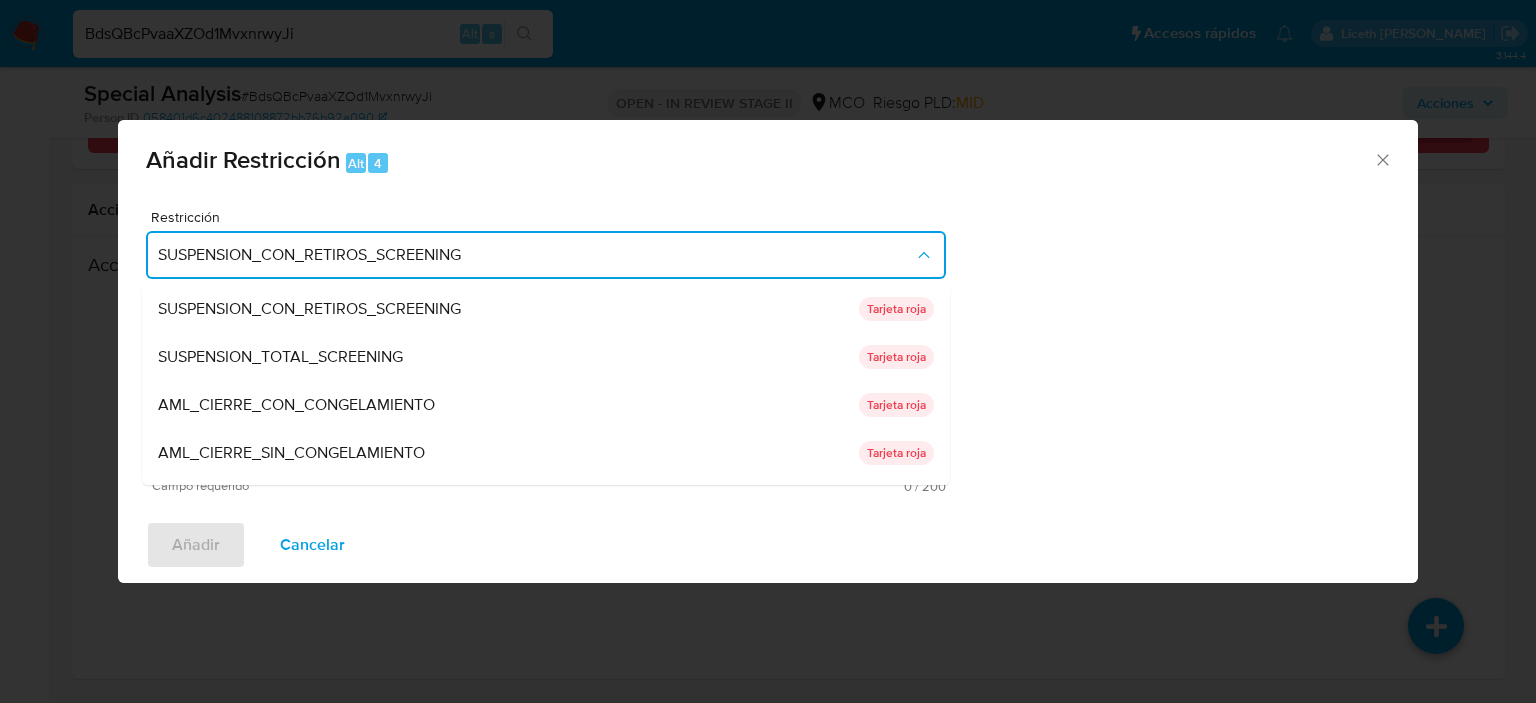 click on "AML_CIERRE_SIN_CONGELAMIENTO" at bounding box center [508, 453] 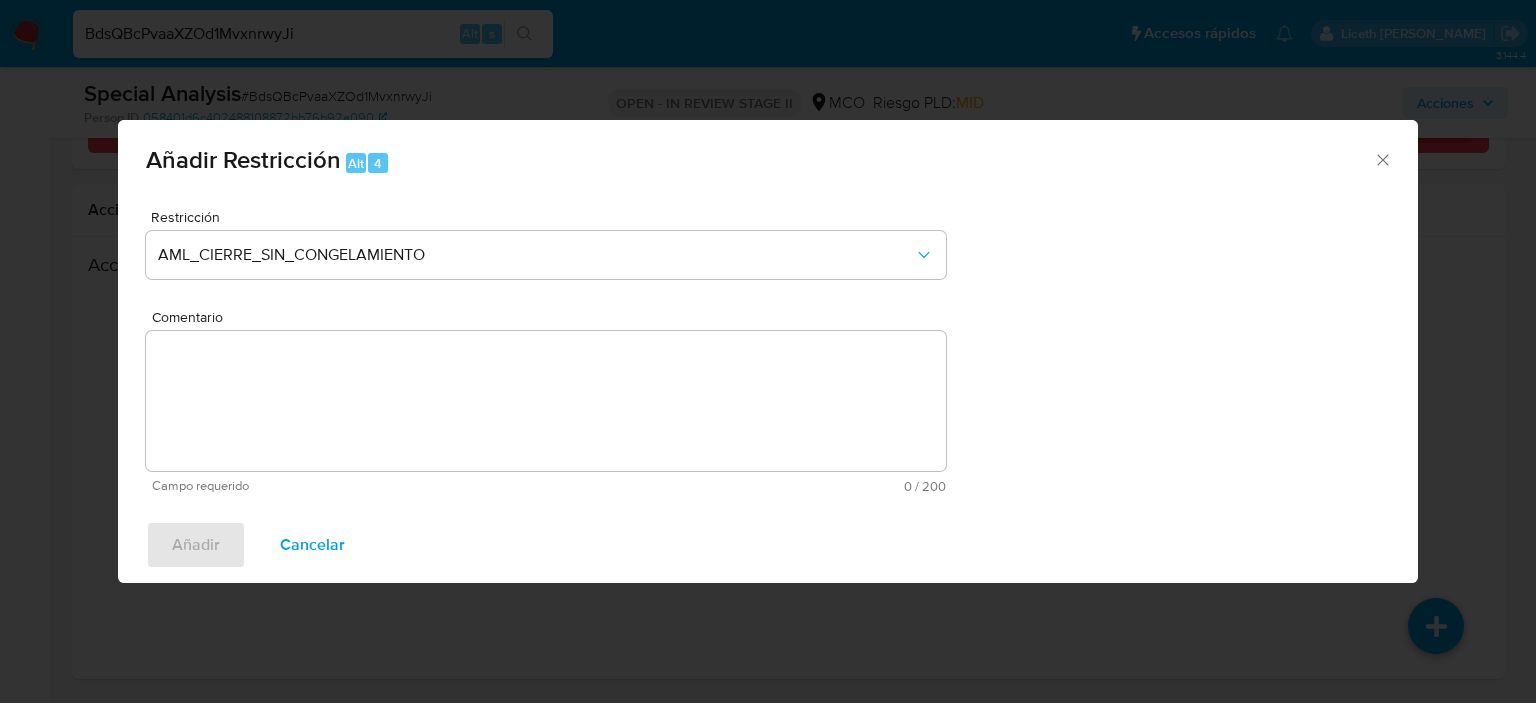 click on "Comentario" at bounding box center [546, 401] 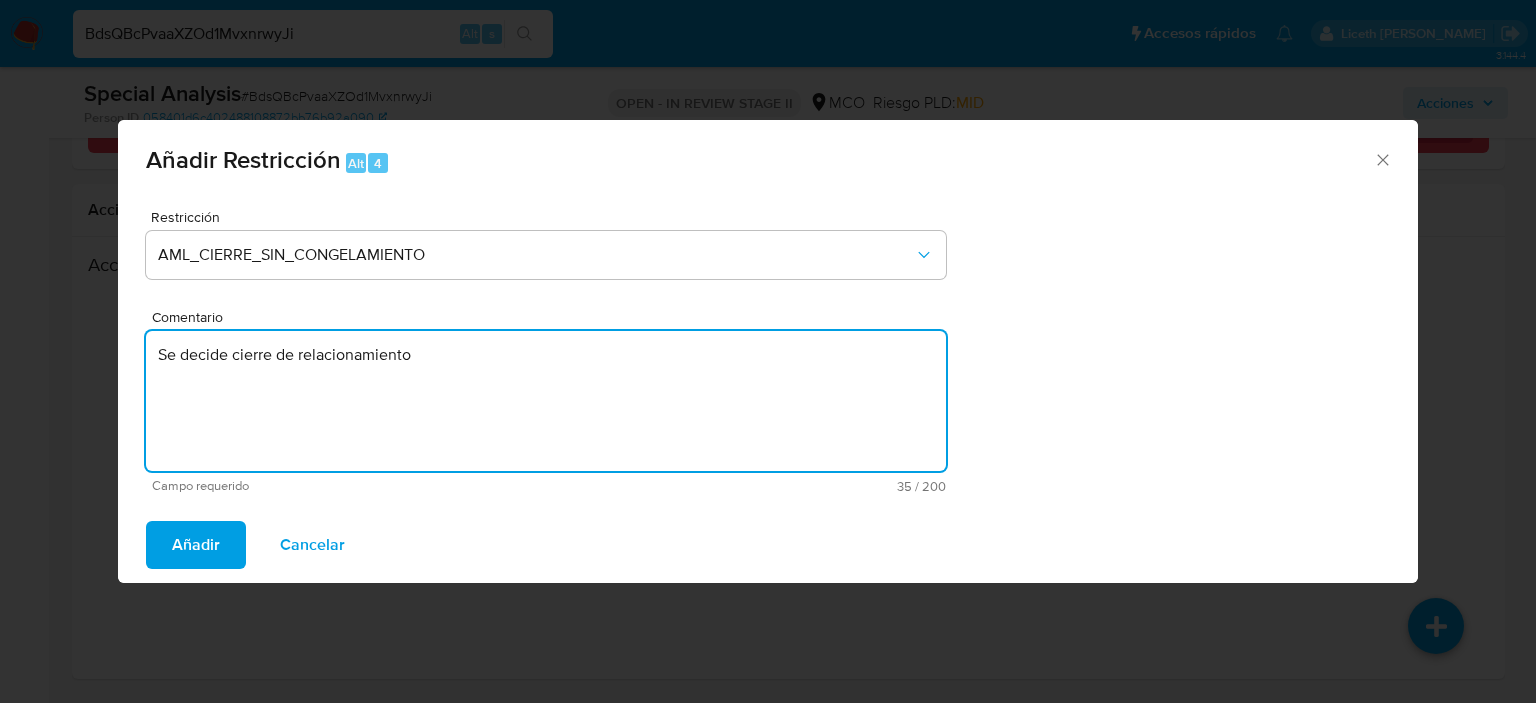 type on "Se decide cierre de relacionamiento" 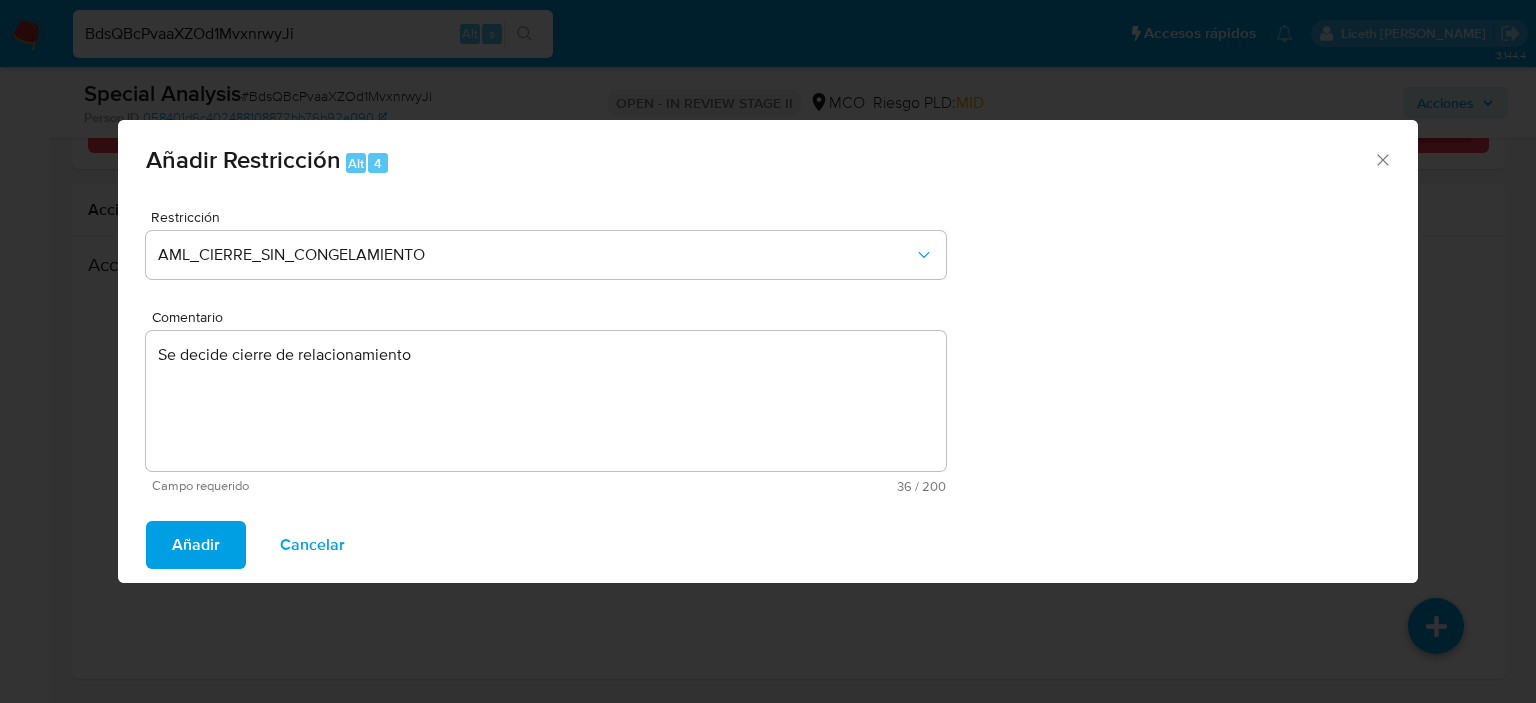 click on "Añadir" at bounding box center [196, 545] 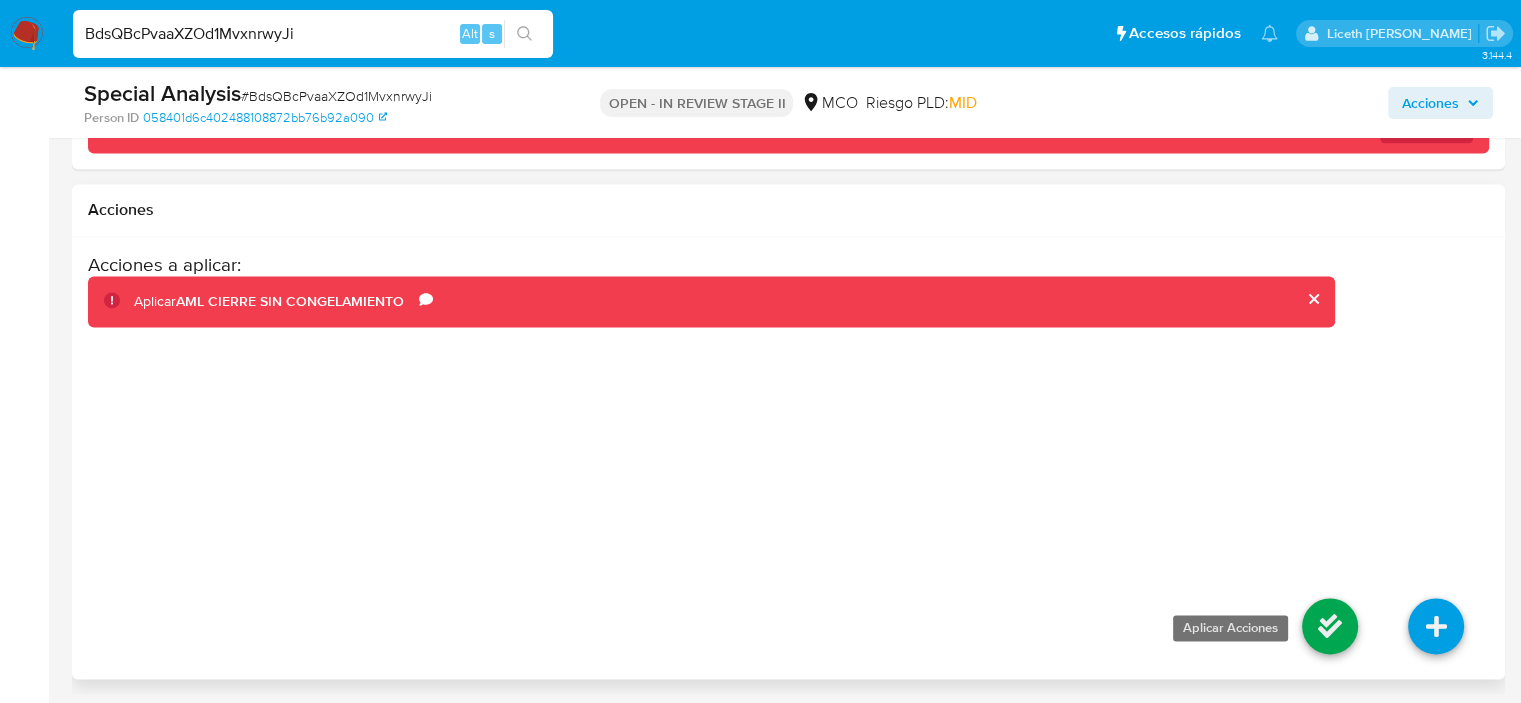 click at bounding box center [1330, 626] 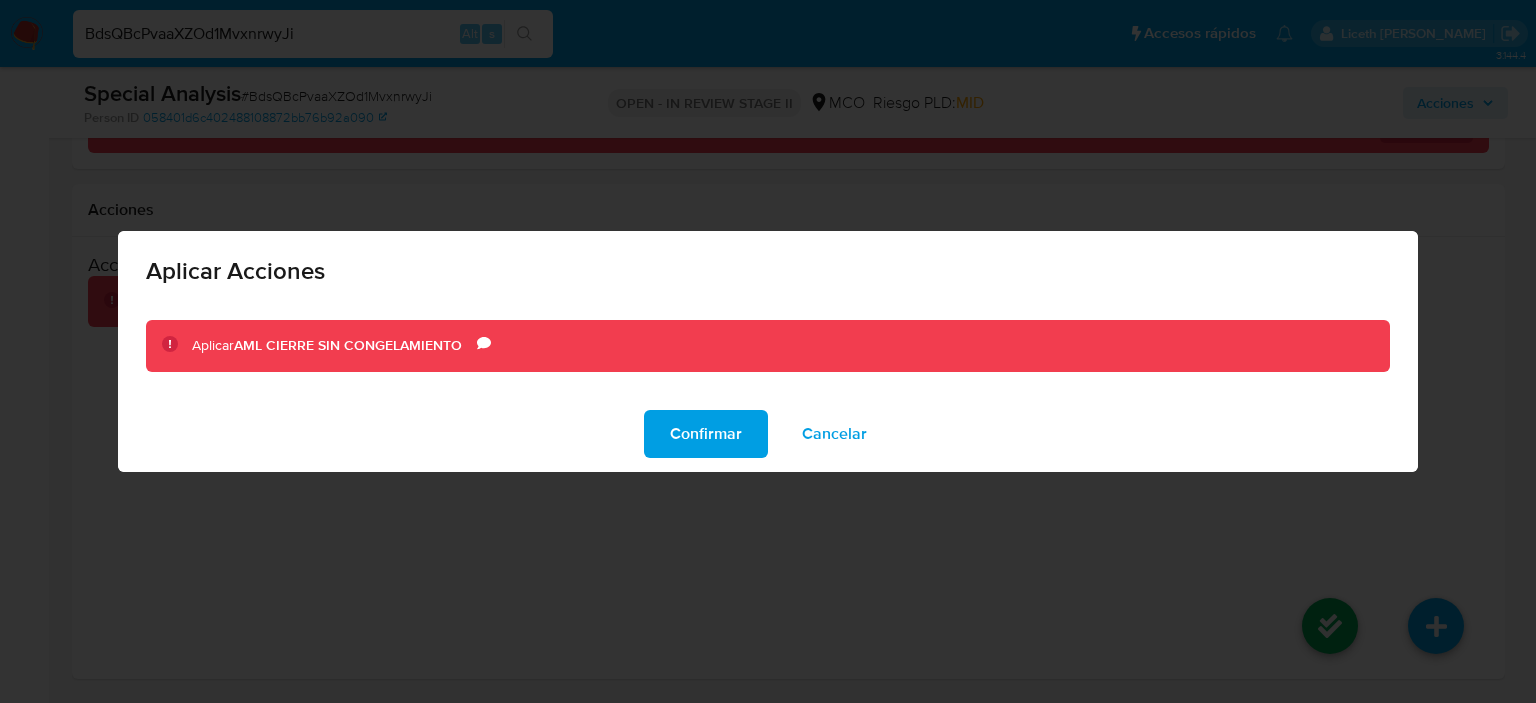 click on "Confirmar" at bounding box center [706, 434] 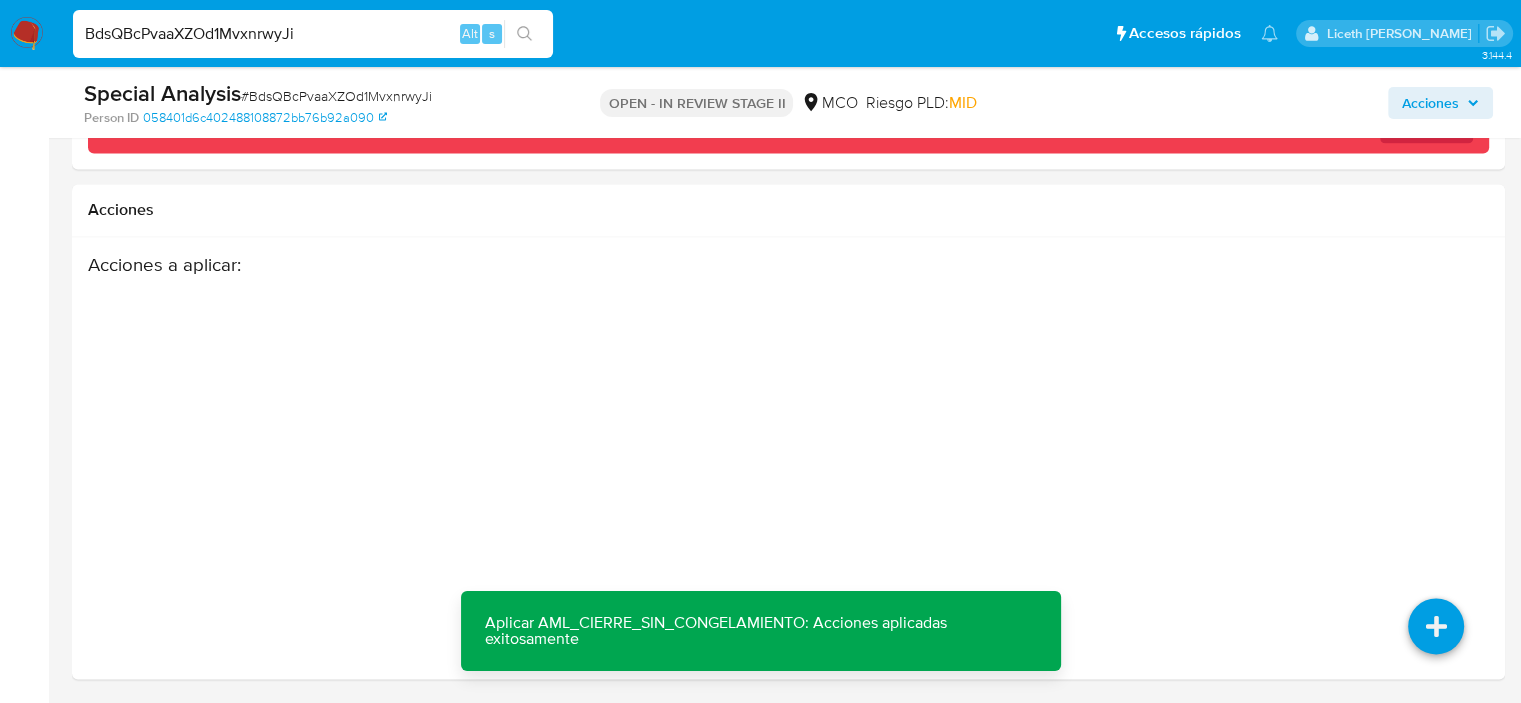 click on "BdsQBcPvaaXZOd1MvxnrwyJi" at bounding box center (313, 34) 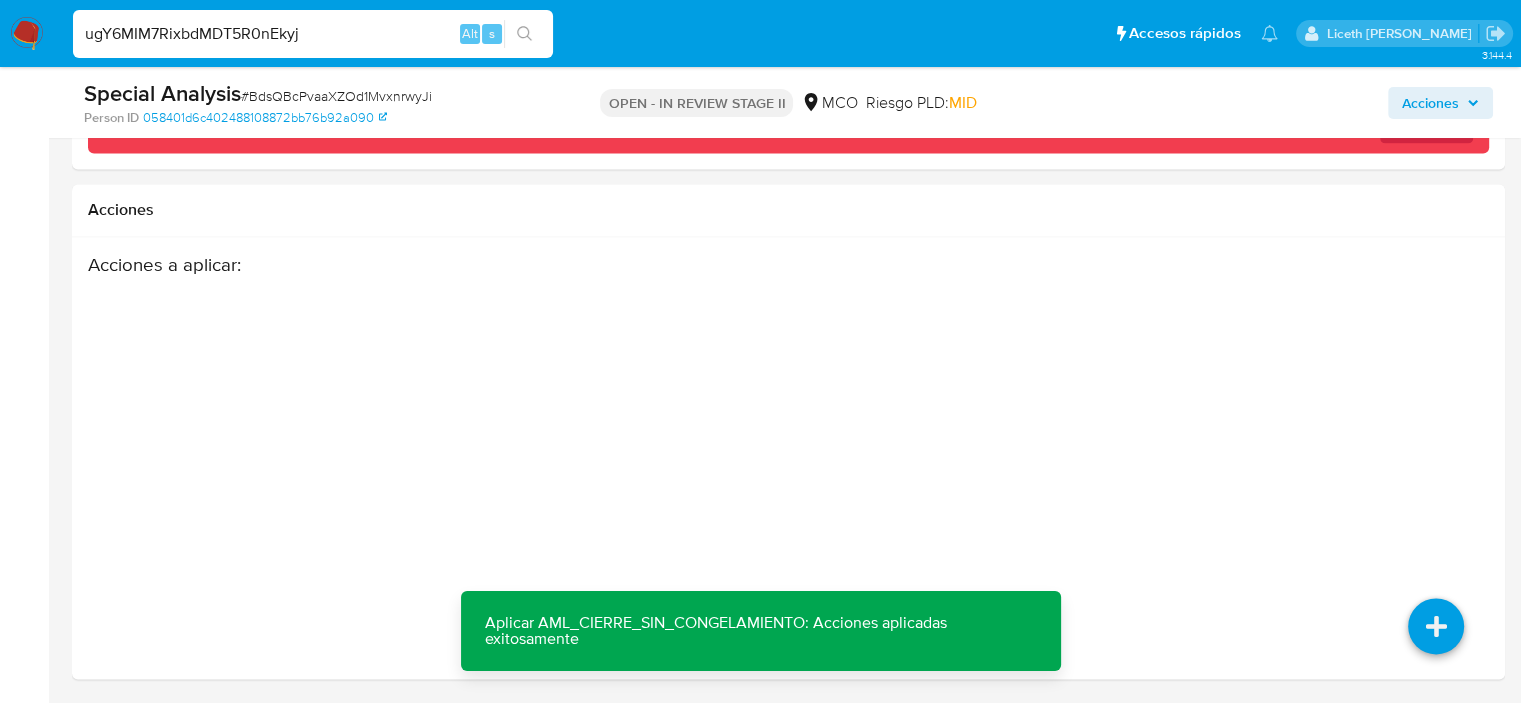 type on "ugY6MIM7RixbdMDT5R0nEkyj" 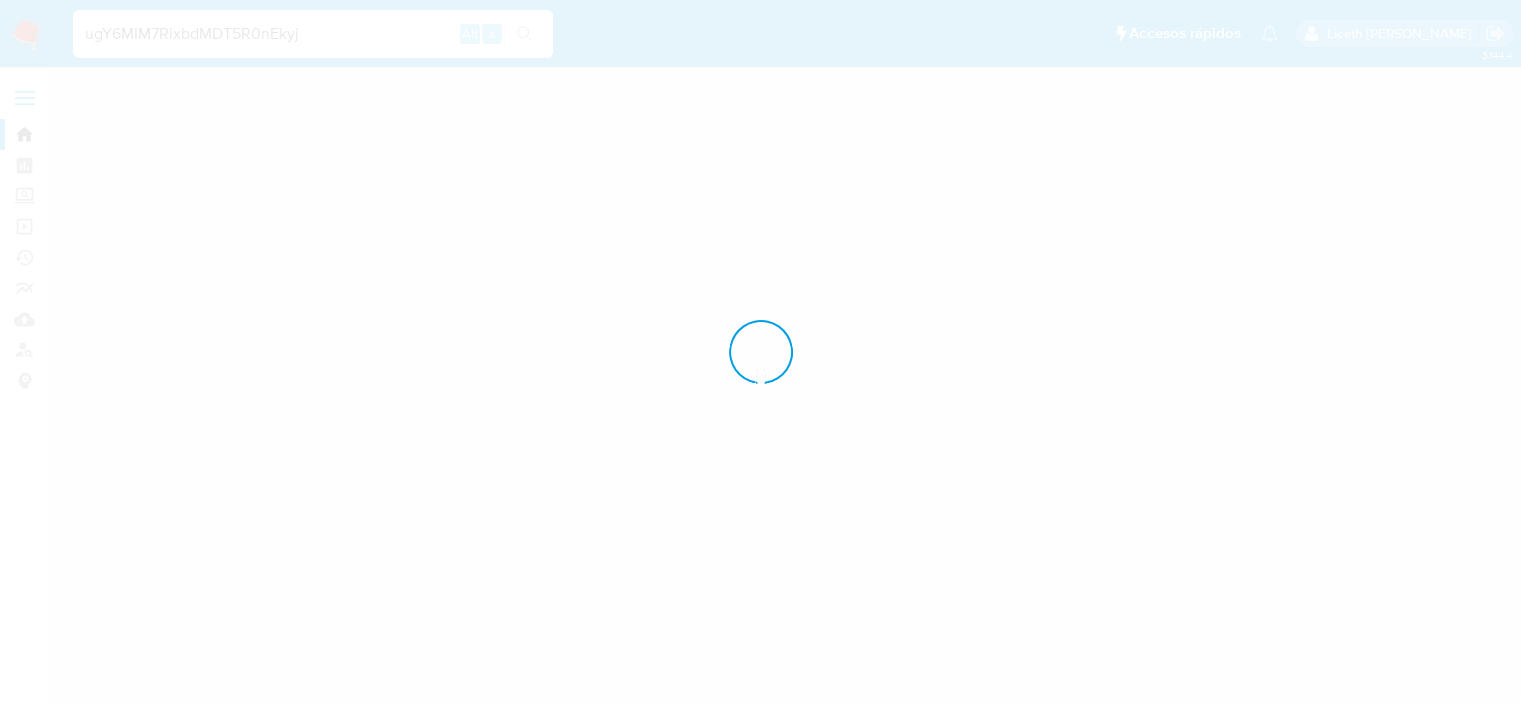 scroll, scrollTop: 0, scrollLeft: 0, axis: both 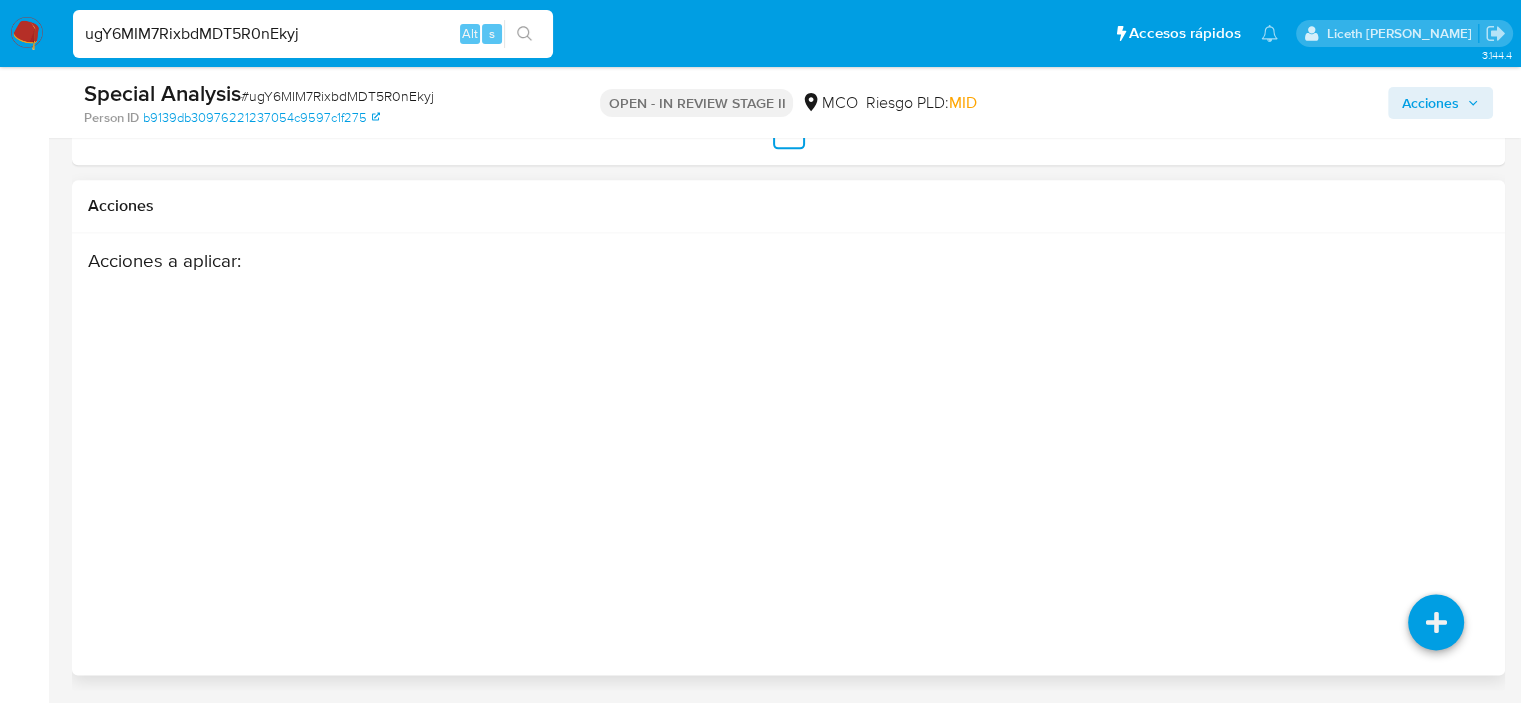 drag, startPoint x: 1377, startPoint y: 133, endPoint x: 1431, endPoint y: 523, distance: 393.7207 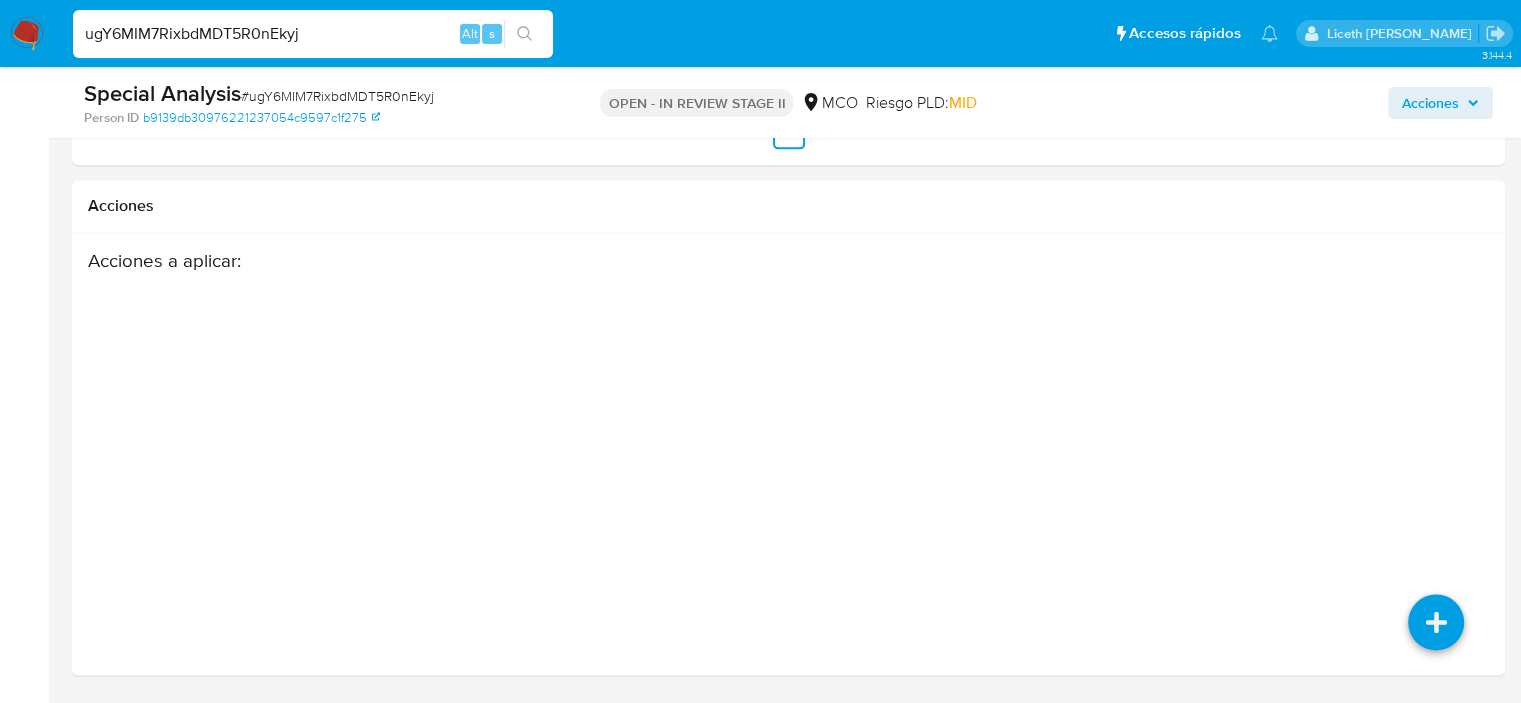select on "10" 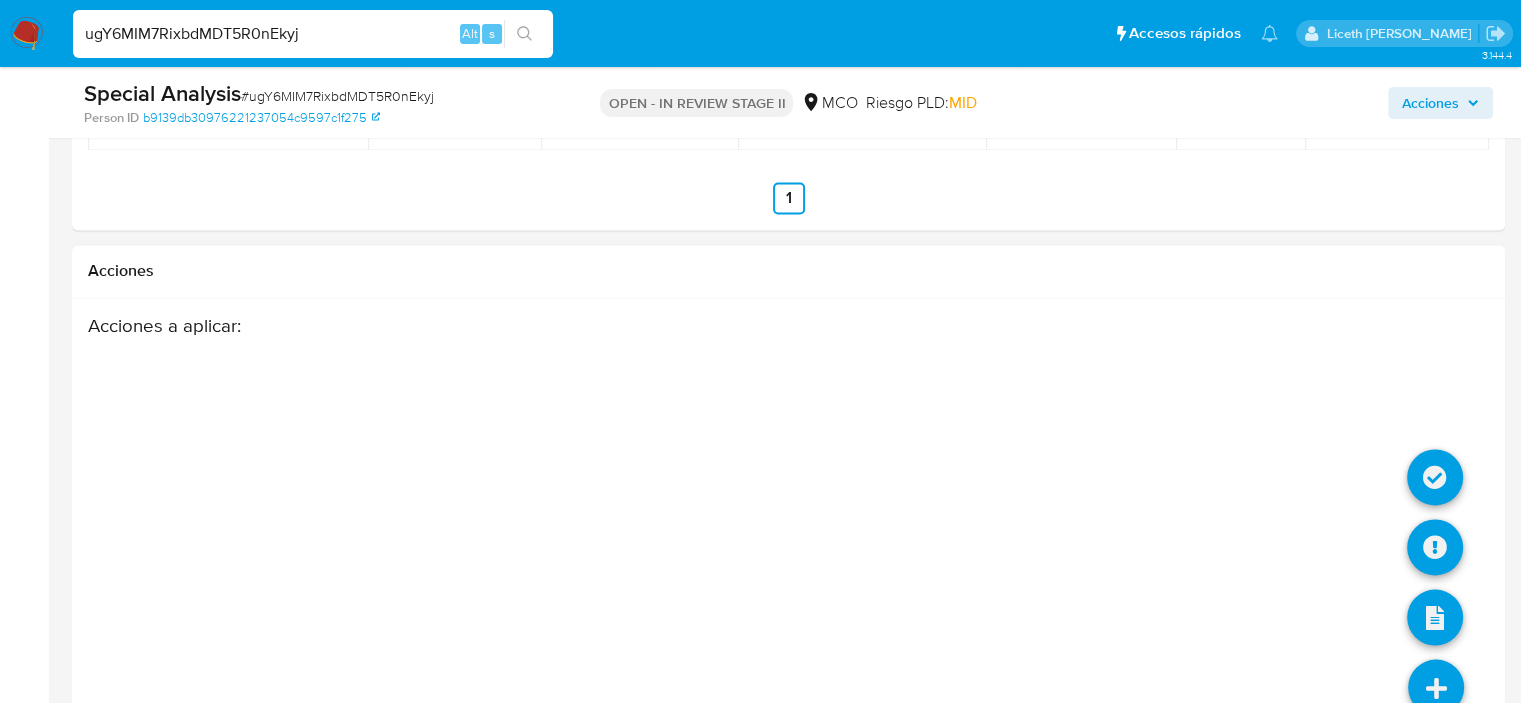 scroll, scrollTop: 3268, scrollLeft: 0, axis: vertical 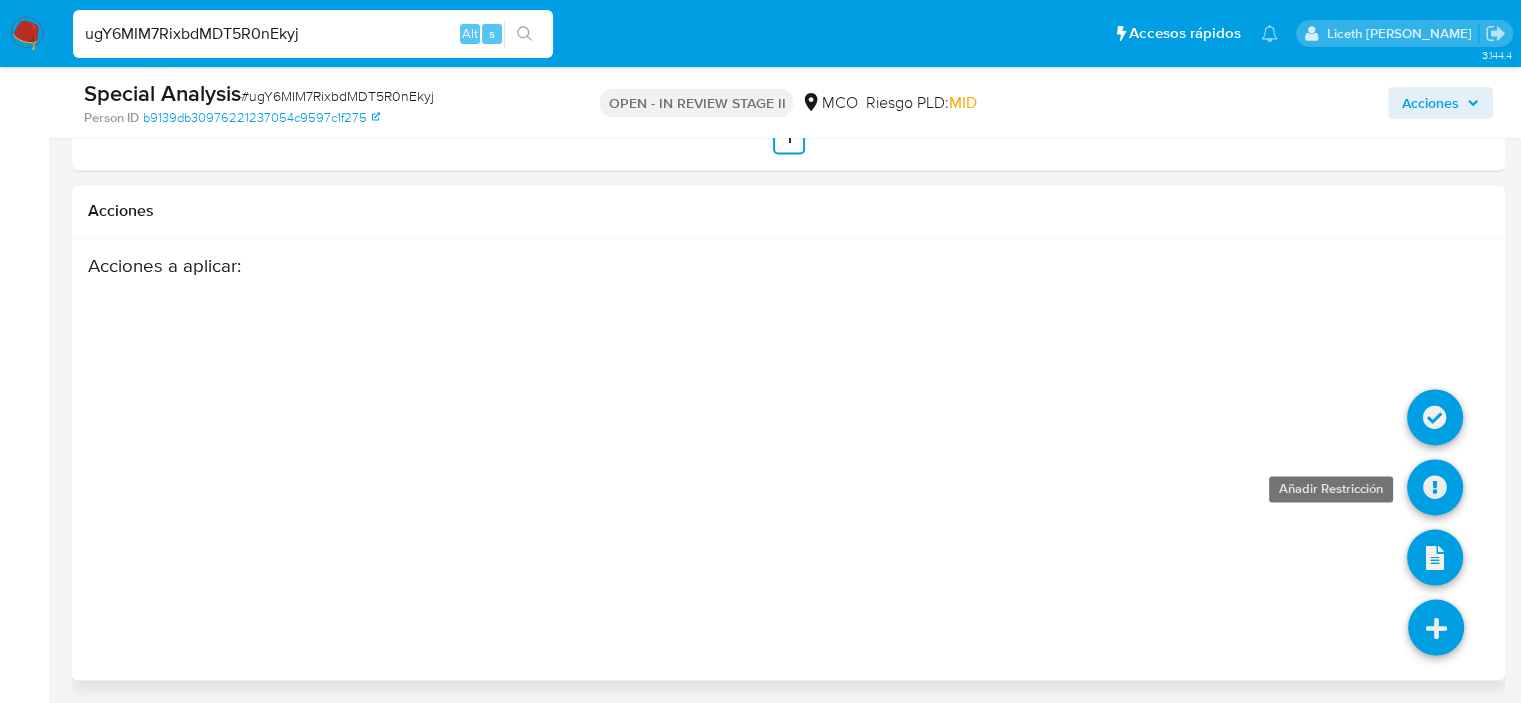 click at bounding box center [1435, 487] 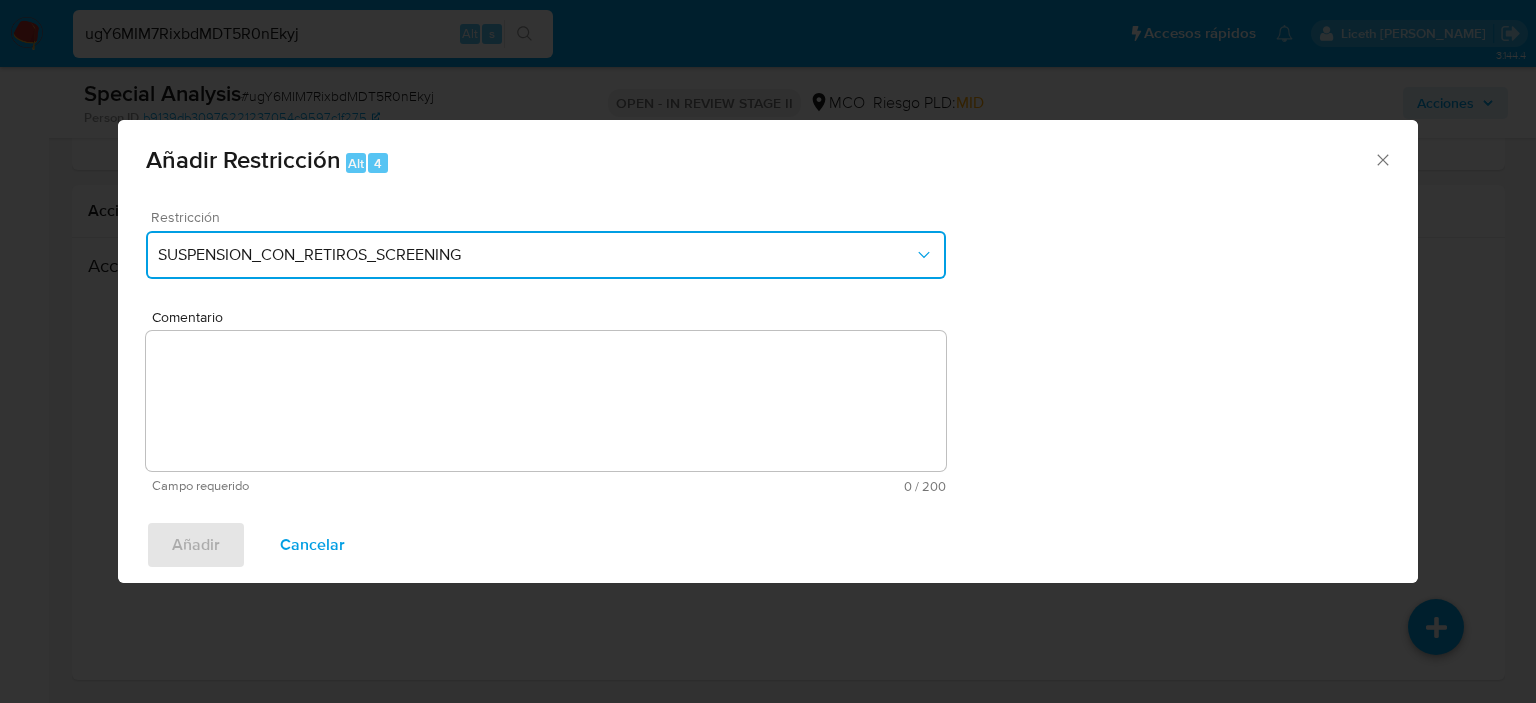 click on "SUSPENSION_CON_RETIROS_SCREENING" at bounding box center [536, 255] 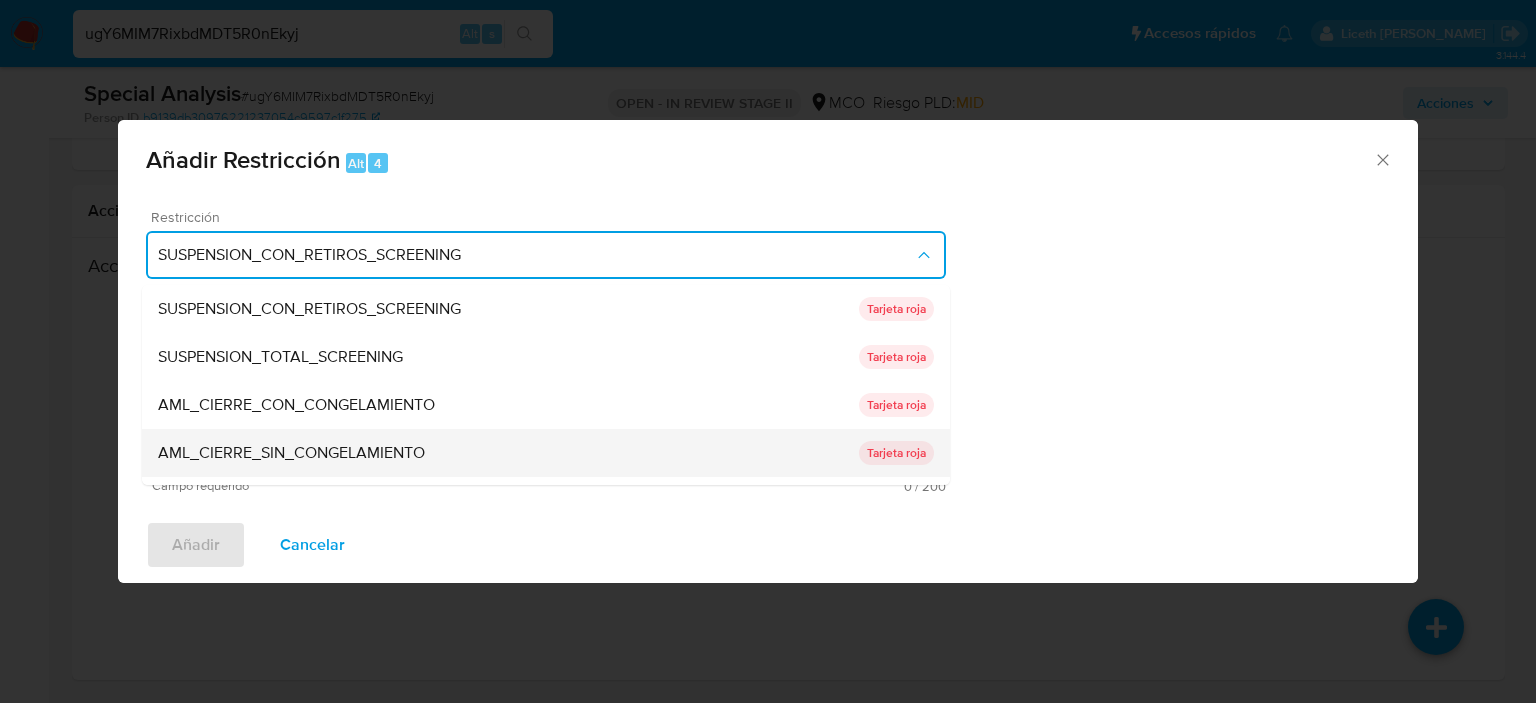 click on "AML_CIERRE_SIN_CONGELAMIENTO" at bounding box center [291, 453] 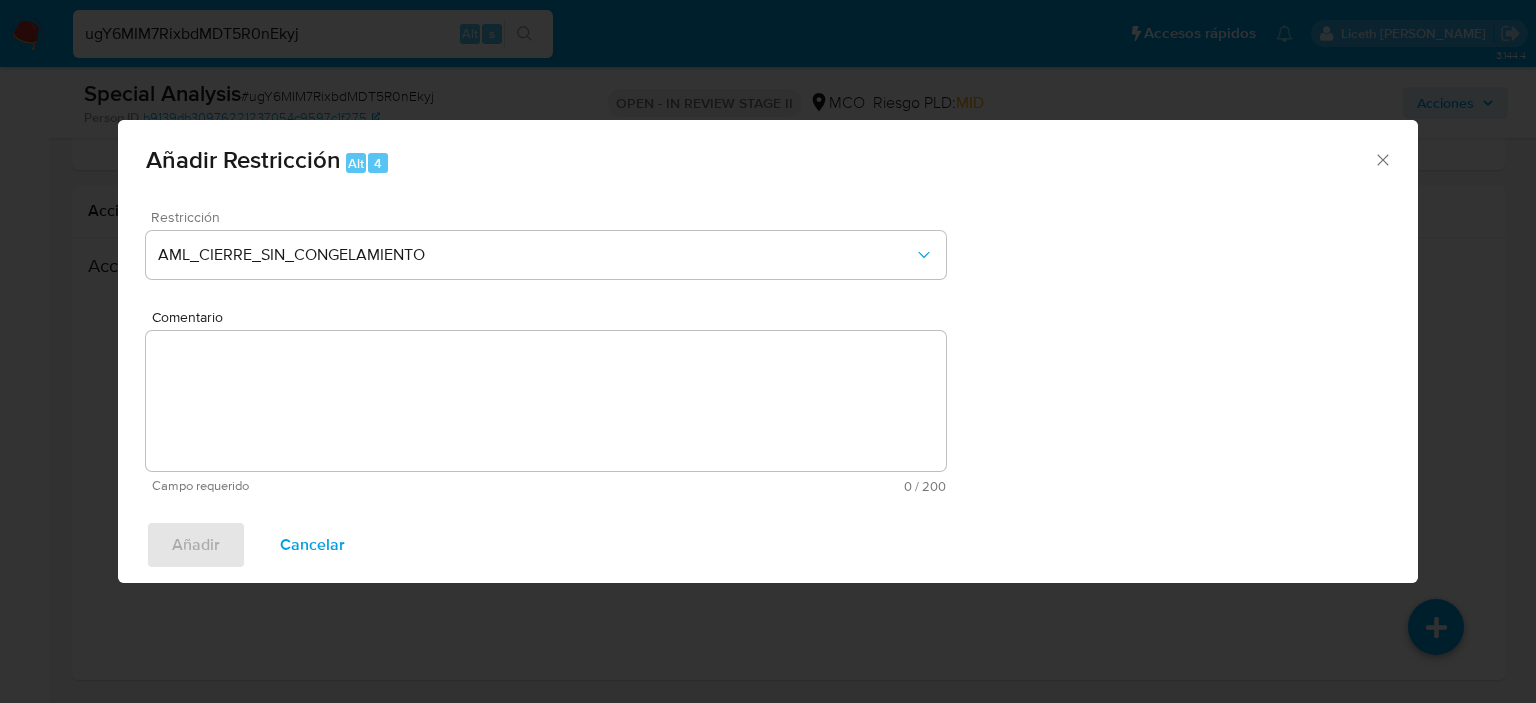 click on "Comentario" at bounding box center [546, 401] 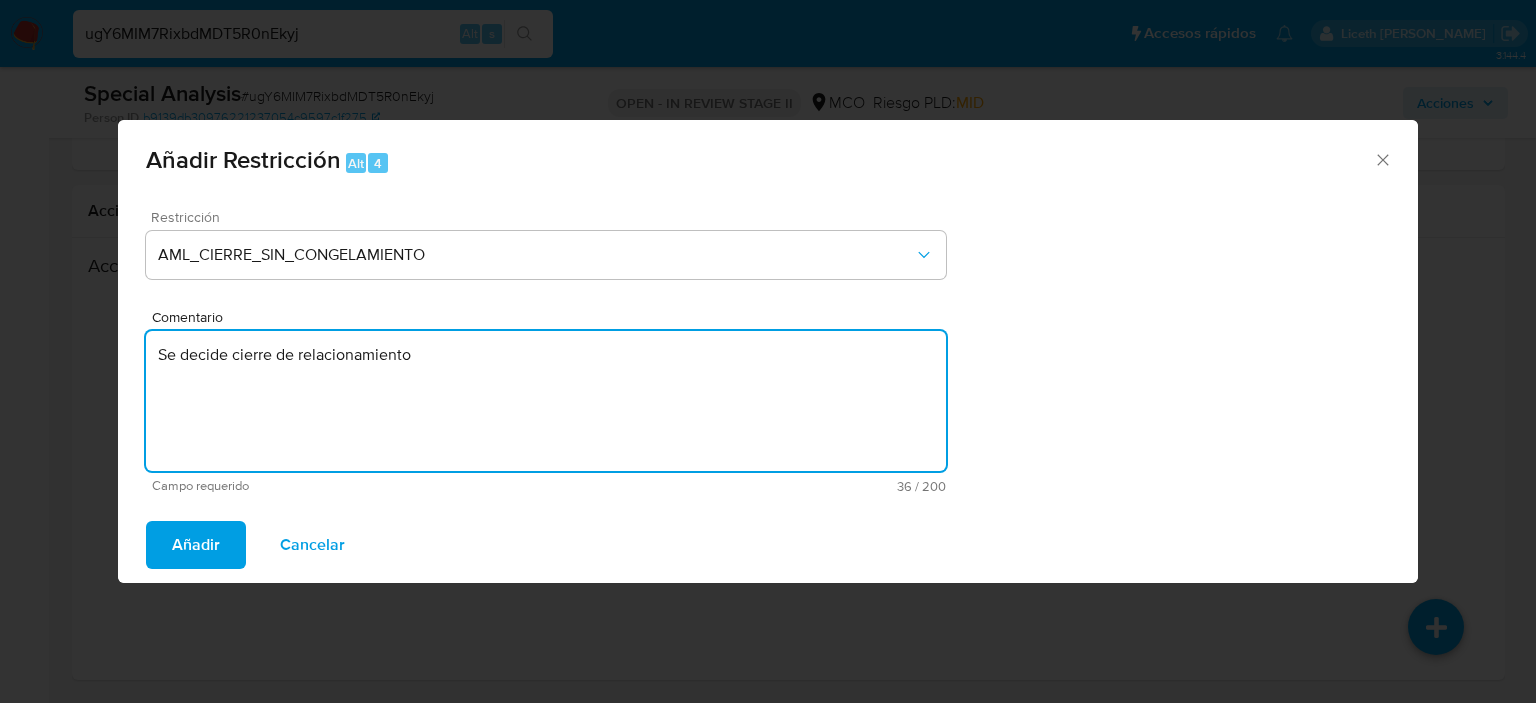 type on "Se decide cierre de relacionamiento" 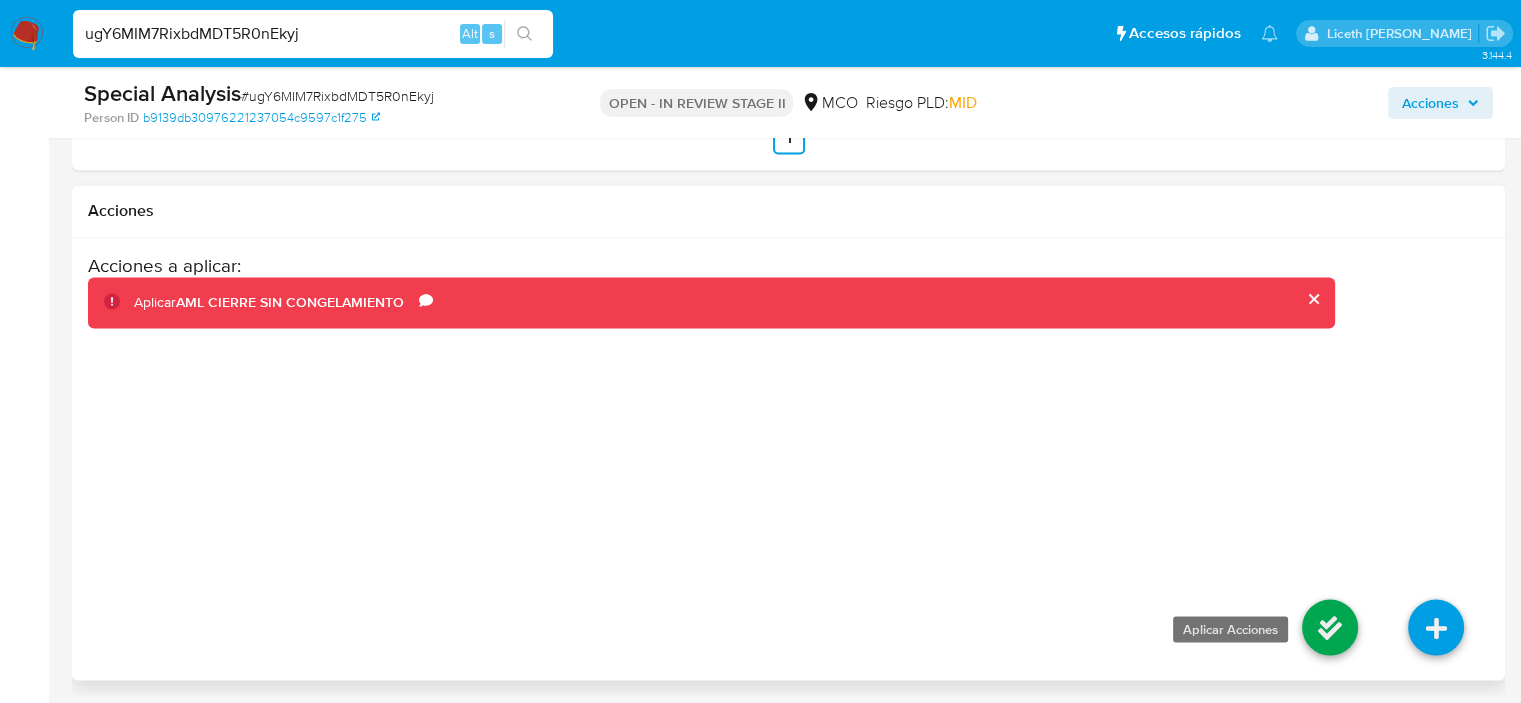 click at bounding box center (1330, 627) 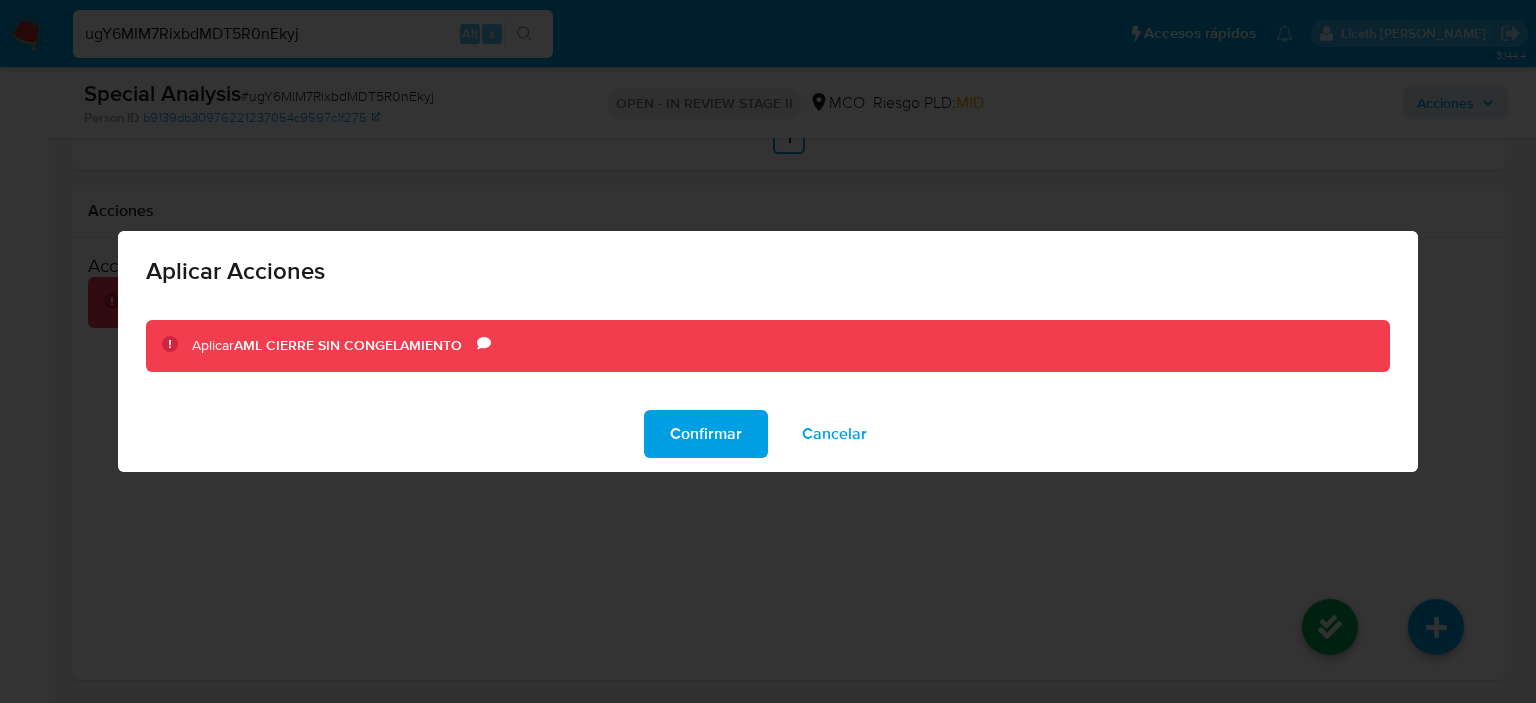 click on "Confirmar" at bounding box center [706, 434] 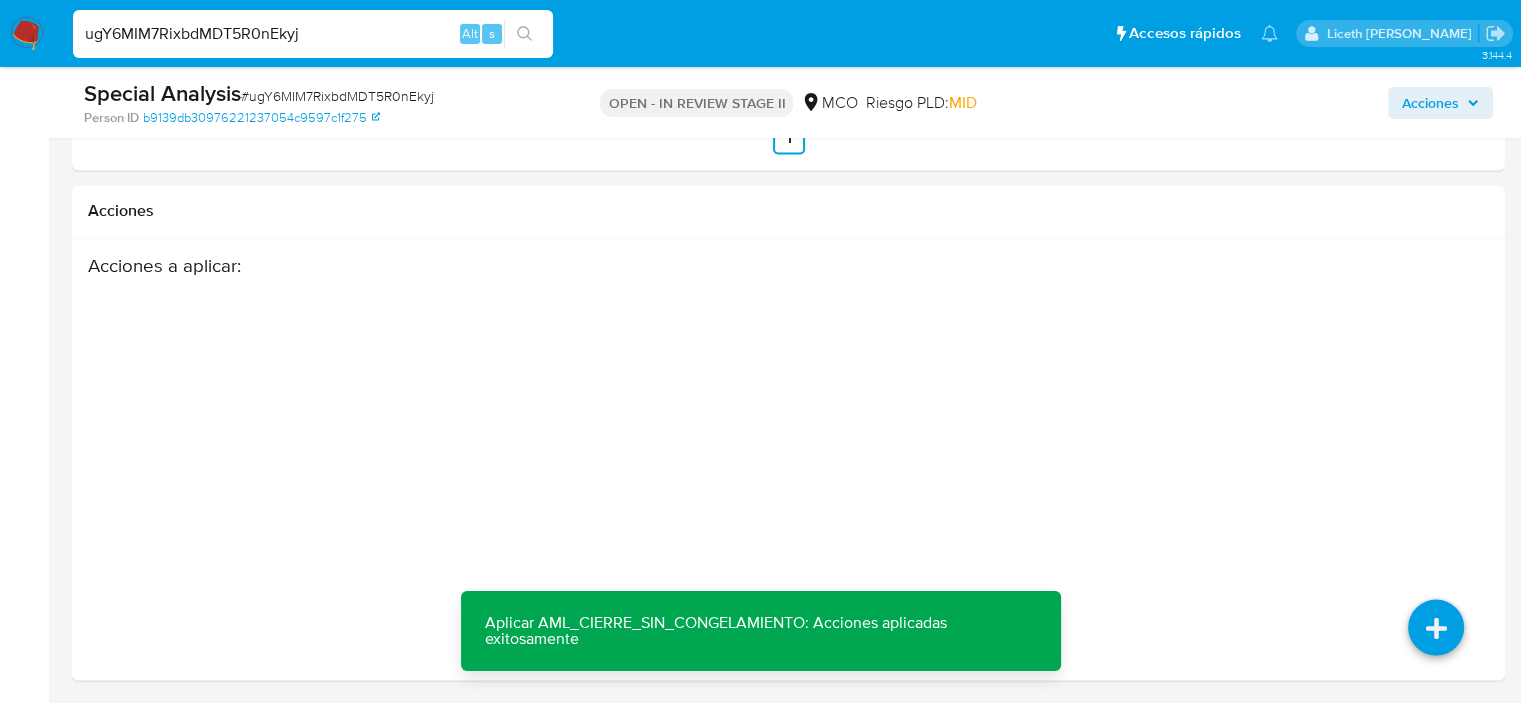 click on "ugY6MIM7RixbdMDT5R0nEkyj" at bounding box center (313, 34) 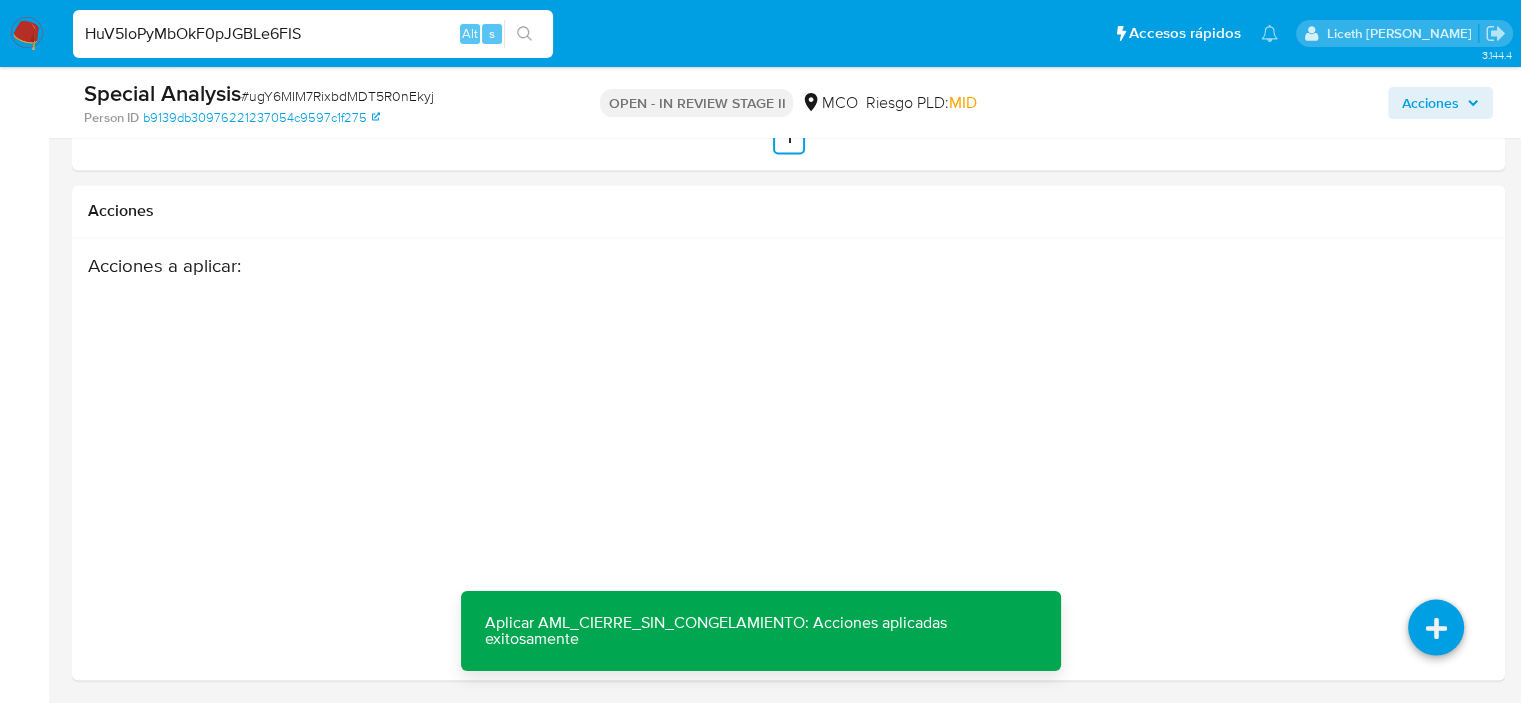 type on "HuV5IoPyMbOkF0pJGBLe6FIS" 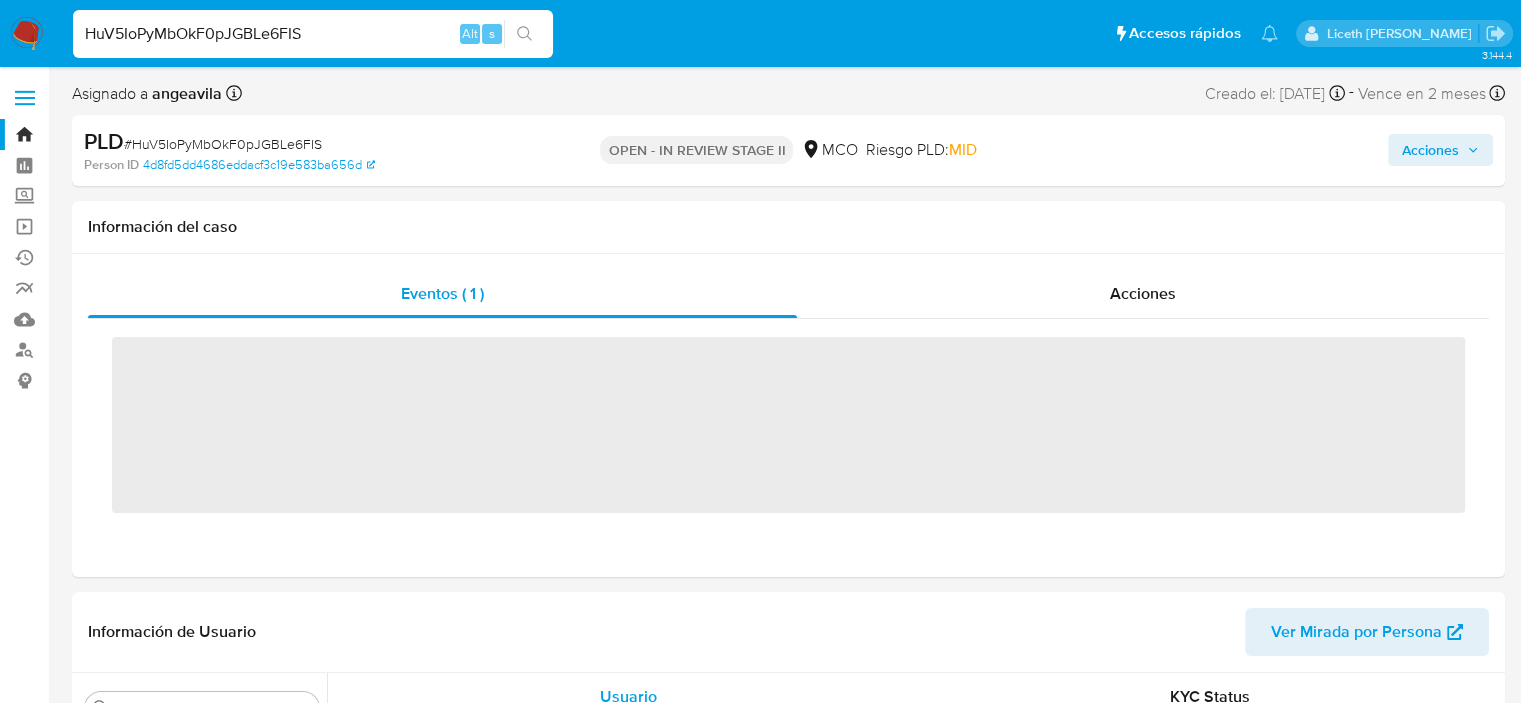 scroll, scrollTop: 796, scrollLeft: 0, axis: vertical 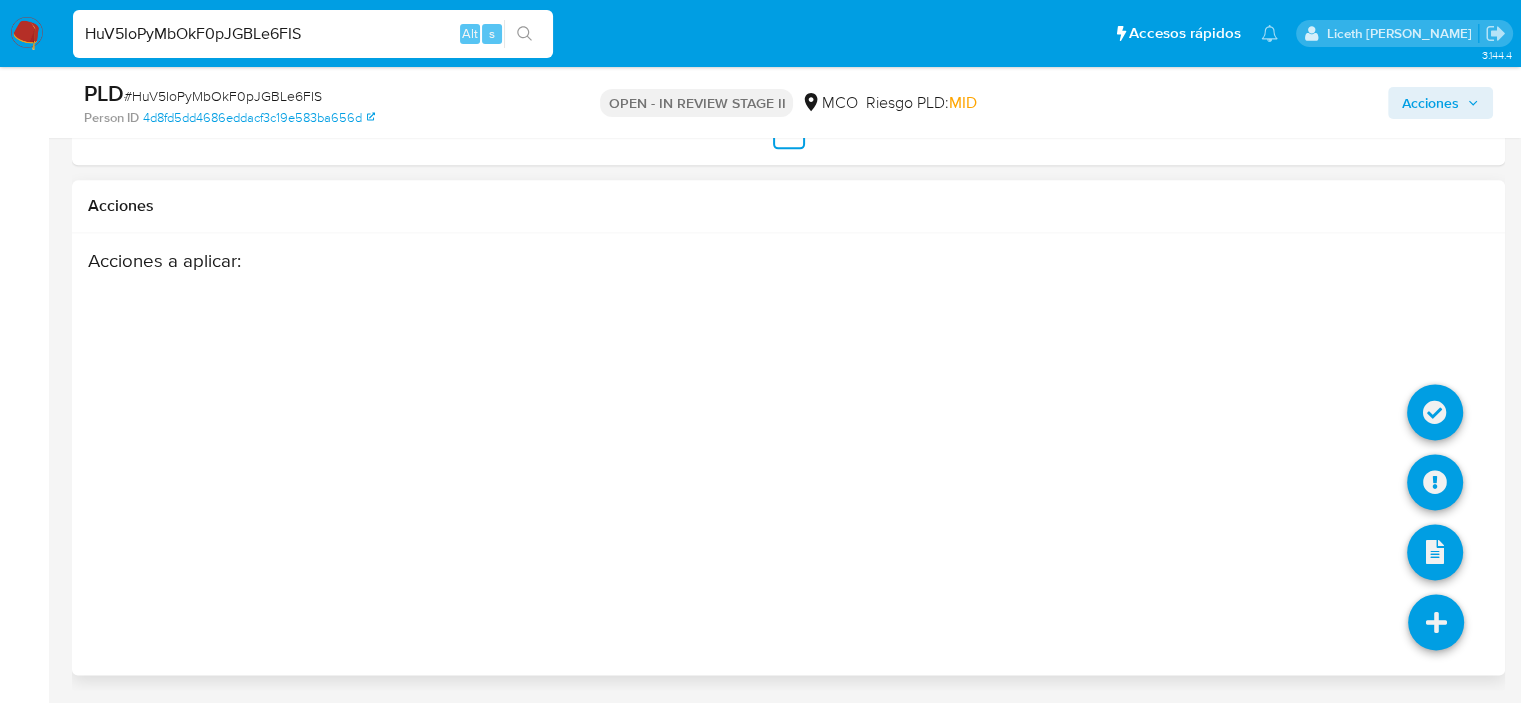 drag, startPoint x: 1349, startPoint y: 211, endPoint x: 1450, endPoint y: 676, distance: 475.8424 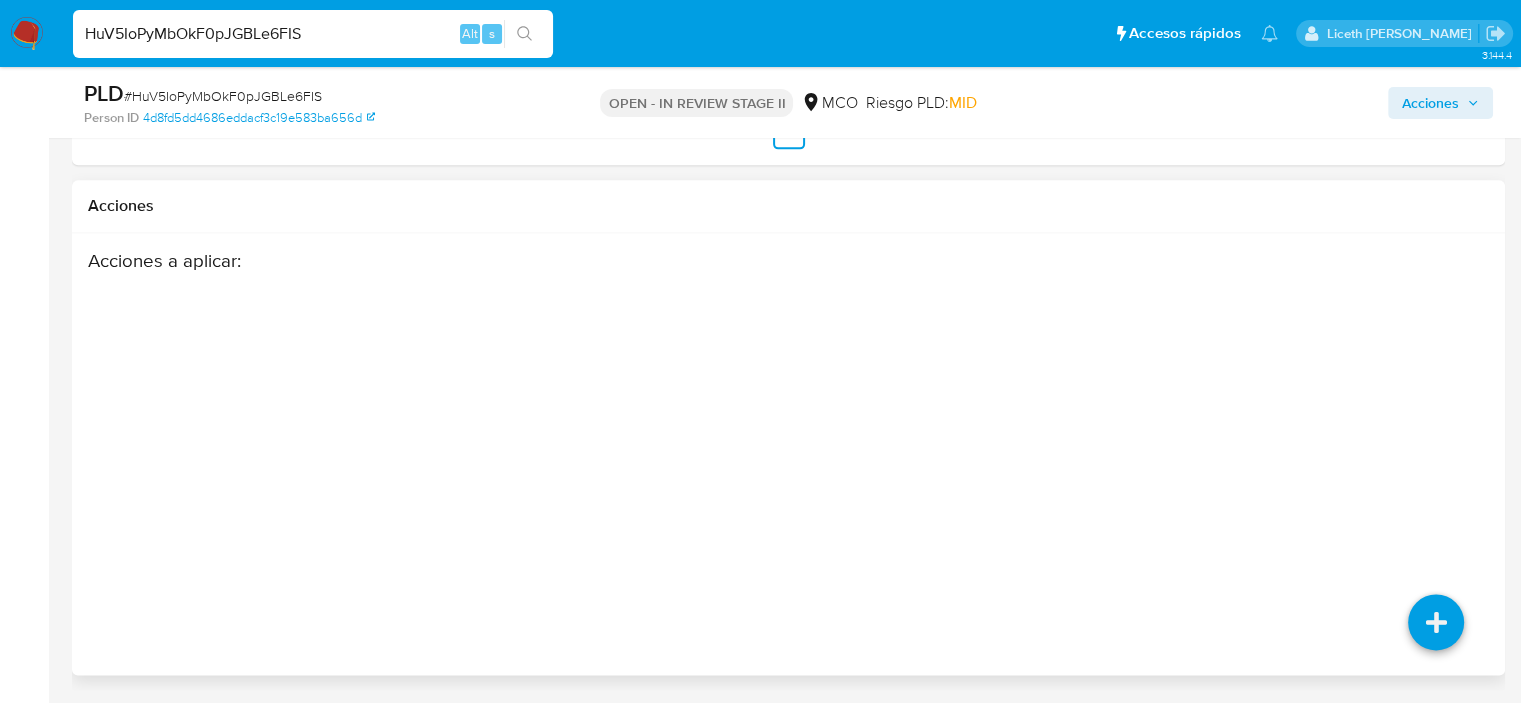 select on "10" 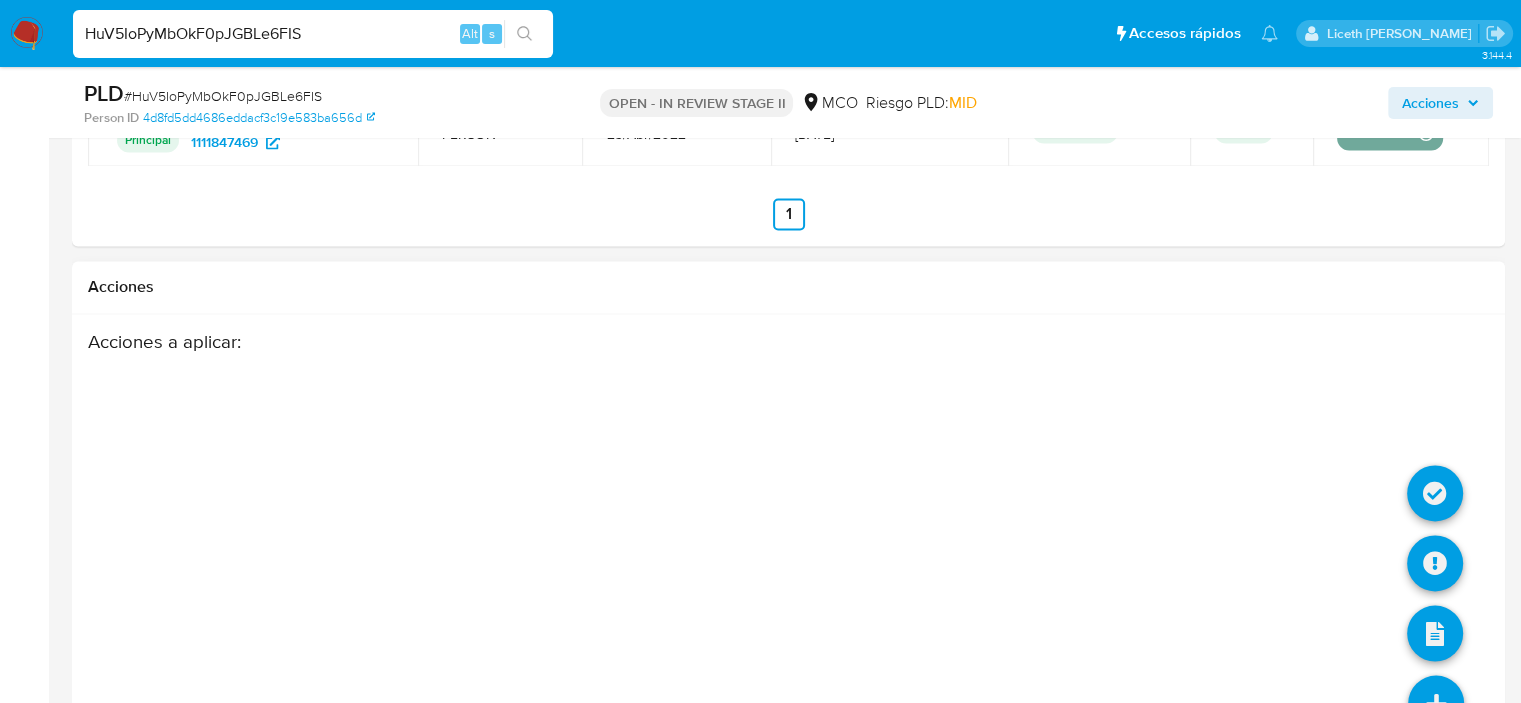 scroll, scrollTop: 3268, scrollLeft: 0, axis: vertical 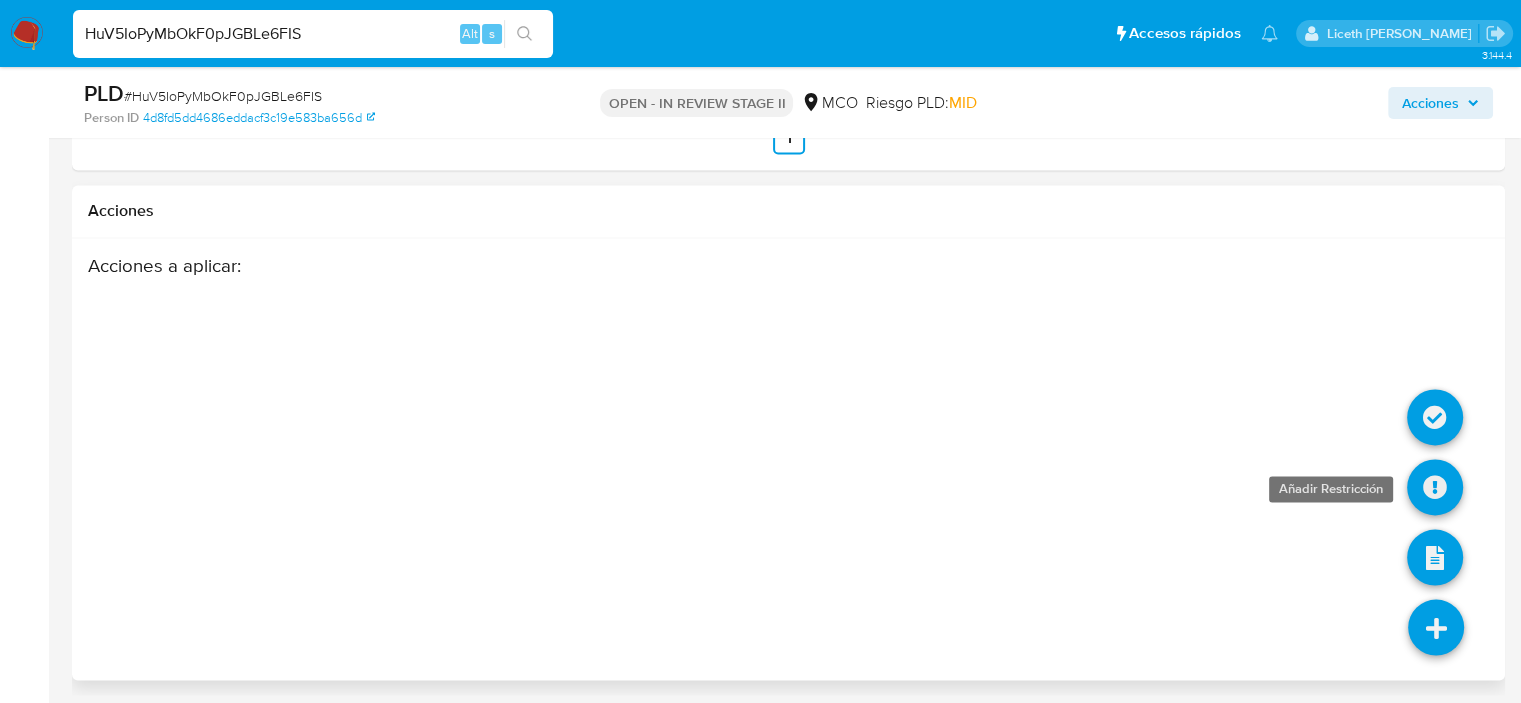 click at bounding box center (1435, 487) 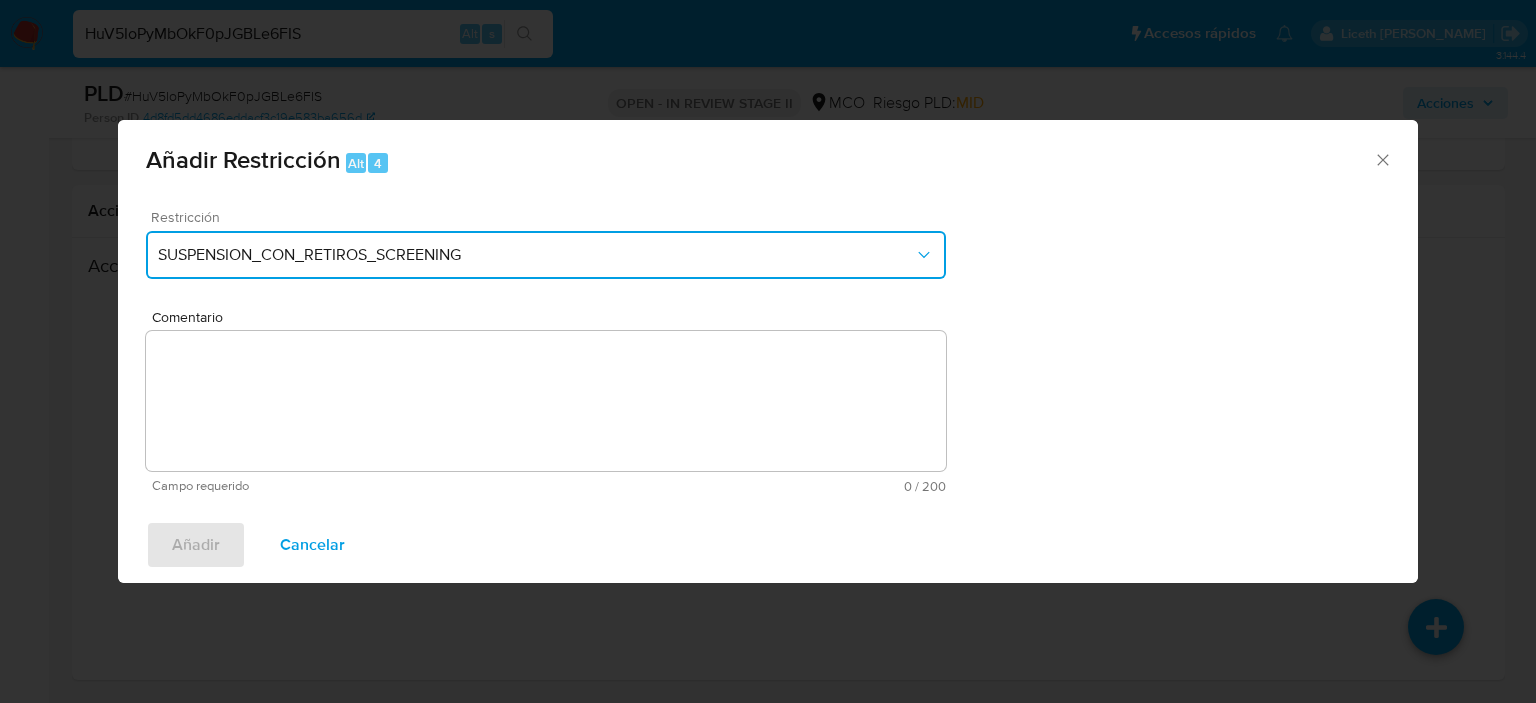 click on "SUSPENSION_CON_RETIROS_SCREENING" at bounding box center (536, 255) 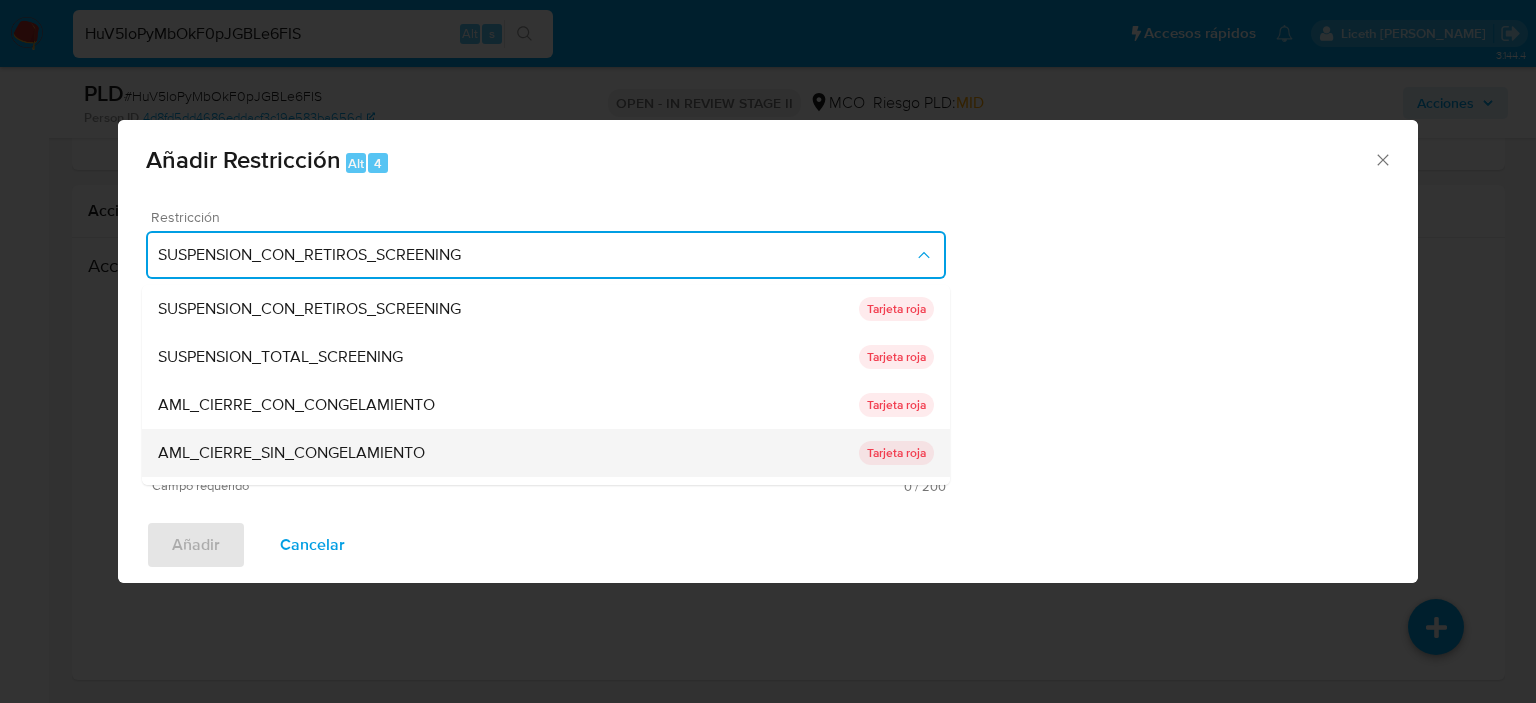 click on "AML_CIERRE_SIN_CONGELAMIENTO" at bounding box center [508, 453] 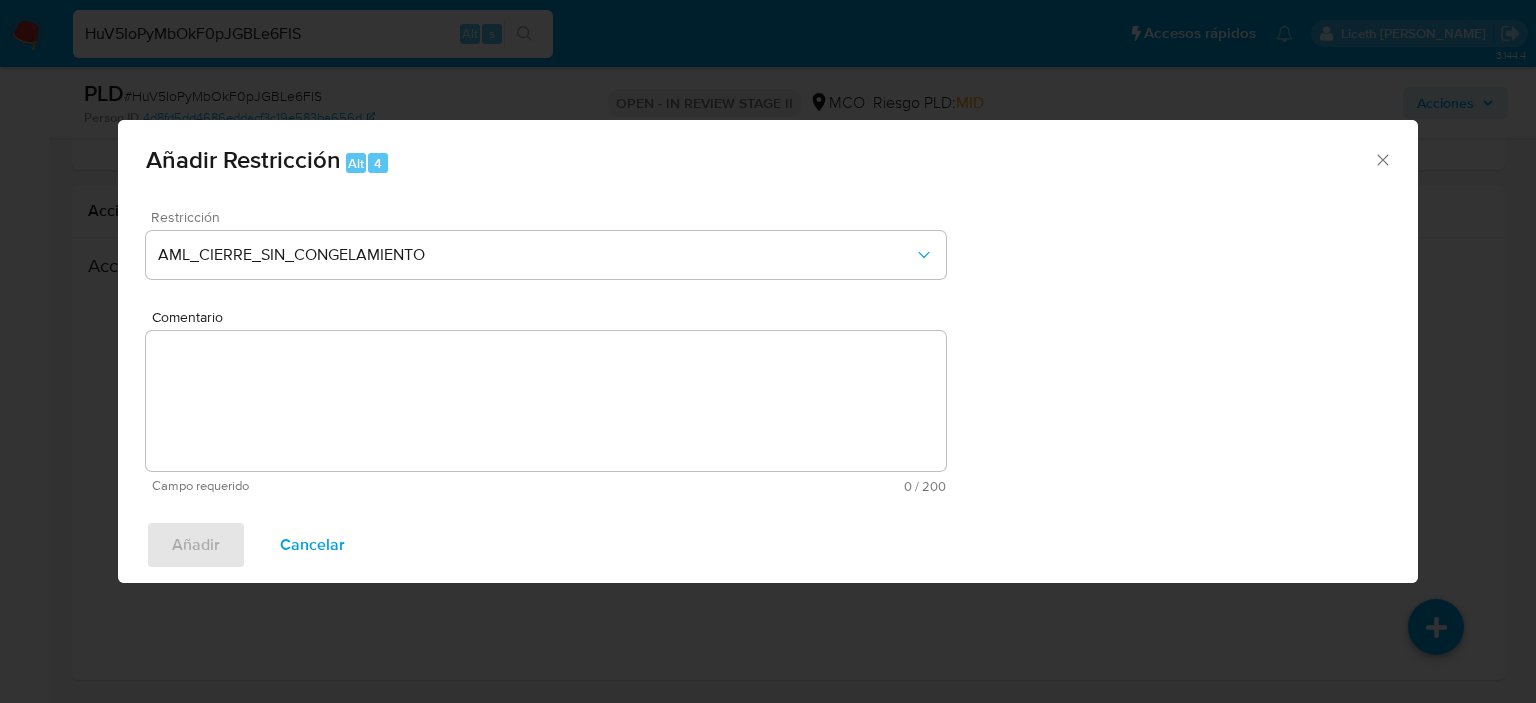 click on "Comentario" at bounding box center (546, 401) 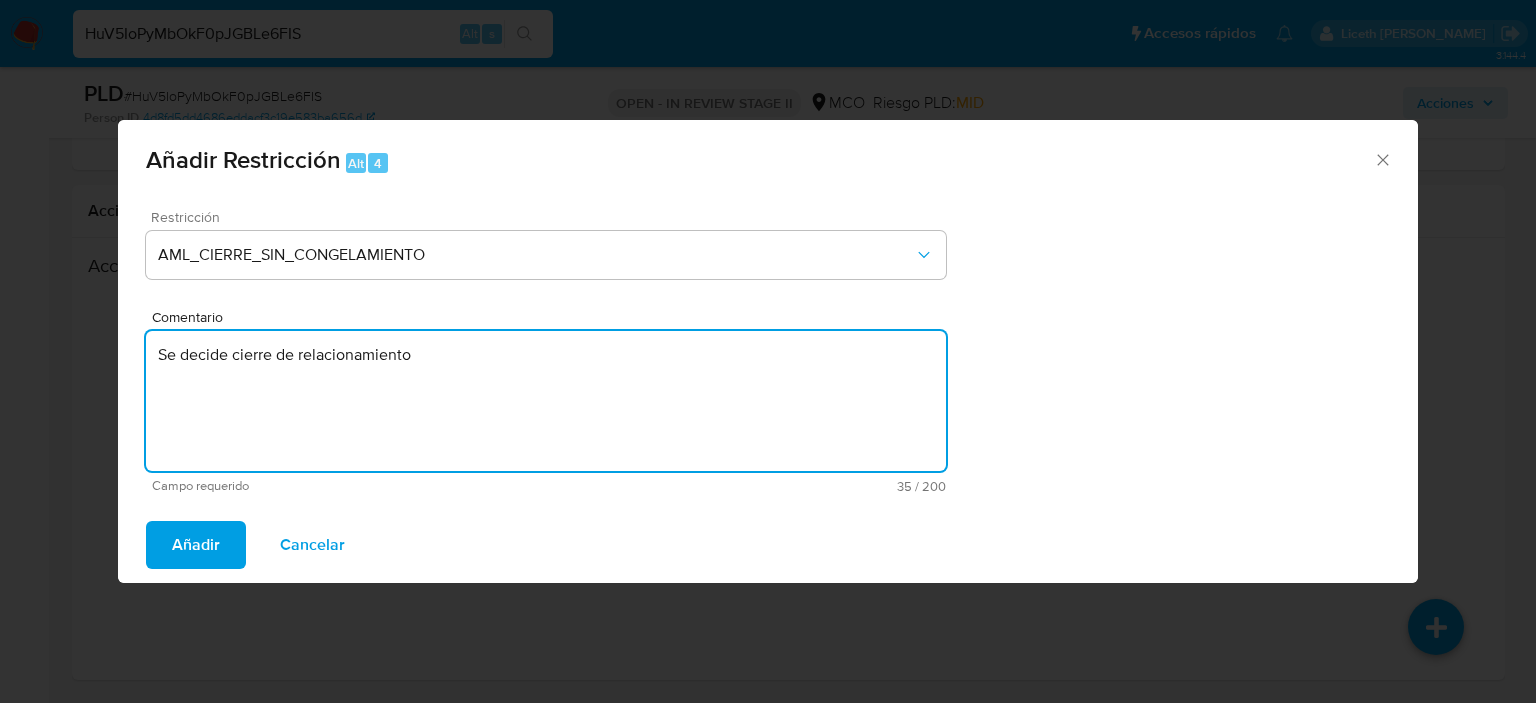 type on "Se decide cierre de relacionamiento" 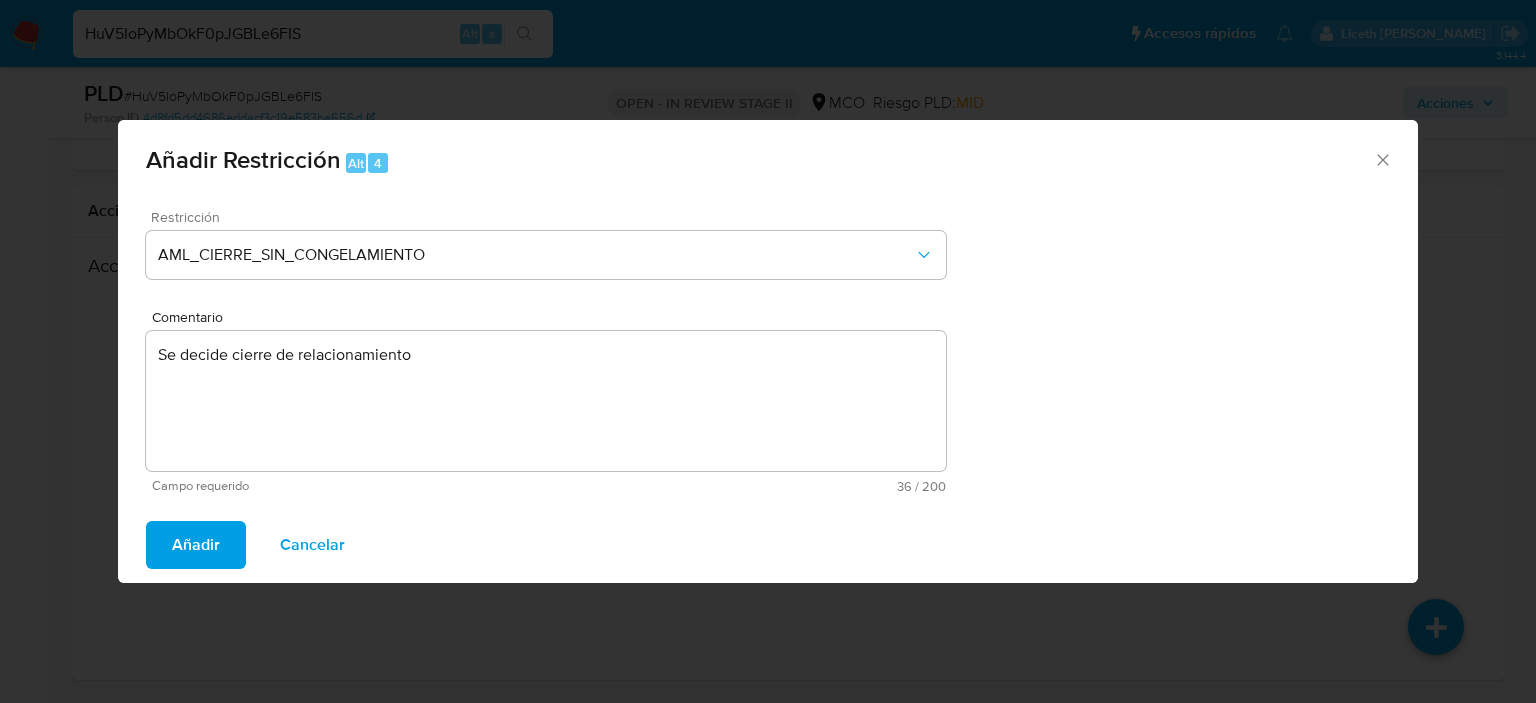 type 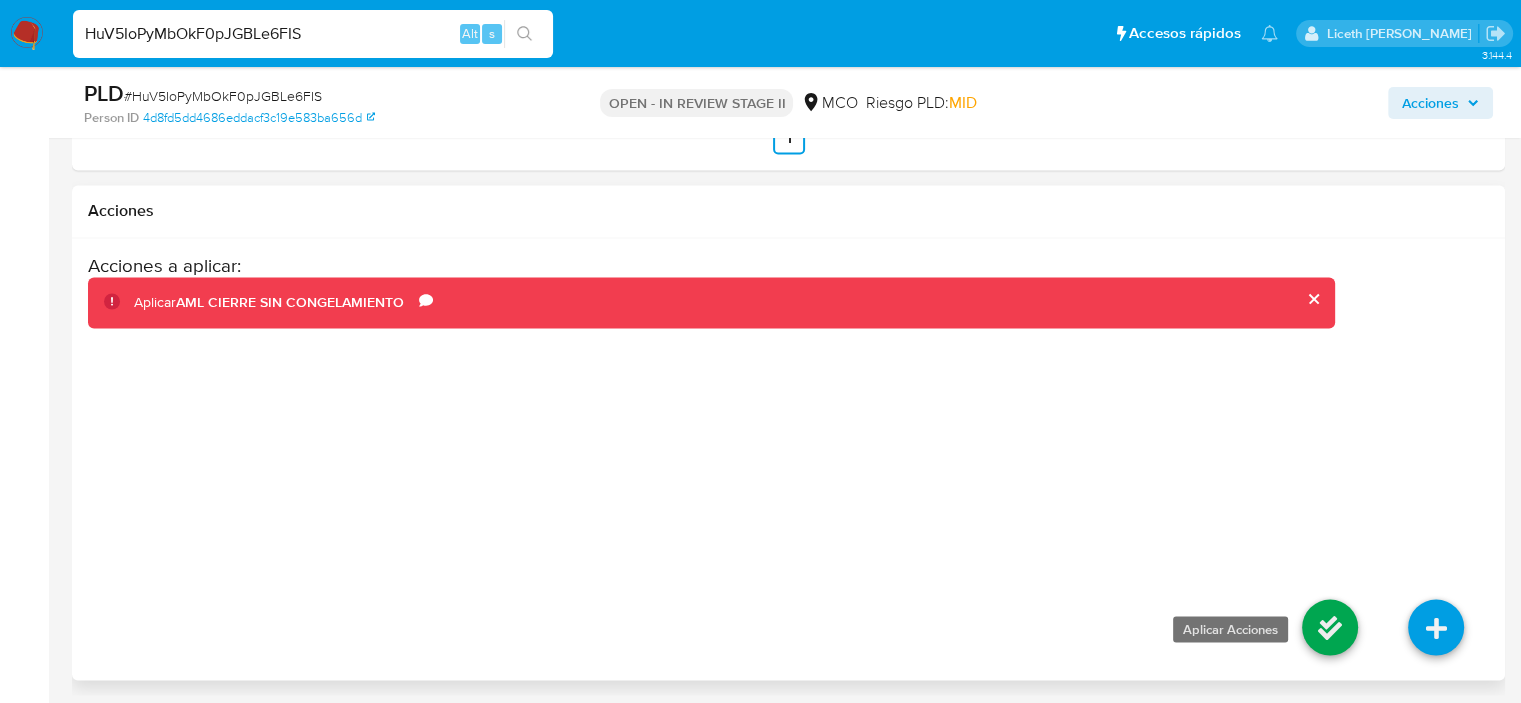 click at bounding box center (1330, 627) 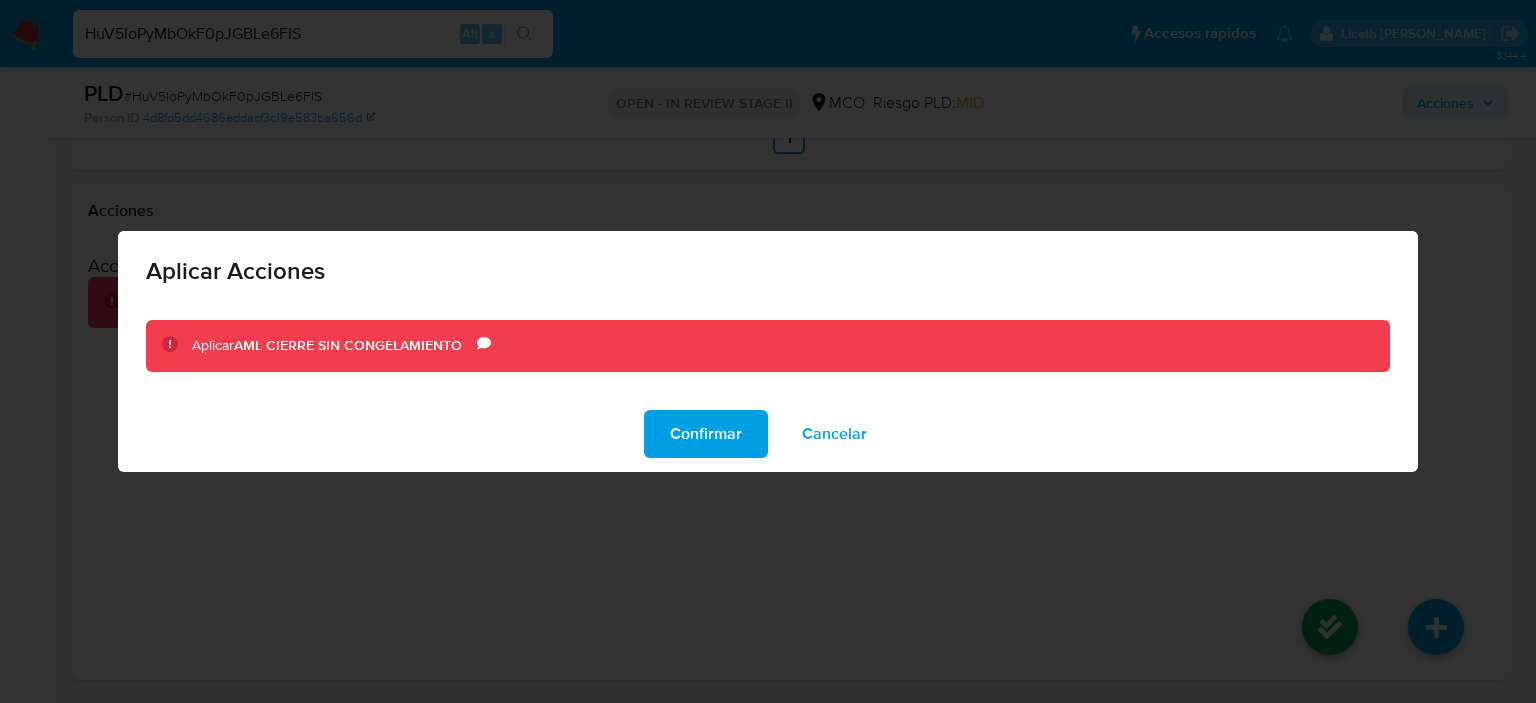 click on "Confirmar" at bounding box center (706, 434) 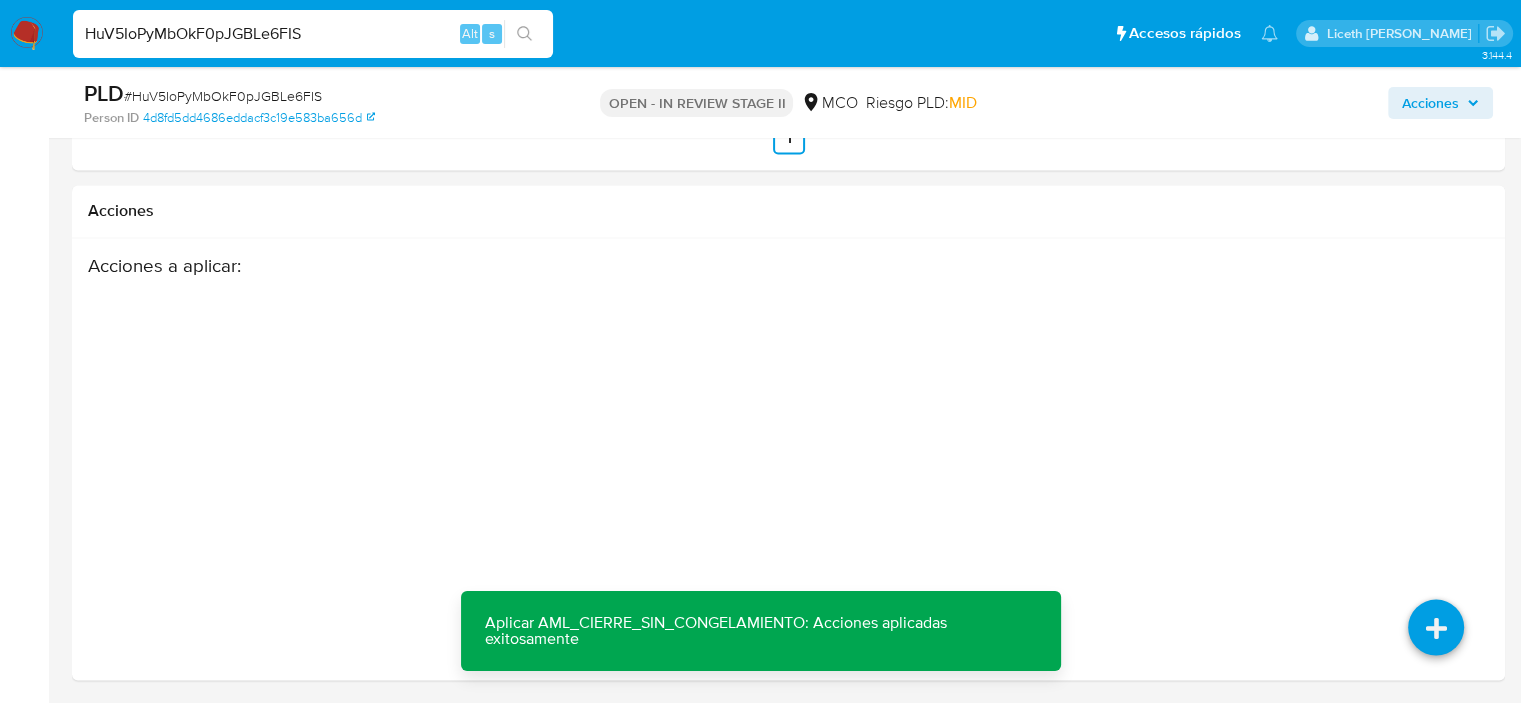 drag, startPoint x: 8, startPoint y: 27, endPoint x: 31, endPoint y: 42, distance: 27.45906 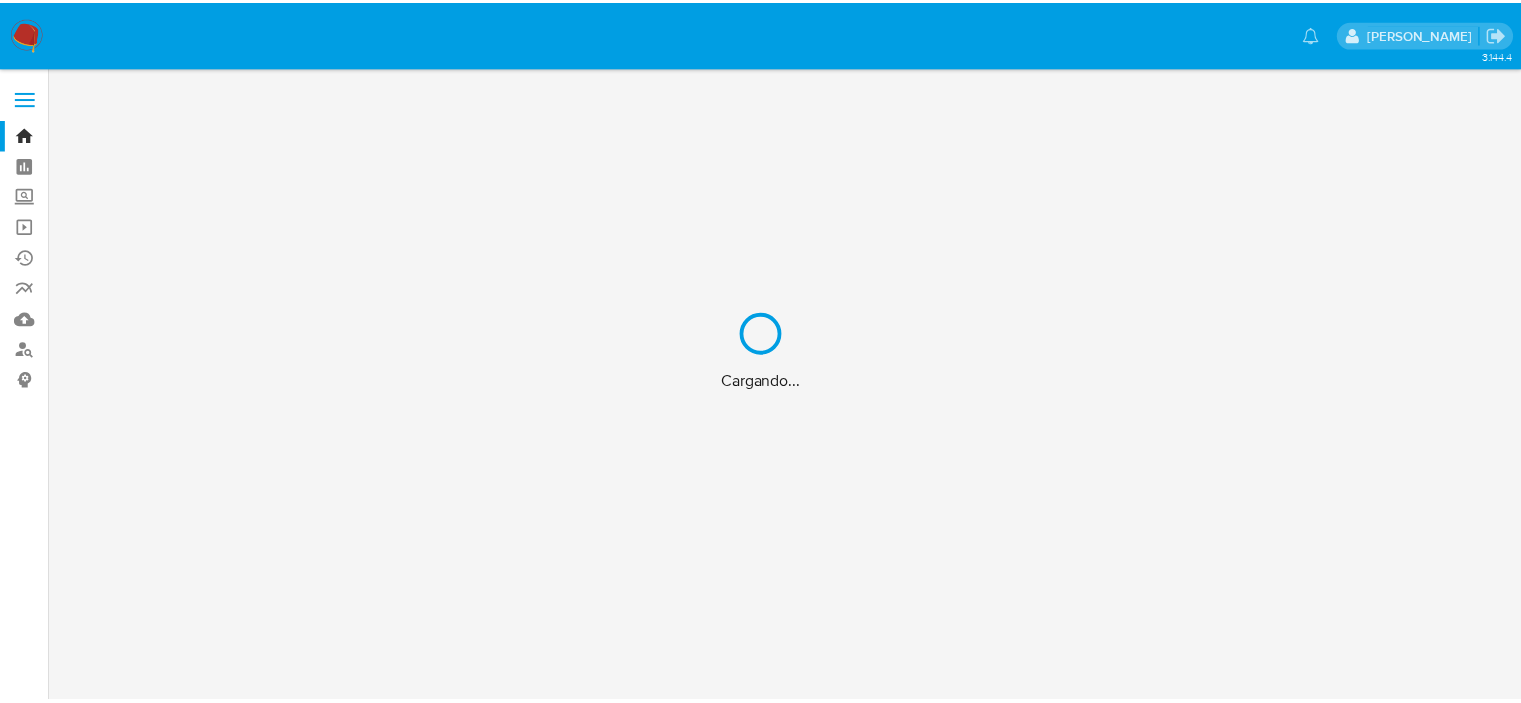 scroll, scrollTop: 0, scrollLeft: 0, axis: both 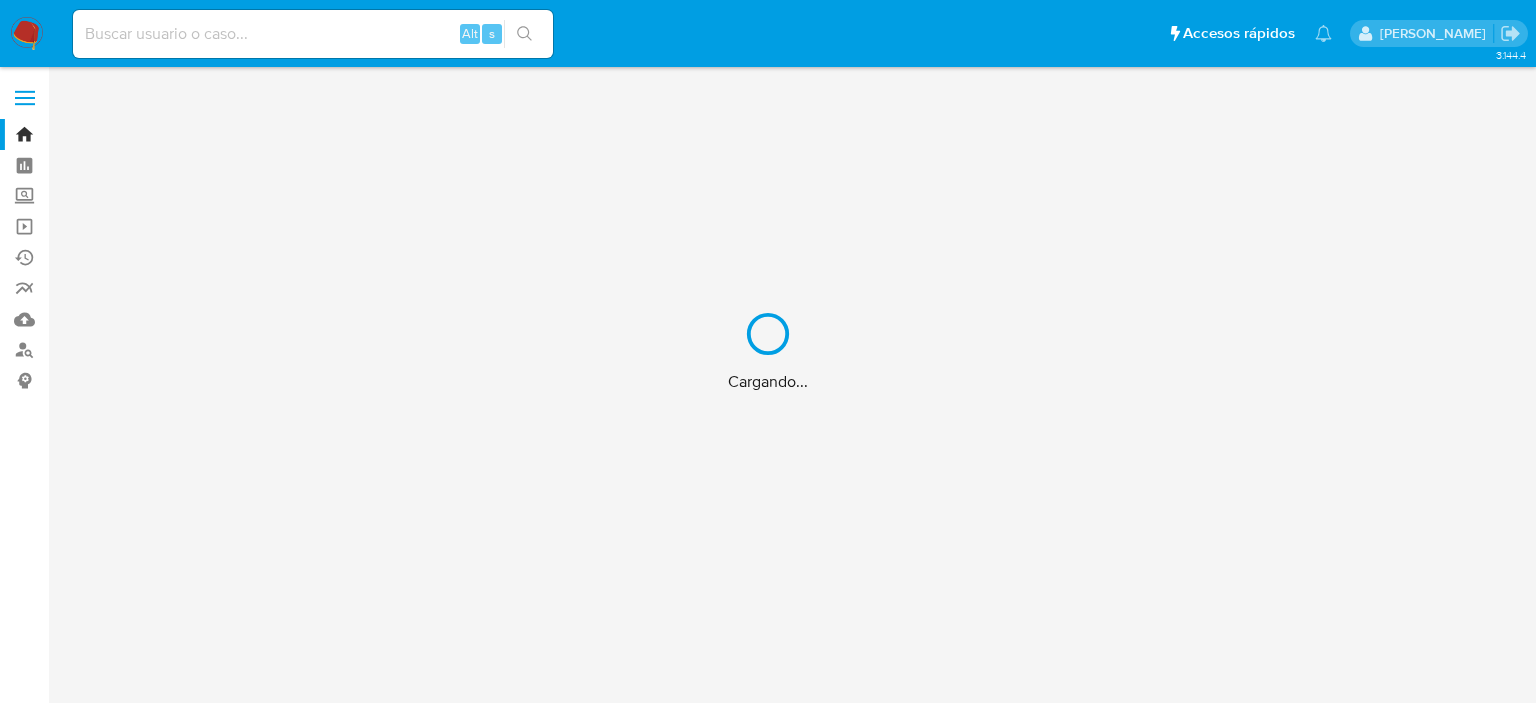click on "Cargando..." at bounding box center (768, 351) 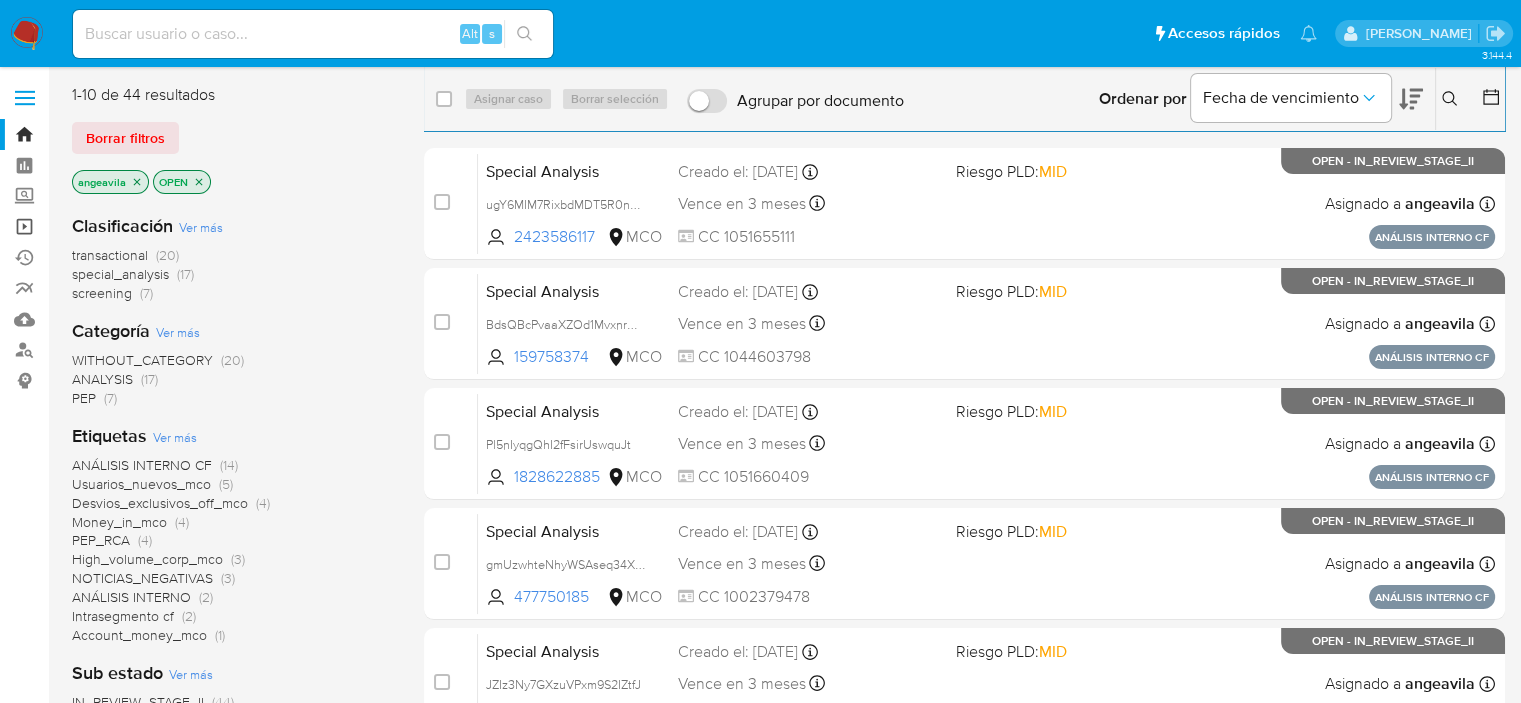 click on "Operaciones masivas" at bounding box center (119, 226) 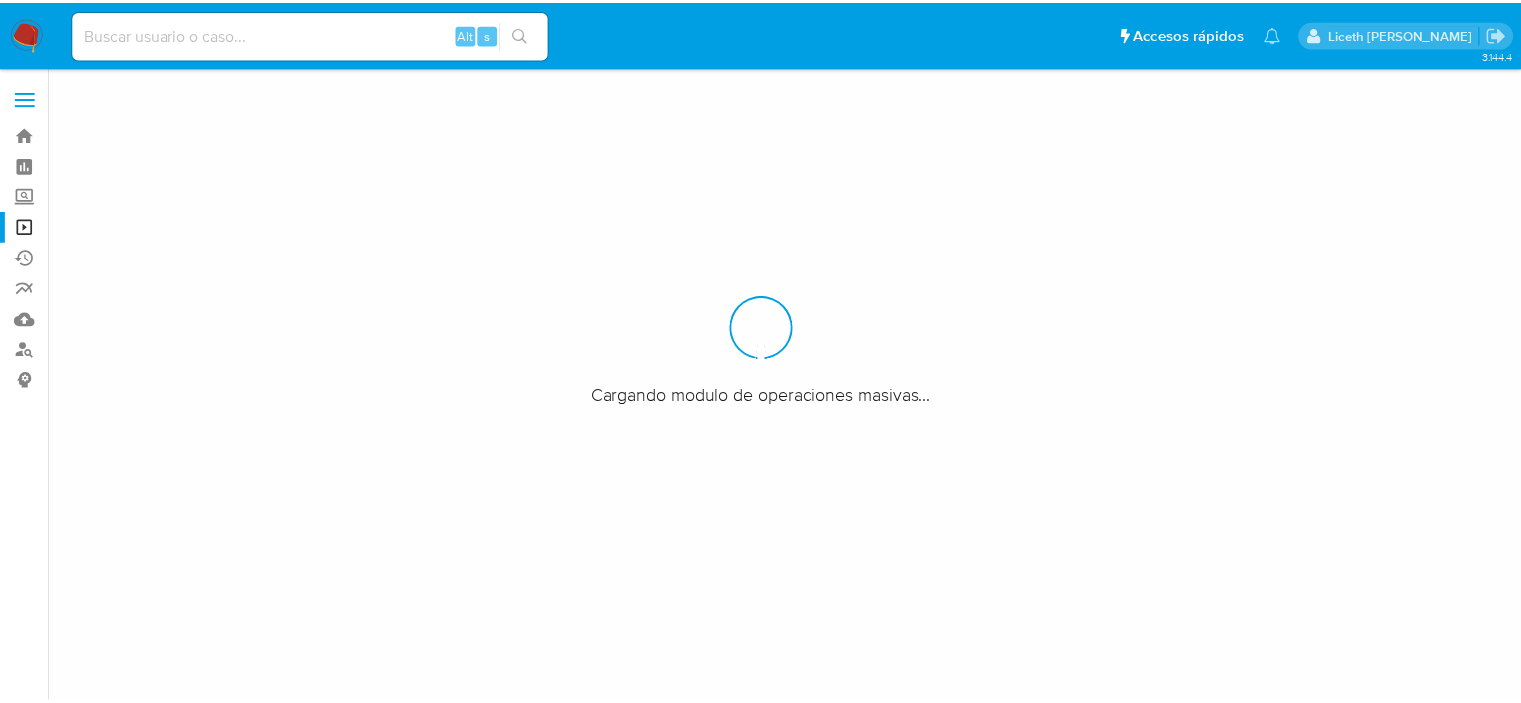 scroll, scrollTop: 0, scrollLeft: 0, axis: both 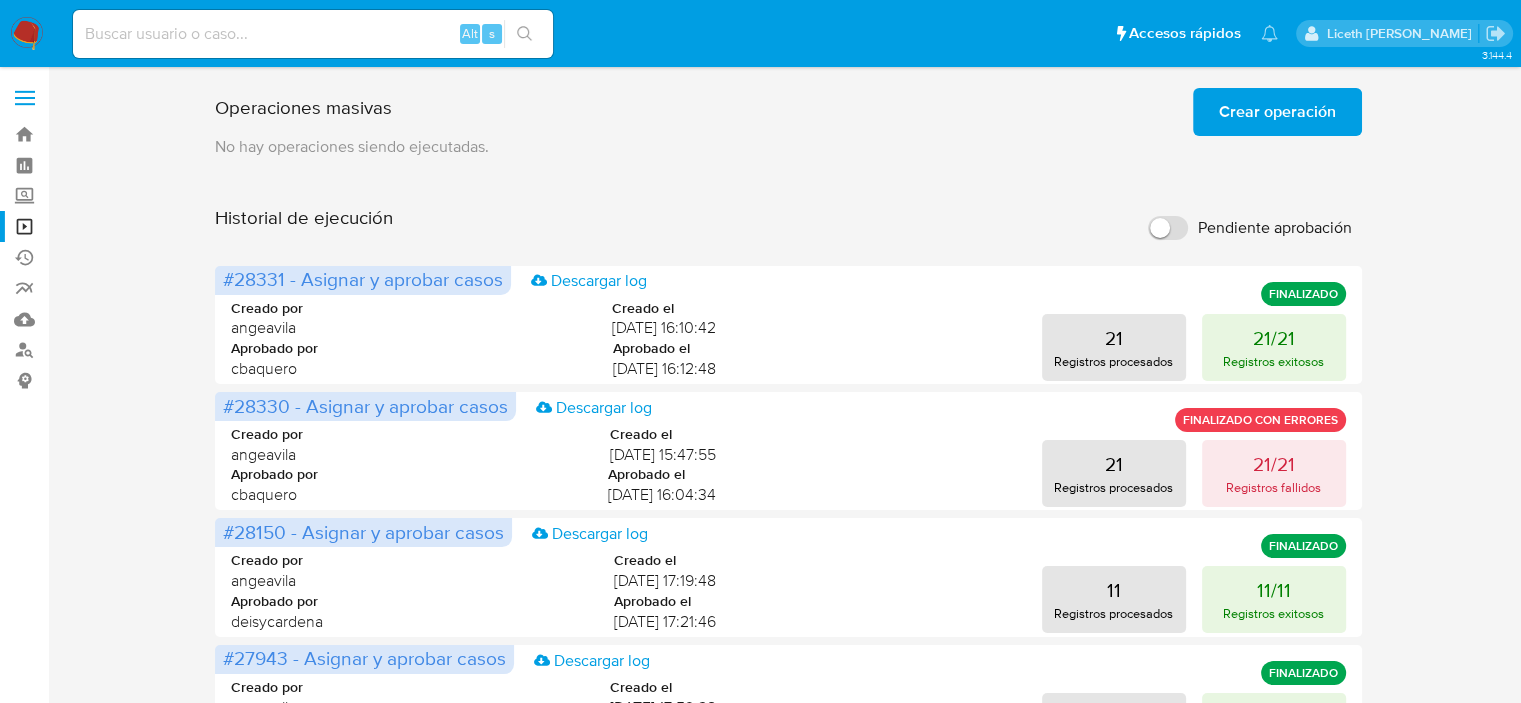 click on "Crear operación" at bounding box center [1277, 112] 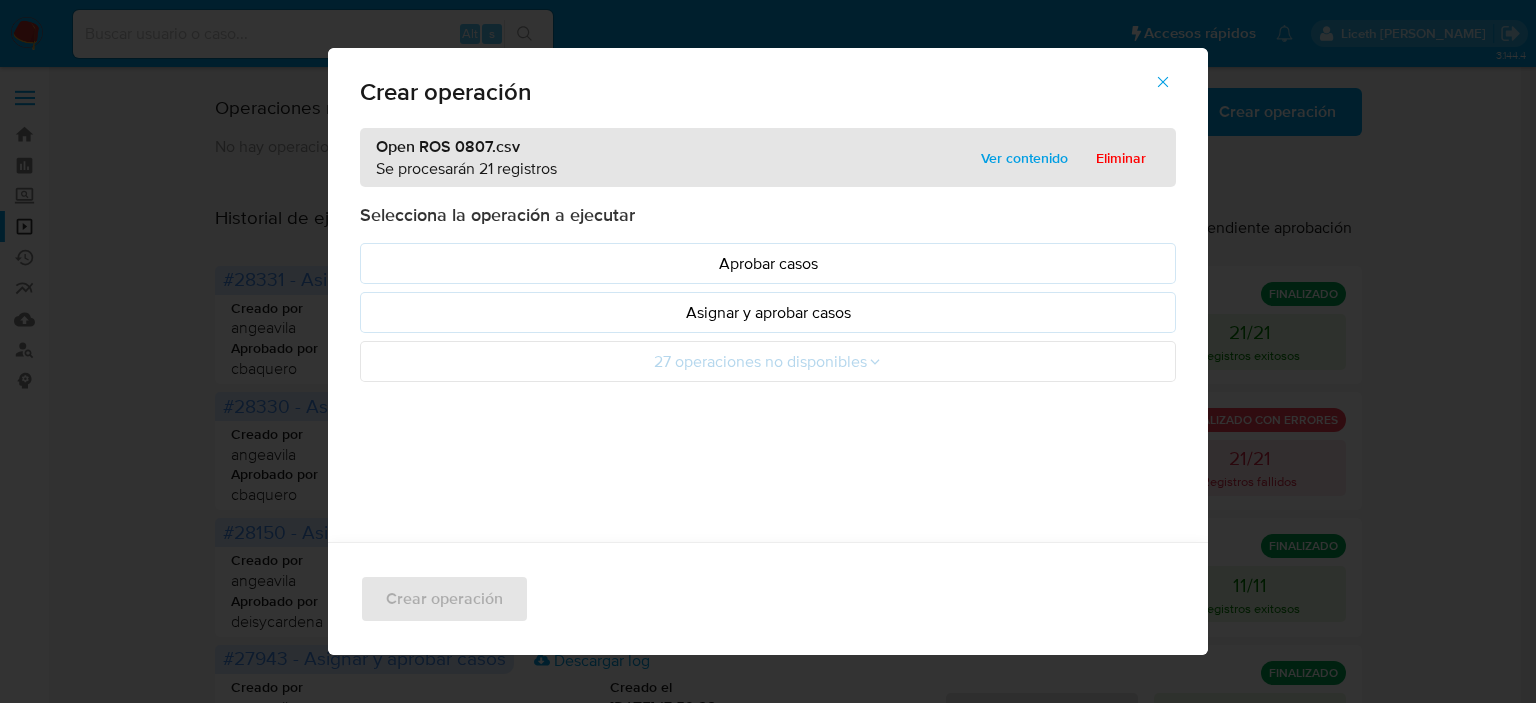 click on "Asignar y aprobar casos" at bounding box center (768, 312) 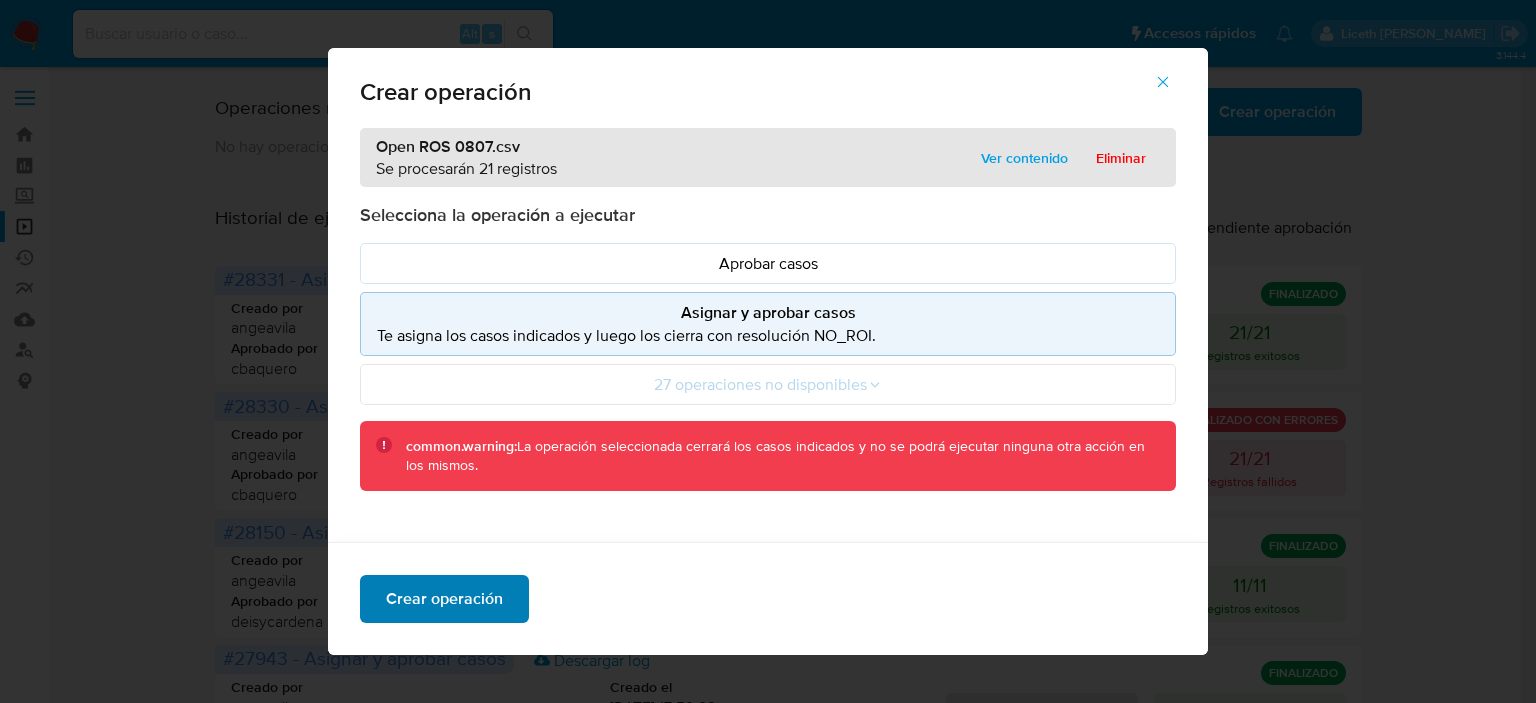 click on "Crear operación" at bounding box center (444, 599) 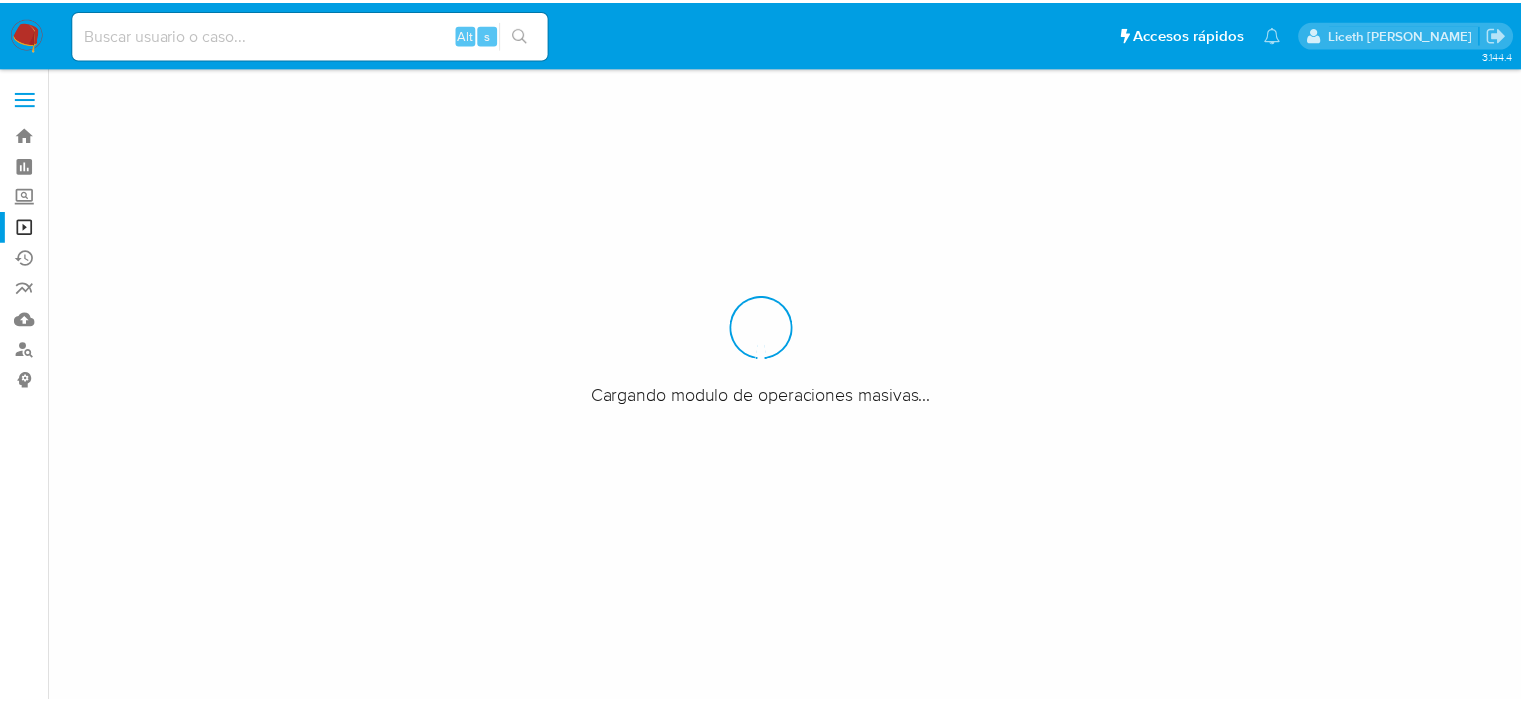 scroll, scrollTop: 0, scrollLeft: 0, axis: both 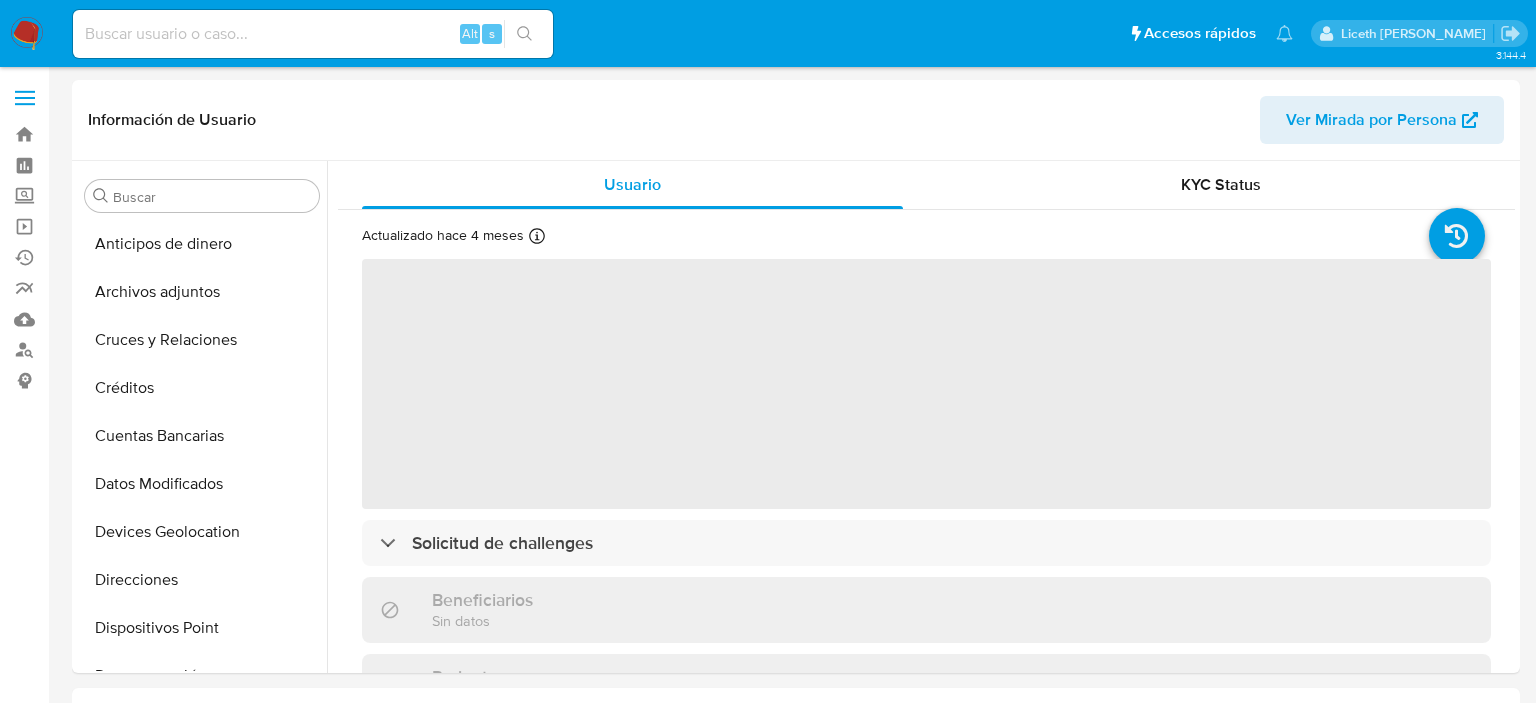 select on "10" 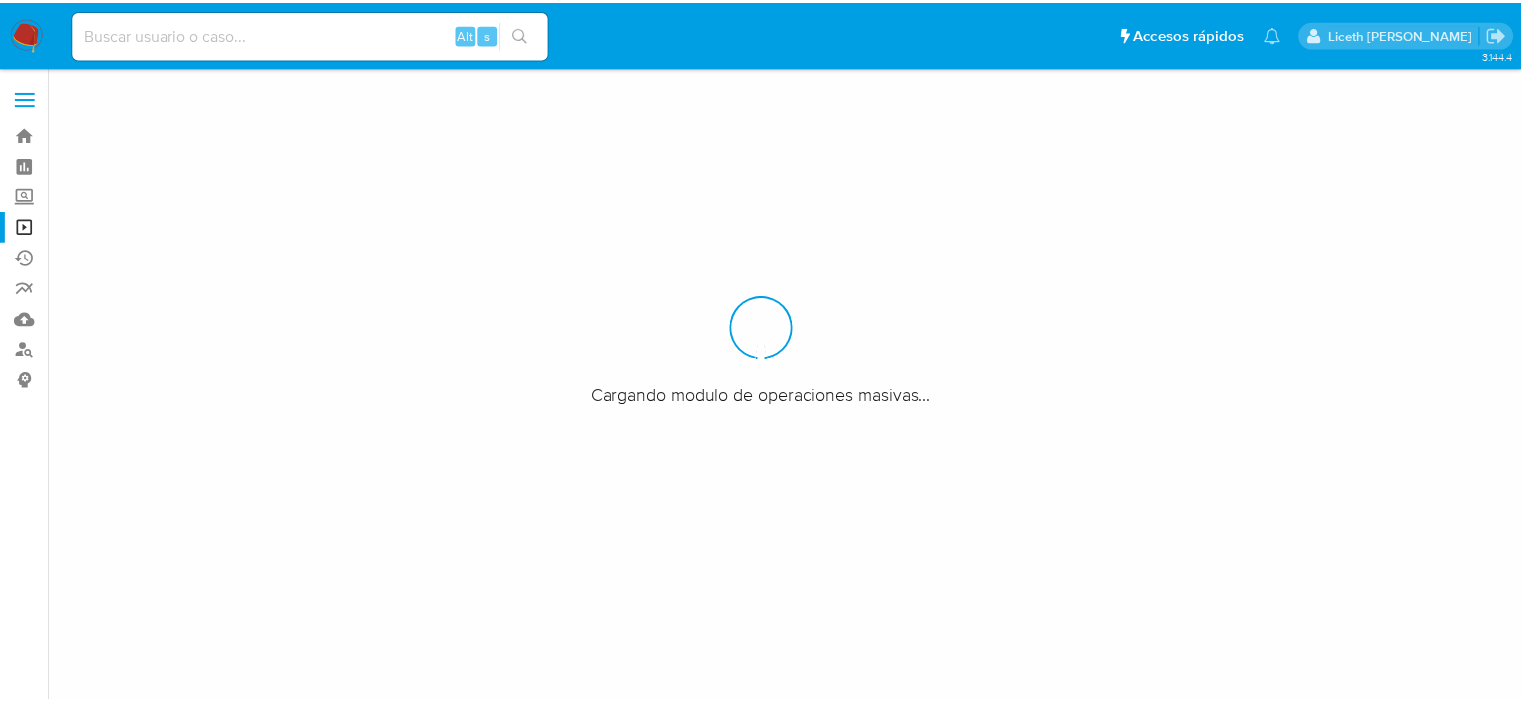 scroll, scrollTop: 0, scrollLeft: 0, axis: both 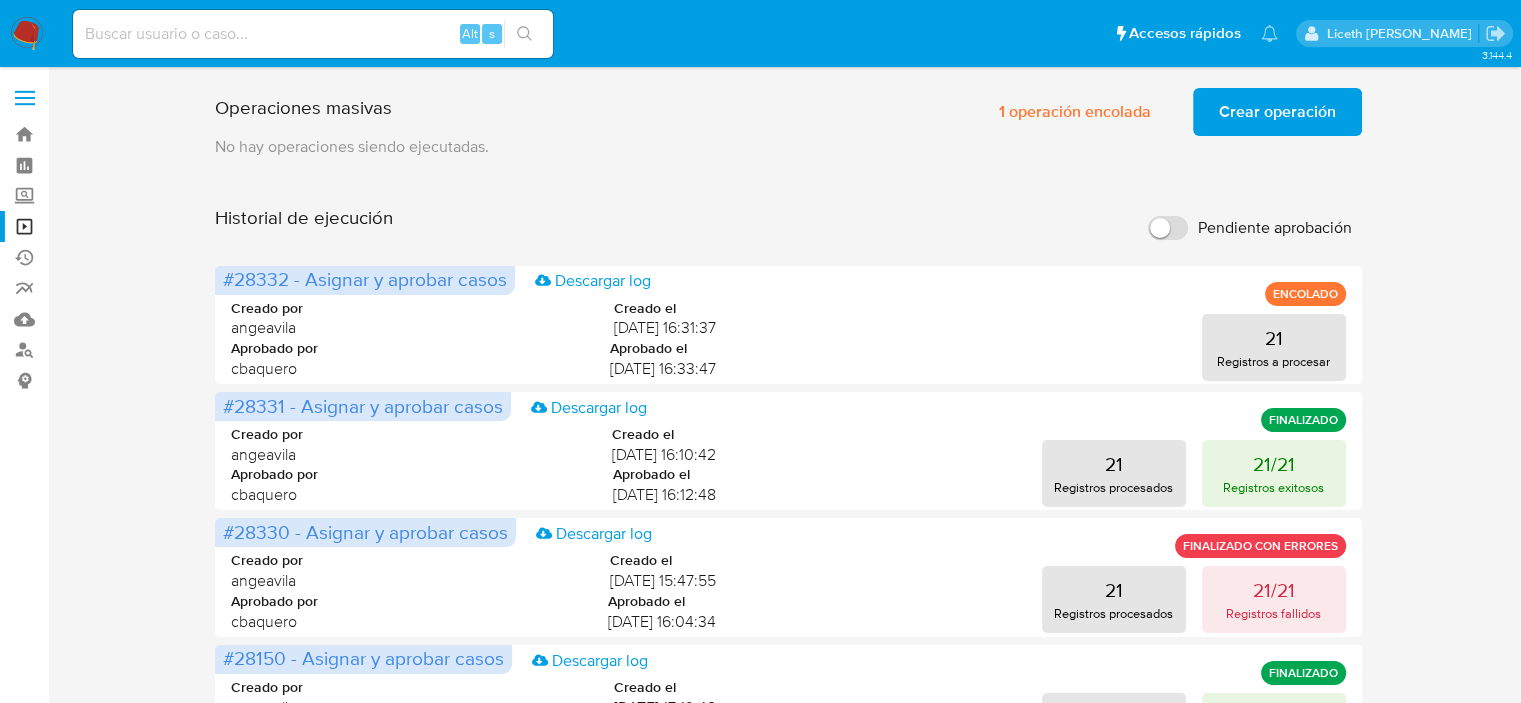 click on "Crear operación" at bounding box center (1277, 112) 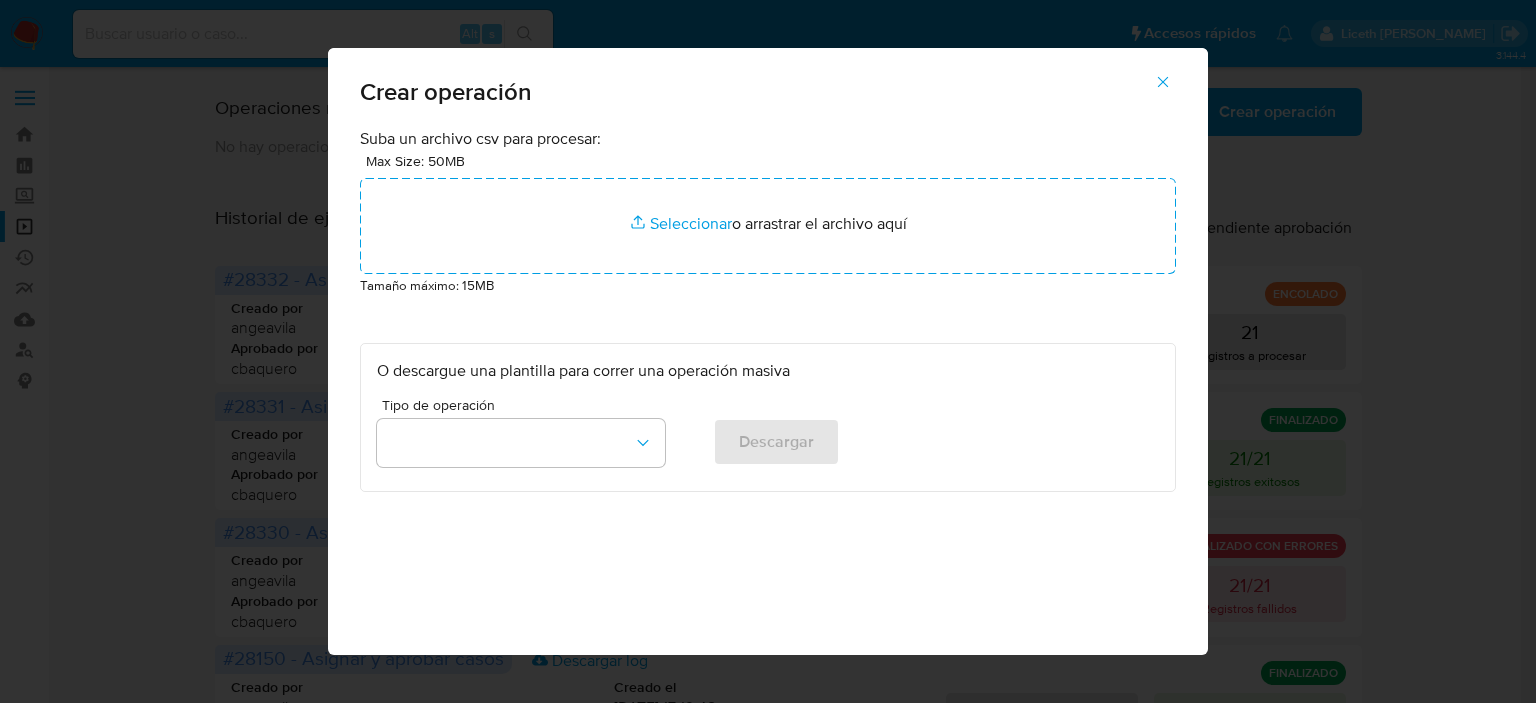 click 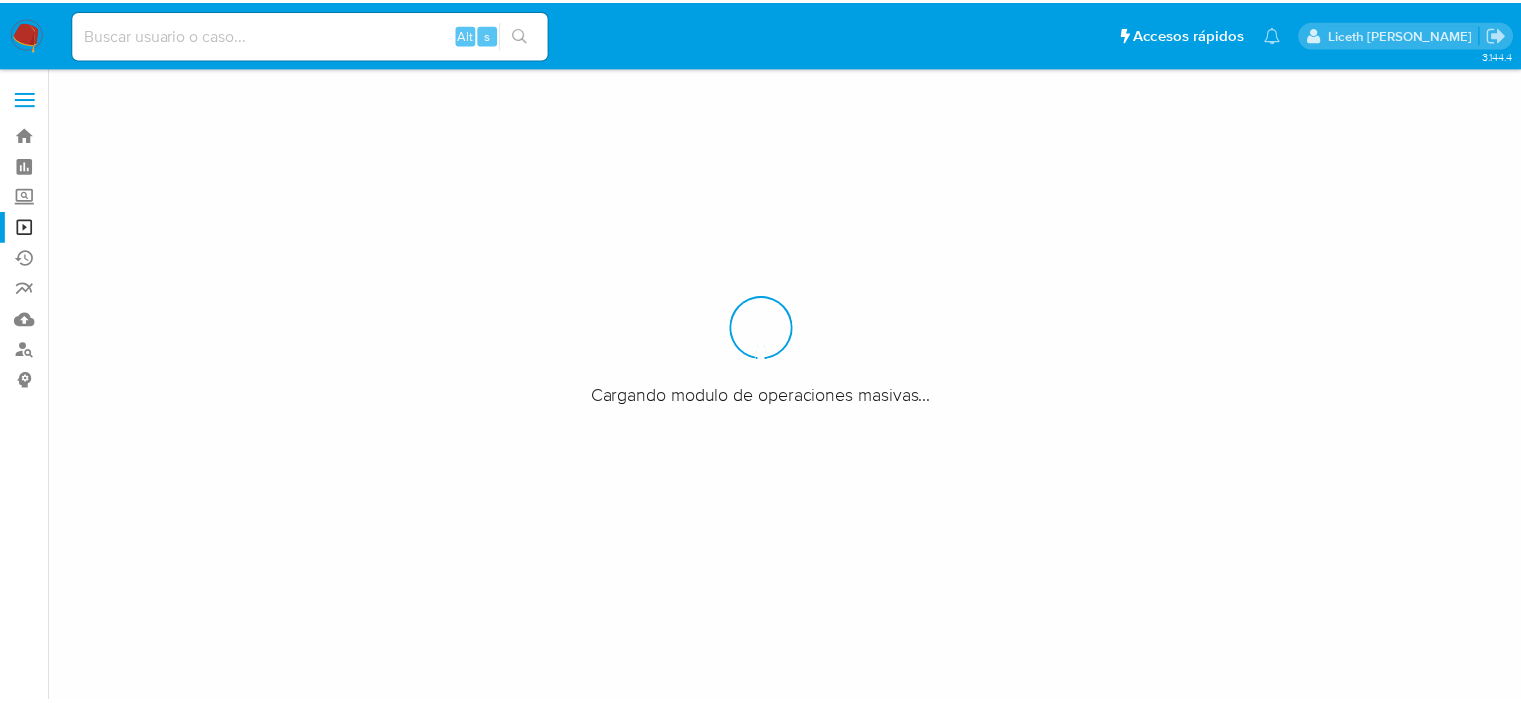 scroll, scrollTop: 0, scrollLeft: 0, axis: both 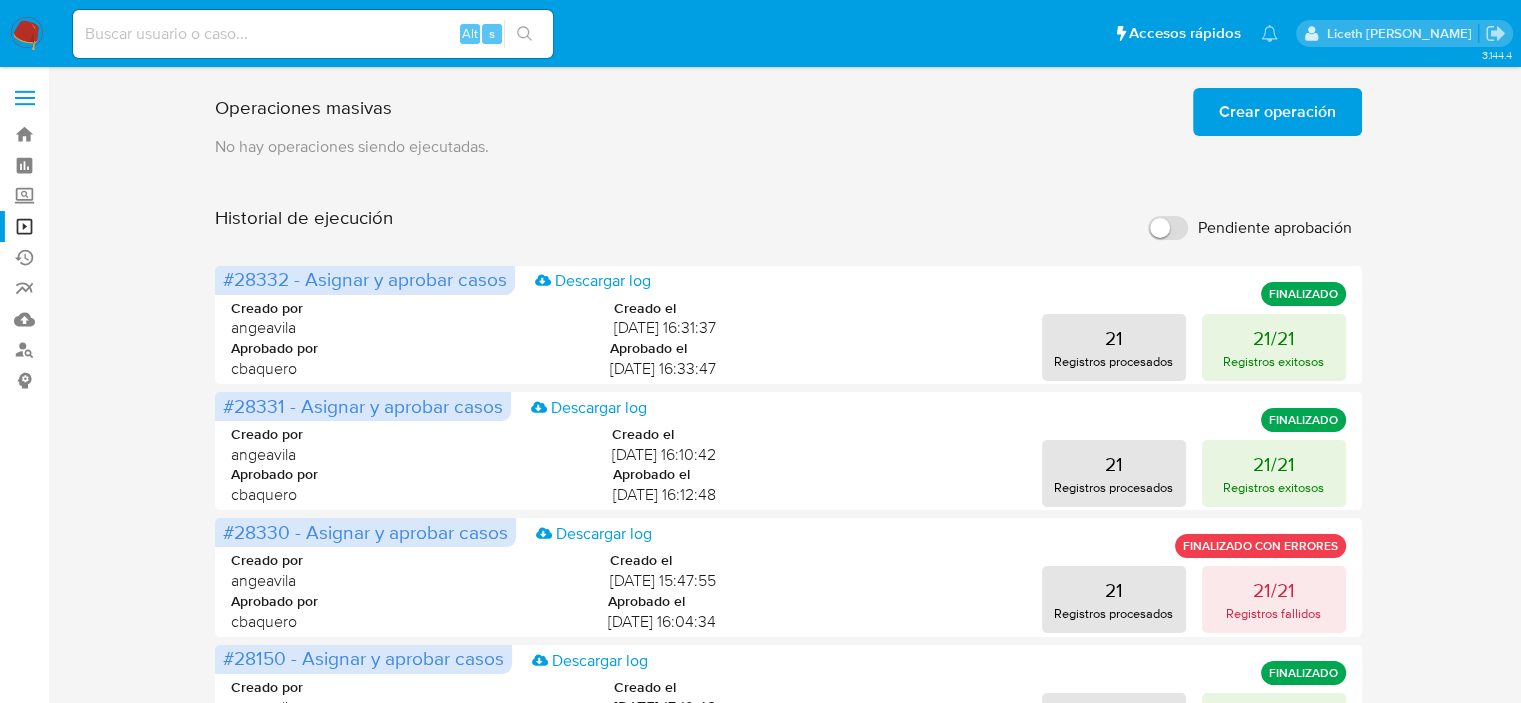 click on "Crear operación" at bounding box center (1277, 112) 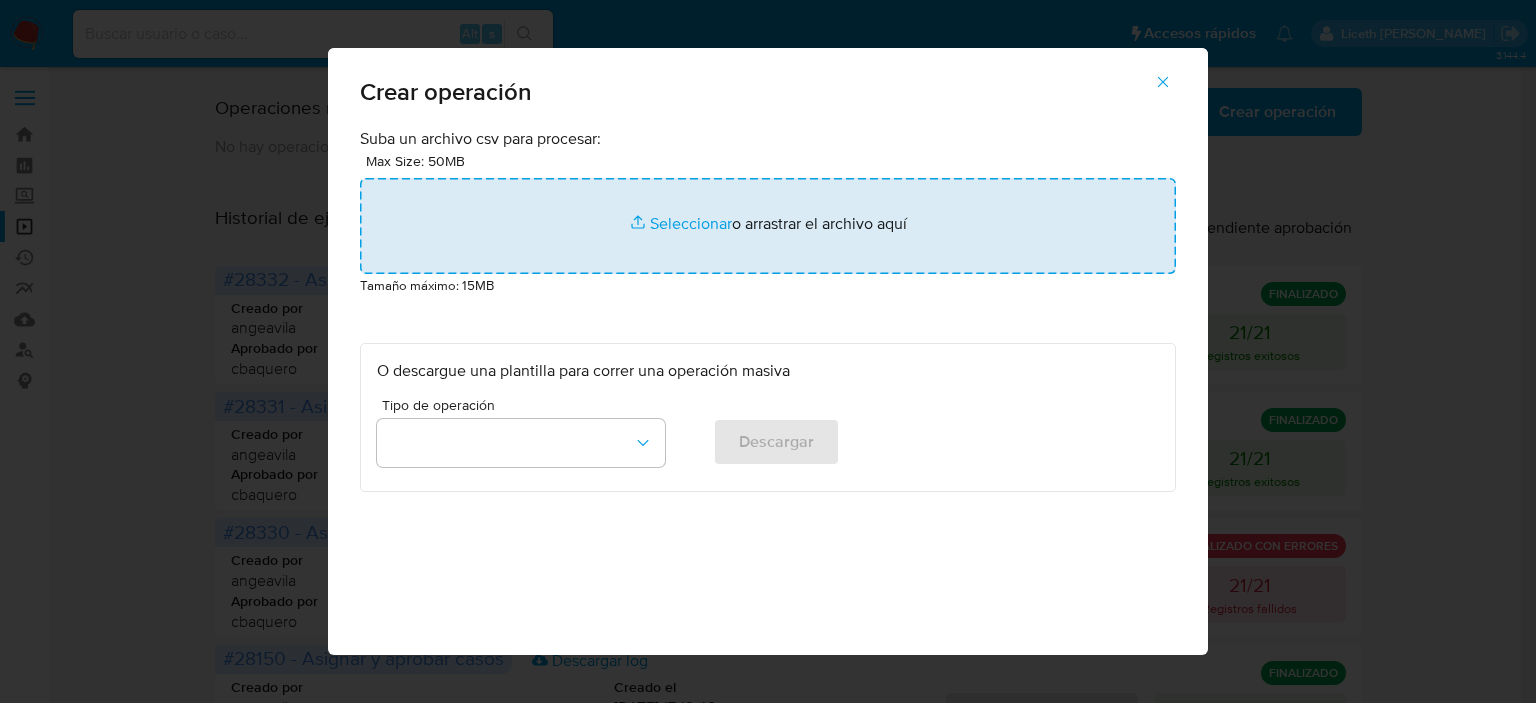 click at bounding box center [768, 226] 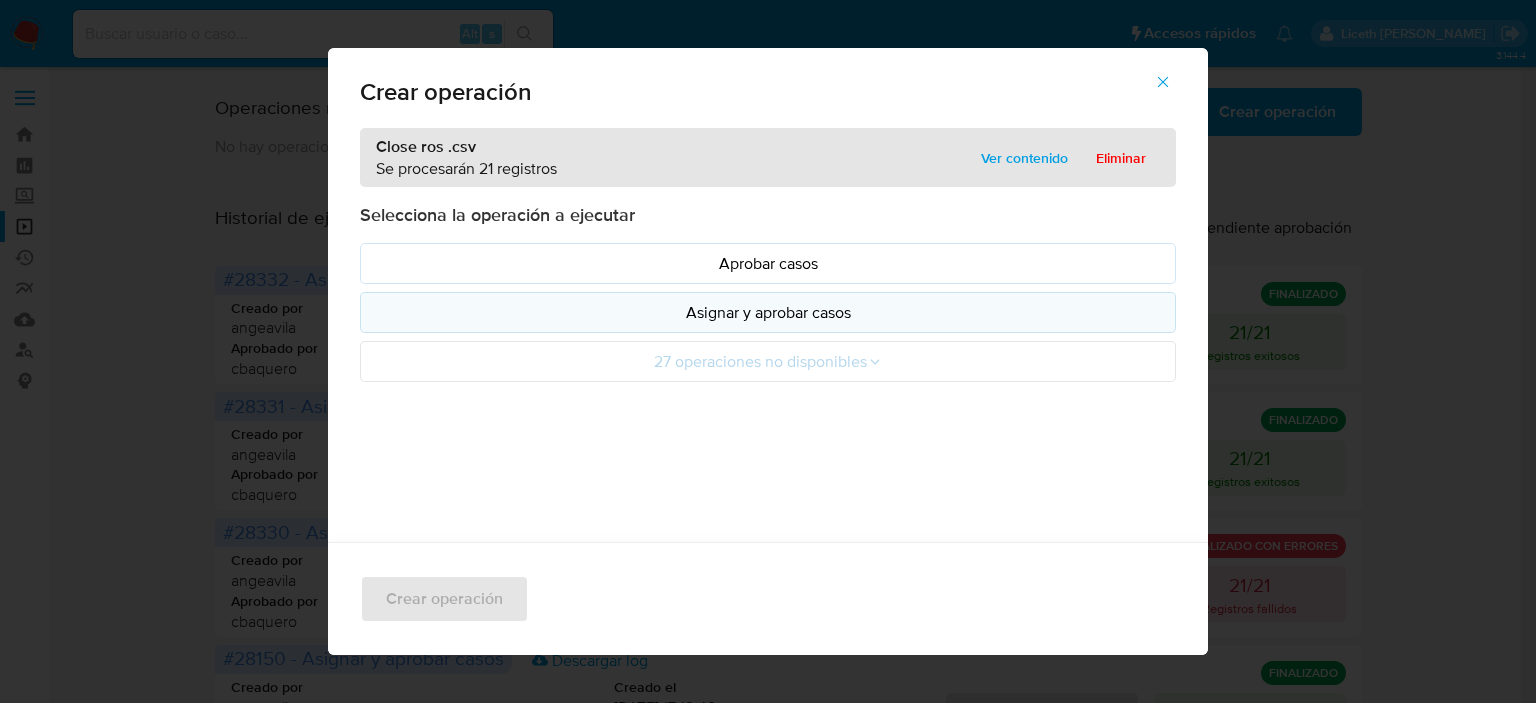 click on "Asignar y aprobar casos" at bounding box center (768, 312) 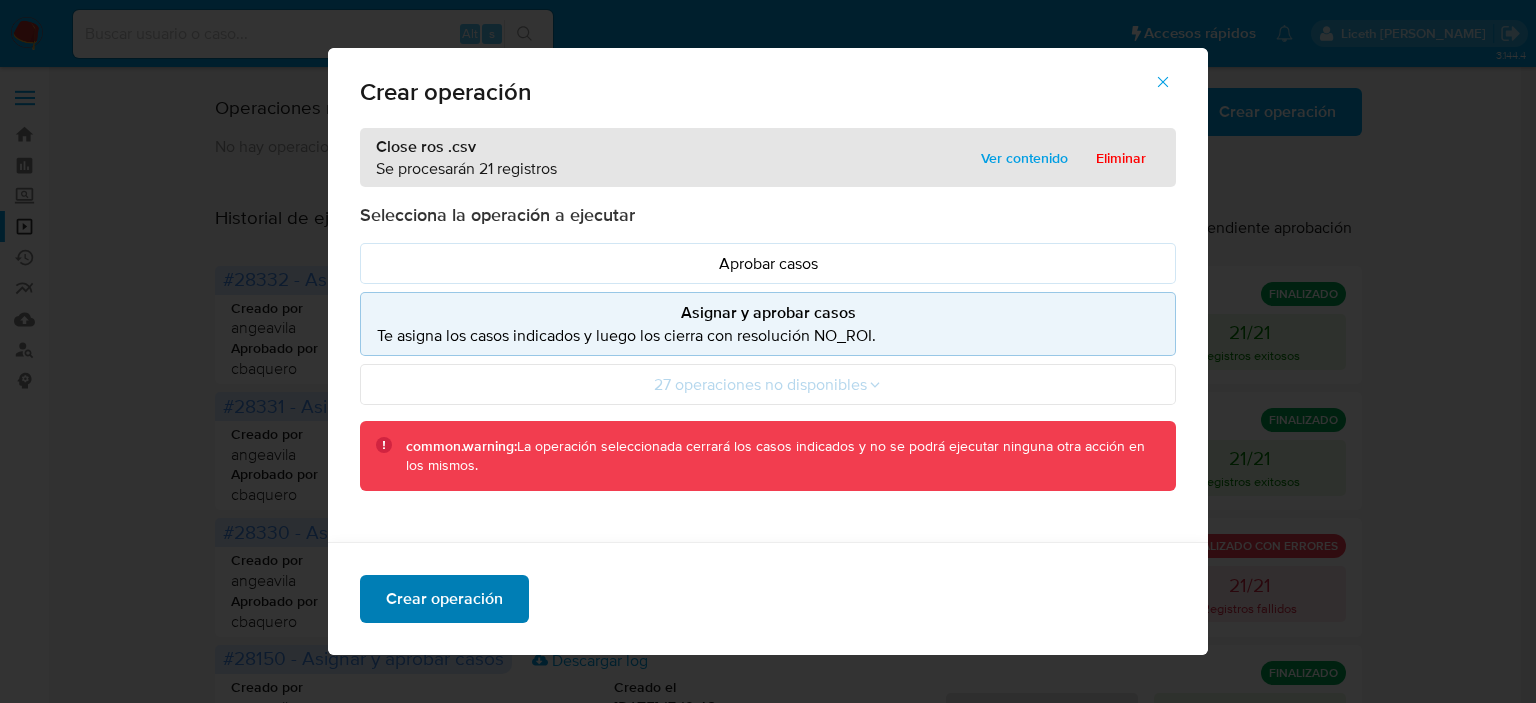 click on "Crear operación" at bounding box center [444, 599] 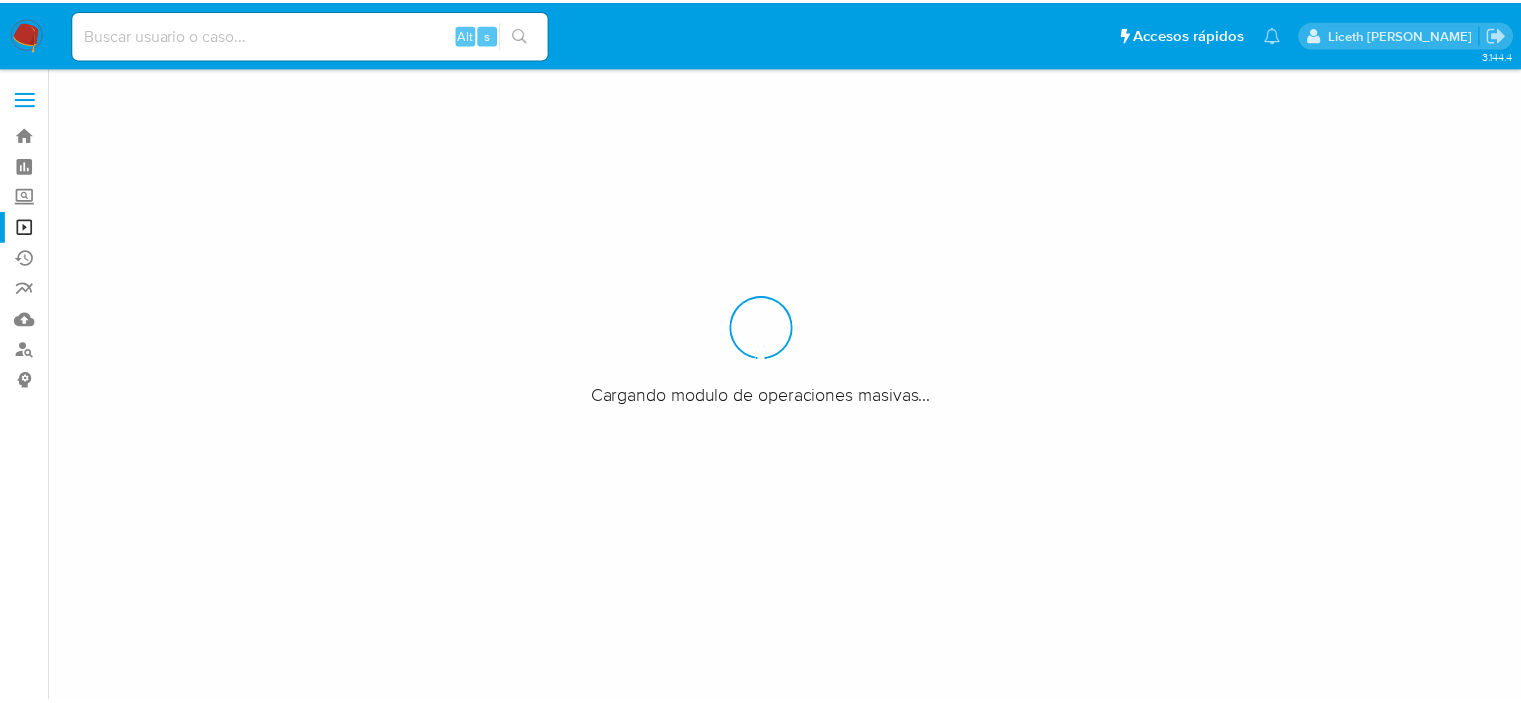 scroll, scrollTop: 0, scrollLeft: 0, axis: both 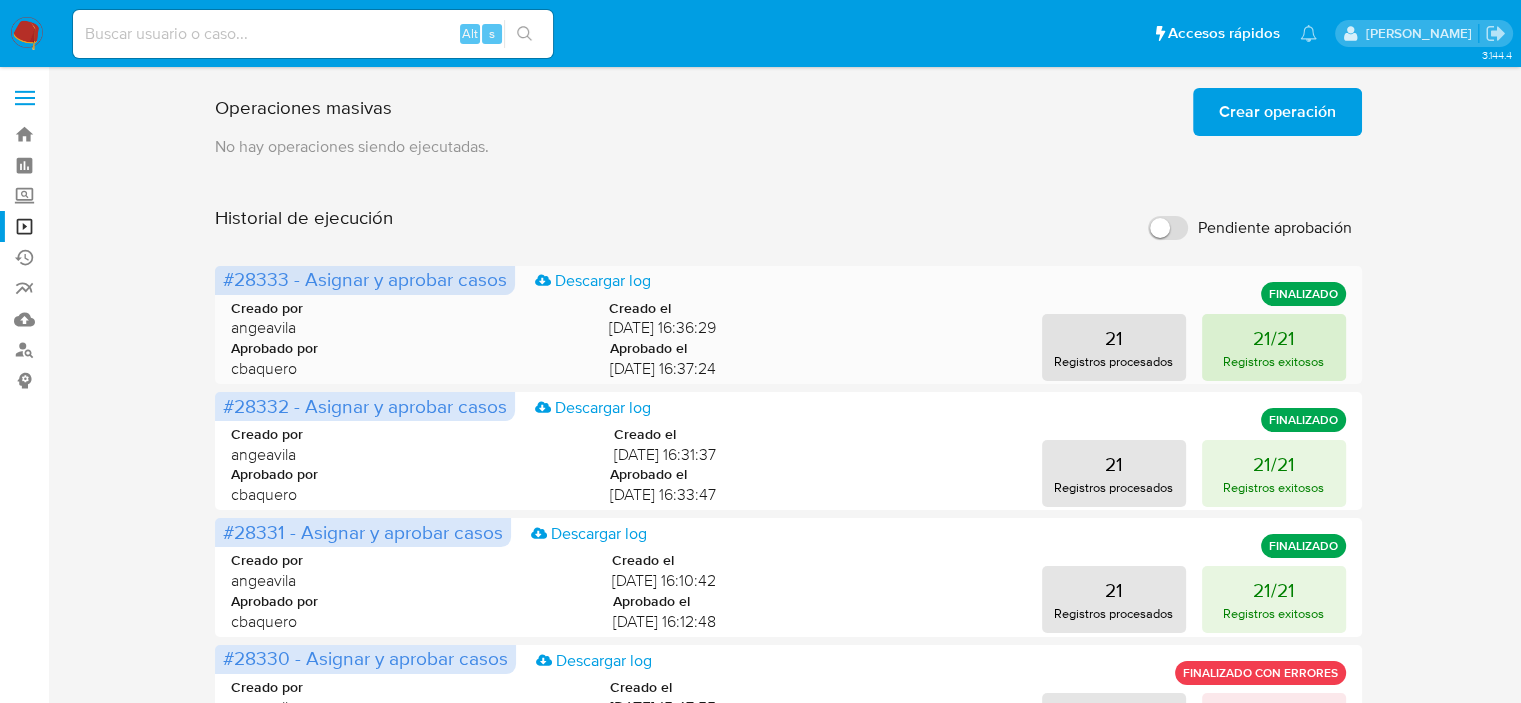 click on "21/21 Registros exitosos" at bounding box center (1274, 347) 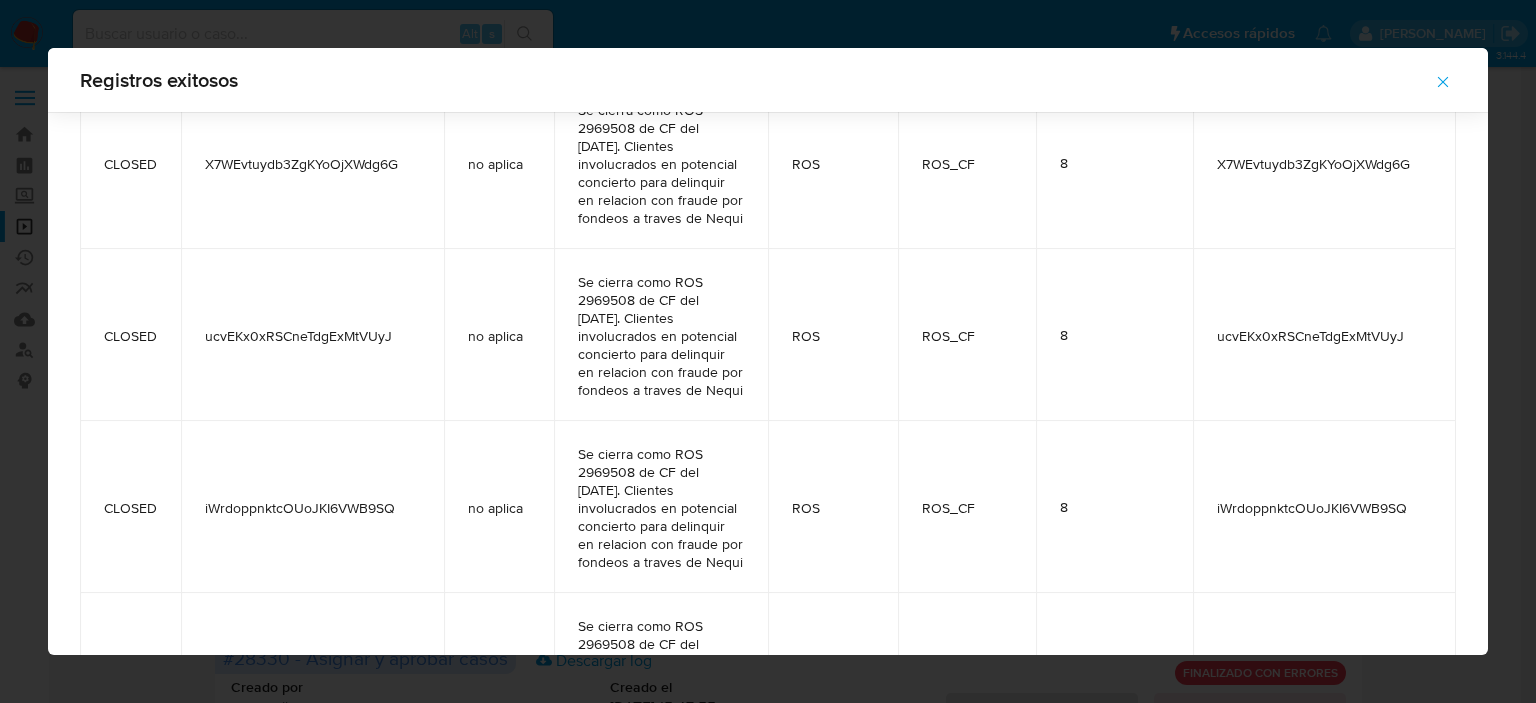 scroll, scrollTop: 684, scrollLeft: 0, axis: vertical 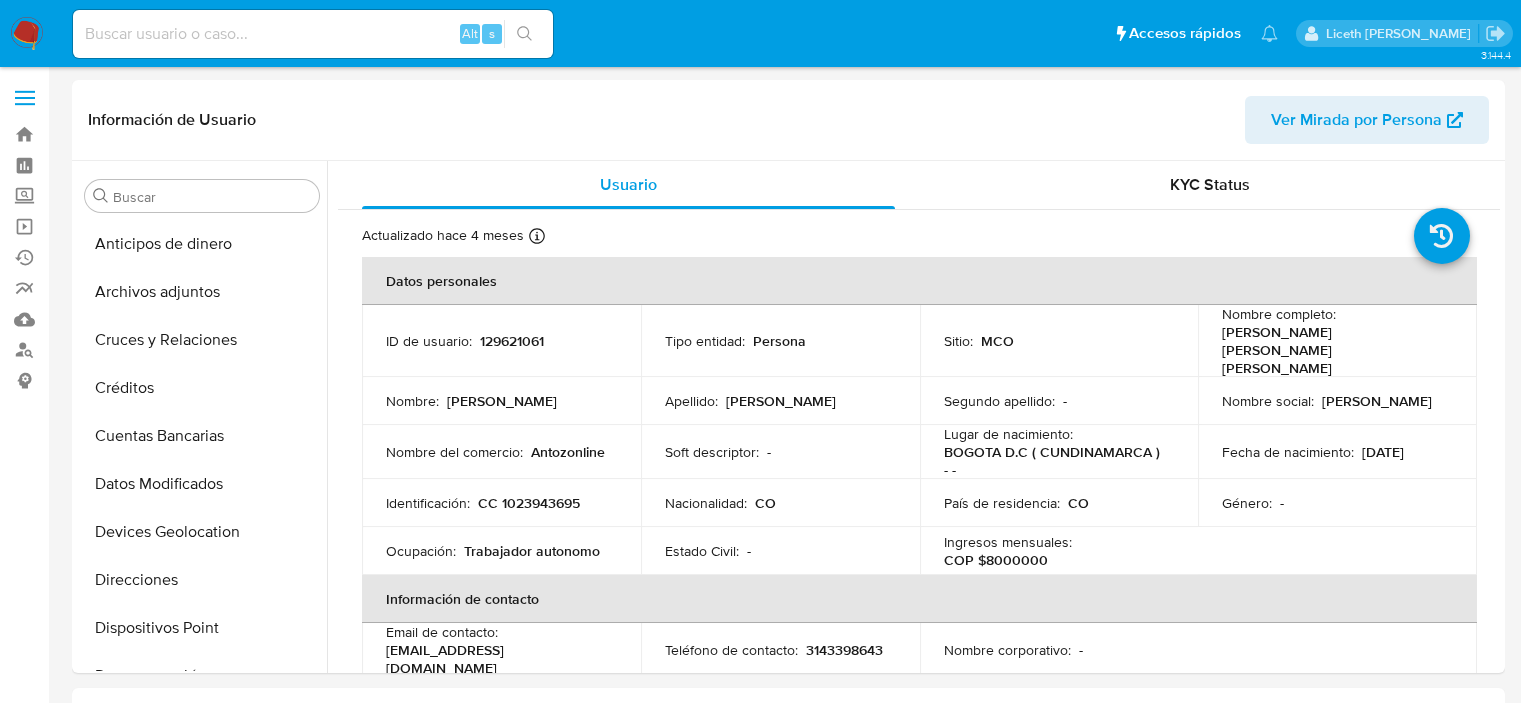 select on "10" 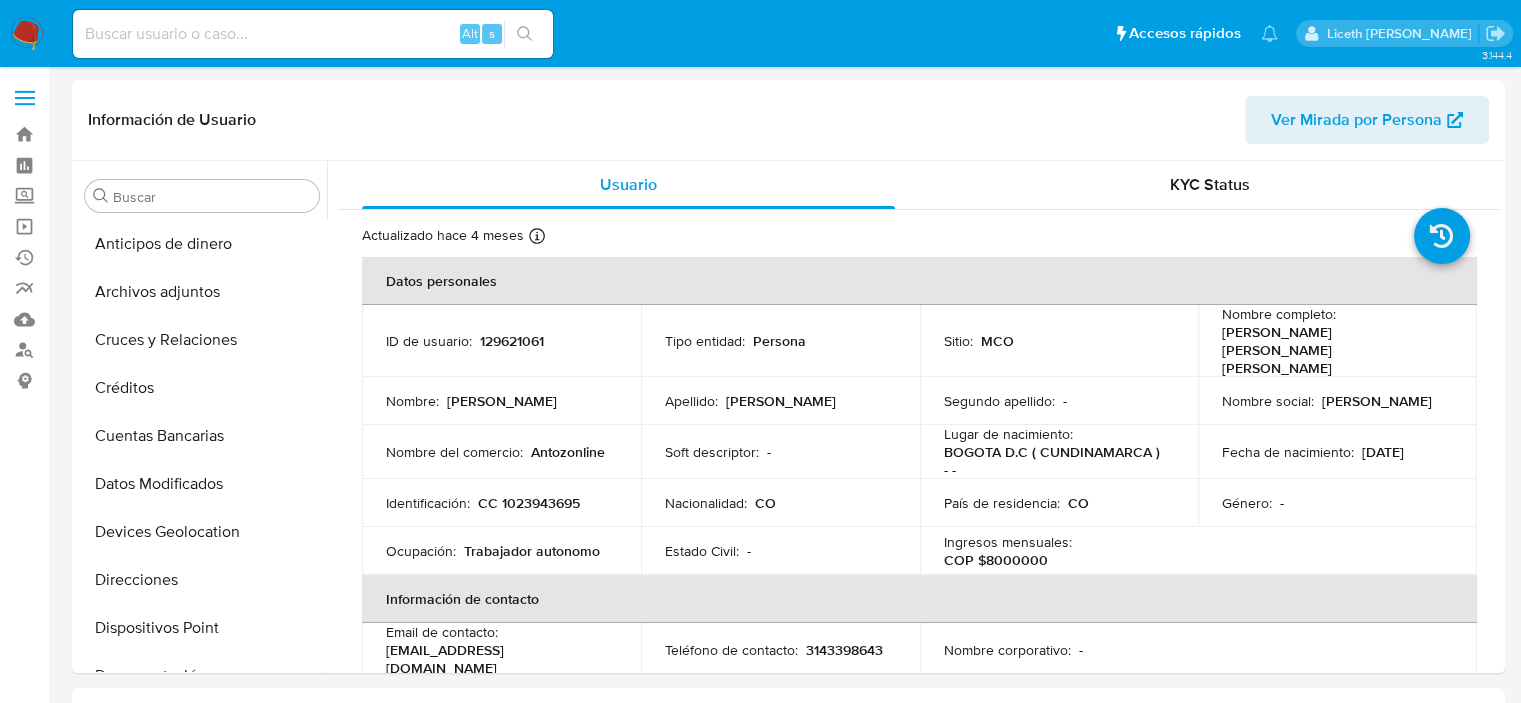 scroll, scrollTop: 796, scrollLeft: 0, axis: vertical 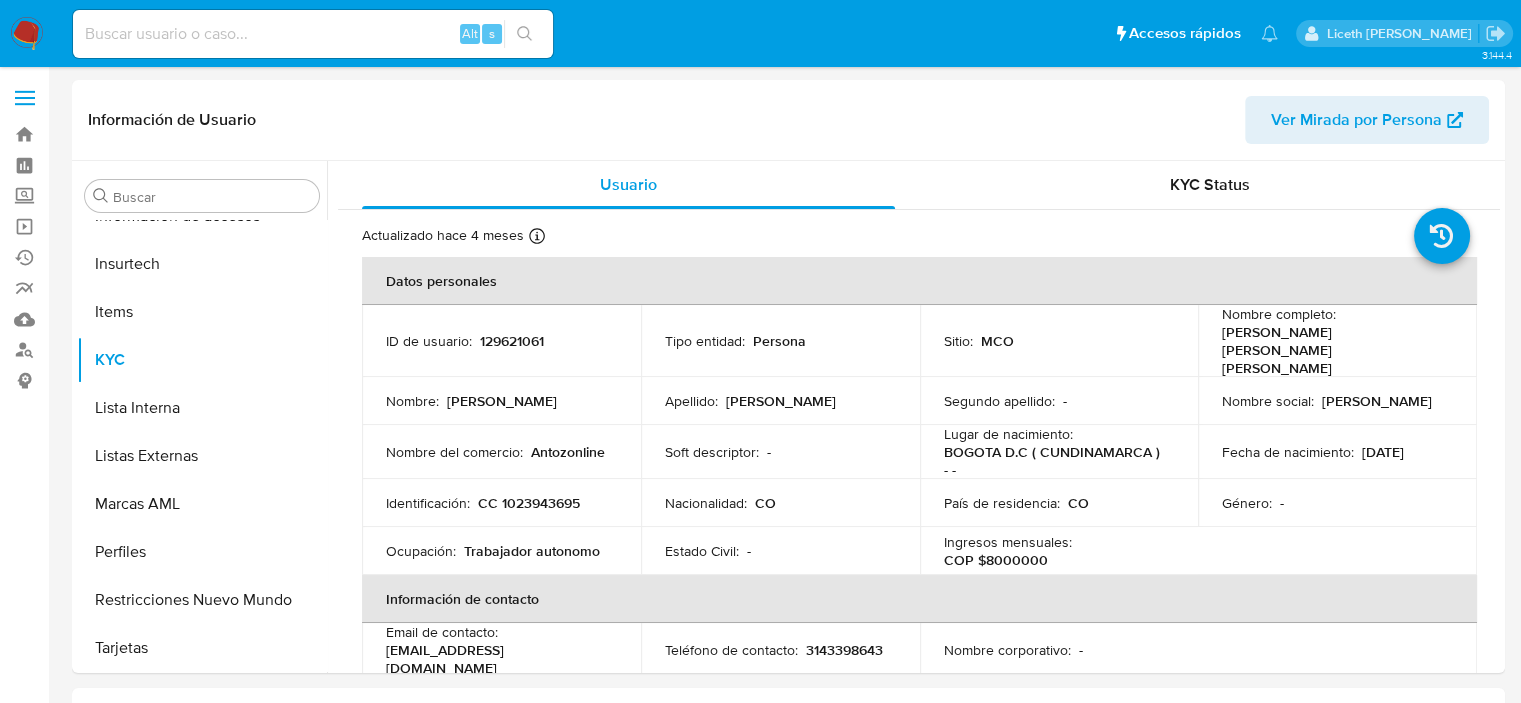 click at bounding box center (27, 34) 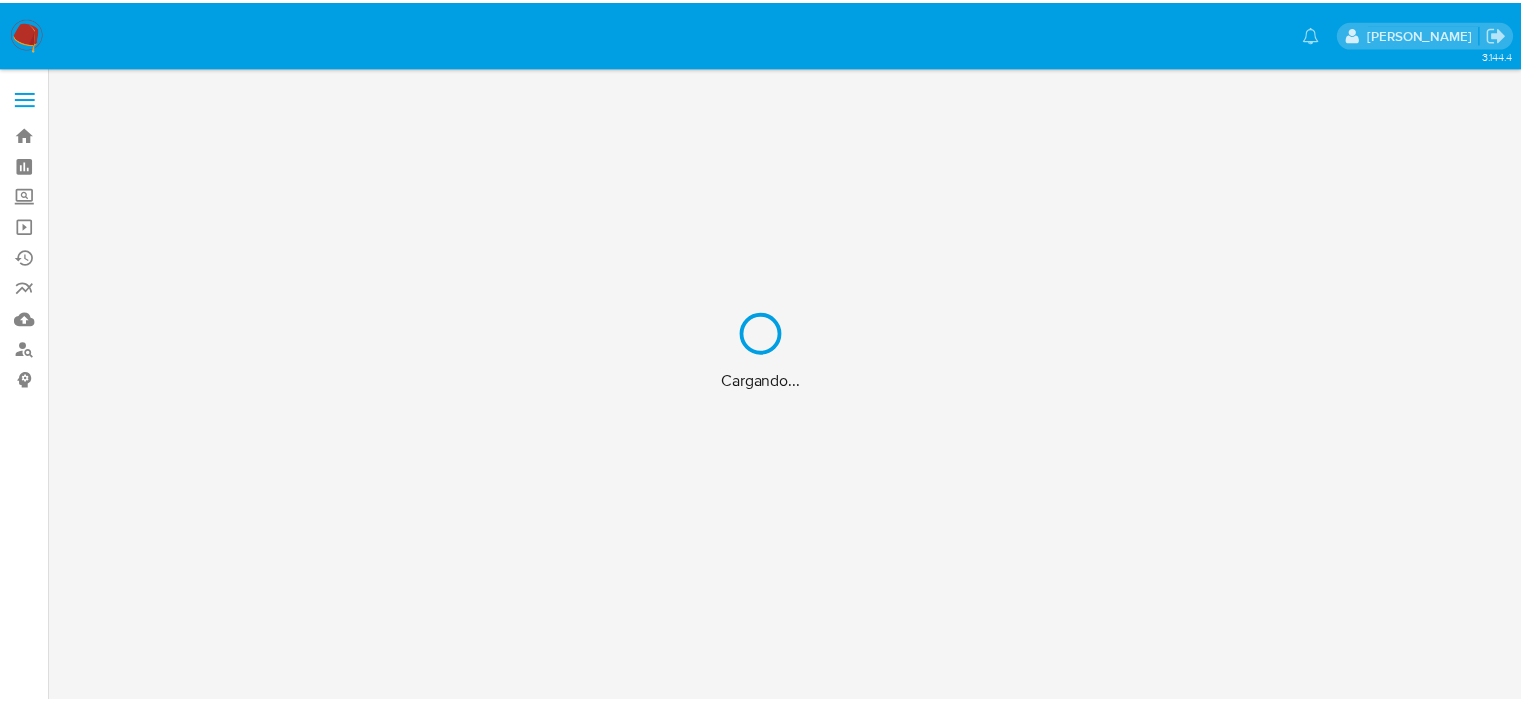 scroll, scrollTop: 0, scrollLeft: 0, axis: both 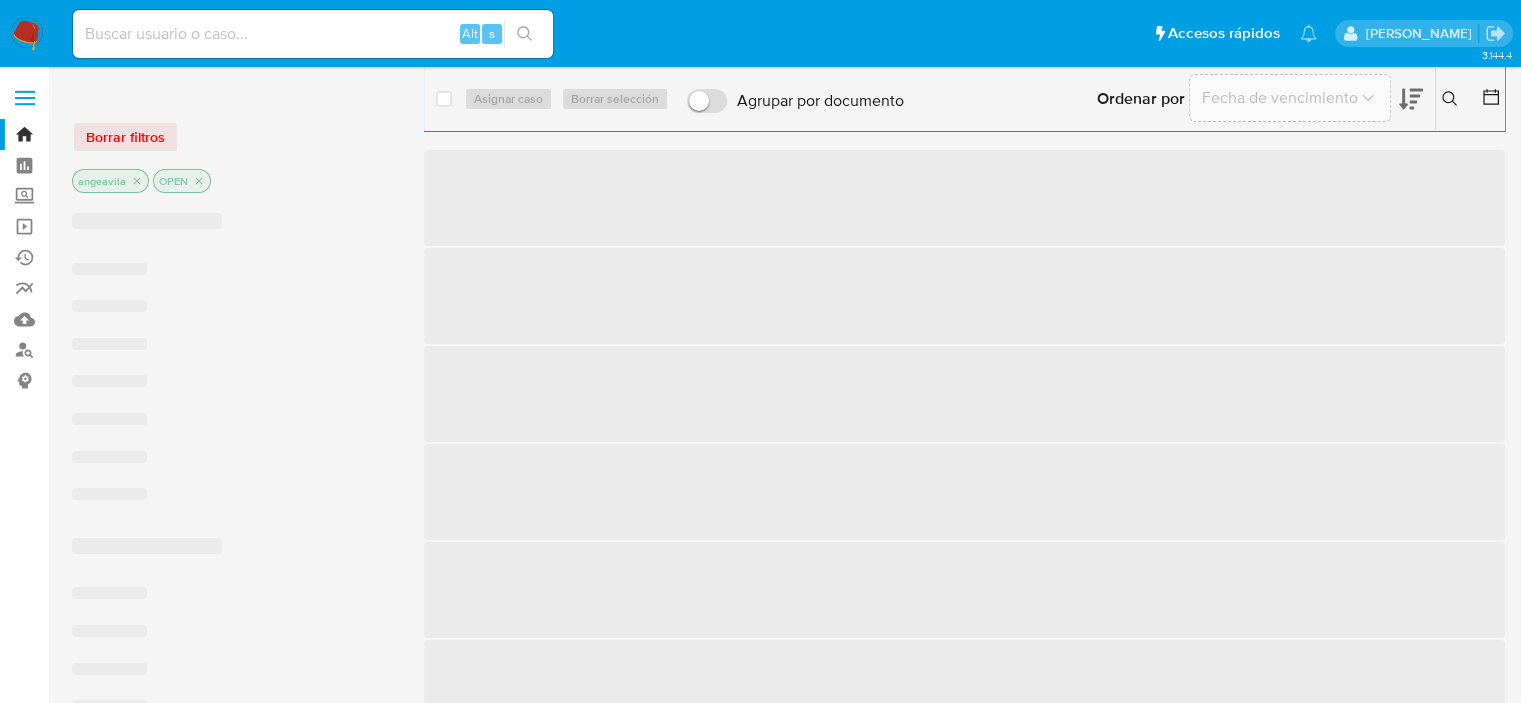 click at bounding box center (313, 34) 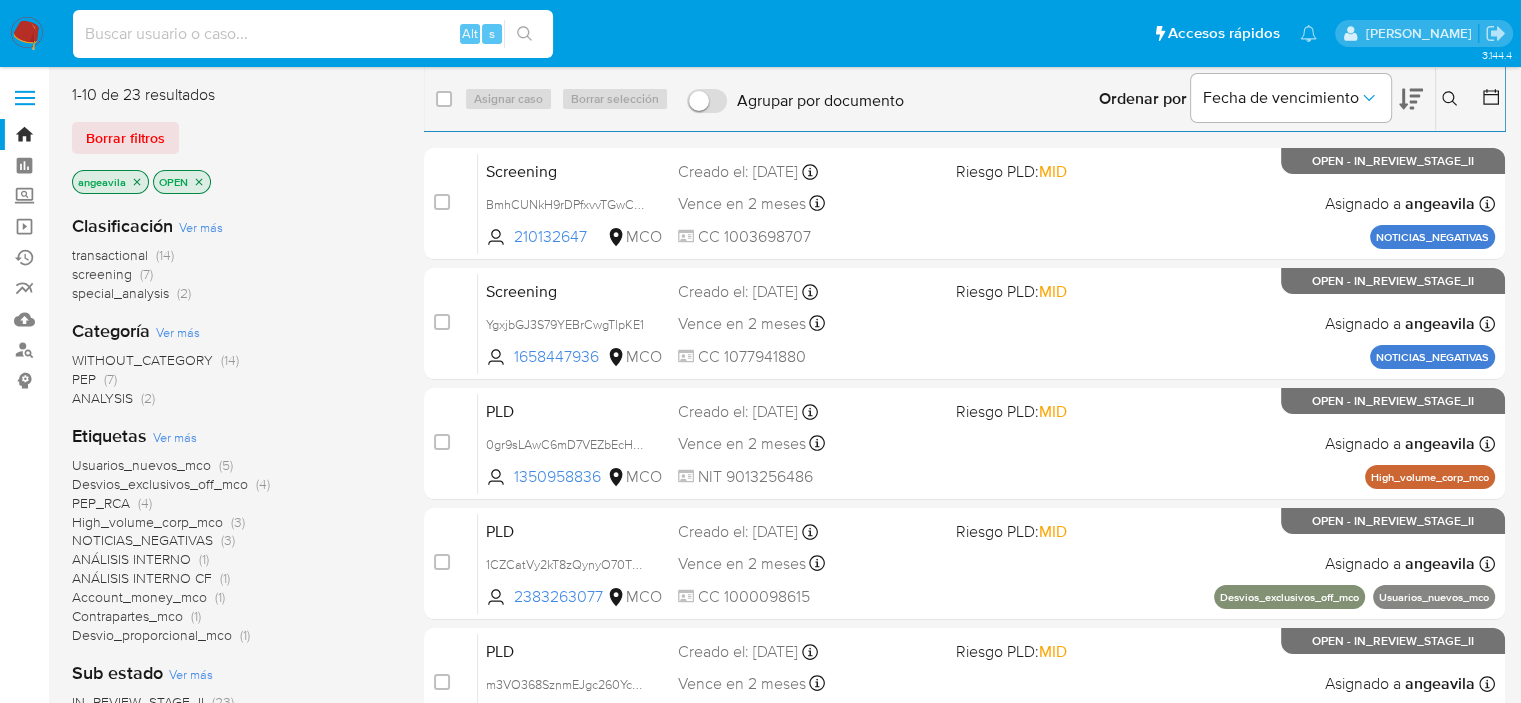 paste on "75FzXMpd3czuuK4d357OjxEQ" 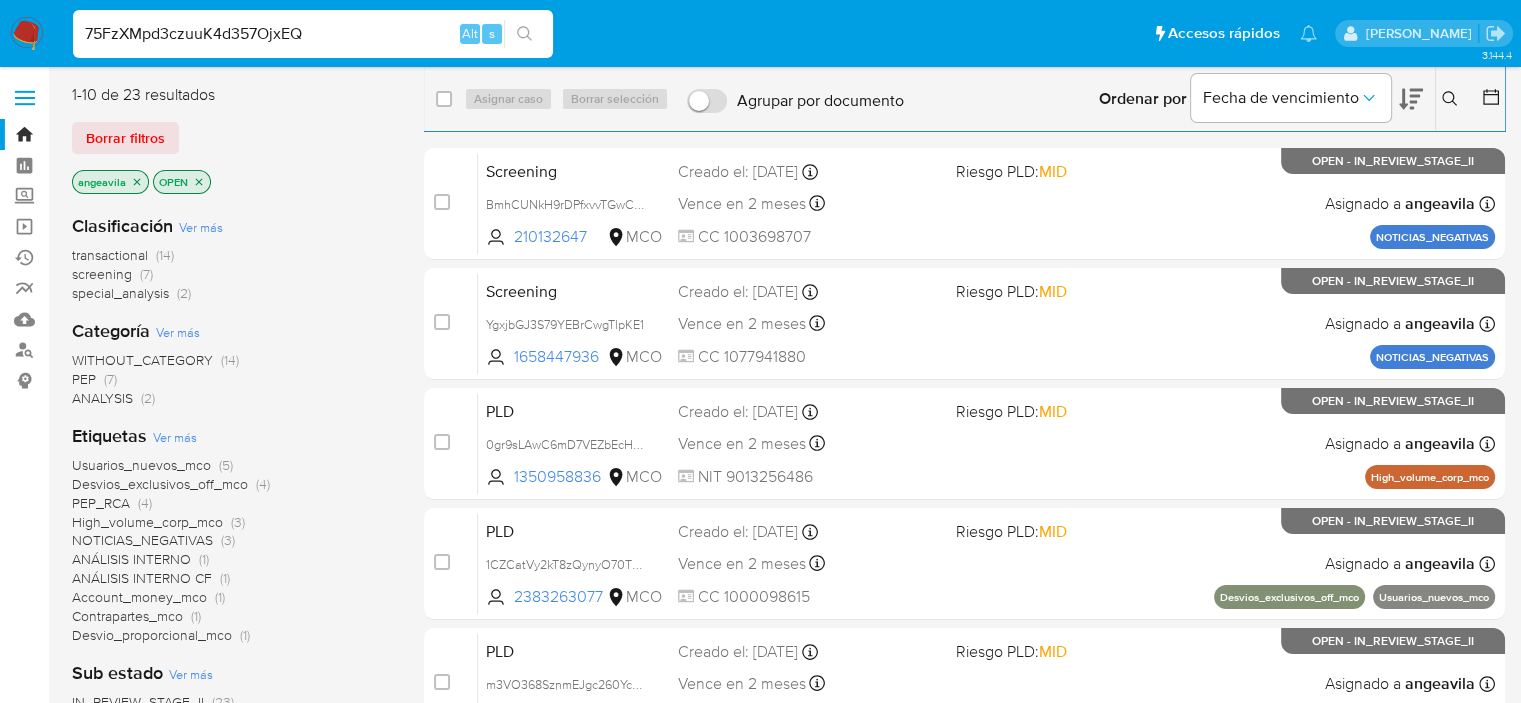 type on "75FzXMpd3czuuK4d357OjxEQ" 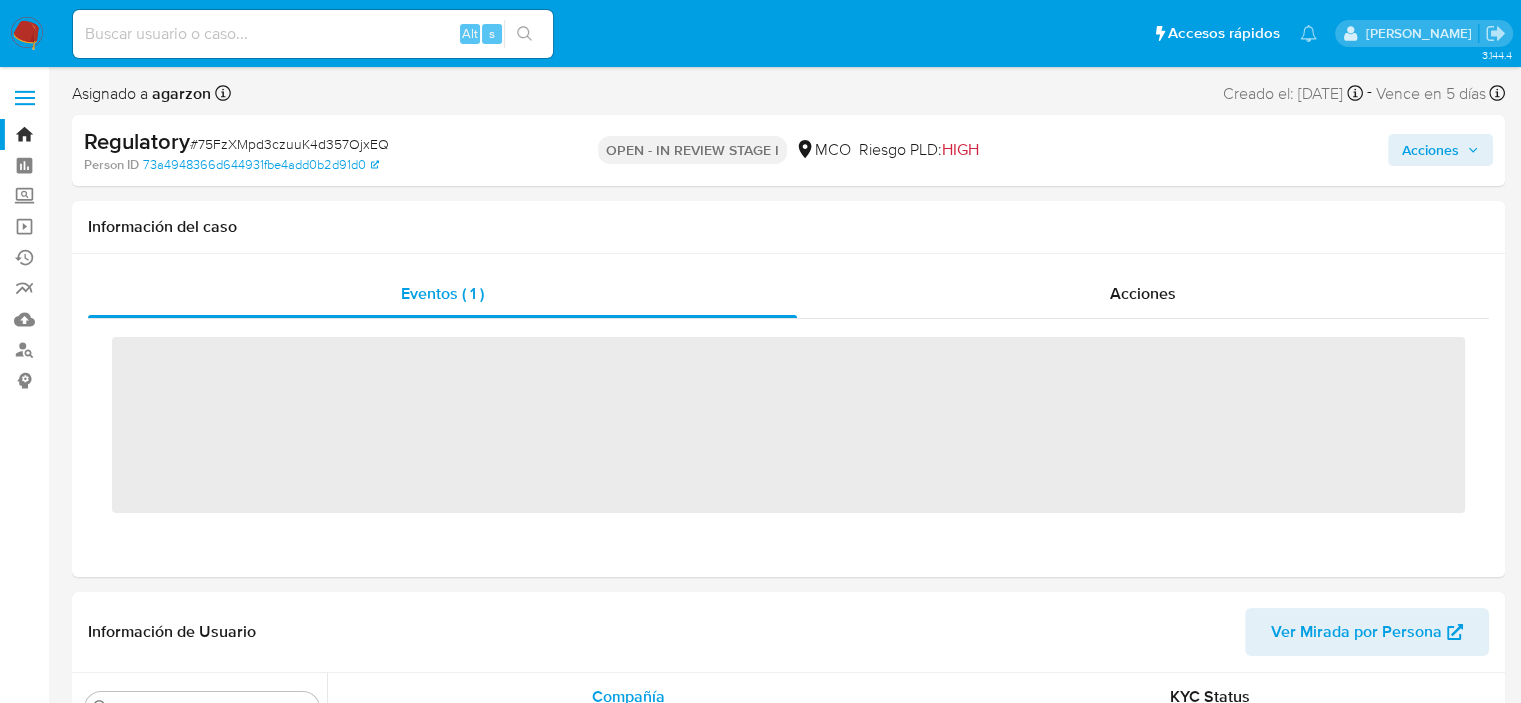 scroll, scrollTop: 796, scrollLeft: 0, axis: vertical 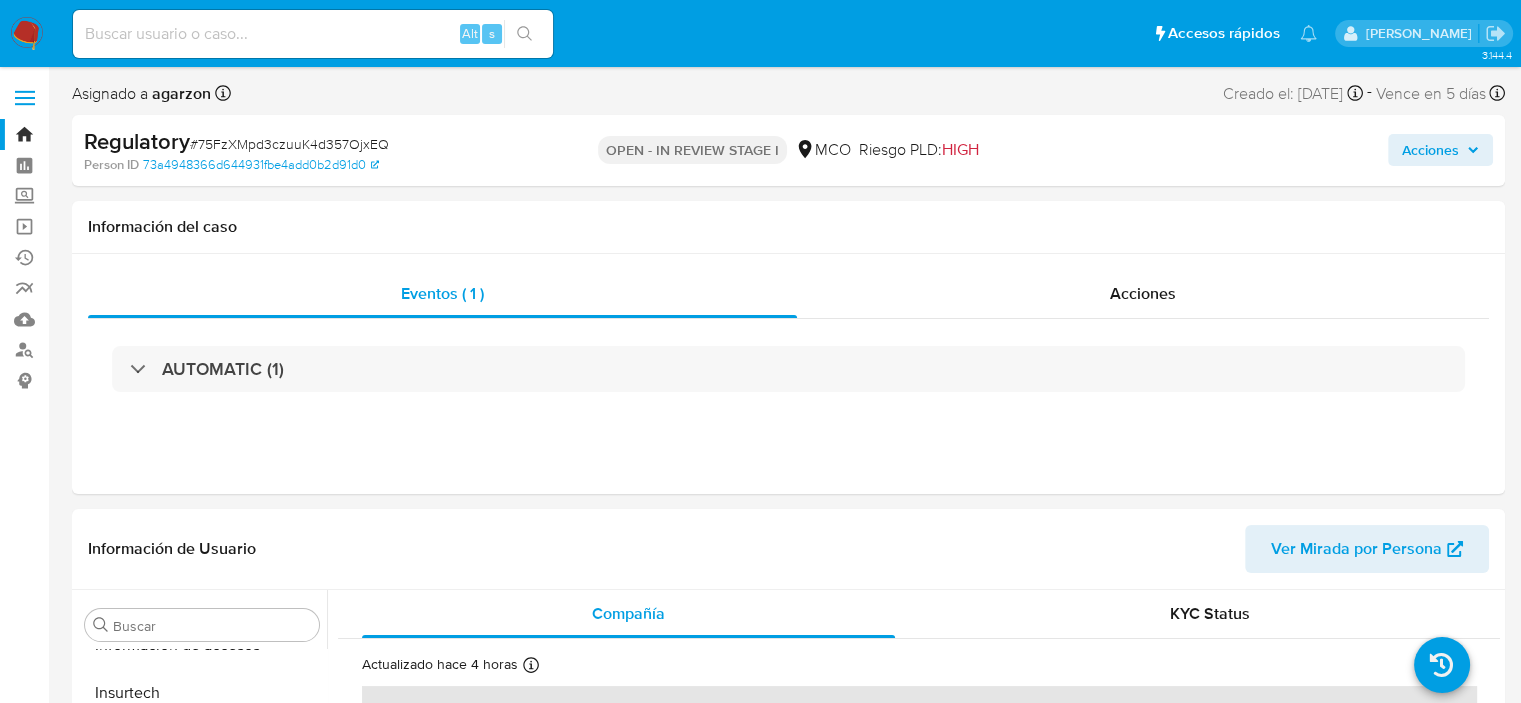 select on "10" 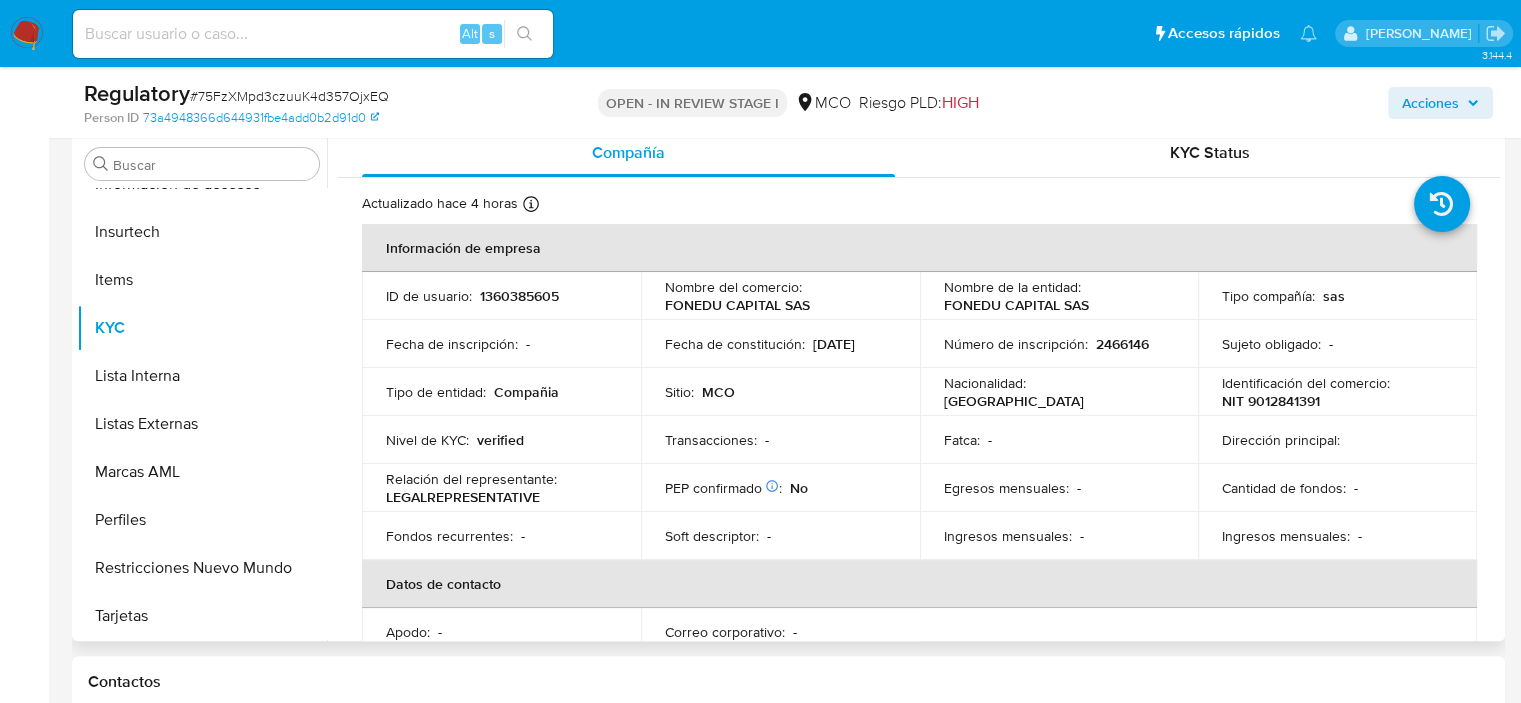 scroll, scrollTop: 400, scrollLeft: 0, axis: vertical 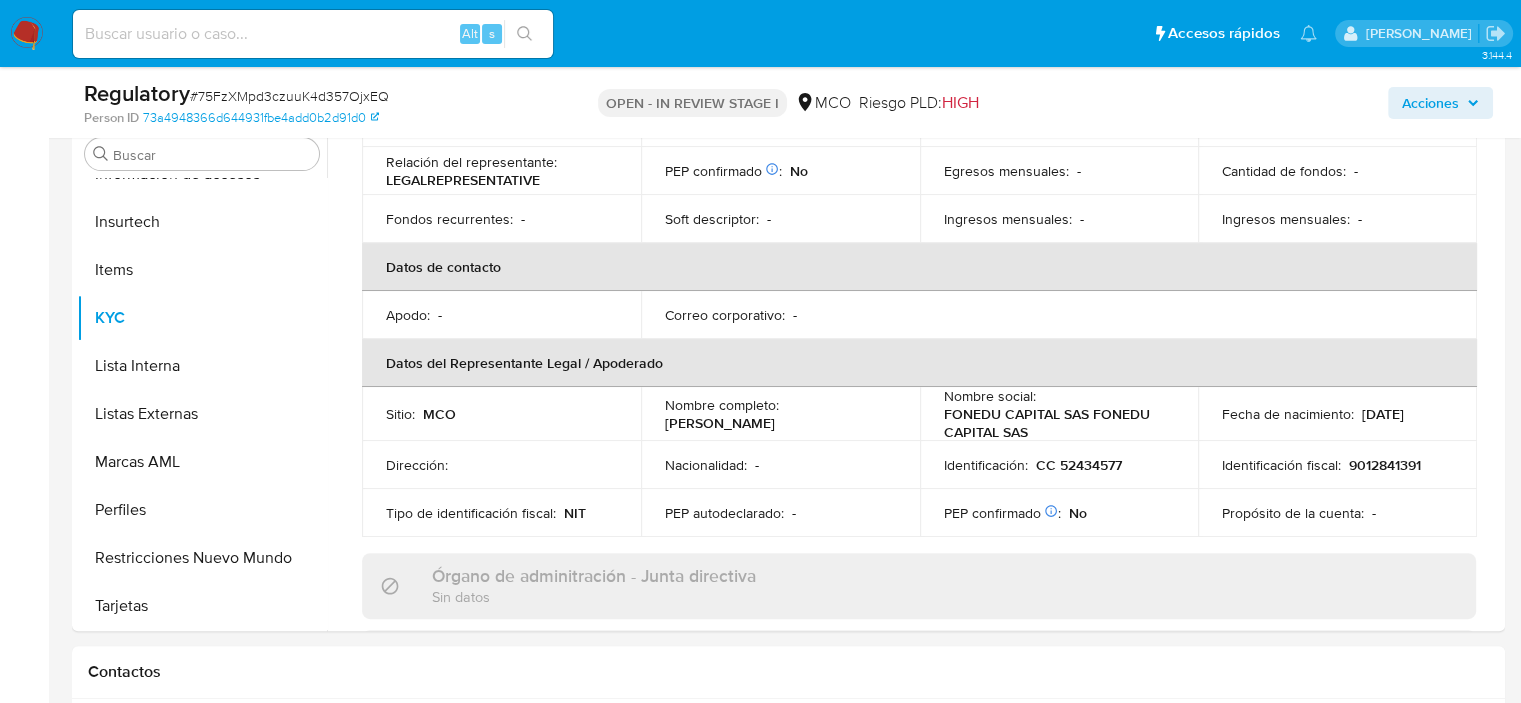 click at bounding box center (27, 34) 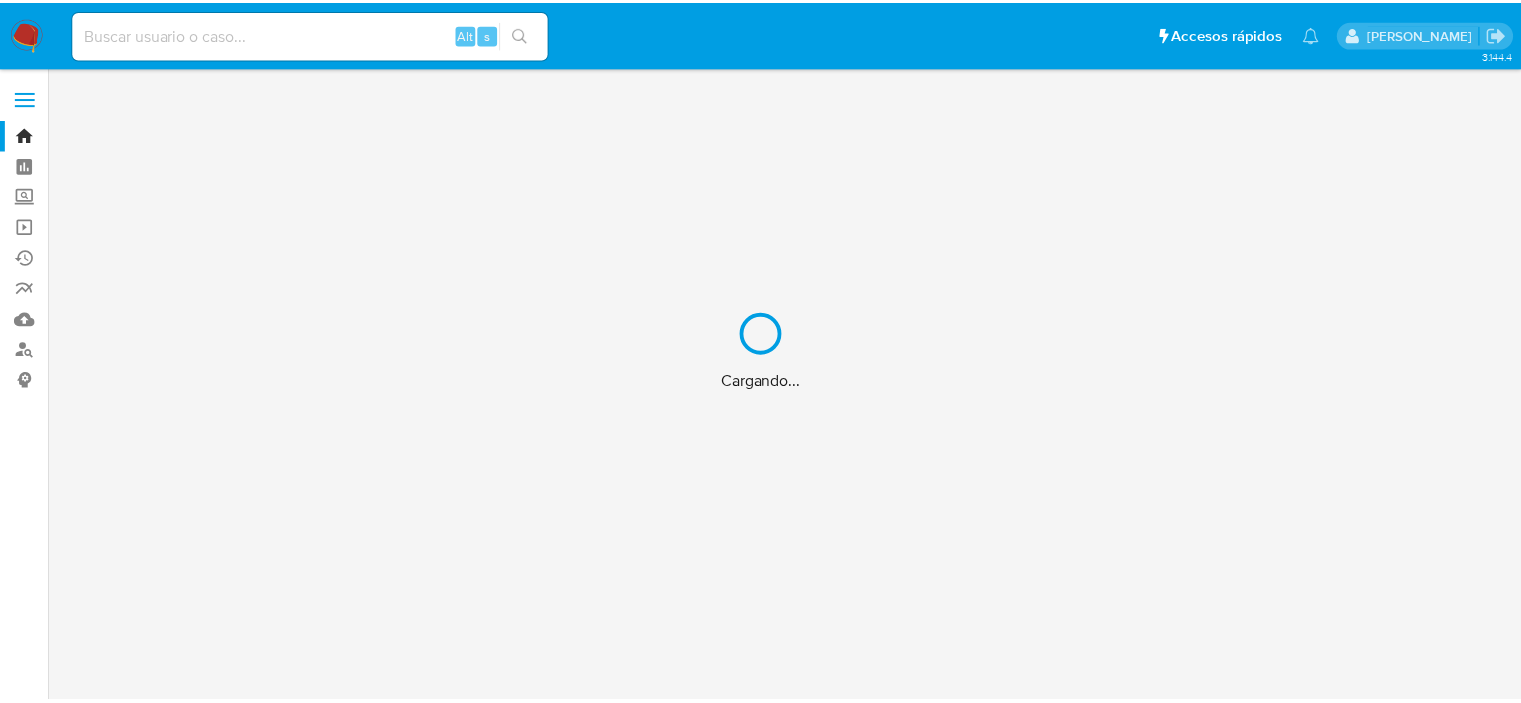 scroll, scrollTop: 0, scrollLeft: 0, axis: both 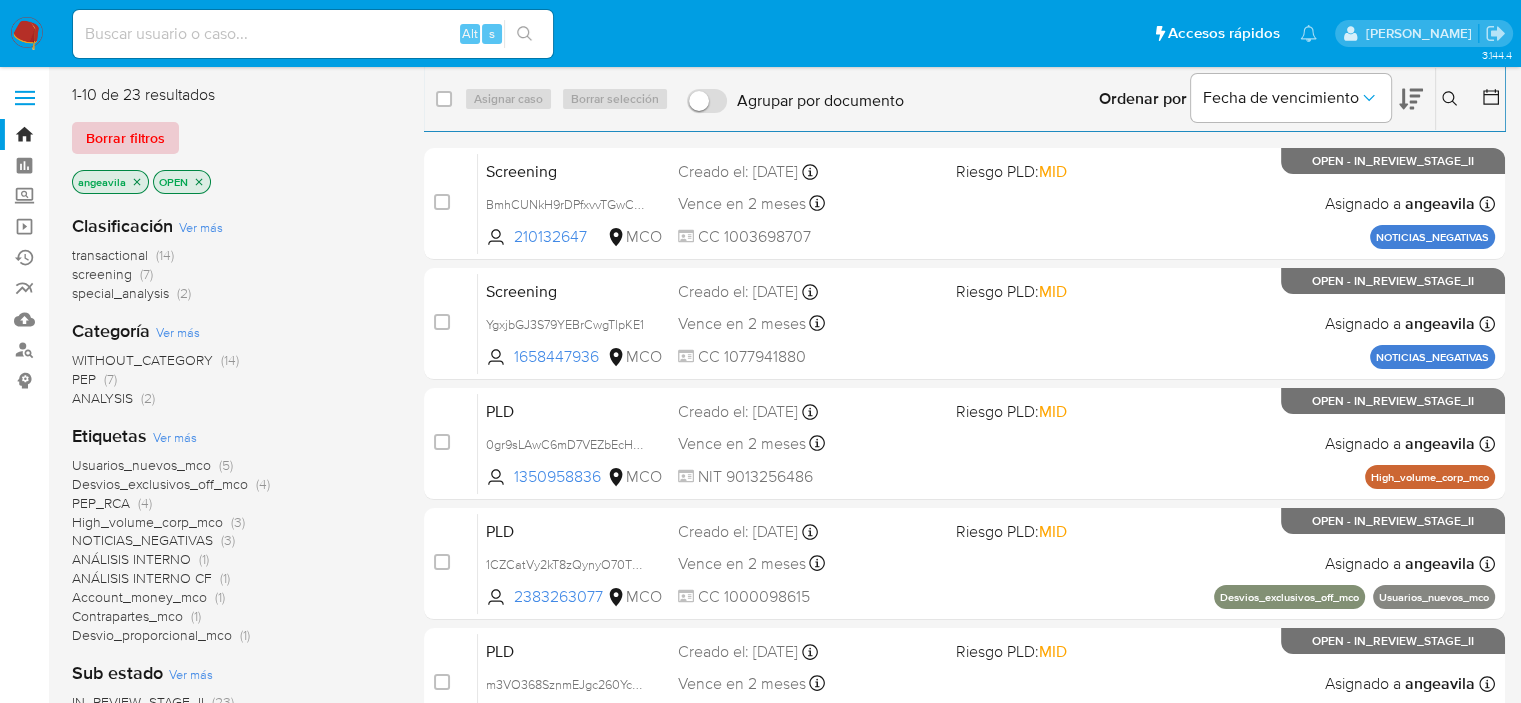 click on "Borrar filtros" at bounding box center [125, 138] 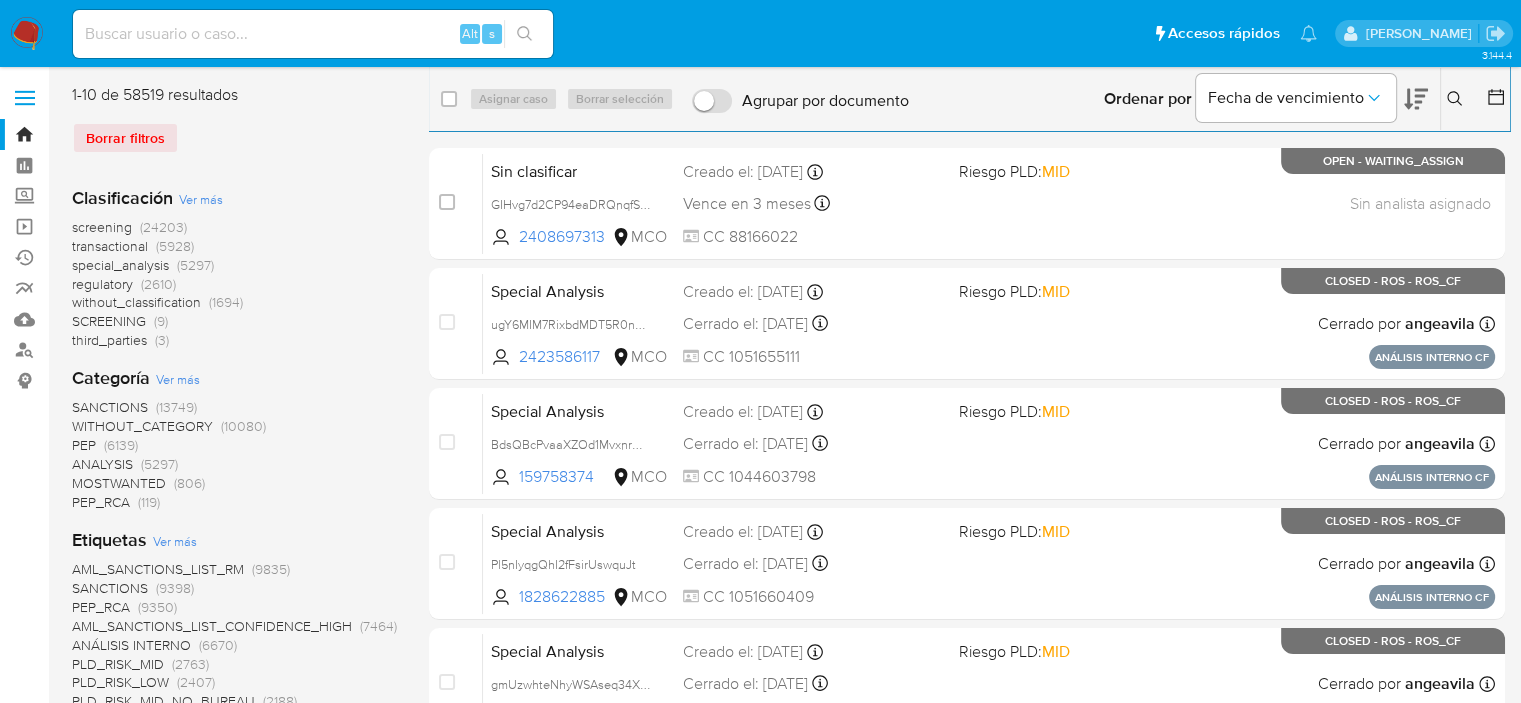 click on "regulatory" at bounding box center [102, 284] 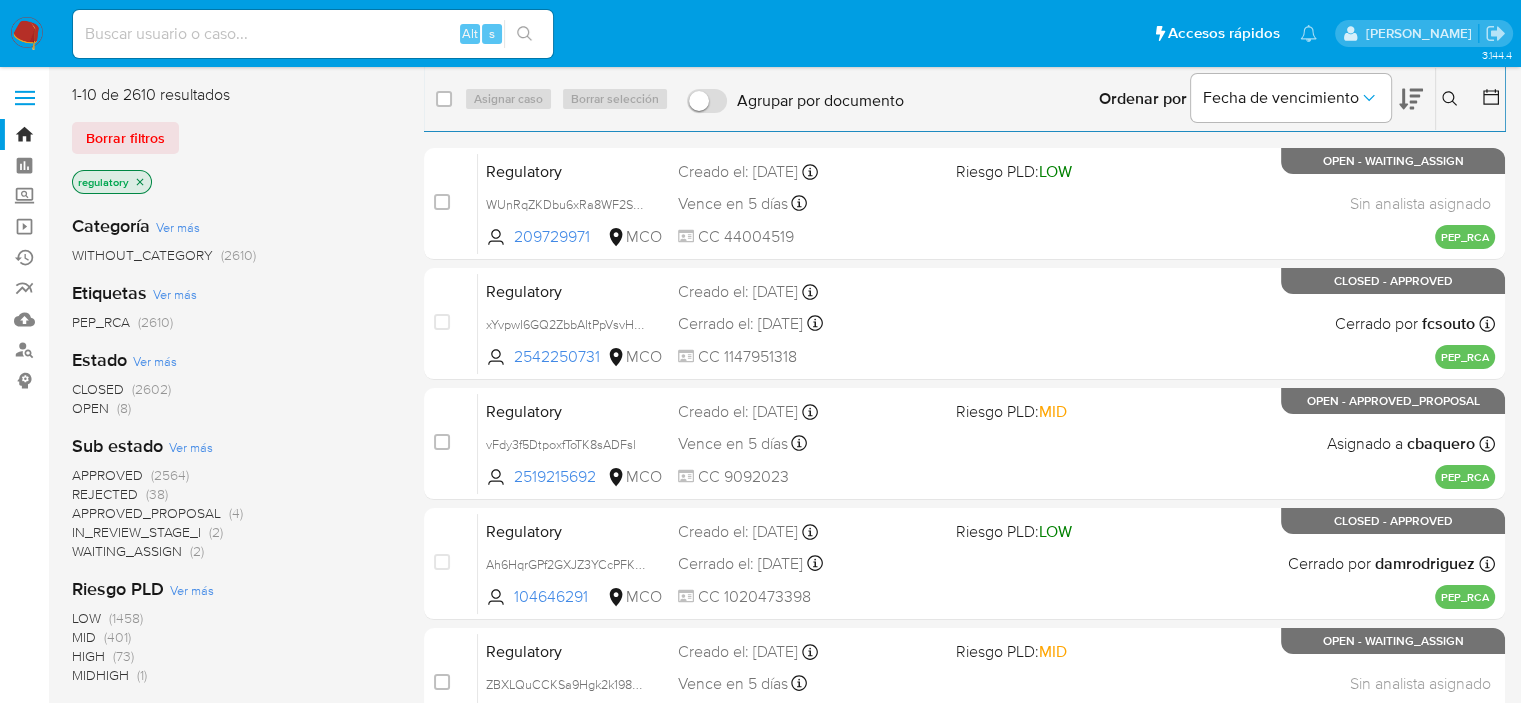 click on "CLOSED (2602)" at bounding box center [121, 389] 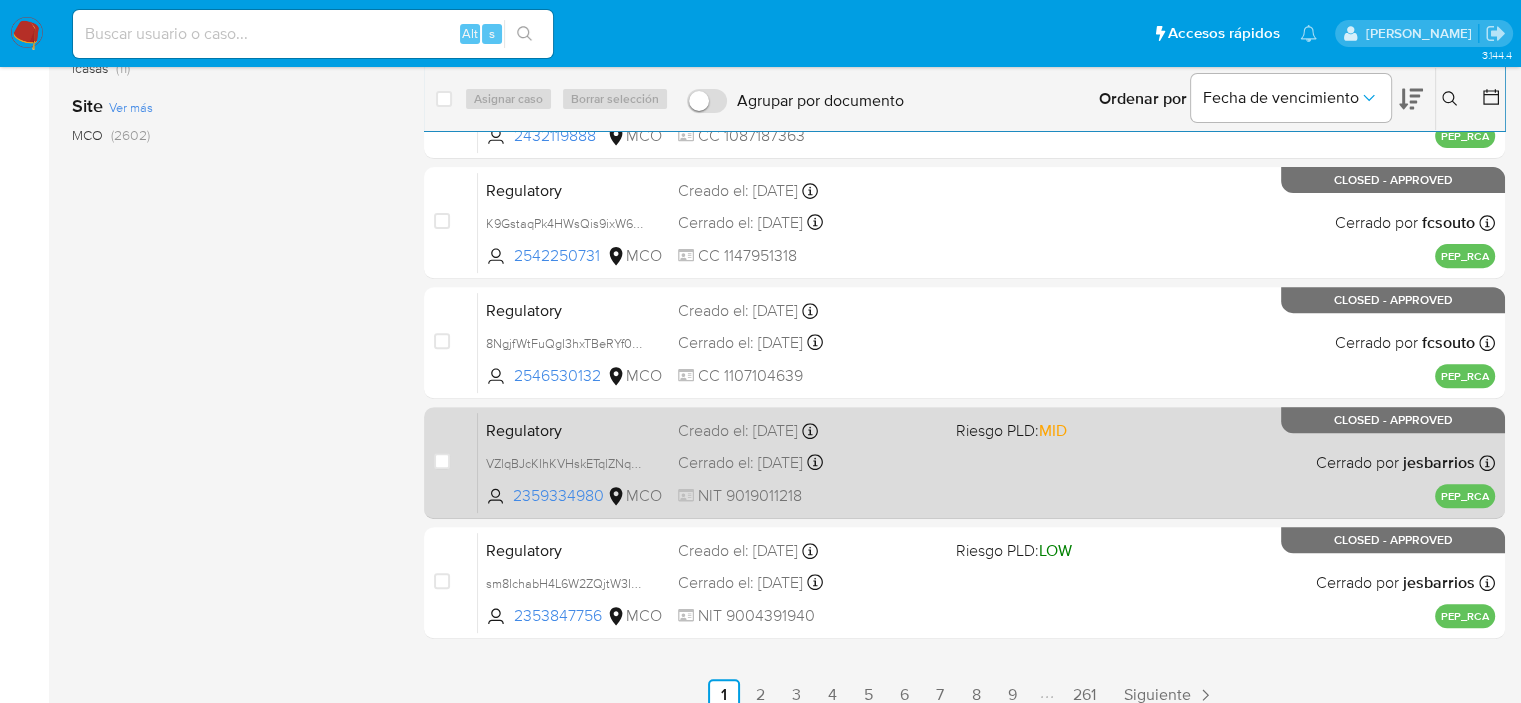 scroll, scrollTop: 721, scrollLeft: 0, axis: vertical 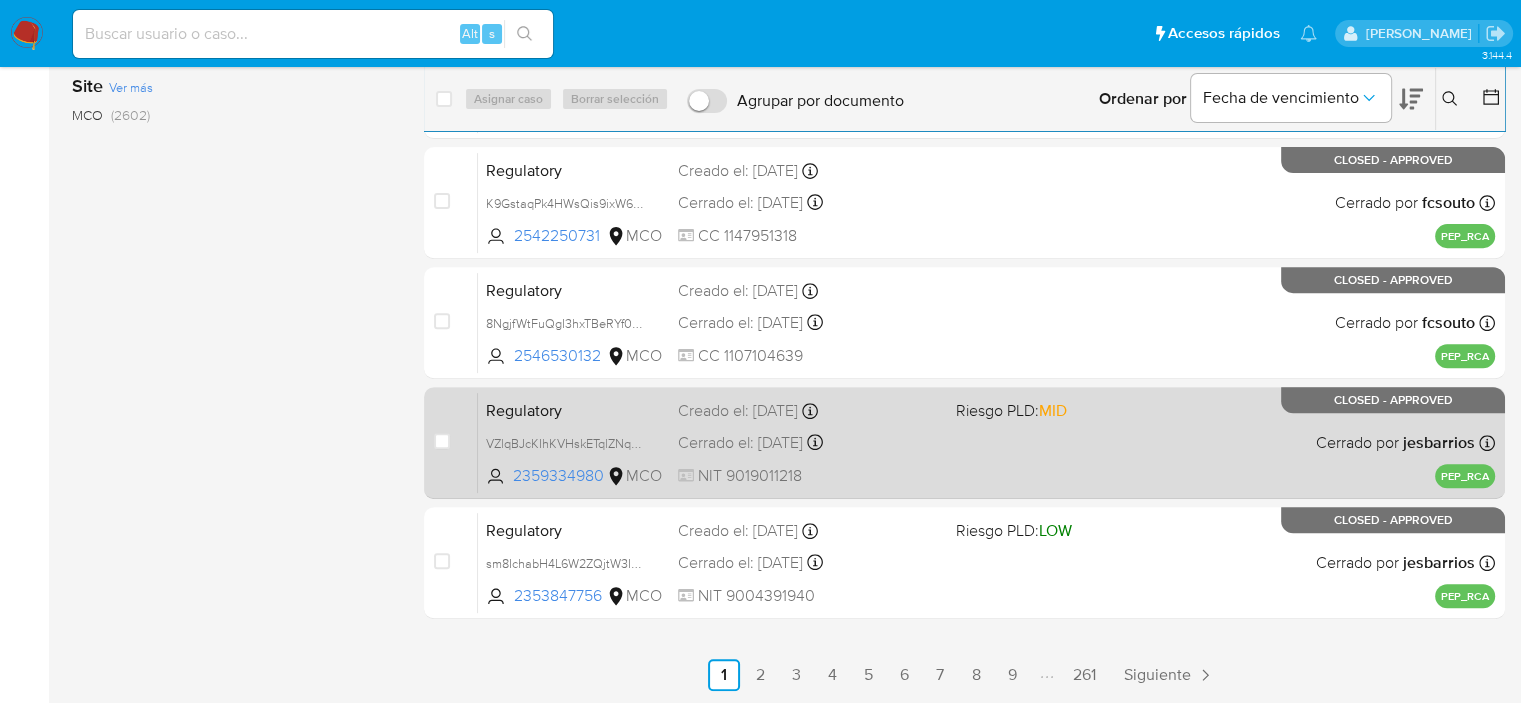 click on "Regulatory VZlqBJcKIhKVHskETqlZNqAQ 2359334980 MCO Riesgo PLD:  MID Creado el: 08/07/2025   Creado el: 08/07/2025 15:44:34 Cerrado el: 08/07/2025   Cerrado el: 08/07/2025 16:03:00 NIT   9019011218 Cerrado por   jesbarrios   Asignado el: 08/07/2025 15:48:05 PEP_RCA CLOSED - APPROVED" at bounding box center [986, 442] 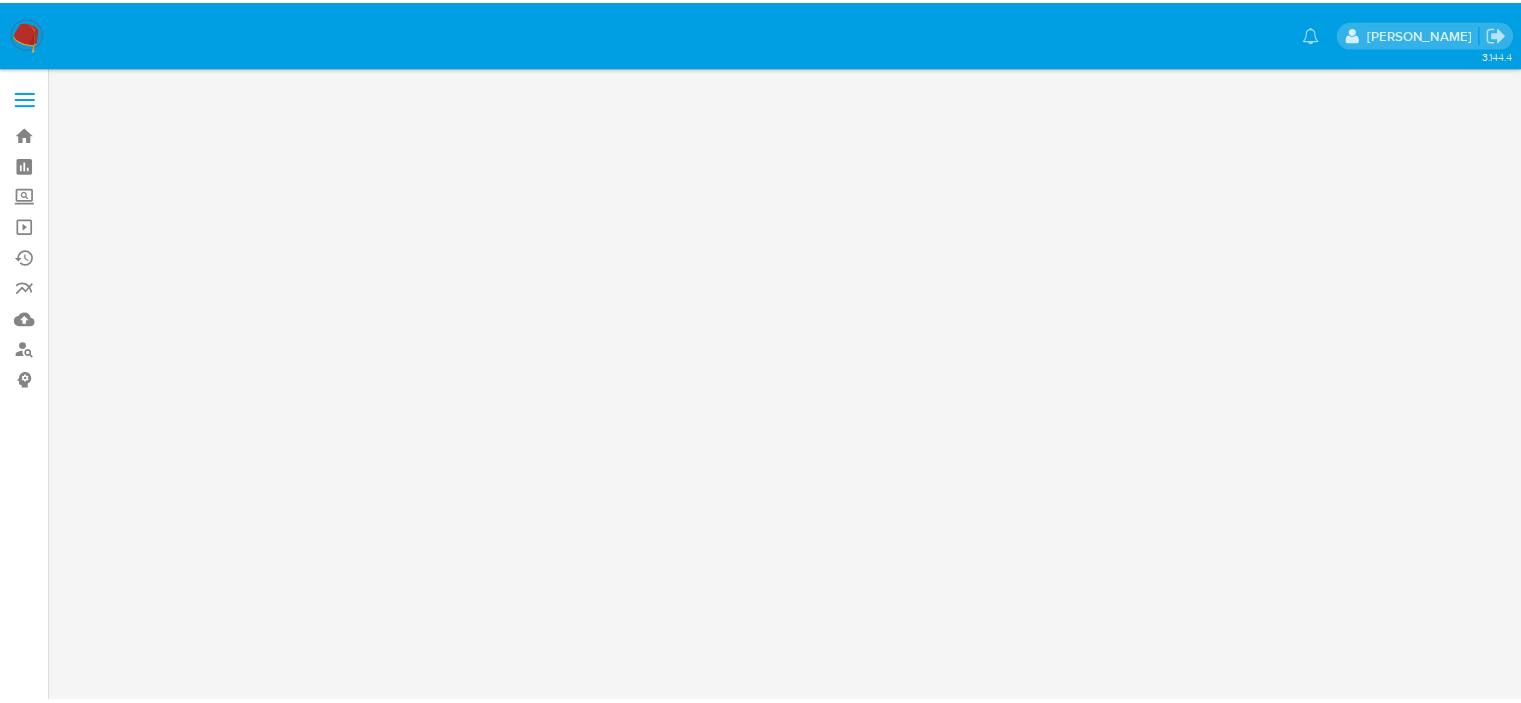 scroll, scrollTop: 0, scrollLeft: 0, axis: both 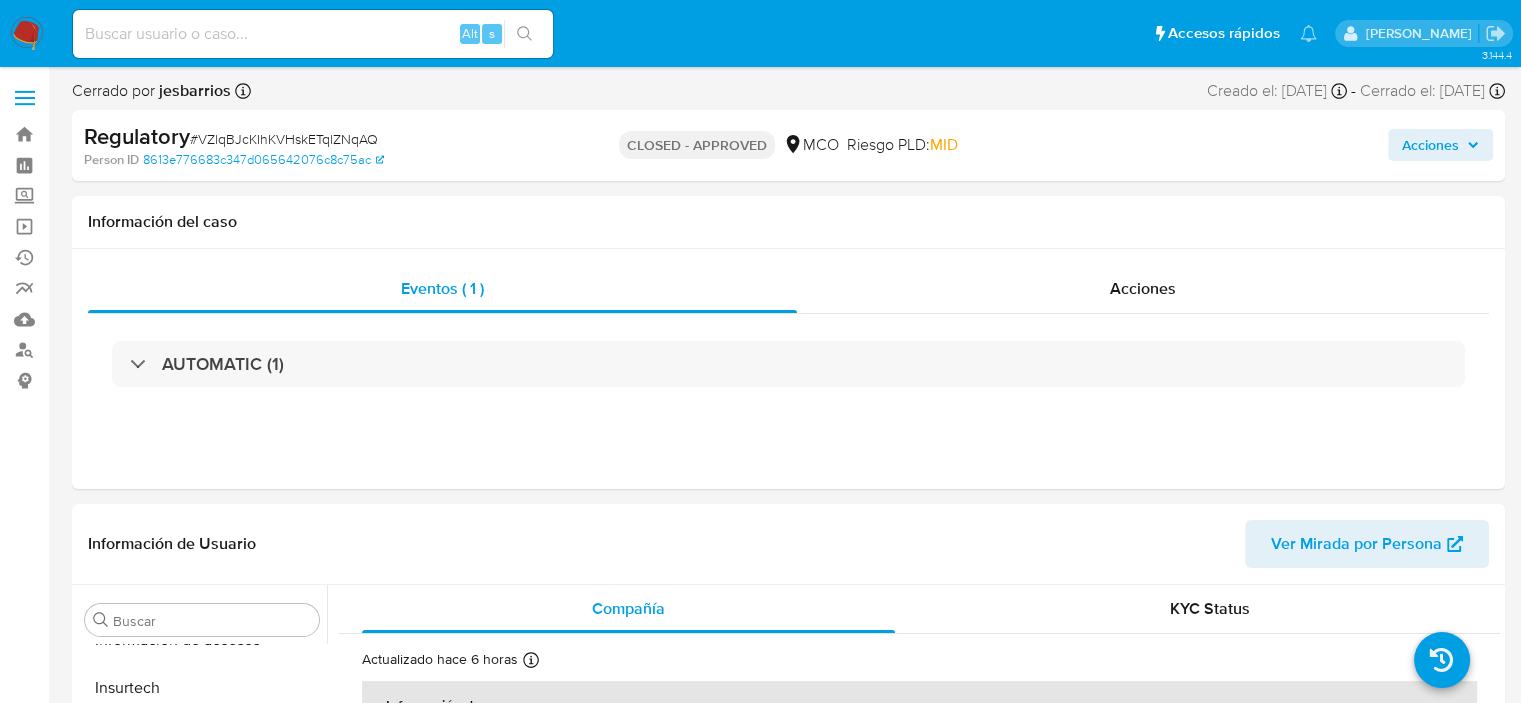 select on "10" 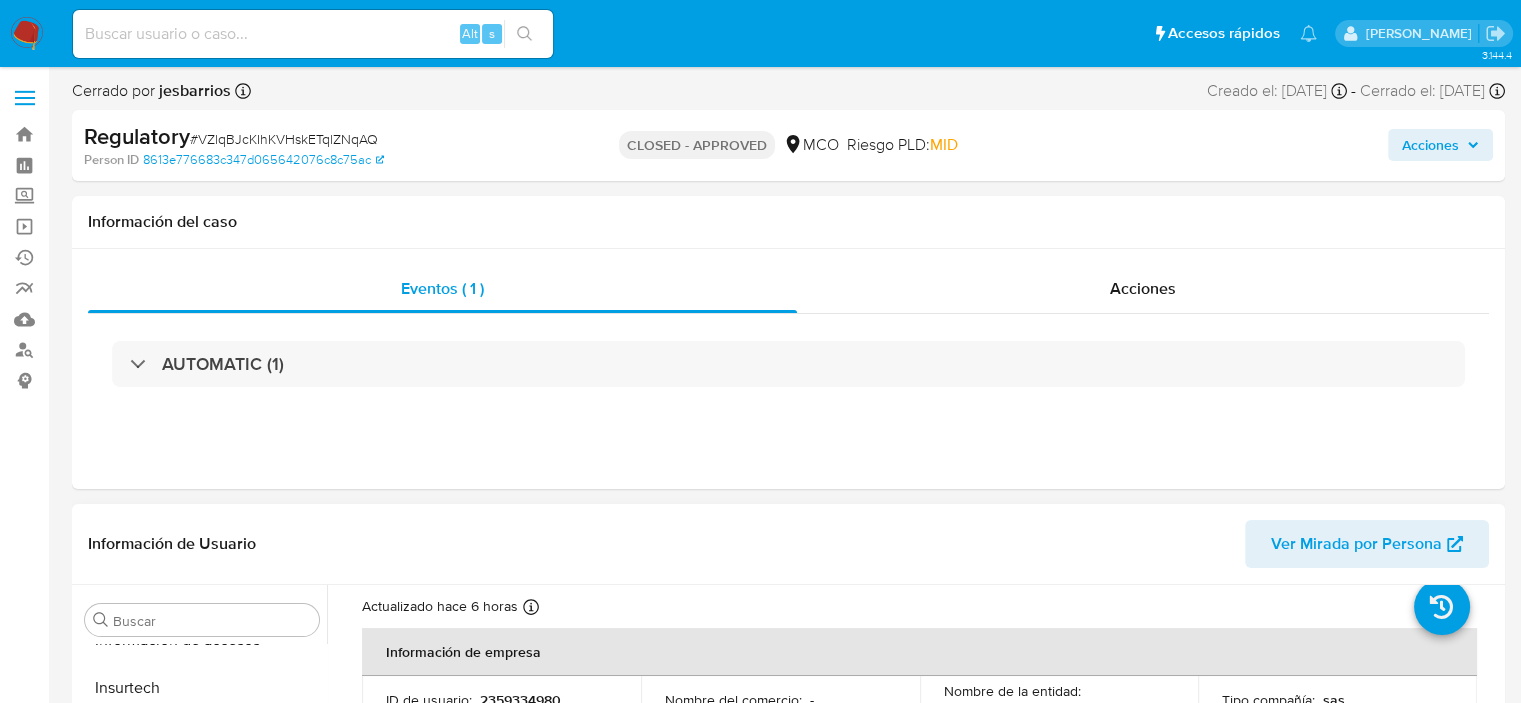 scroll, scrollTop: 100, scrollLeft: 0, axis: vertical 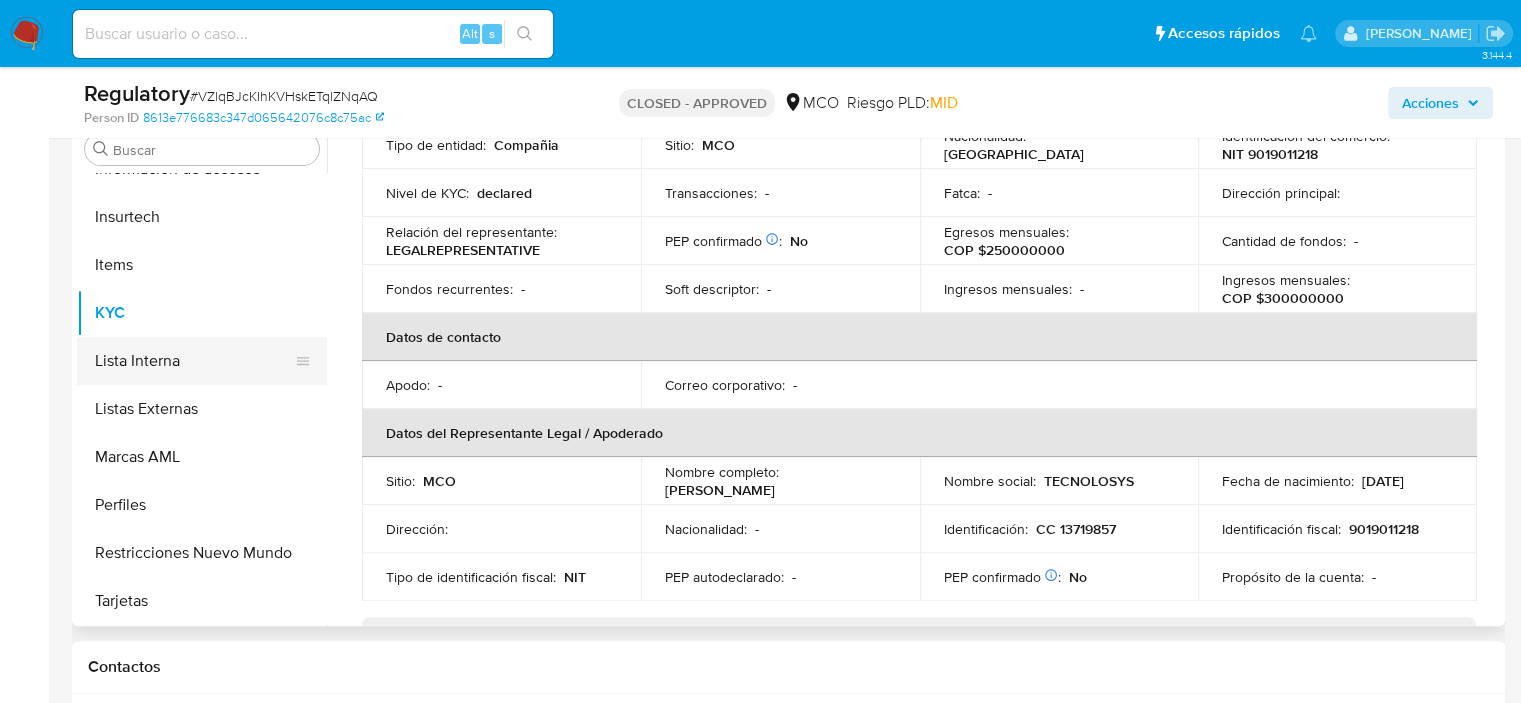 click on "Lista Interna" at bounding box center (194, 361) 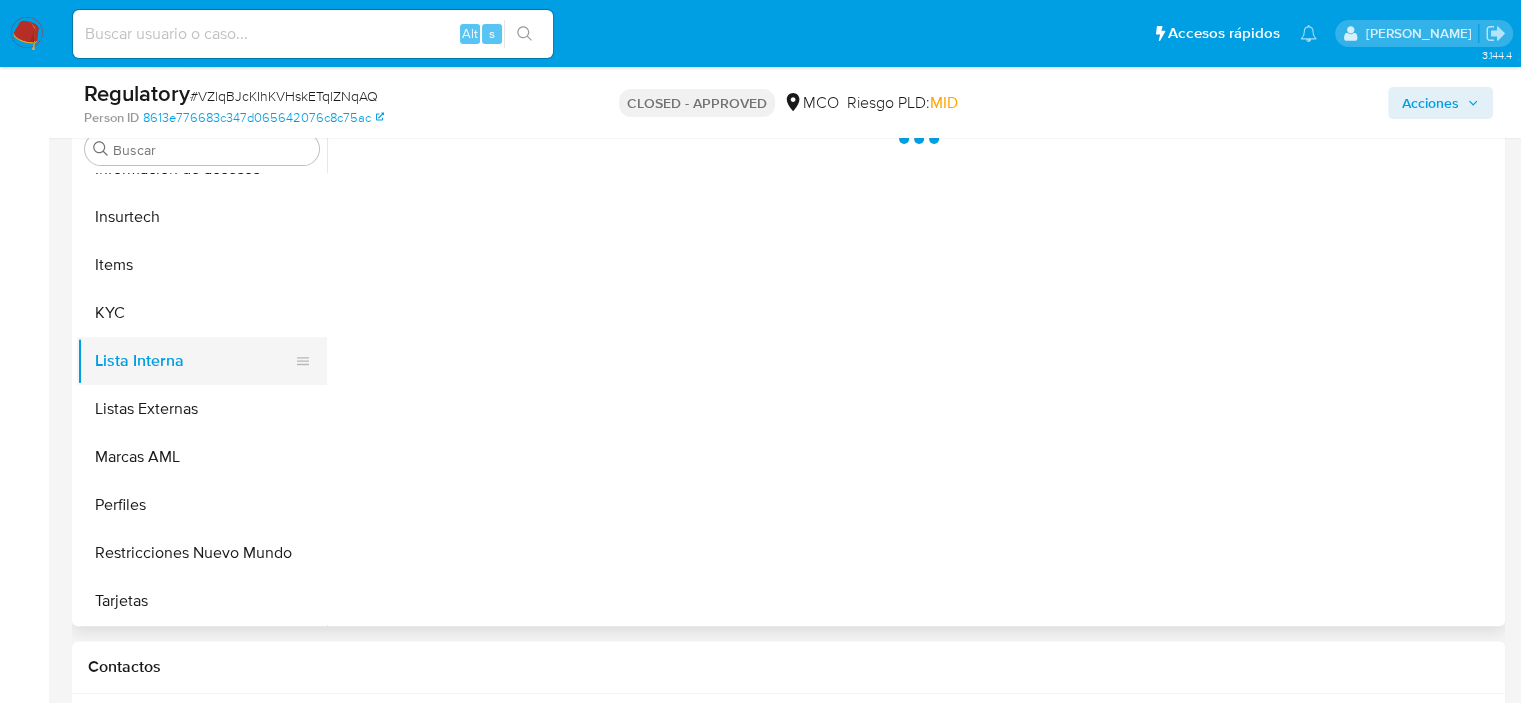 scroll, scrollTop: 0, scrollLeft: 0, axis: both 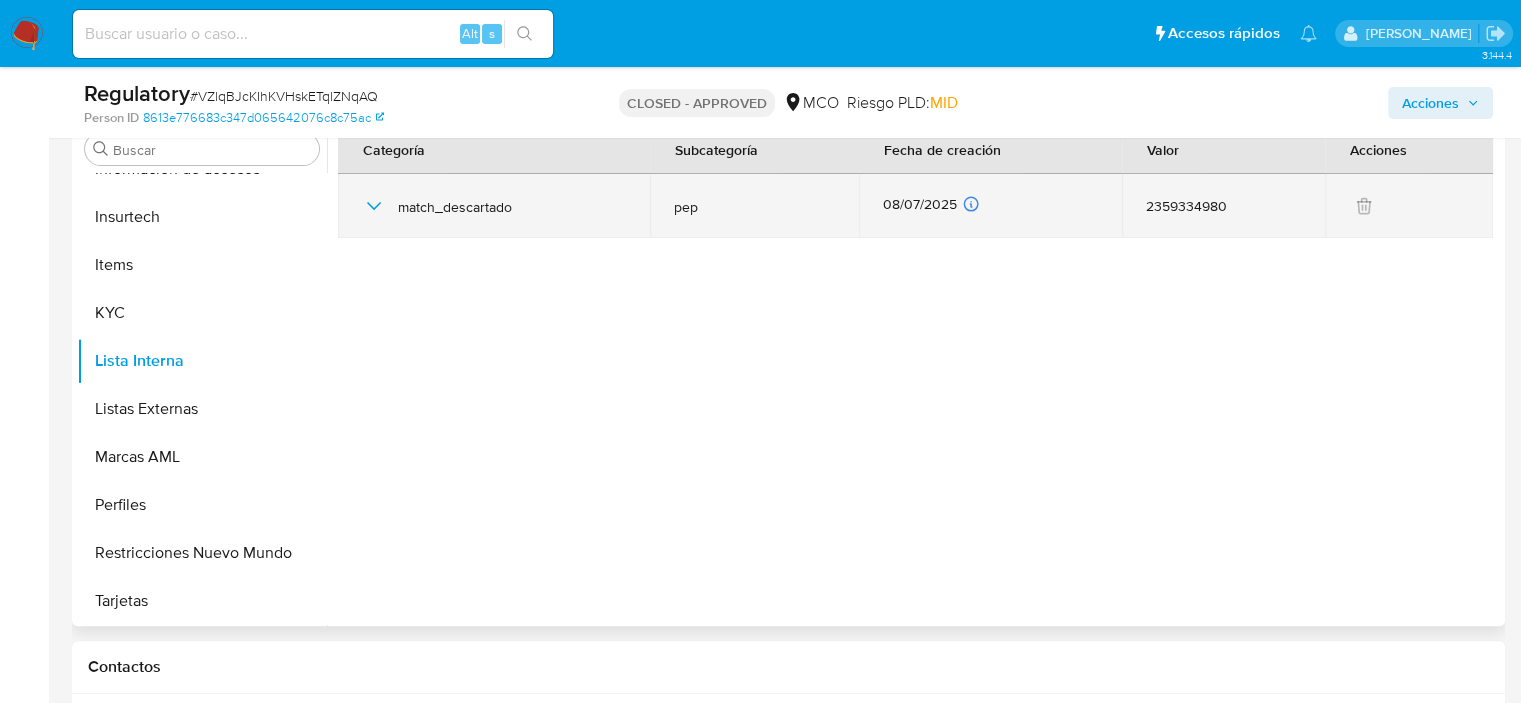 click 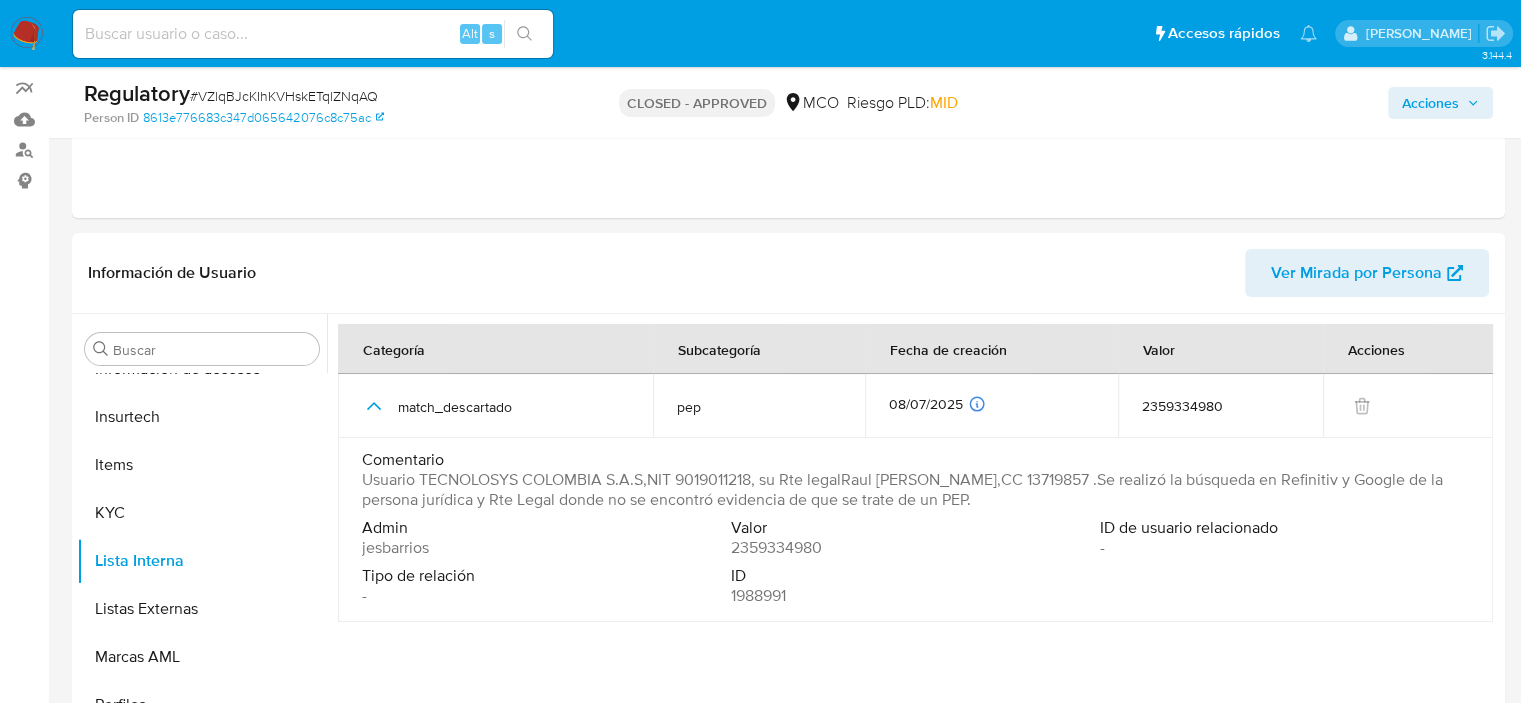 scroll, scrollTop: 0, scrollLeft: 0, axis: both 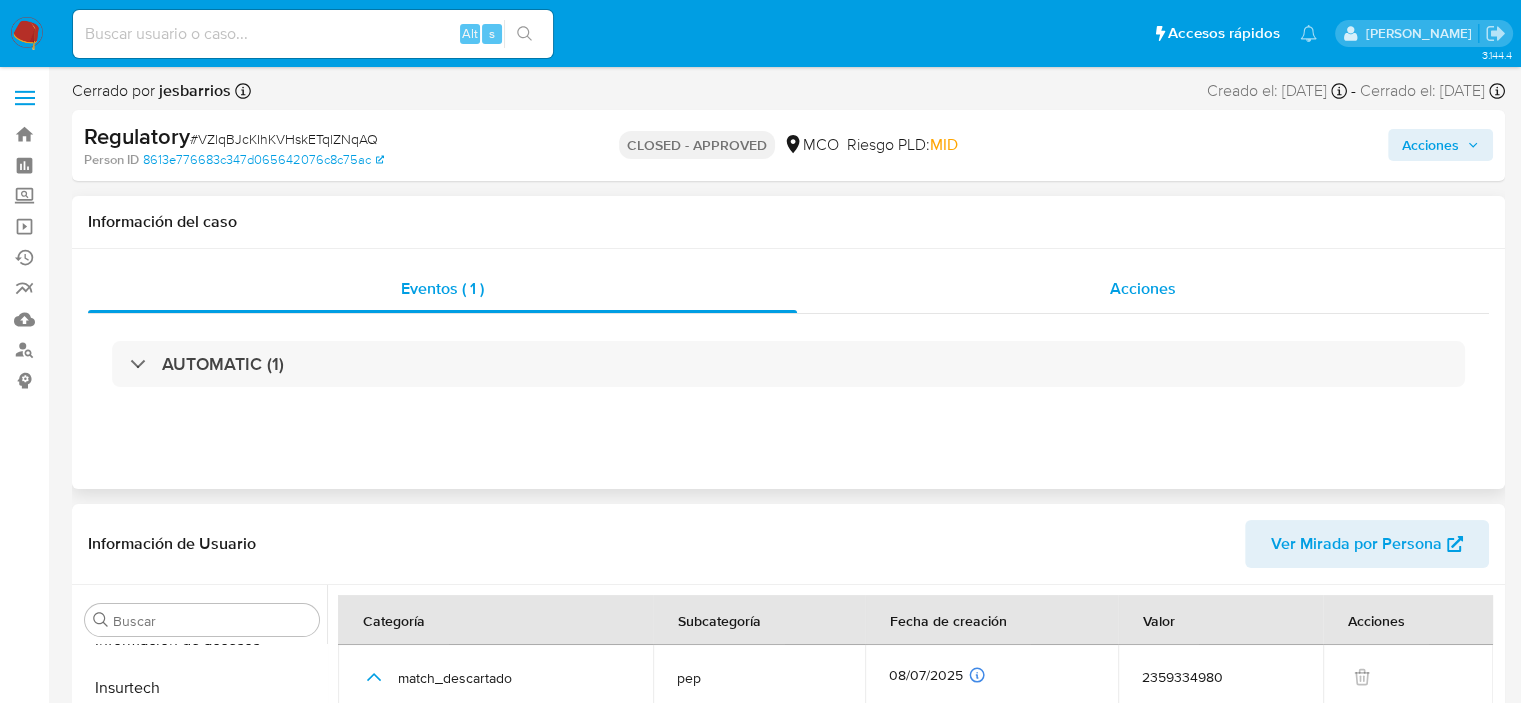 click on "Acciones" at bounding box center [1143, 289] 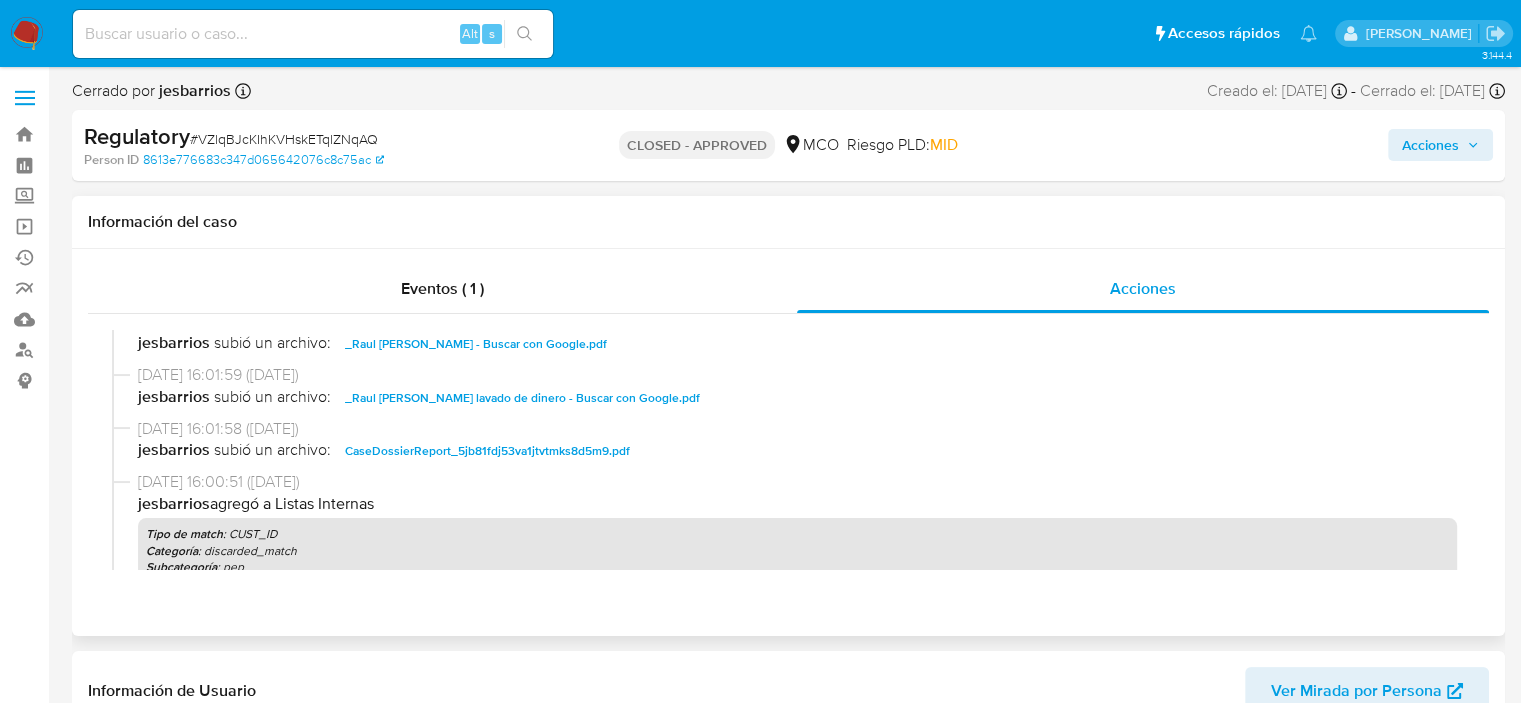 scroll, scrollTop: 400, scrollLeft: 0, axis: vertical 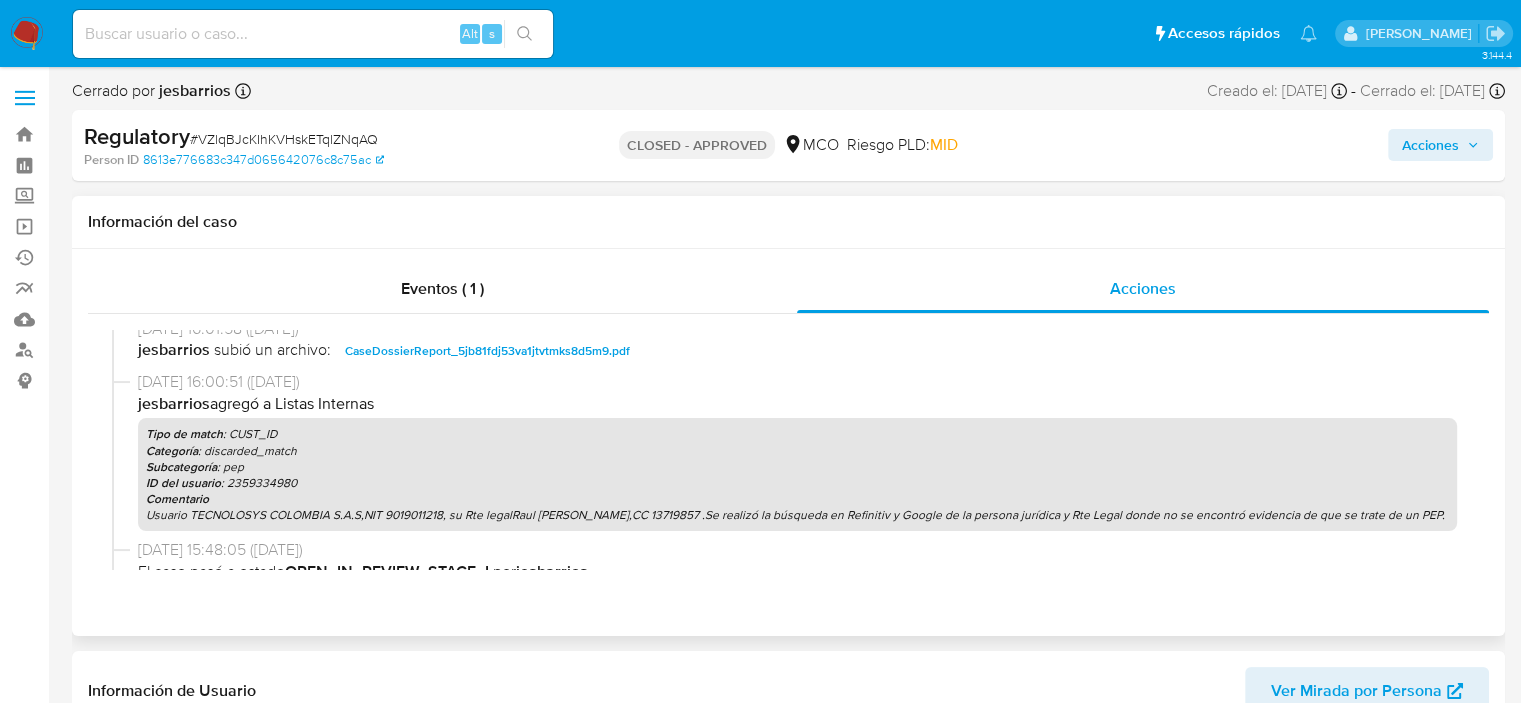 type 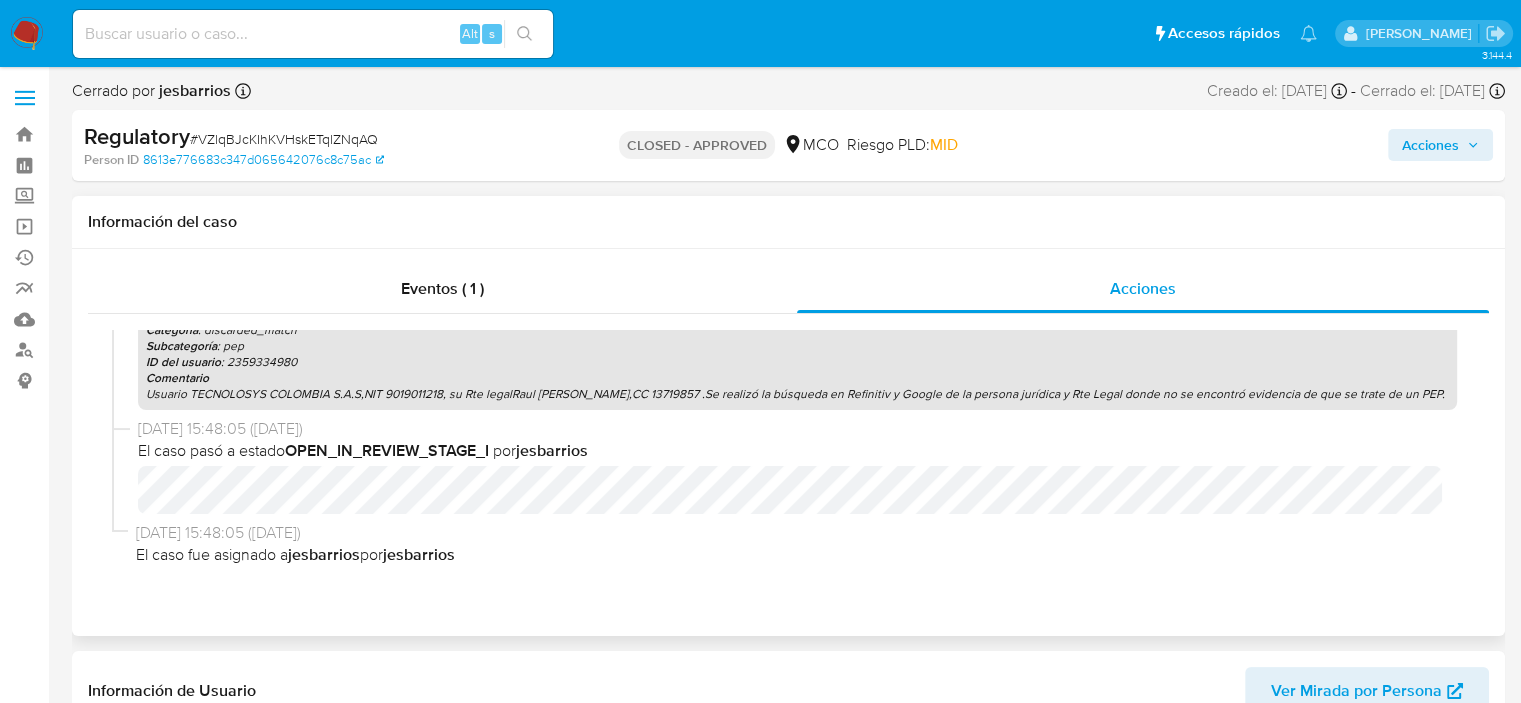 scroll, scrollTop: 541, scrollLeft: 0, axis: vertical 